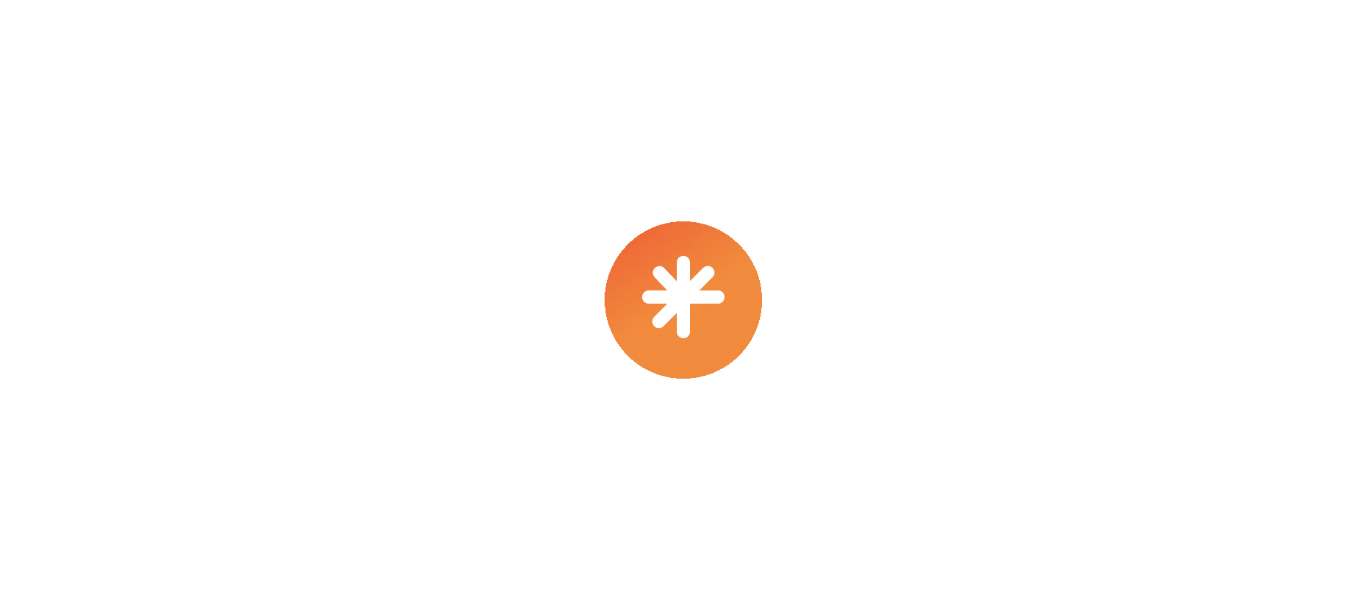 scroll, scrollTop: 0, scrollLeft: 0, axis: both 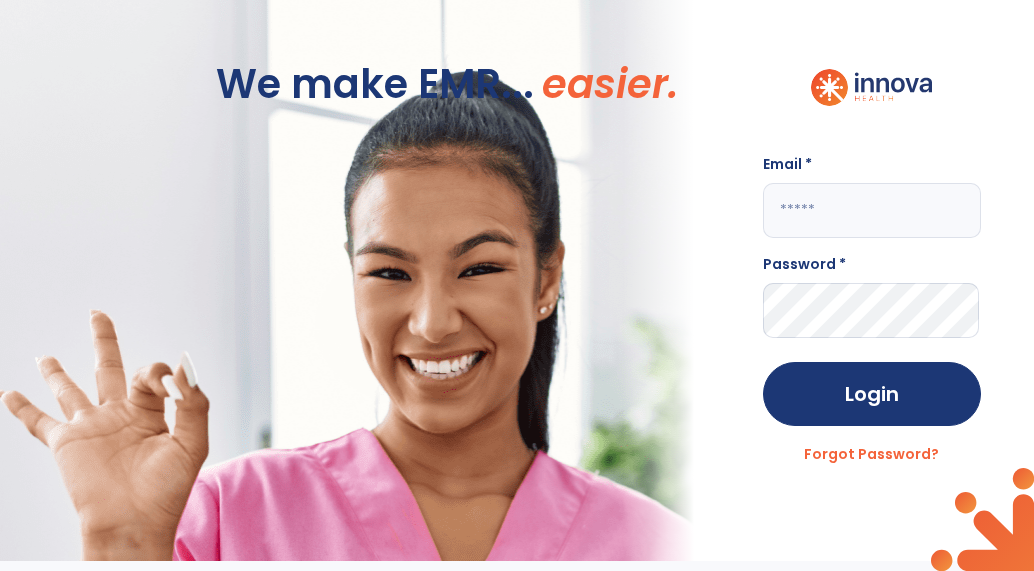 click 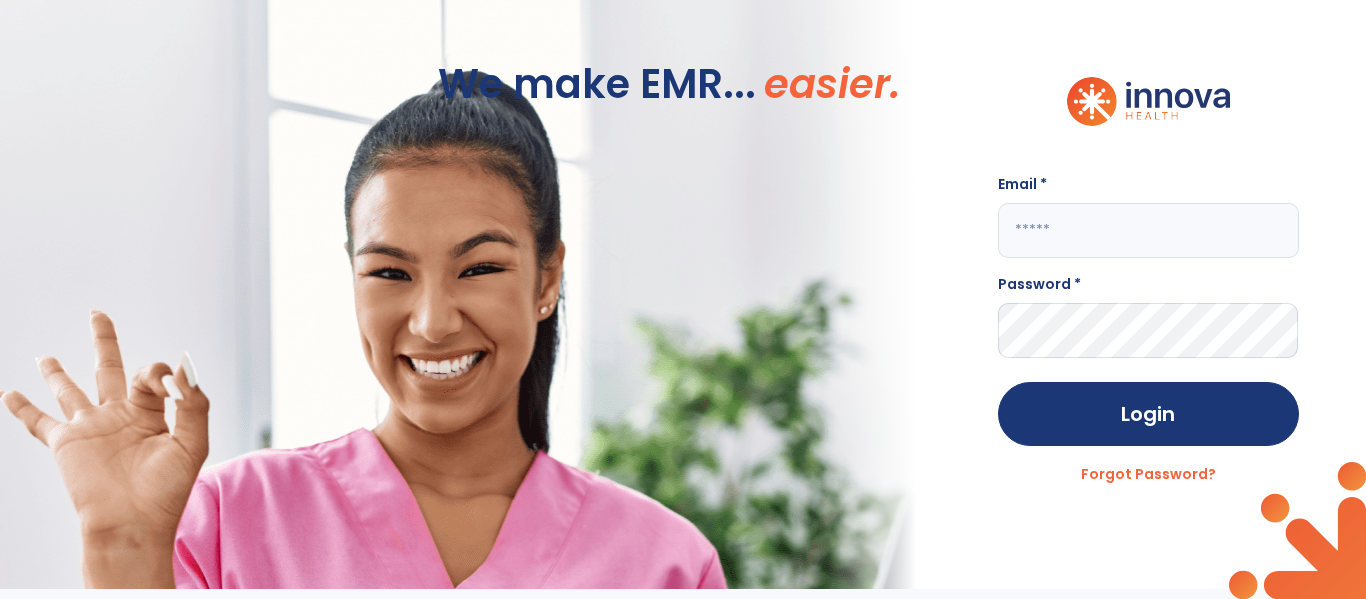 click 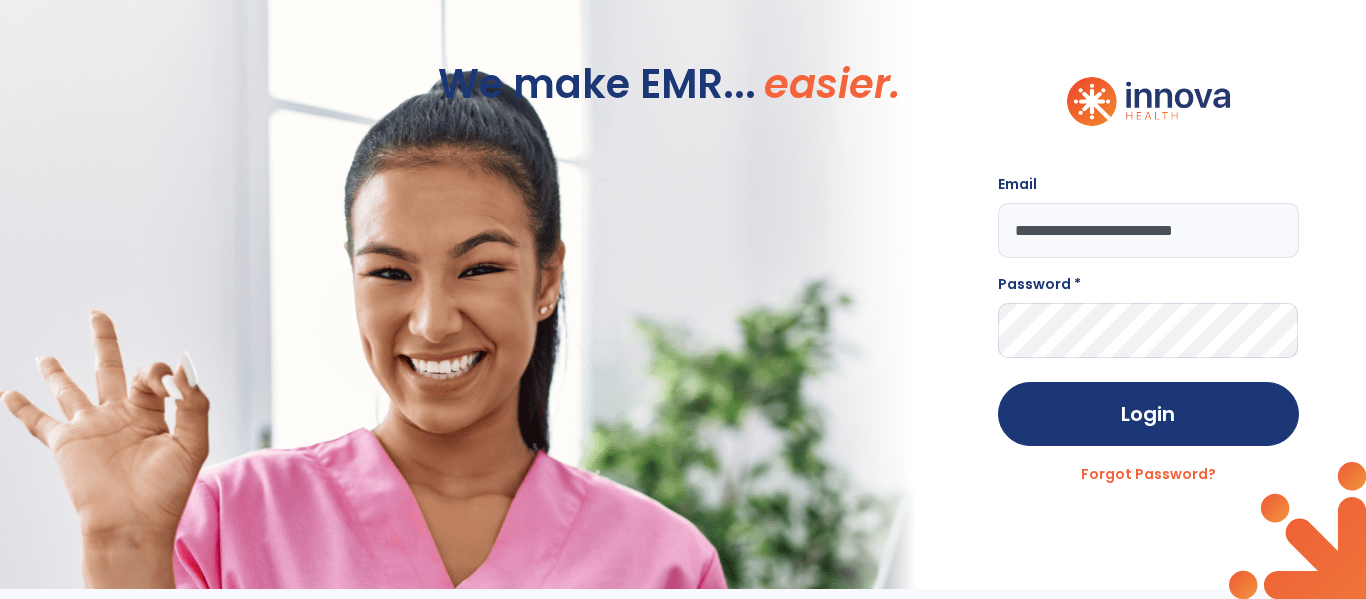 type on "**********" 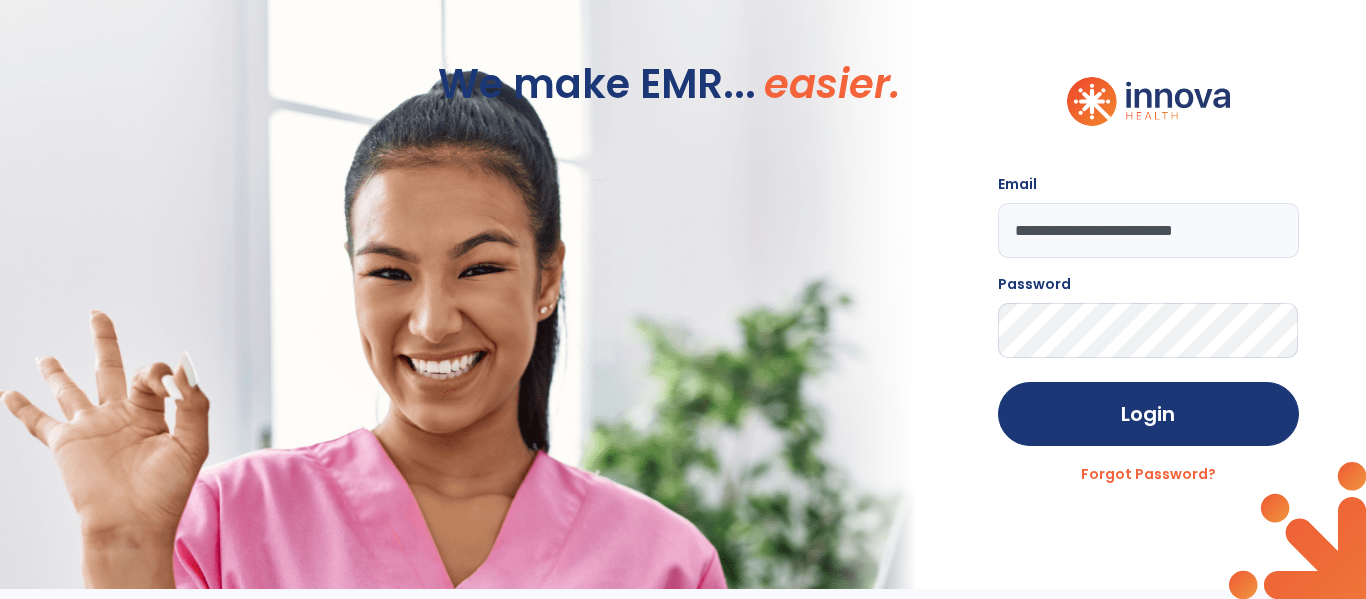 click on "Login" 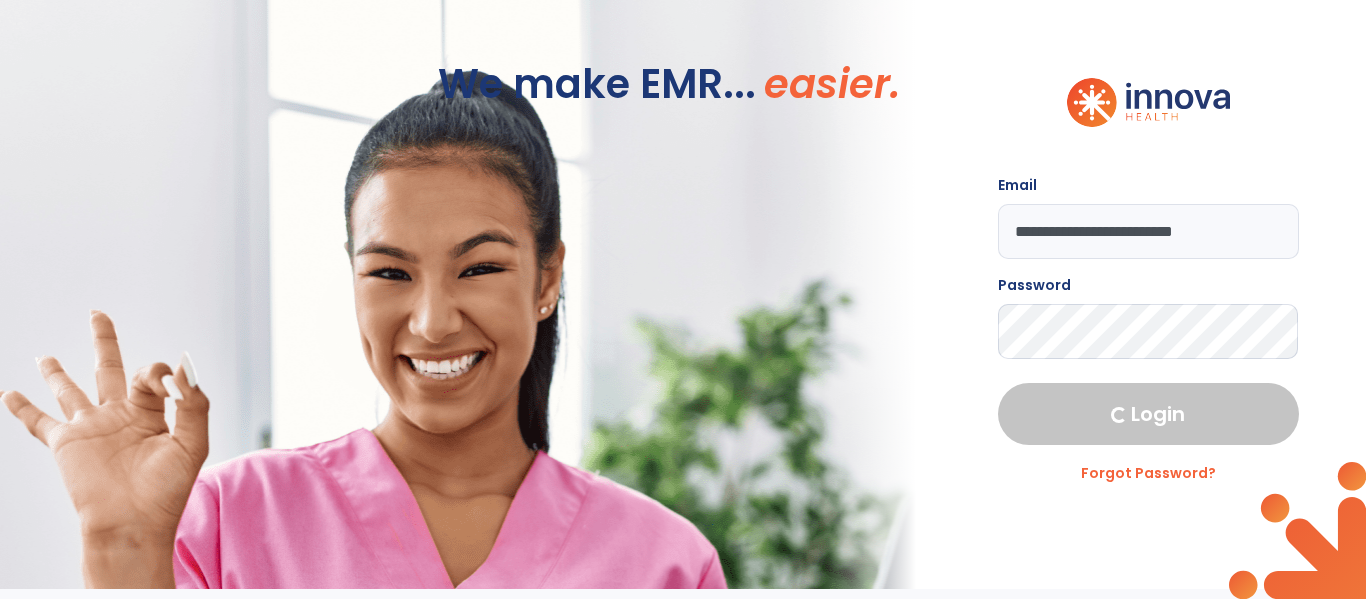 select on "****" 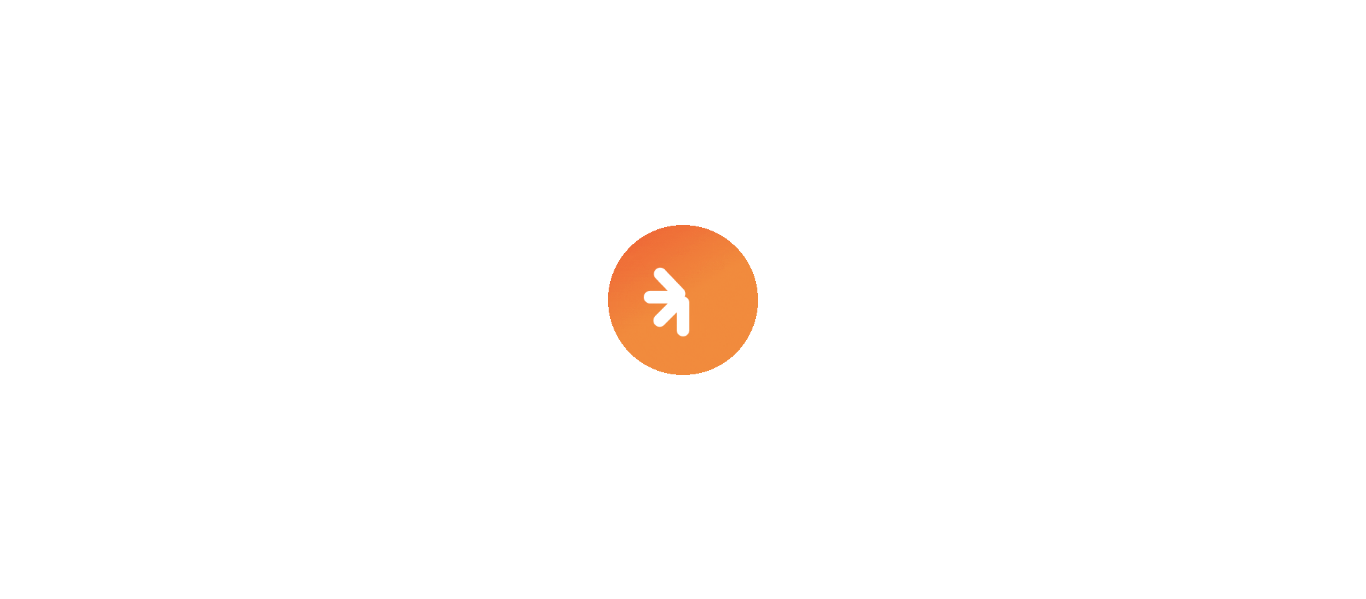 scroll, scrollTop: 0, scrollLeft: 0, axis: both 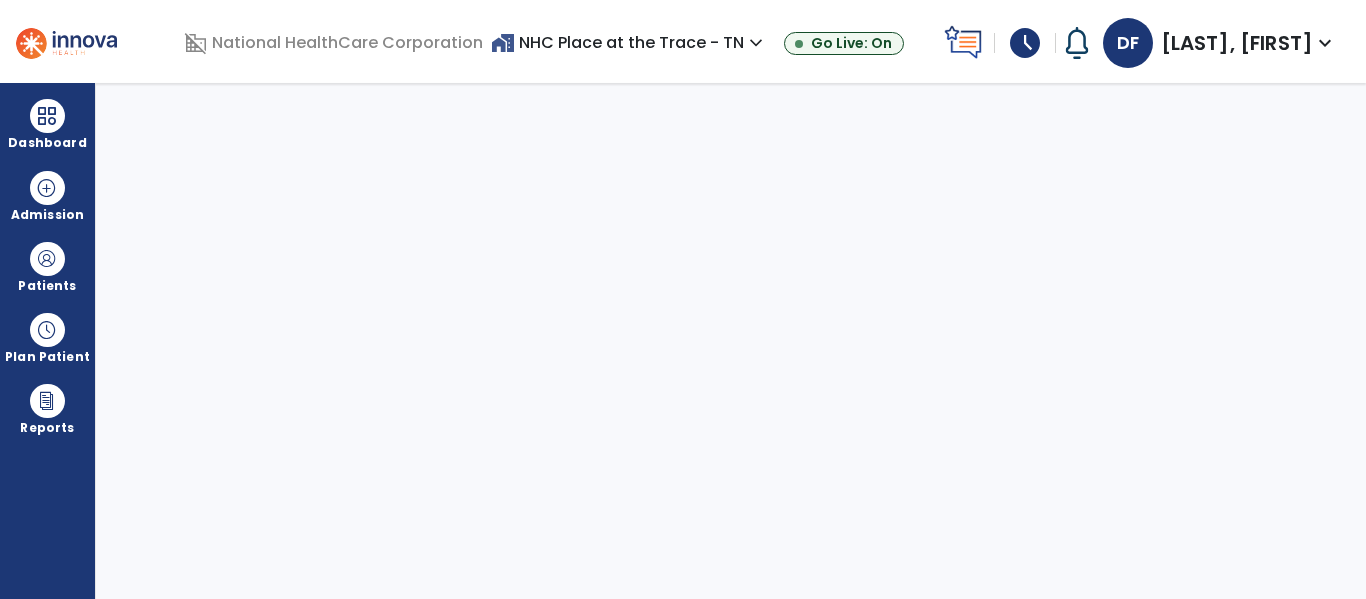 select on "****" 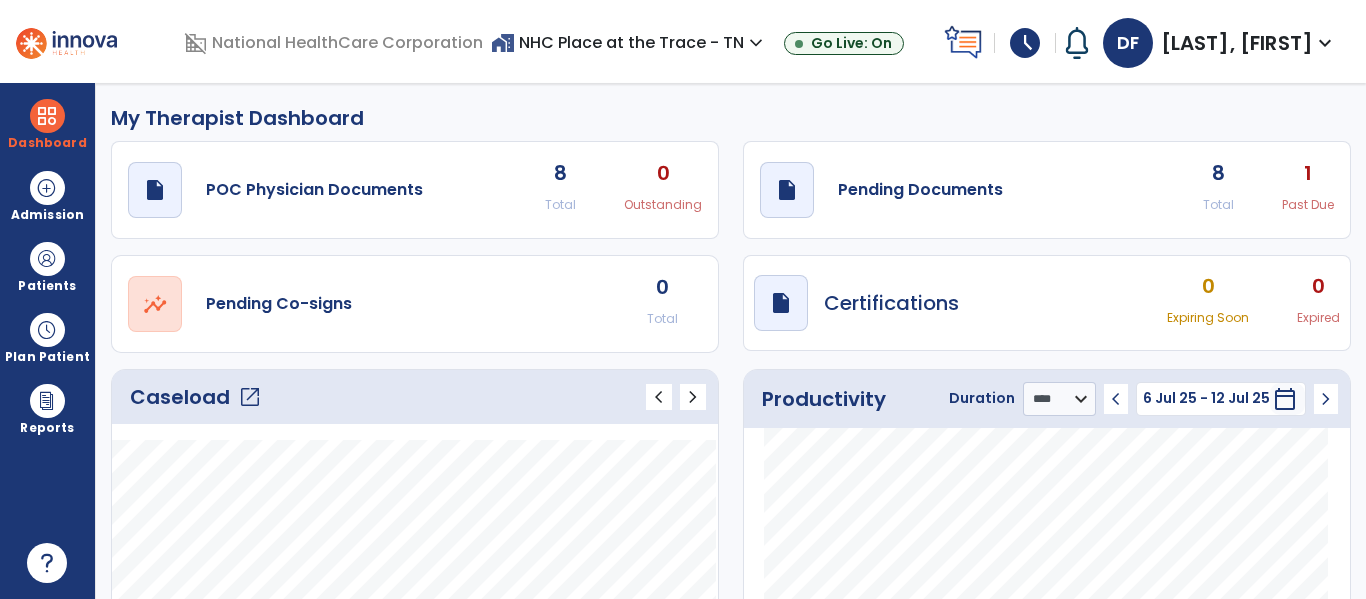 click on "open_in_new" 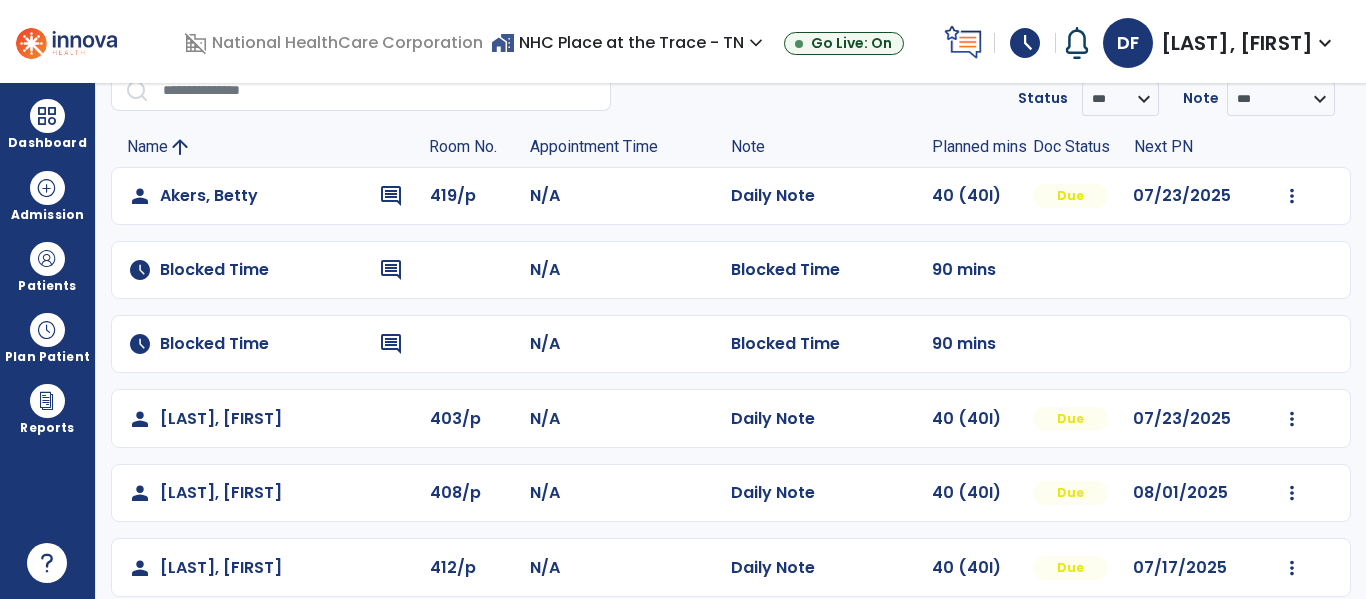 scroll, scrollTop: 108, scrollLeft: 0, axis: vertical 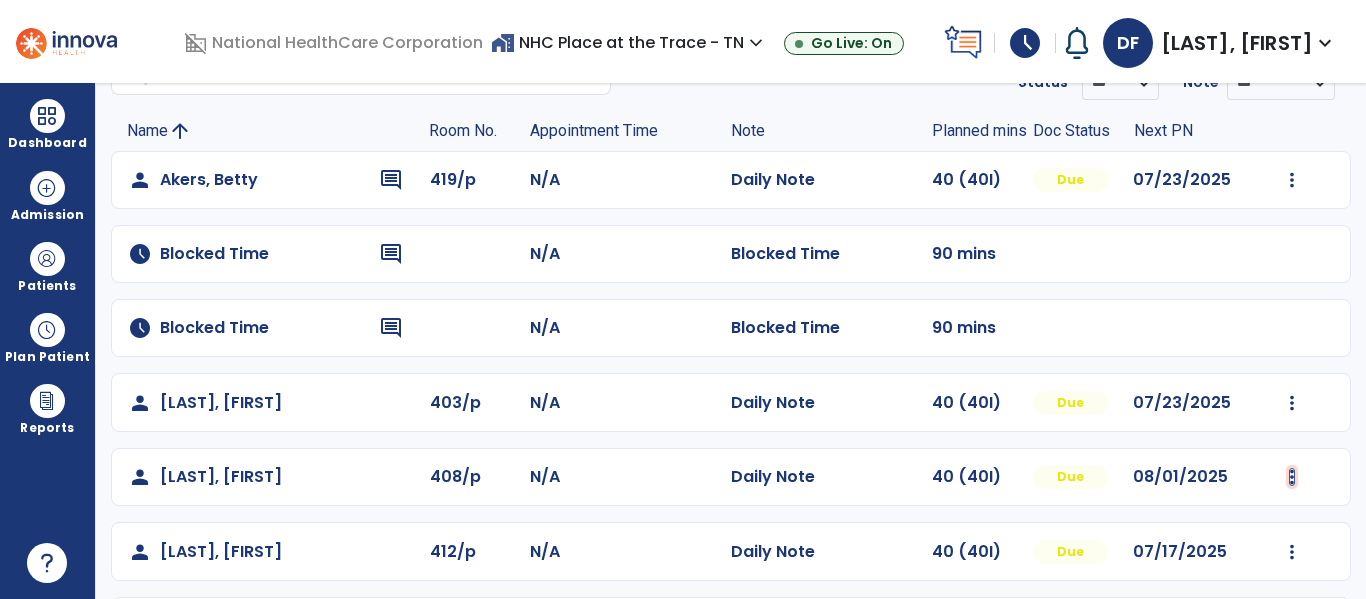 click at bounding box center [1292, 180] 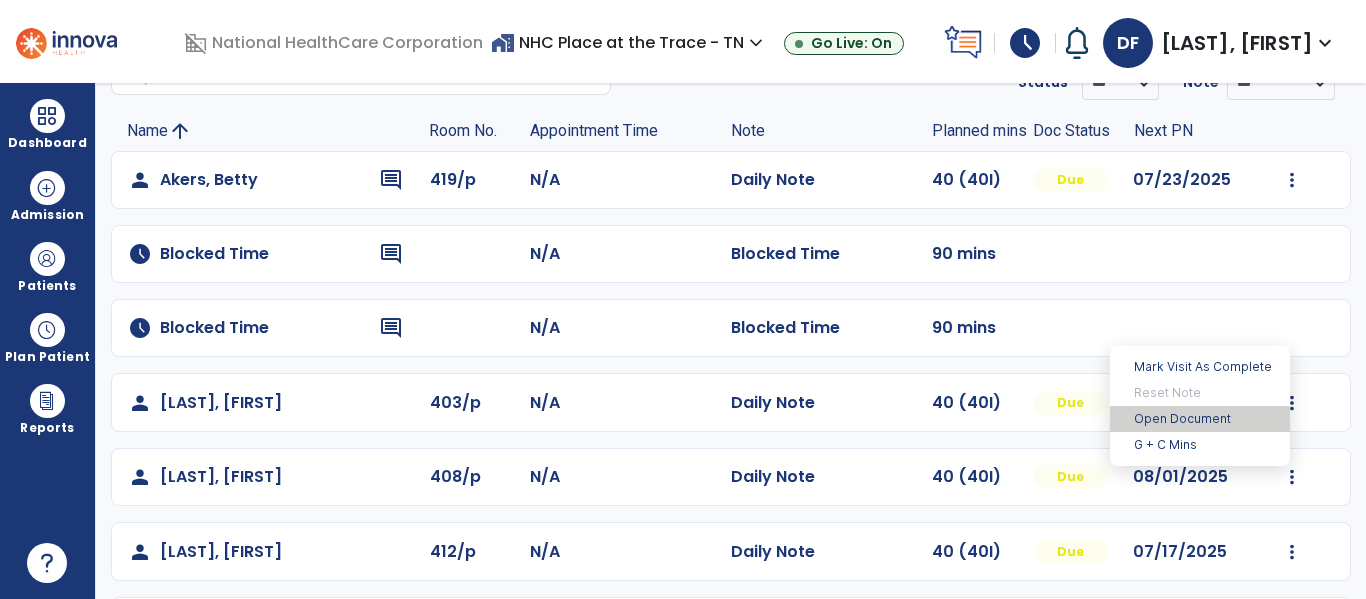 click on "Open Document" at bounding box center (1200, 419) 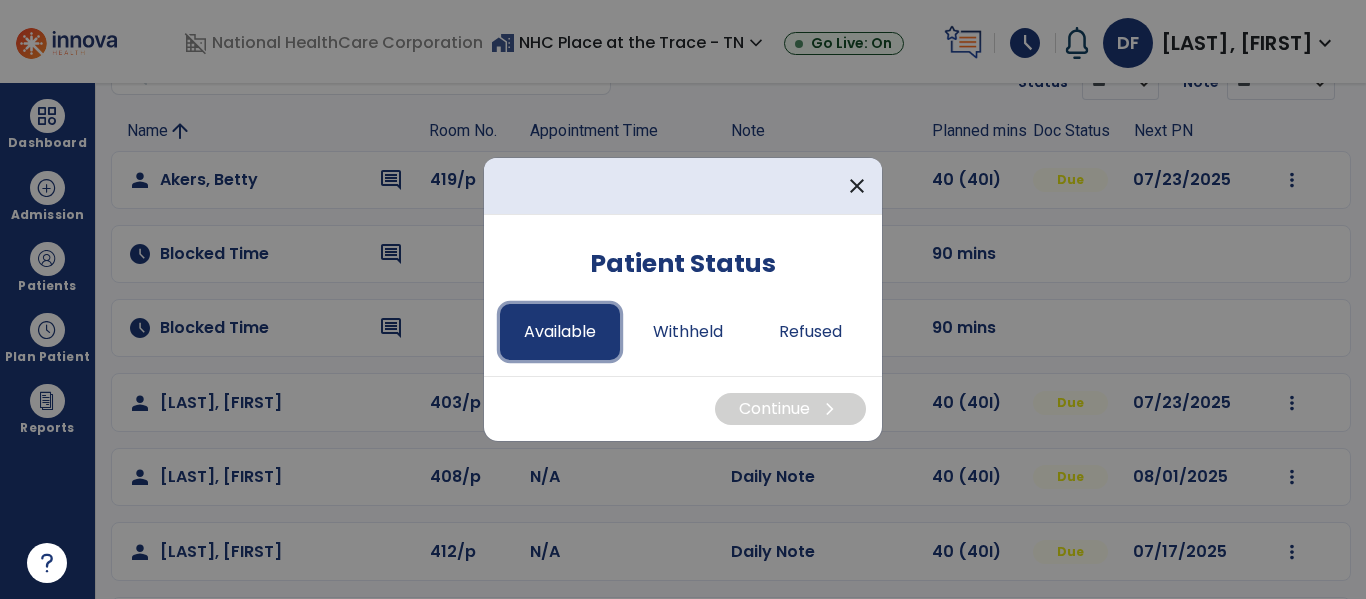 click on "Available" at bounding box center (560, 332) 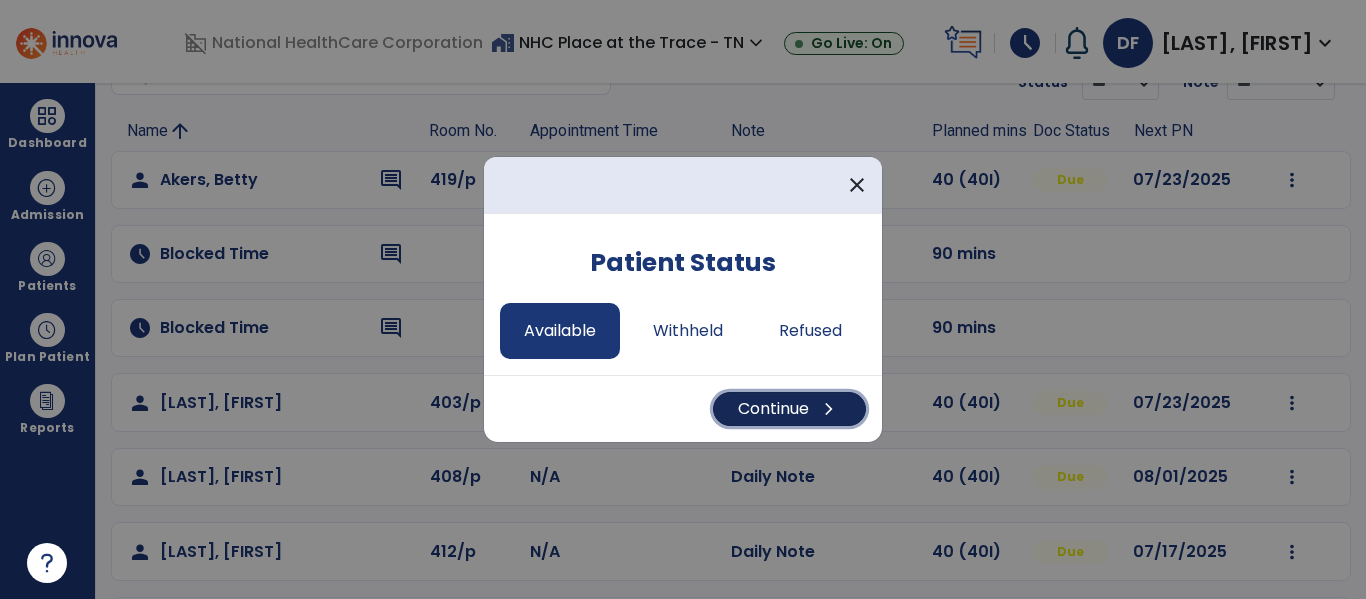 click on "Continue   chevron_right" at bounding box center (789, 409) 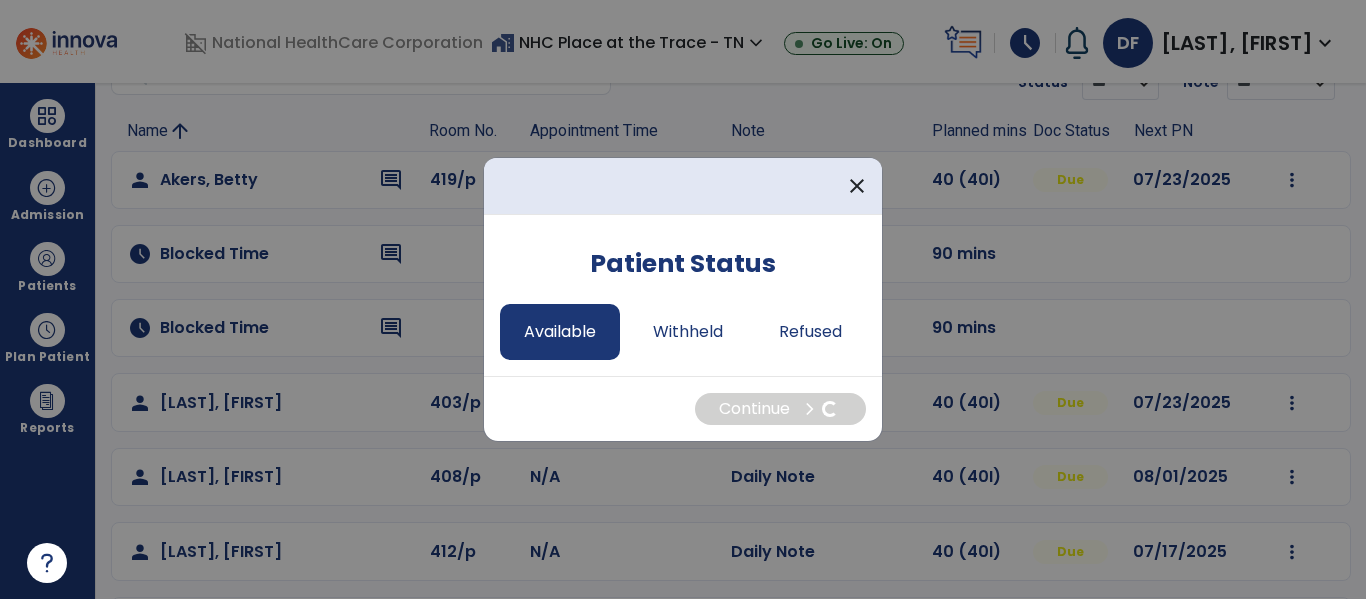 select on "*" 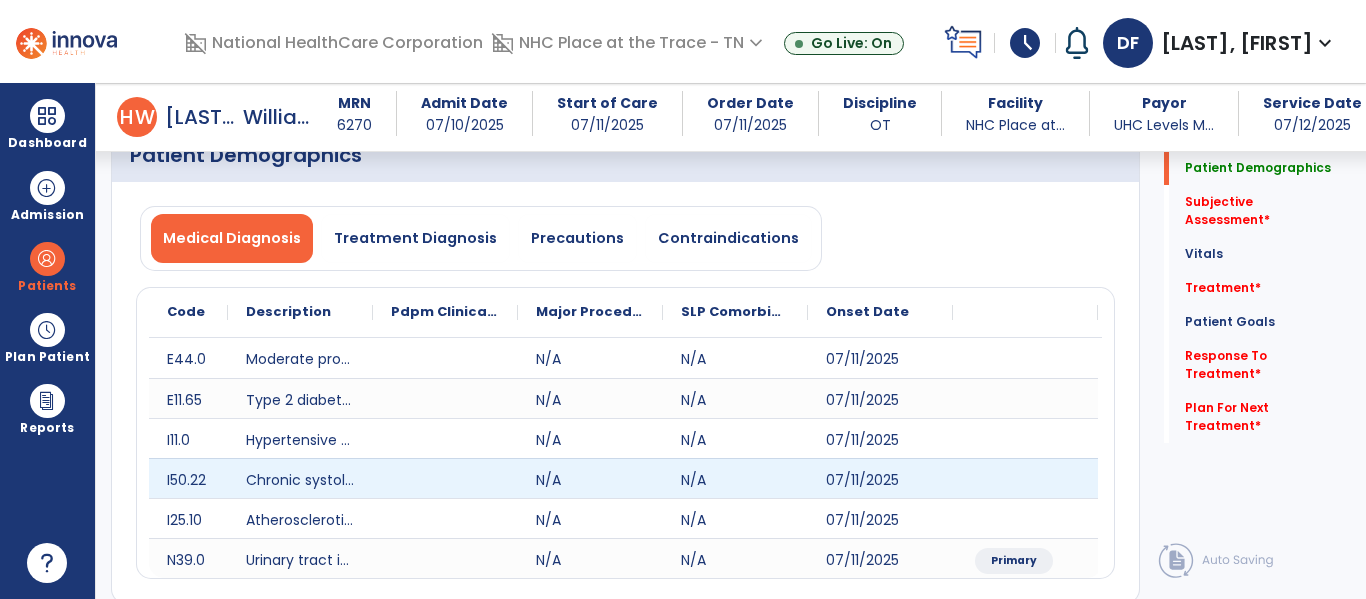 scroll, scrollTop: 188, scrollLeft: 0, axis: vertical 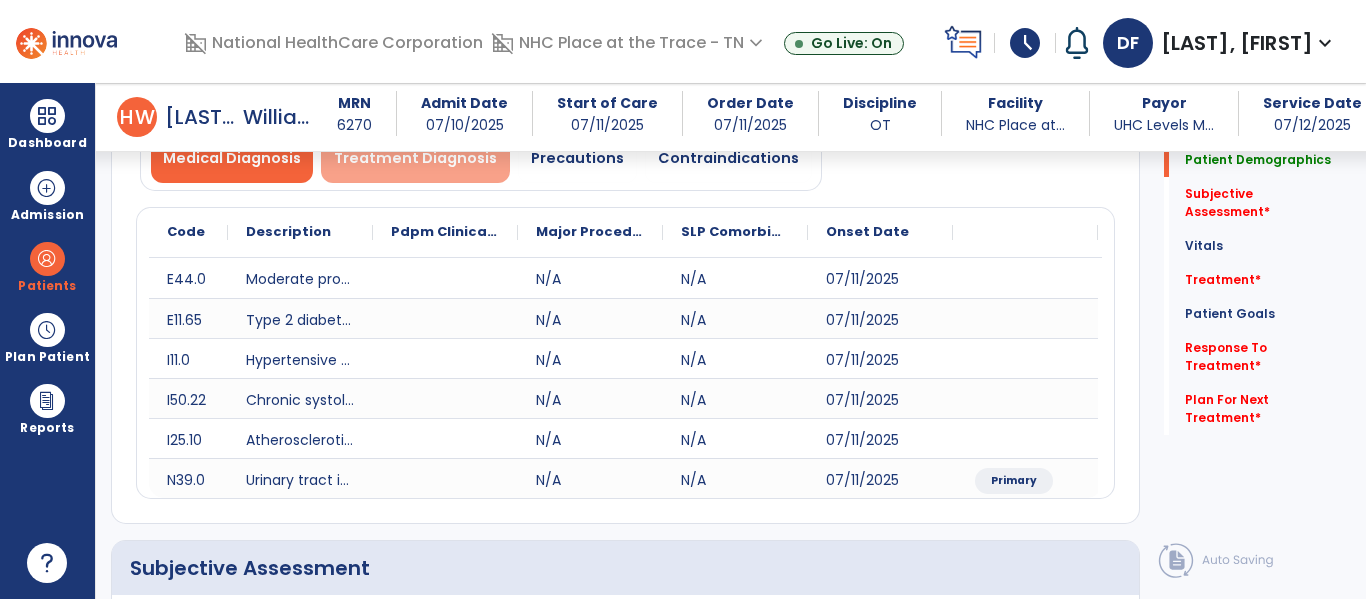 click on "Treatment Diagnosis" at bounding box center [415, 158] 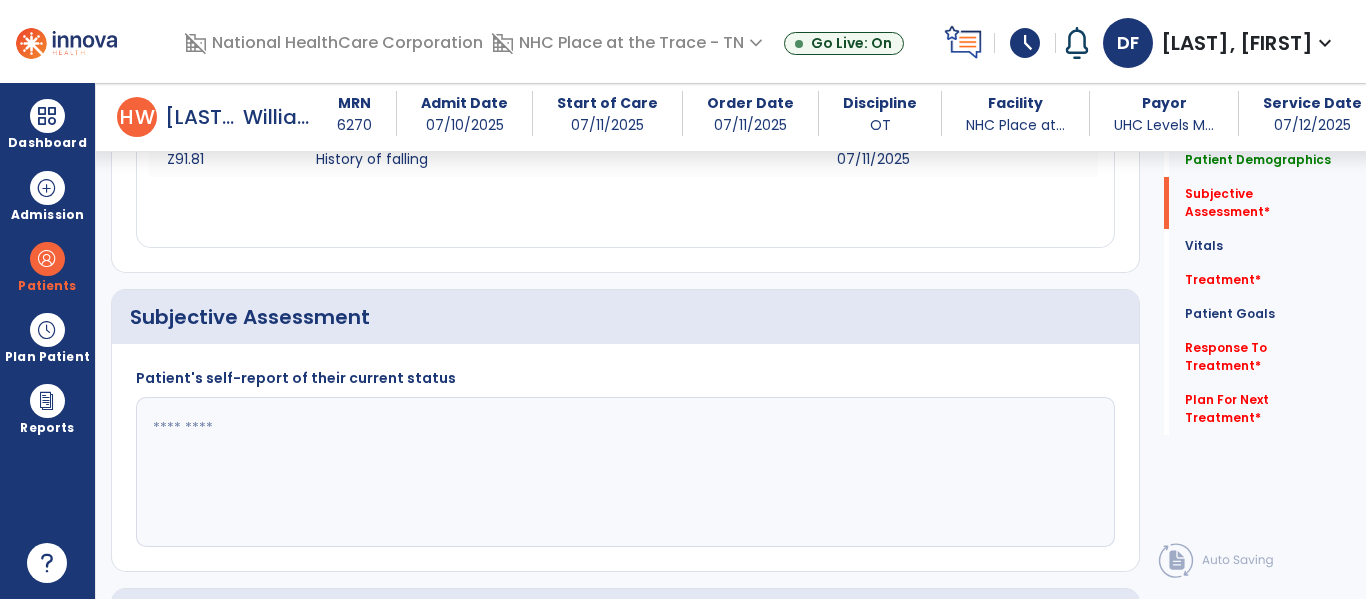 scroll, scrollTop: 352, scrollLeft: 0, axis: vertical 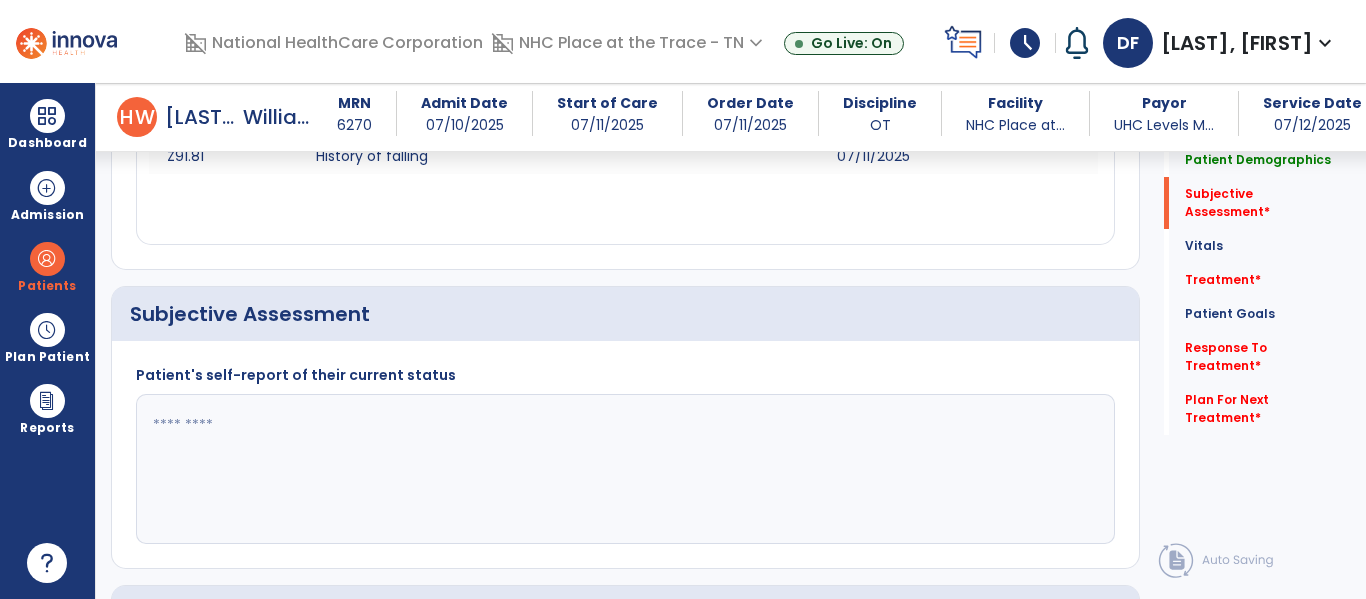 click 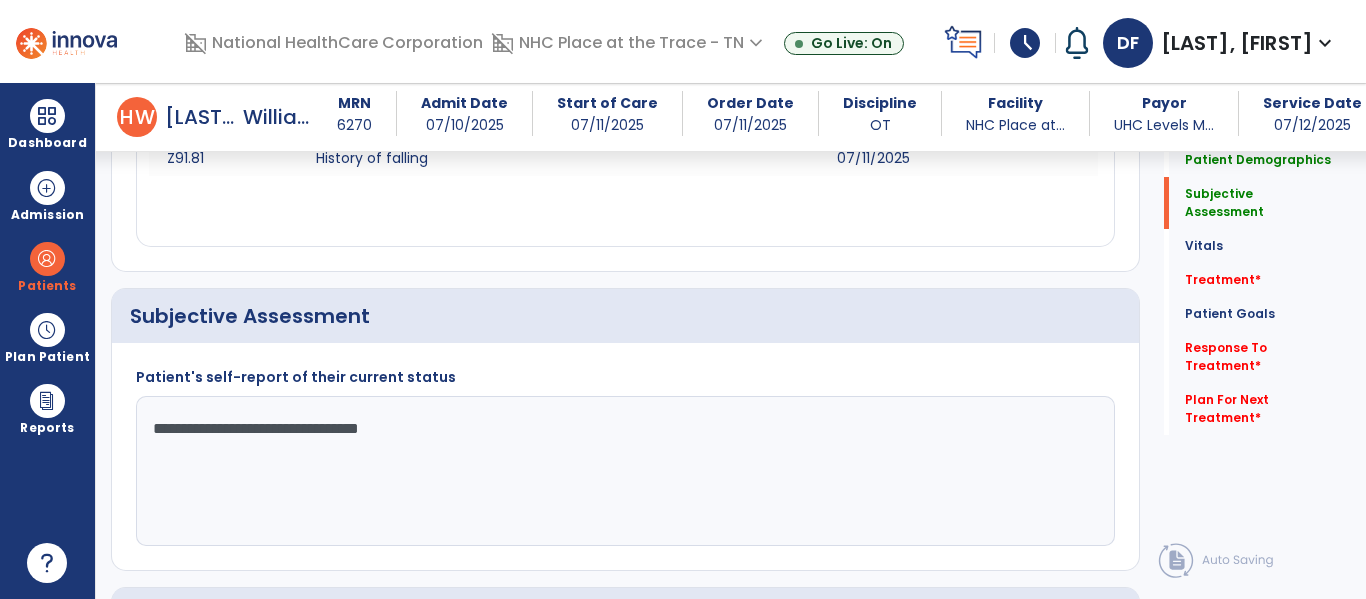 scroll, scrollTop: 358, scrollLeft: 0, axis: vertical 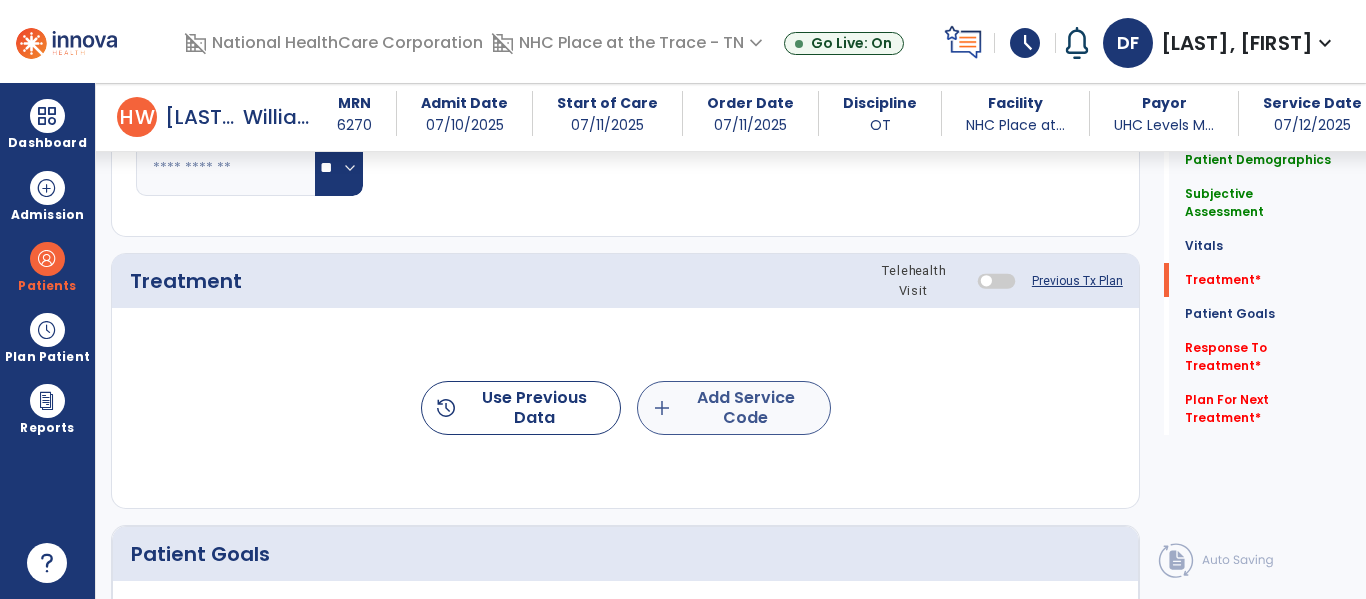 type on "**********" 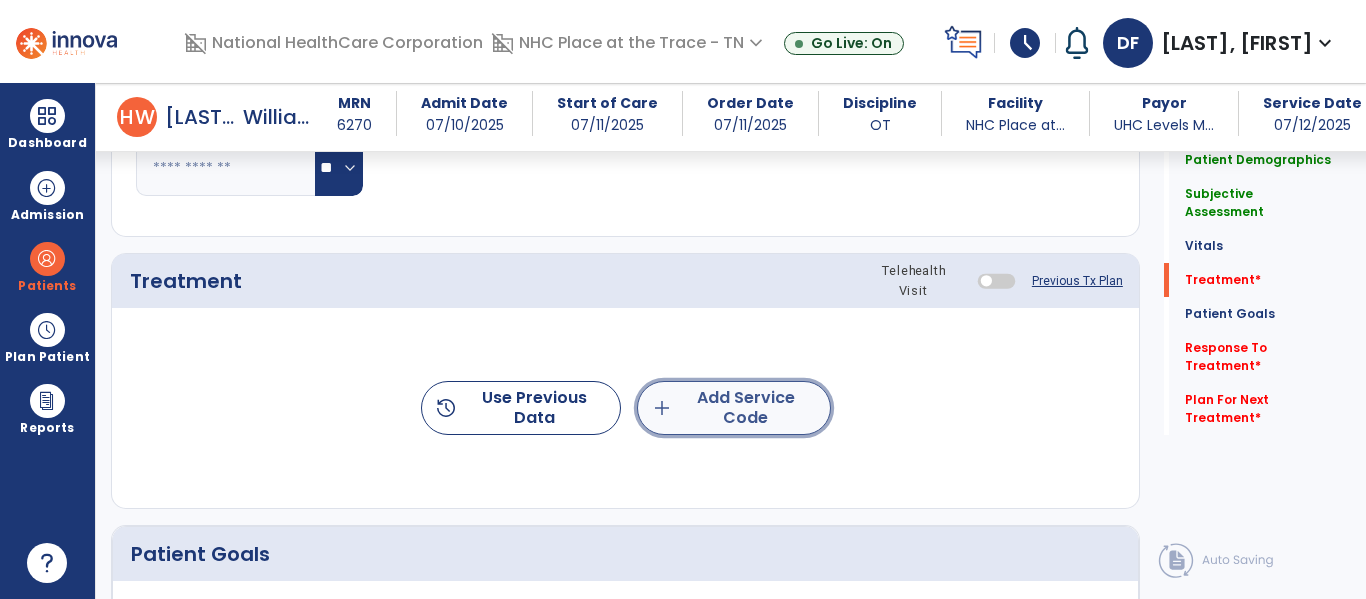 click on "add  Add Service Code" 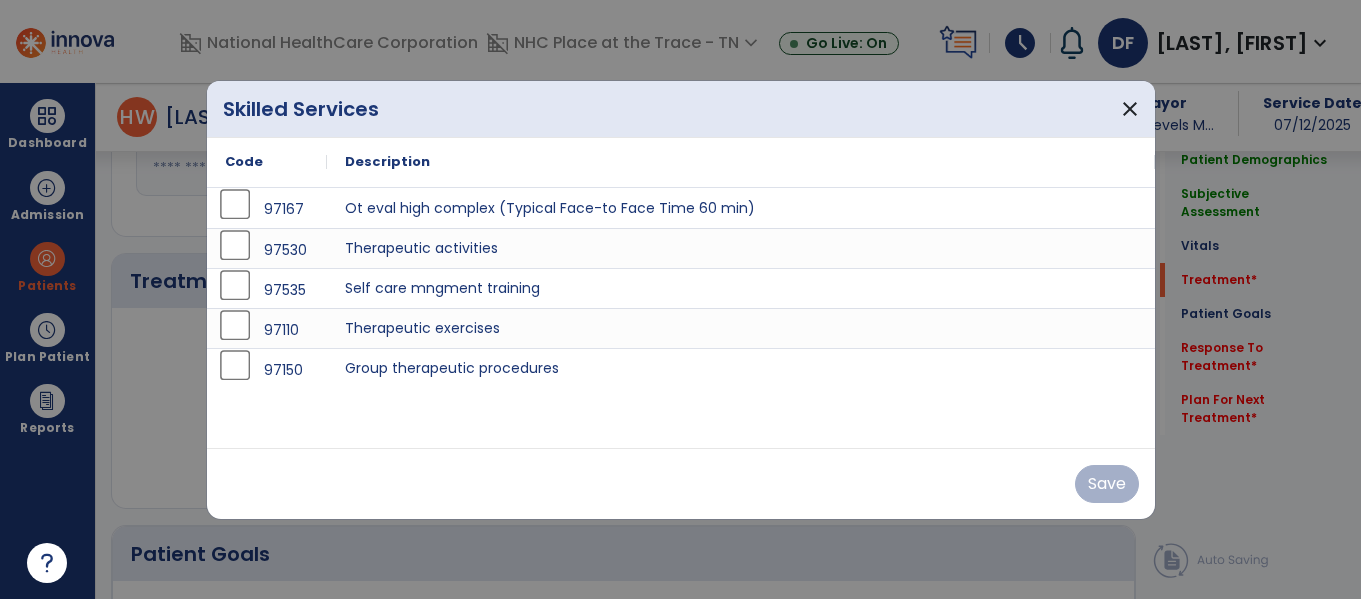 scroll, scrollTop: 1106, scrollLeft: 0, axis: vertical 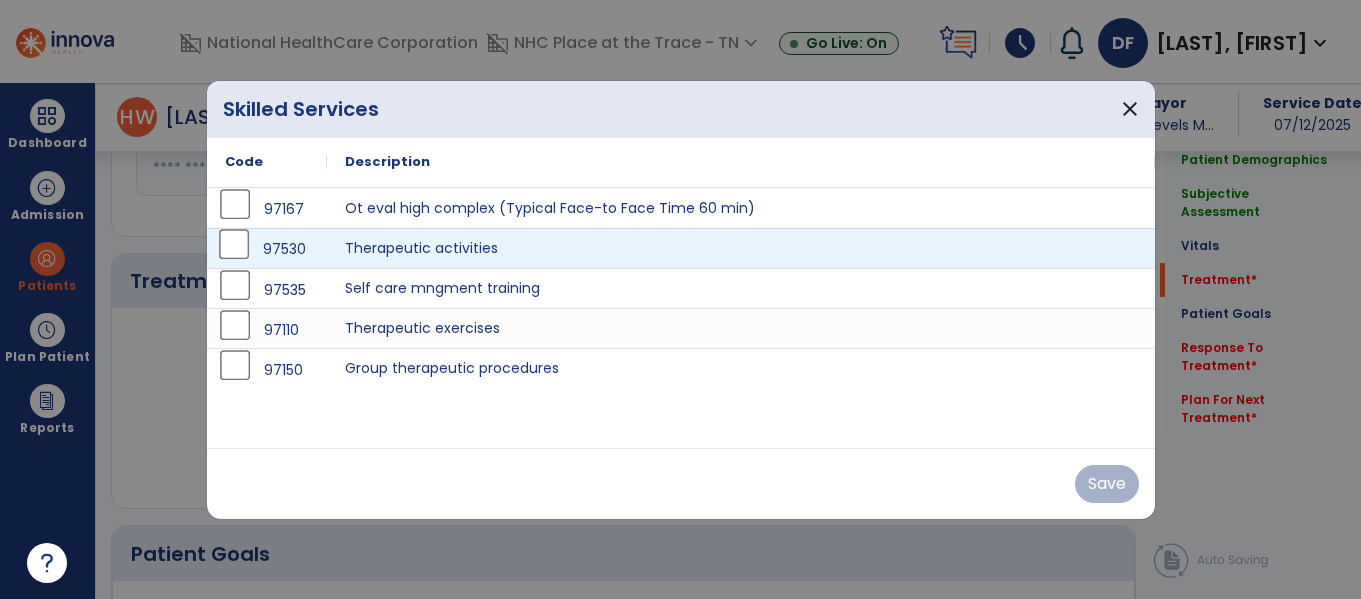 click on "97530" at bounding box center [267, 249] 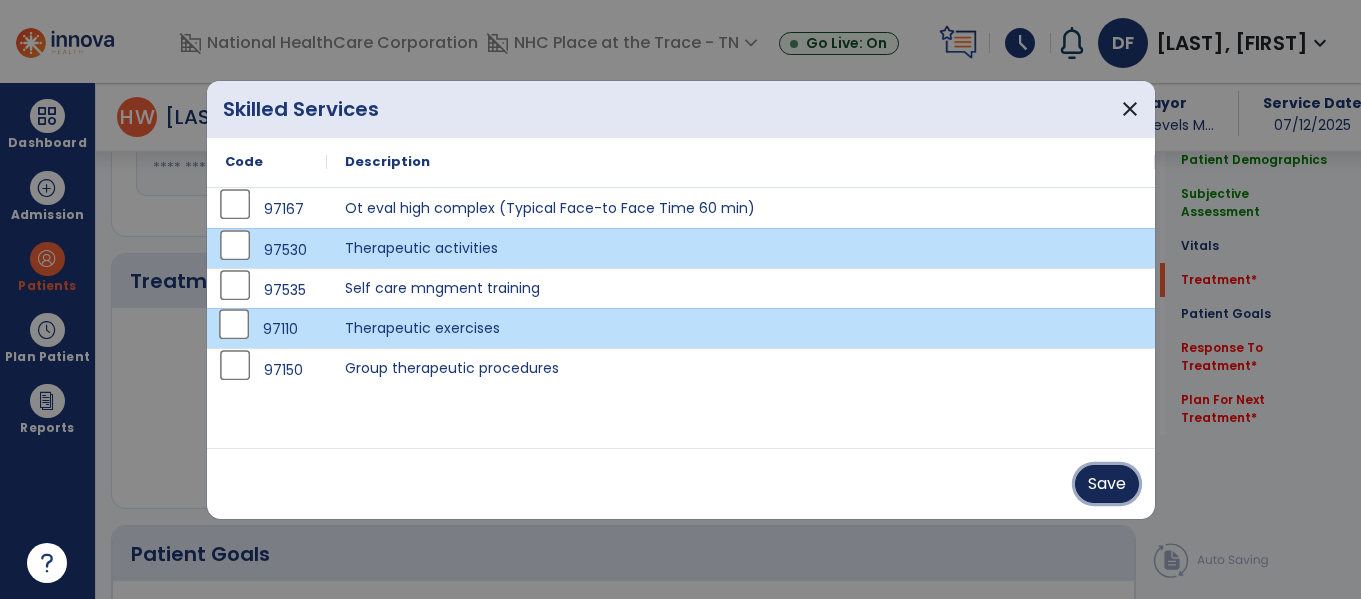 click on "Save" at bounding box center (1107, 484) 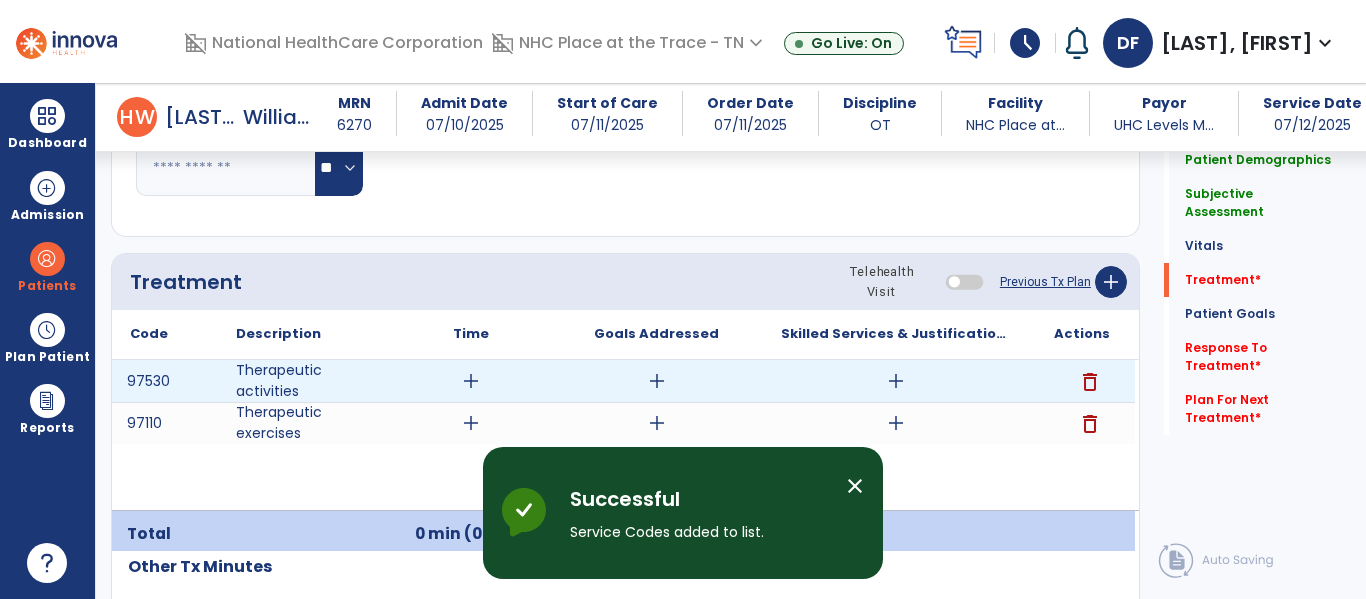 click on "add" at bounding box center (471, 381) 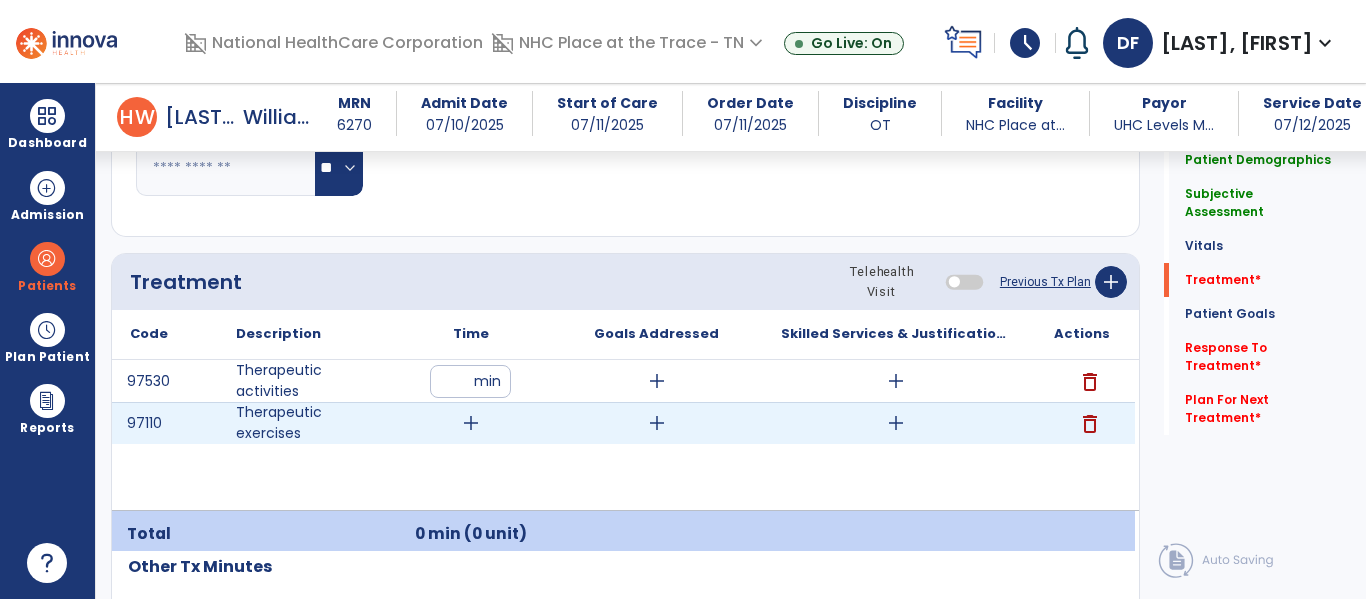 type on "*" 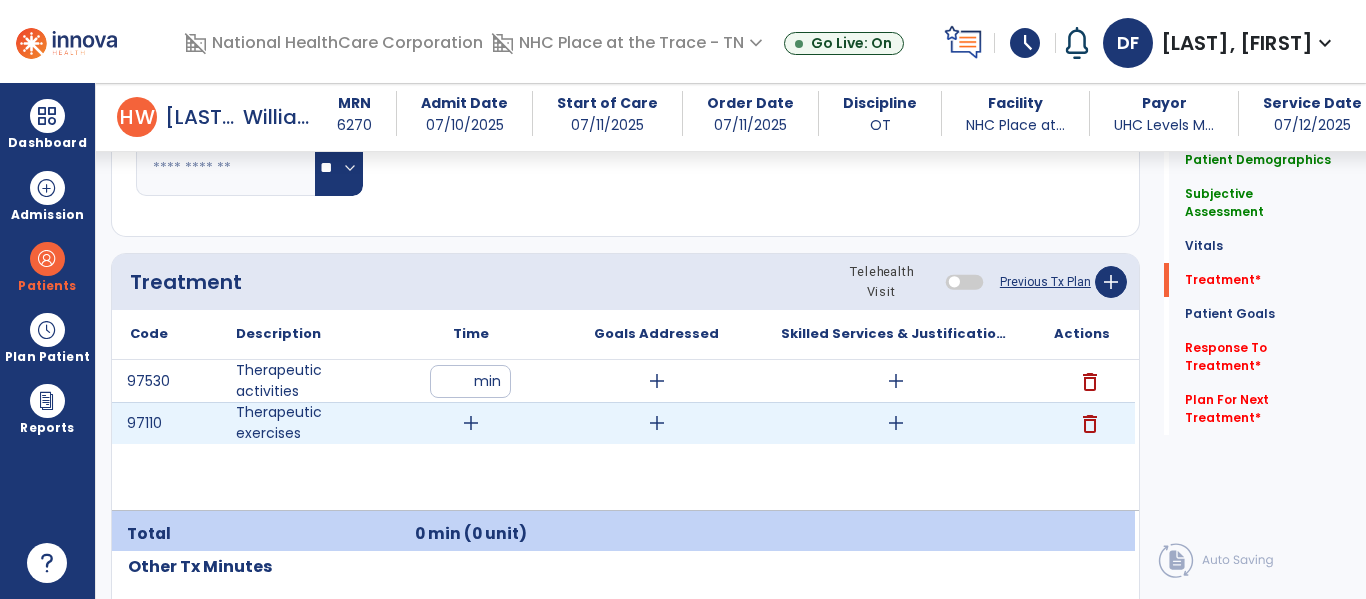 type on "**" 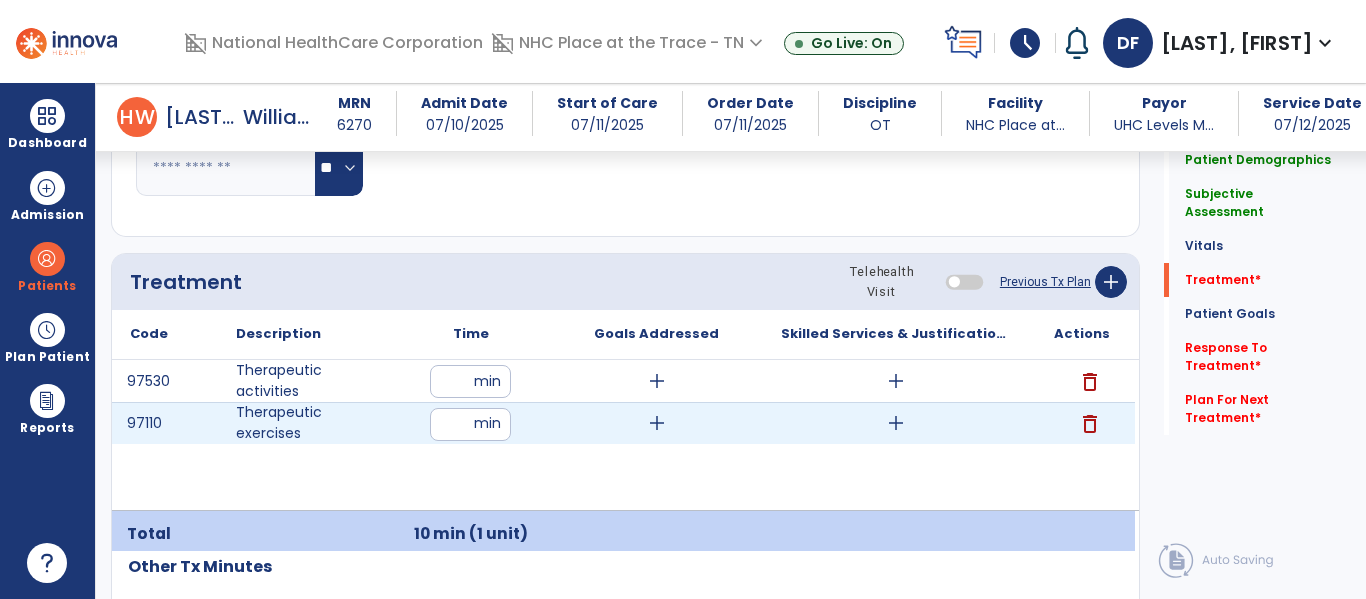 type on "*" 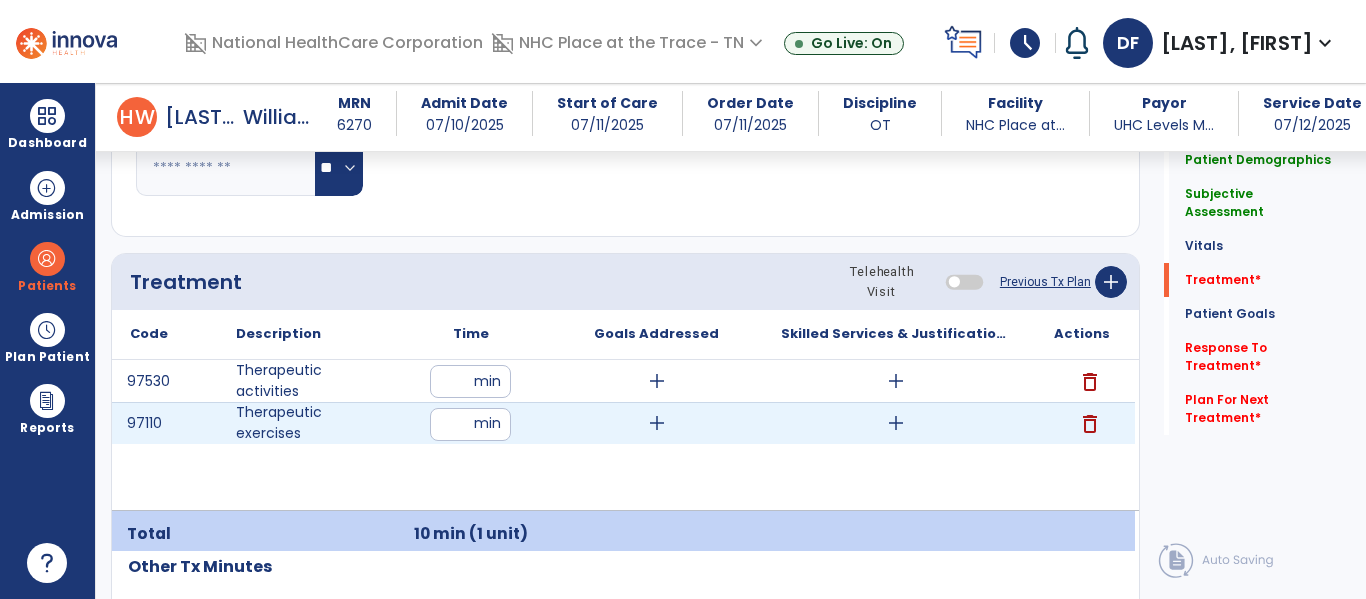 type 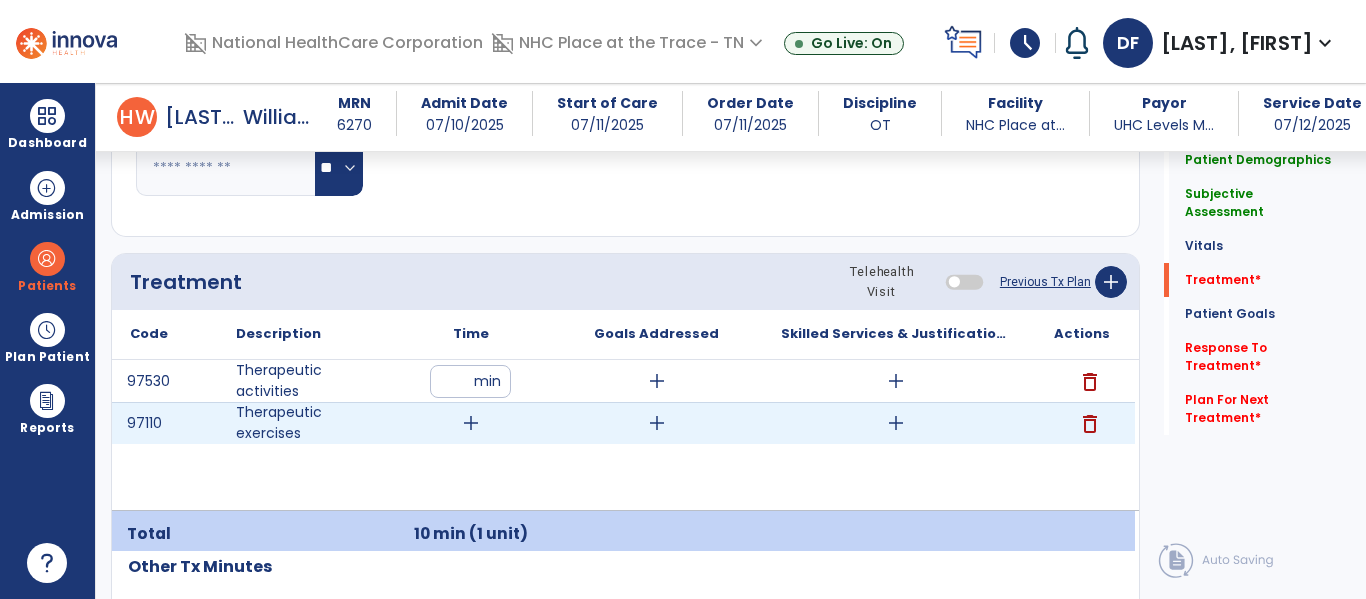 click on "add" at bounding box center (471, 423) 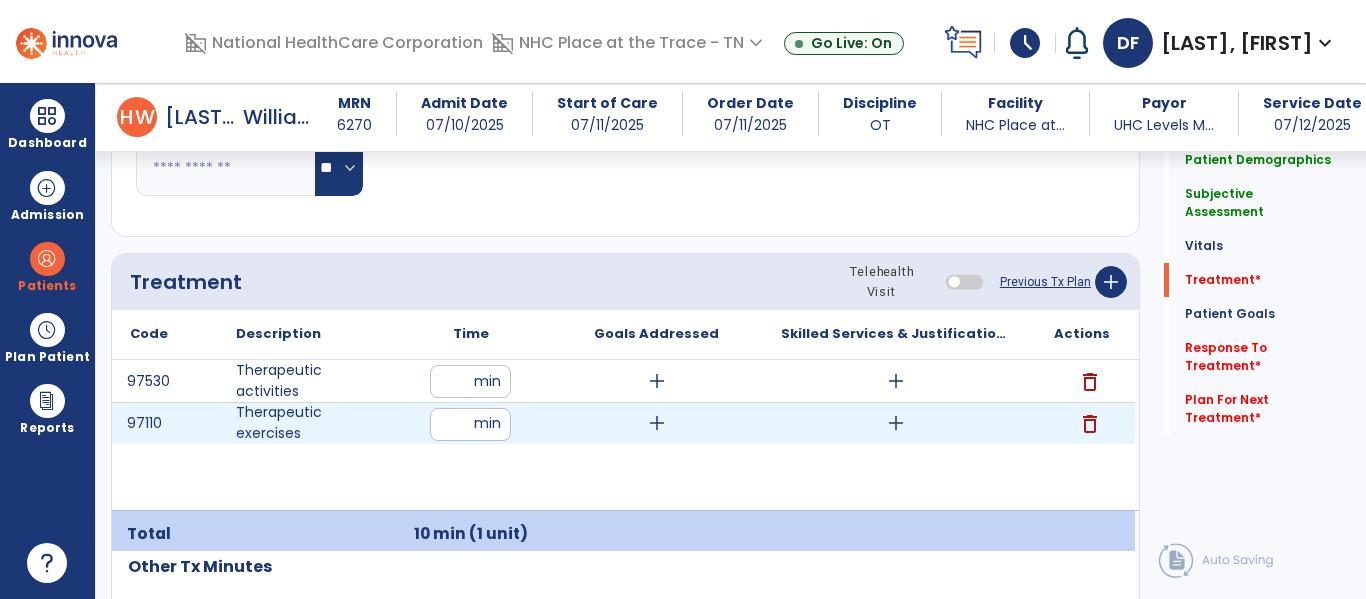 type on "**" 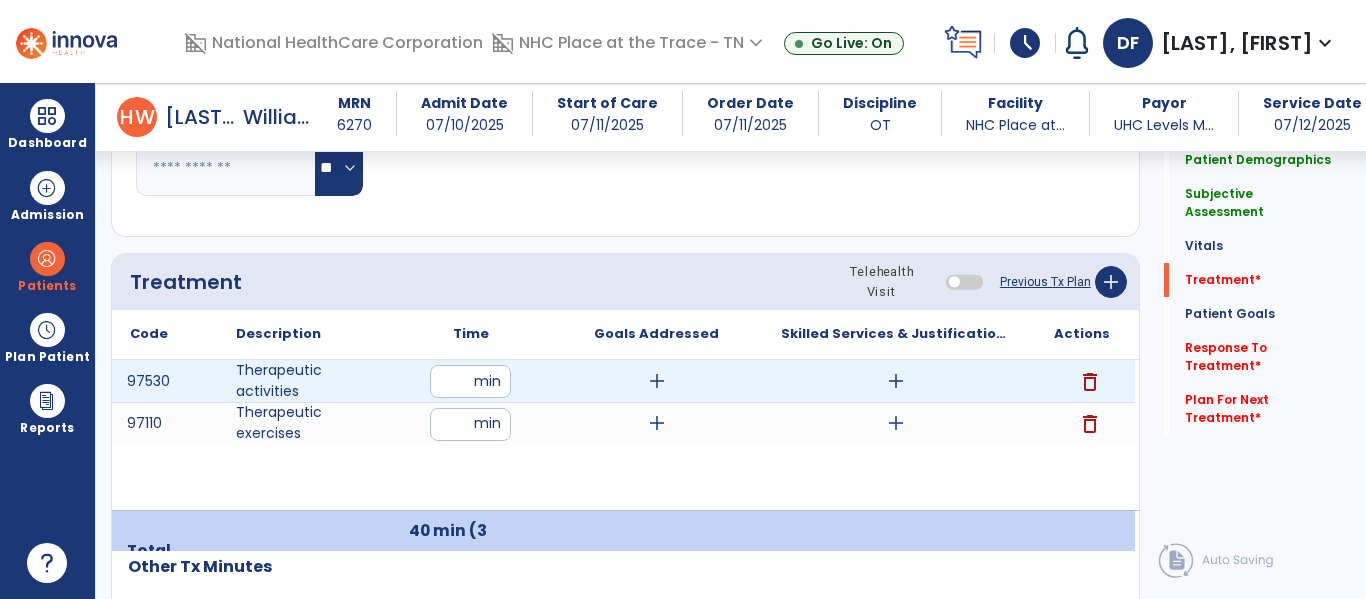 click on "add" at bounding box center [657, 381] 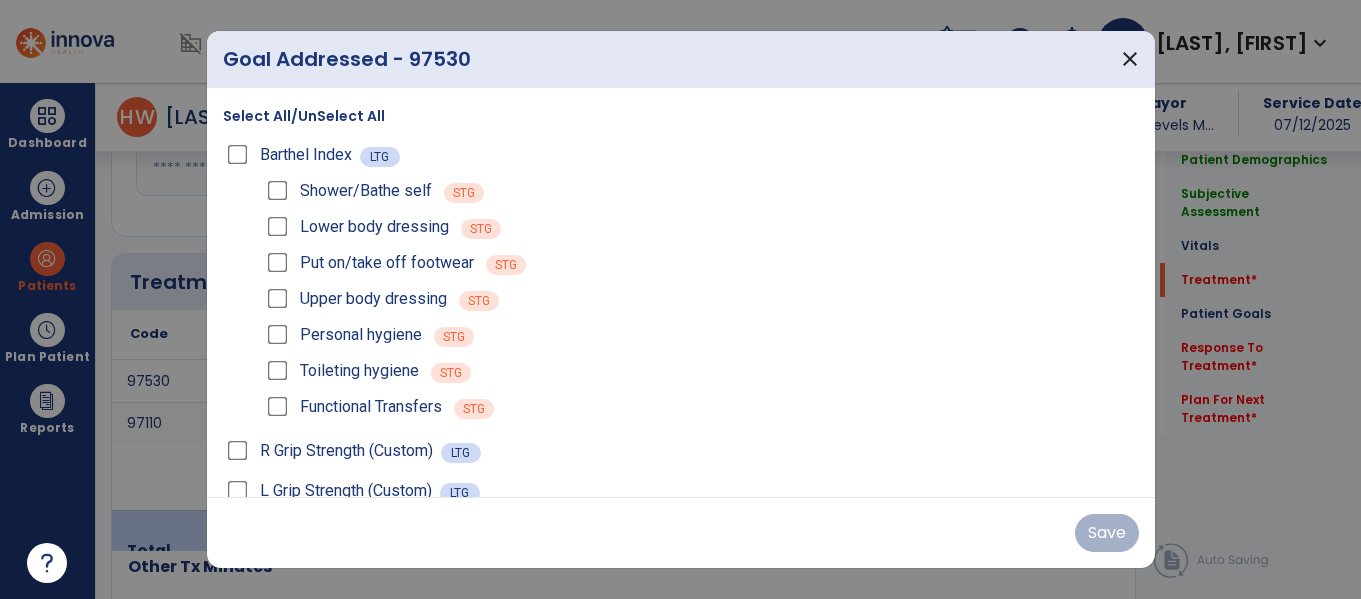 scroll, scrollTop: 1106, scrollLeft: 0, axis: vertical 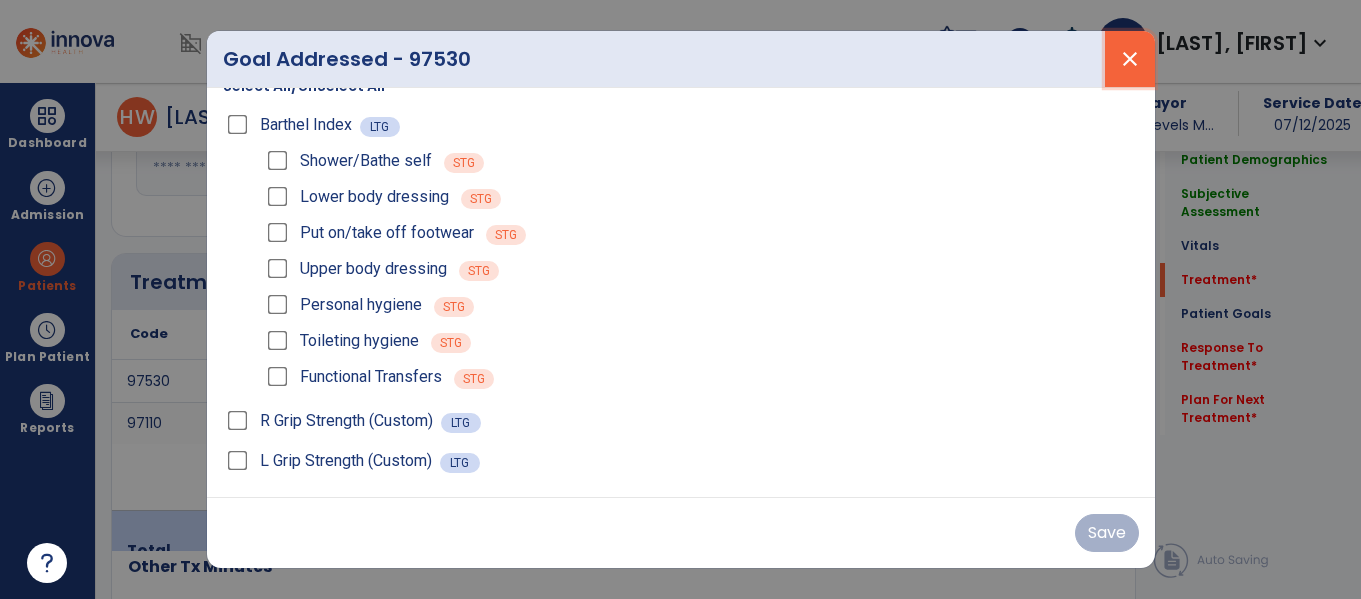 click on "close" at bounding box center (1130, 59) 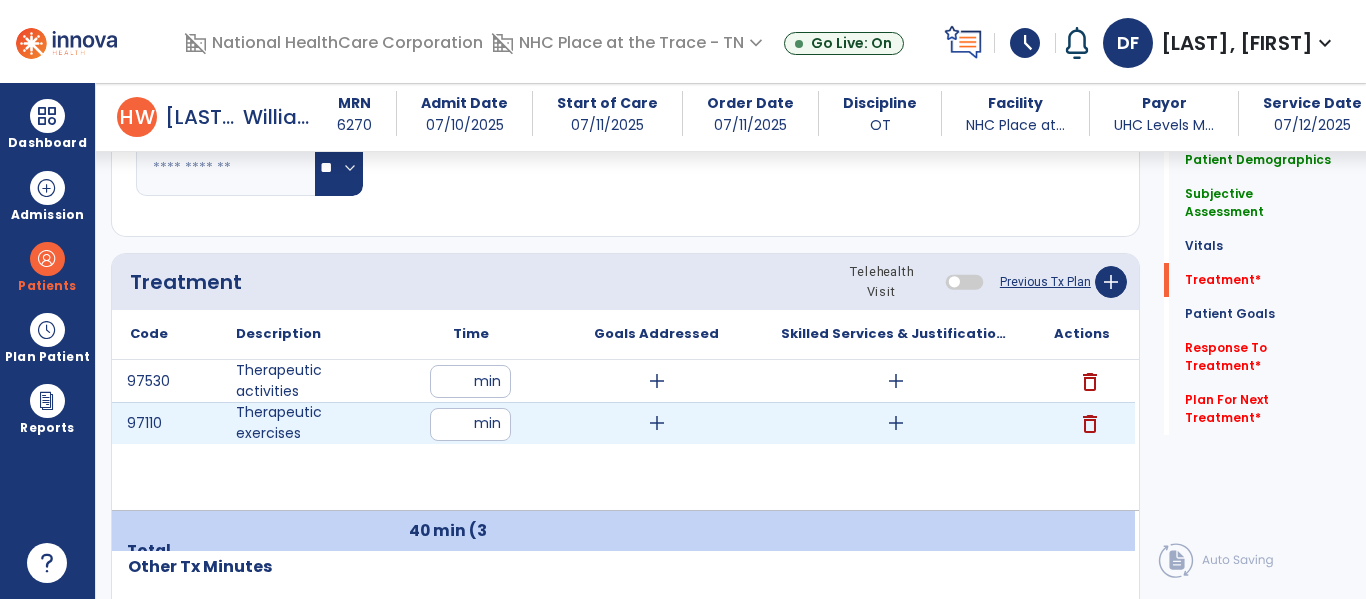 click on "add" at bounding box center (657, 423) 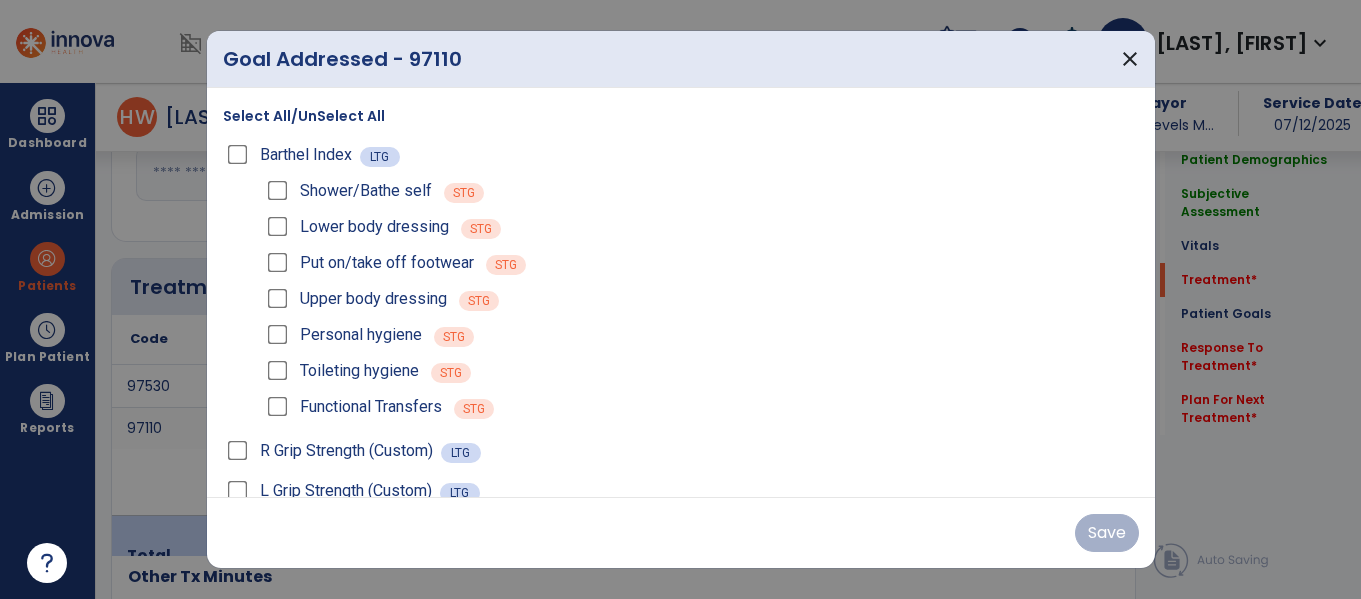 scroll, scrollTop: 1106, scrollLeft: 0, axis: vertical 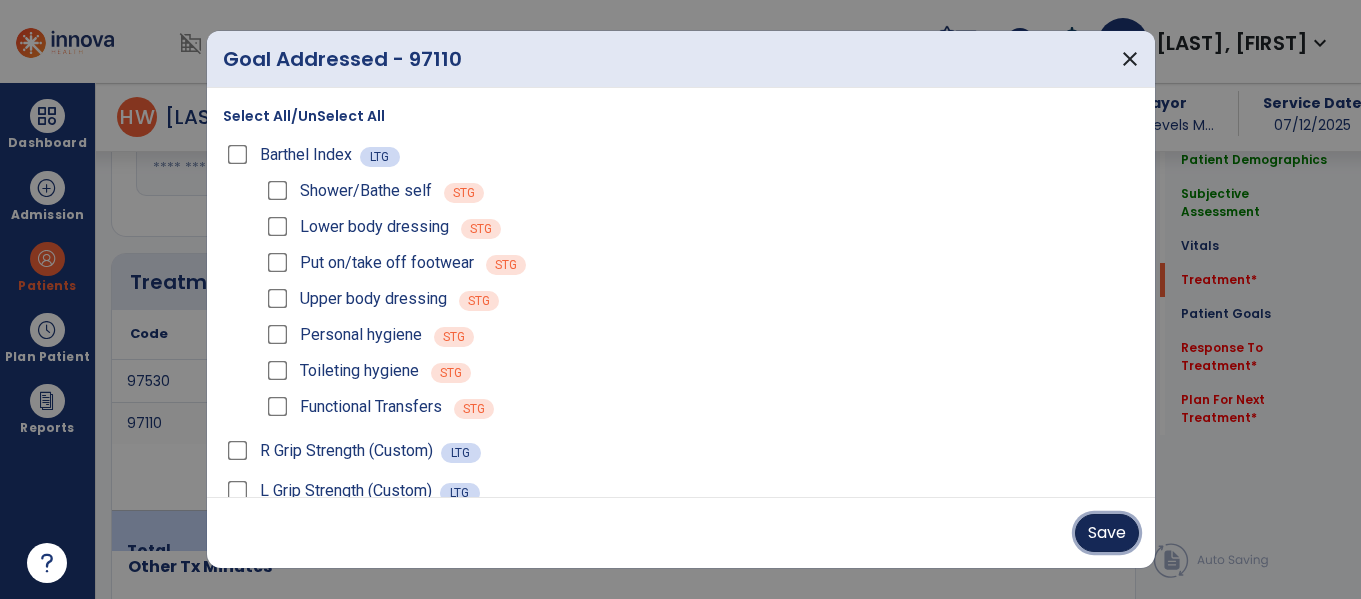 click on "Save" at bounding box center [1107, 533] 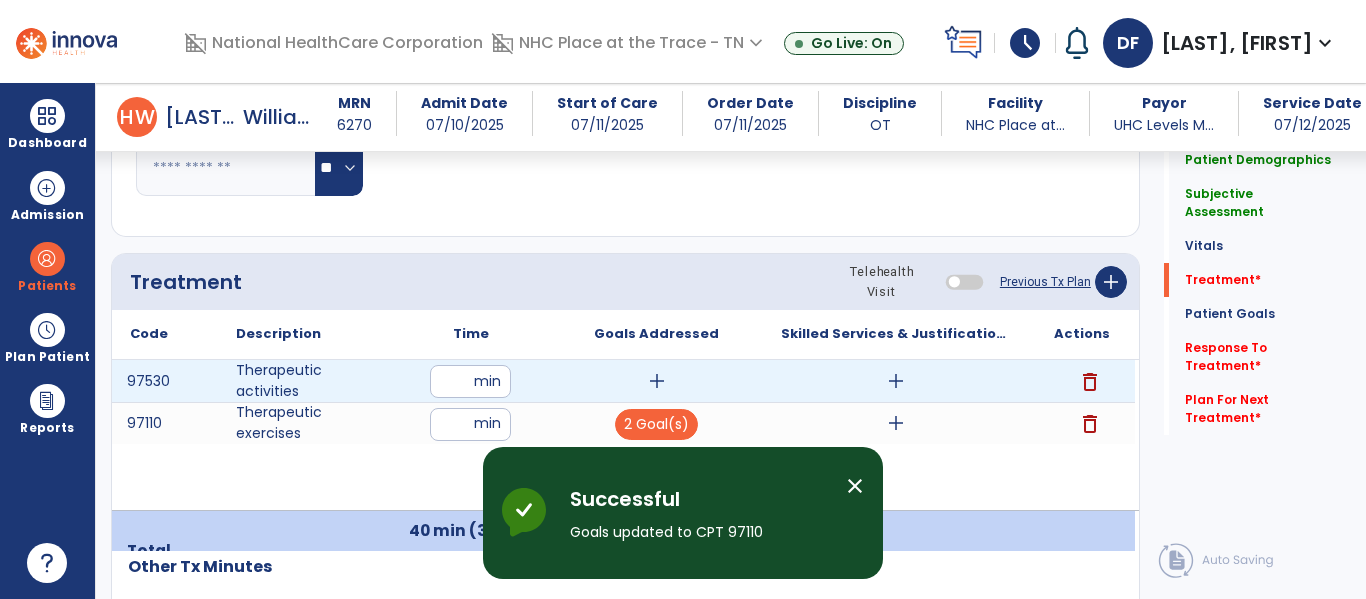 click on "add" at bounding box center (657, 381) 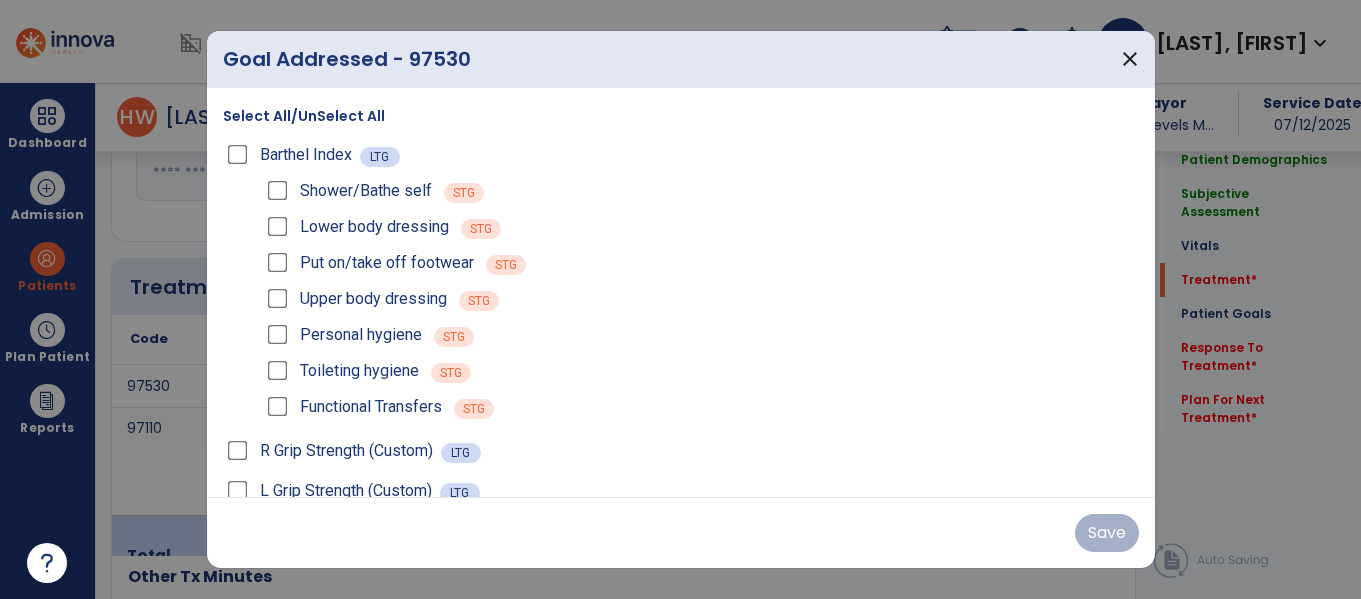 scroll, scrollTop: 1106, scrollLeft: 0, axis: vertical 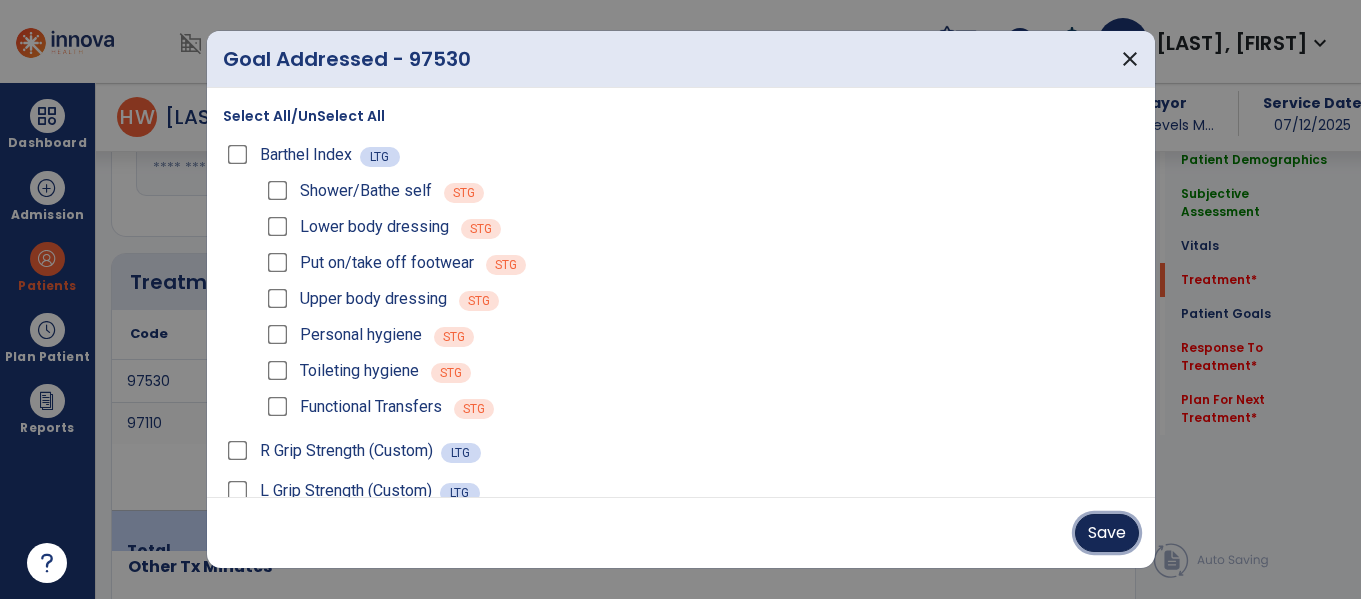 click on "Save" at bounding box center [1107, 533] 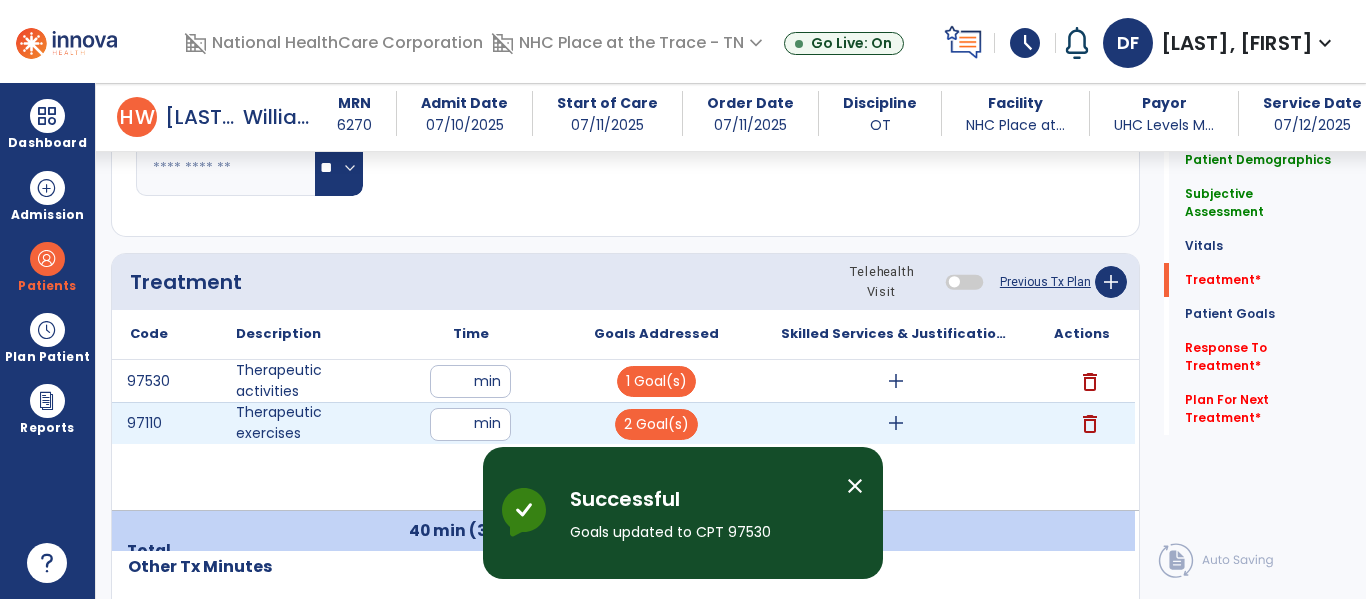 click on "add" at bounding box center (896, 423) 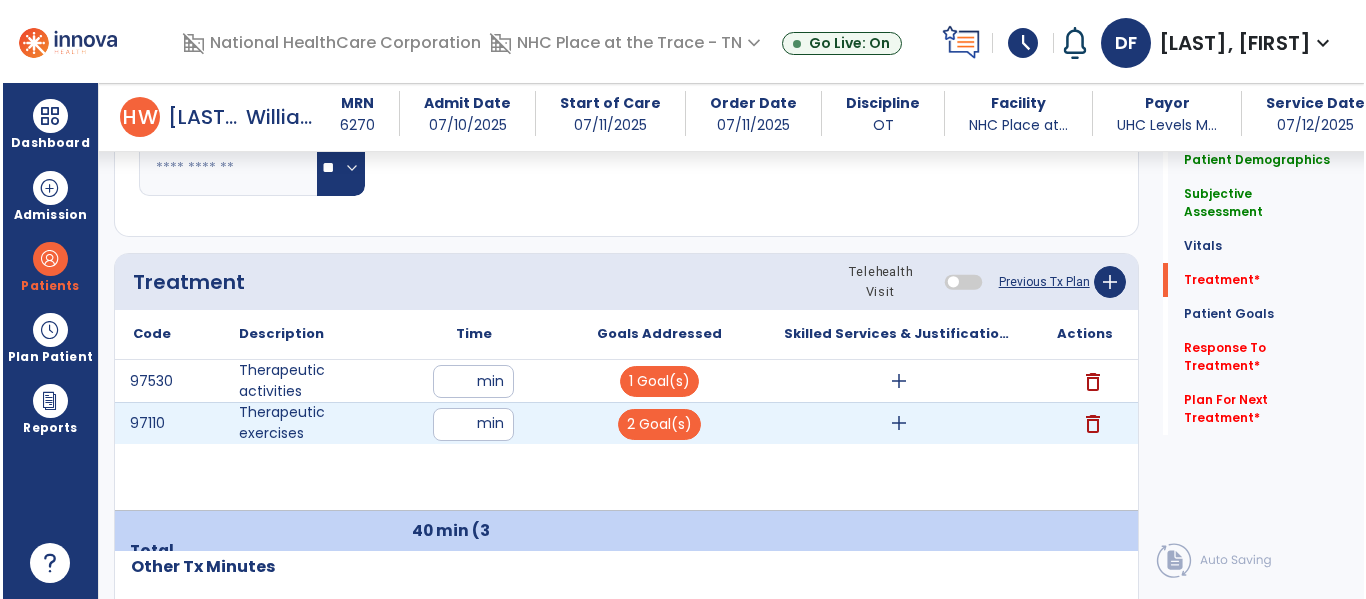 scroll, scrollTop: 1106, scrollLeft: 0, axis: vertical 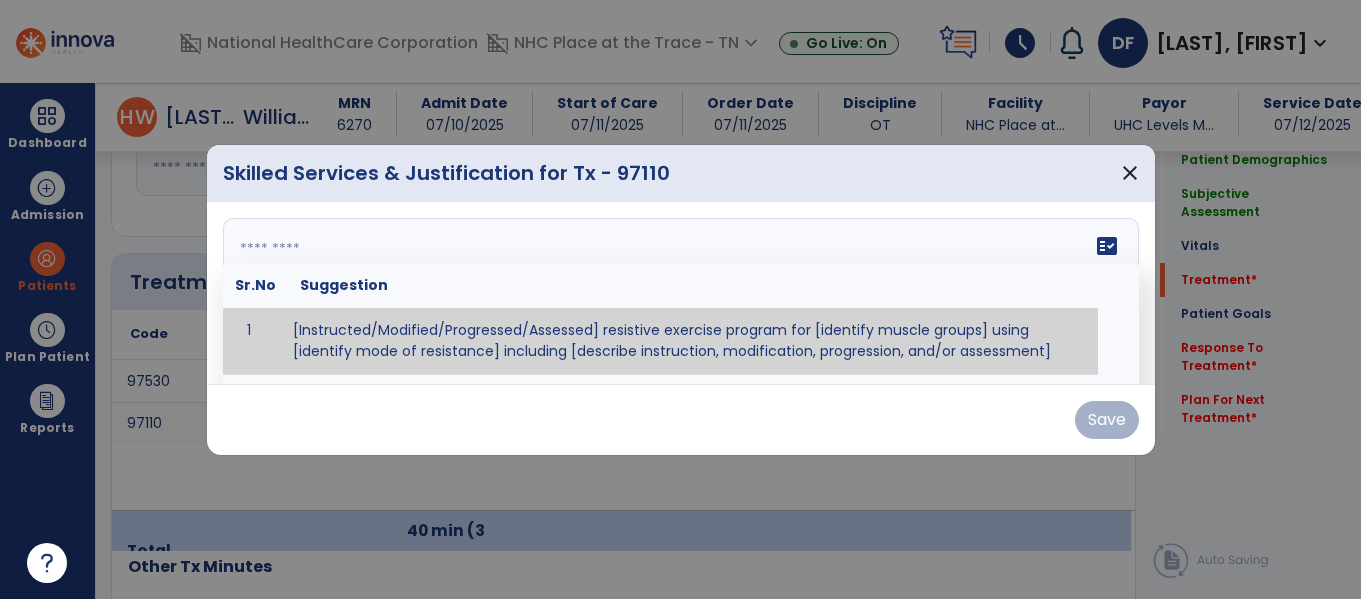 click on "fact_check  Sr.No Suggestion 1 [Instructed/Modified/Progressed/Assessed] resistive exercise program for [identify muscle groups] using [identify mode of resistance] including [describe instruction, modification, progression, and/or assessment] 2 [Instructed/Modified/Progressed/Assessed] aerobic exercise program using [identify equipment/mode] including [describe instruction, modification,progression, and/or assessment] 3 [Instructed/Modified/Progressed/Assessed] [PROM/A/AROM/AROM] program for [identify joint movements] using [contract-relax, over-pressure, inhibitory techniques, other] 4 [Assessed/Tested] aerobic capacity with administration of [aerobic capacity test]" at bounding box center [681, 293] 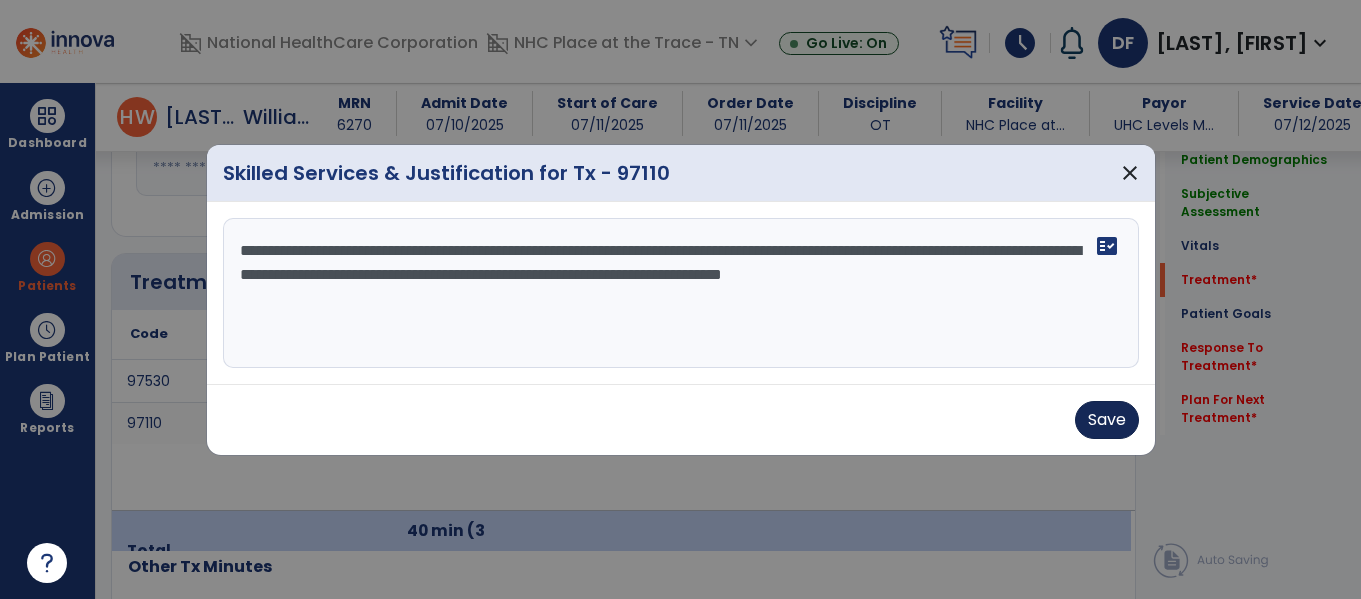 type on "**********" 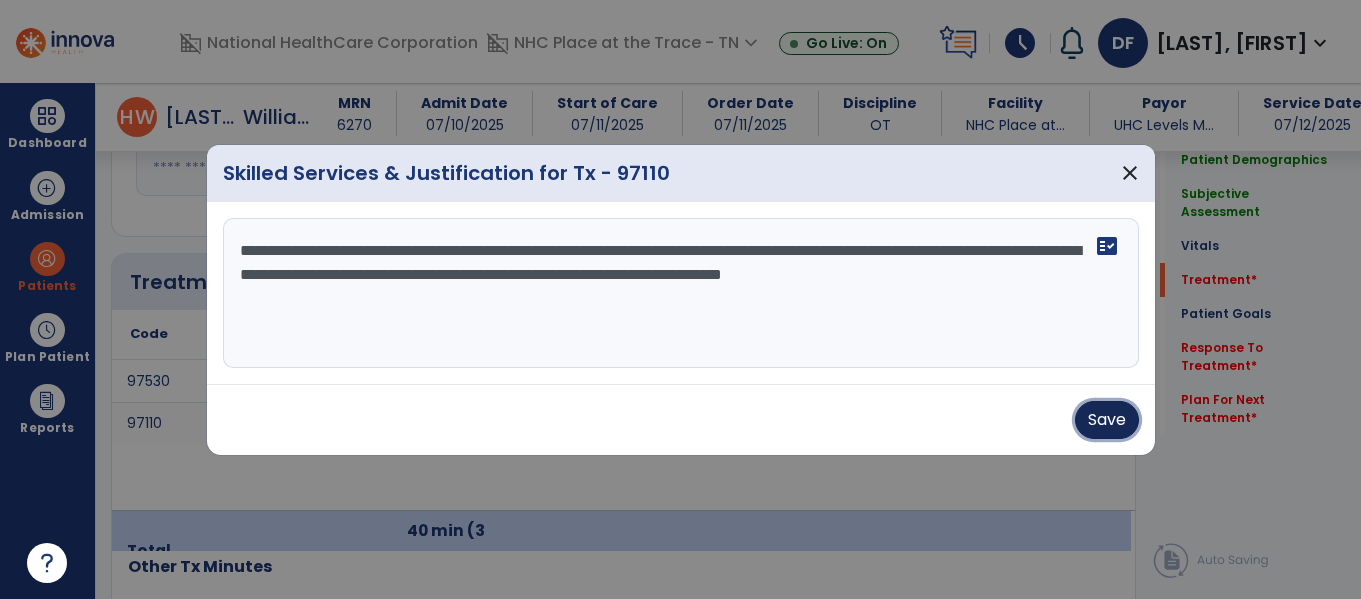 click on "Save" at bounding box center (1107, 420) 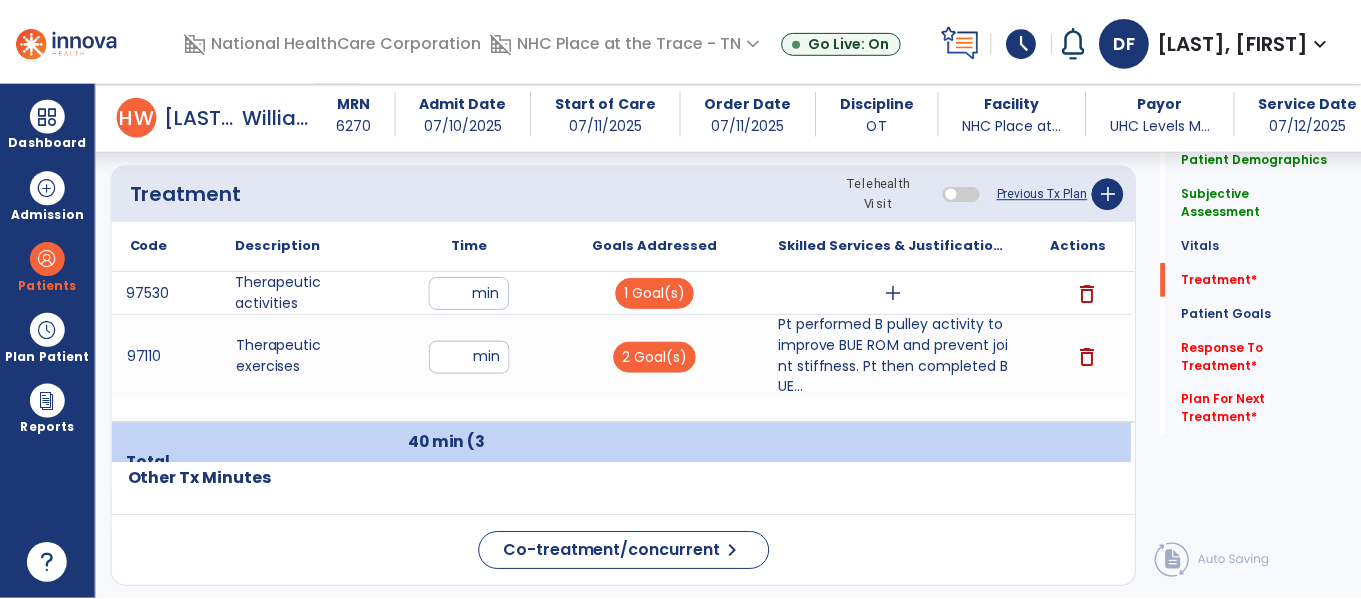 scroll, scrollTop: 1193, scrollLeft: 0, axis: vertical 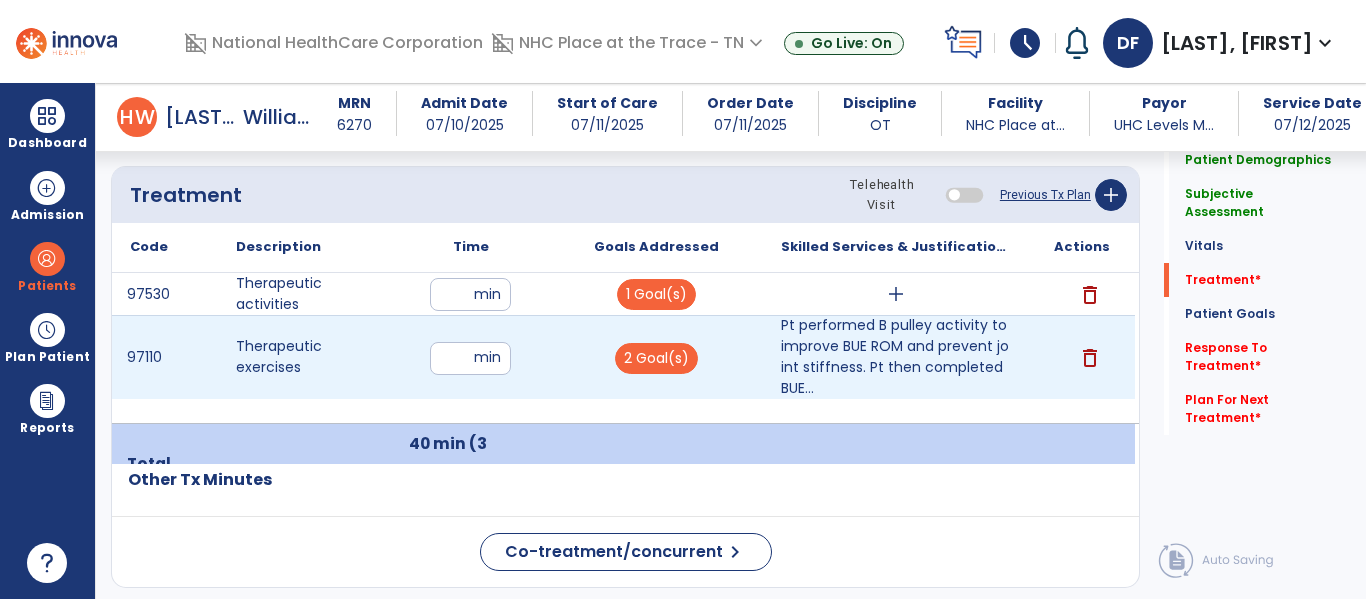 click on "**" at bounding box center (470, 358) 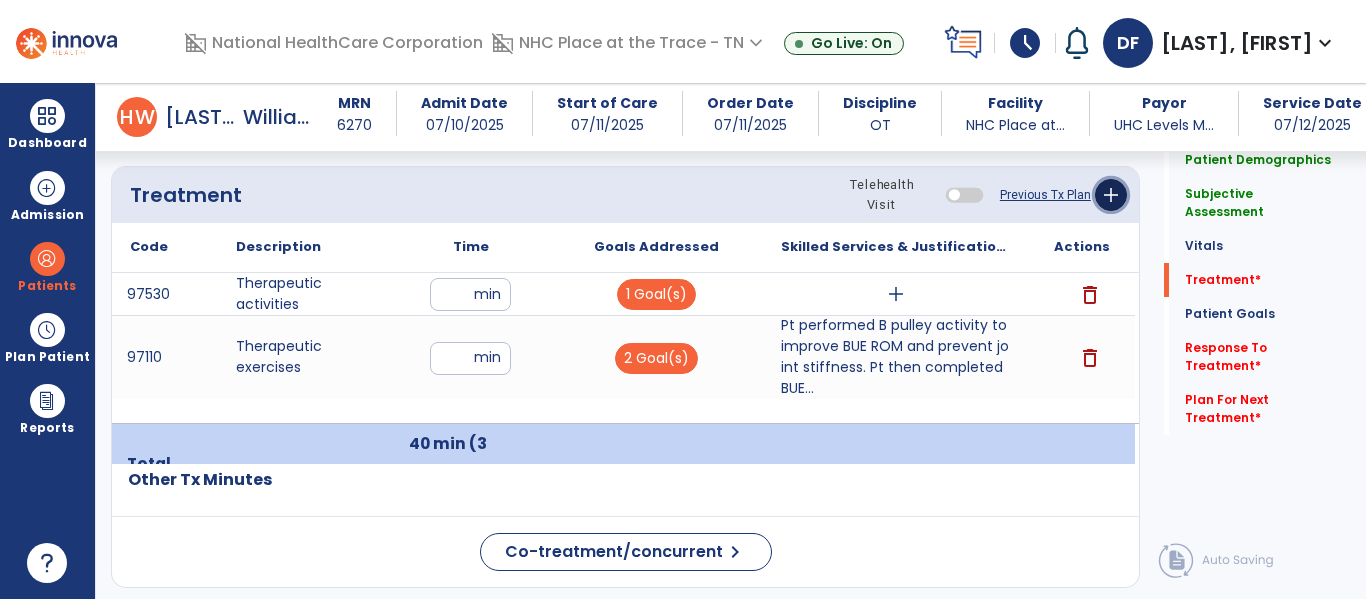 click on "add" 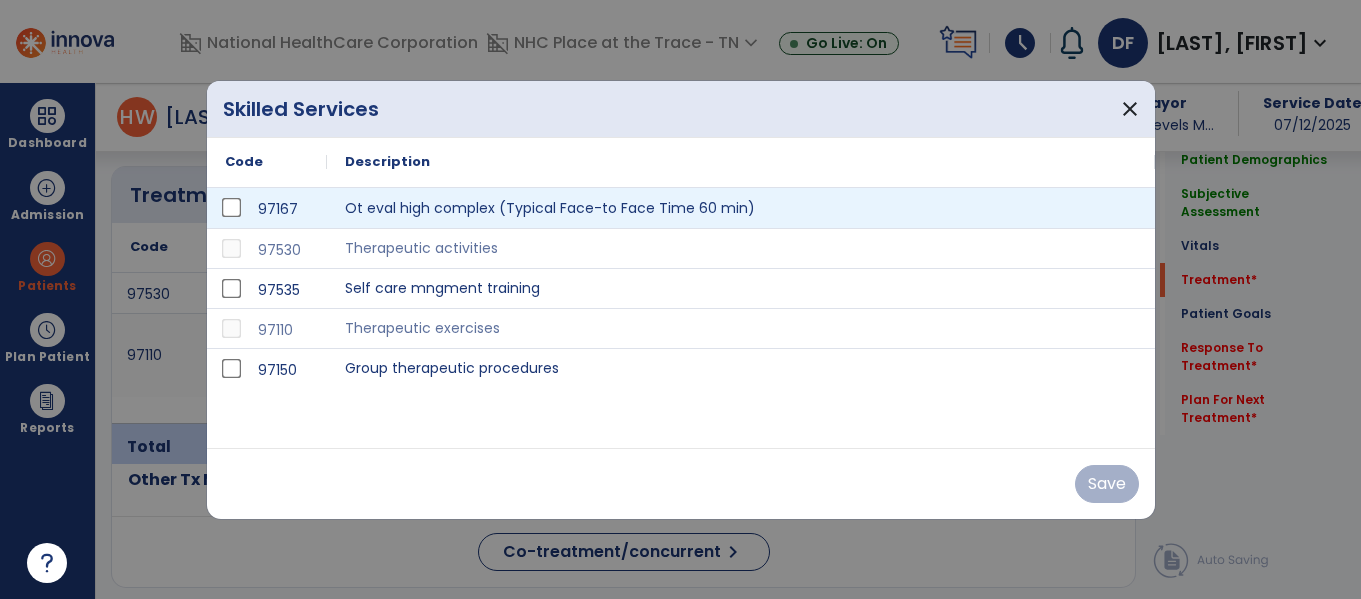scroll, scrollTop: 1193, scrollLeft: 0, axis: vertical 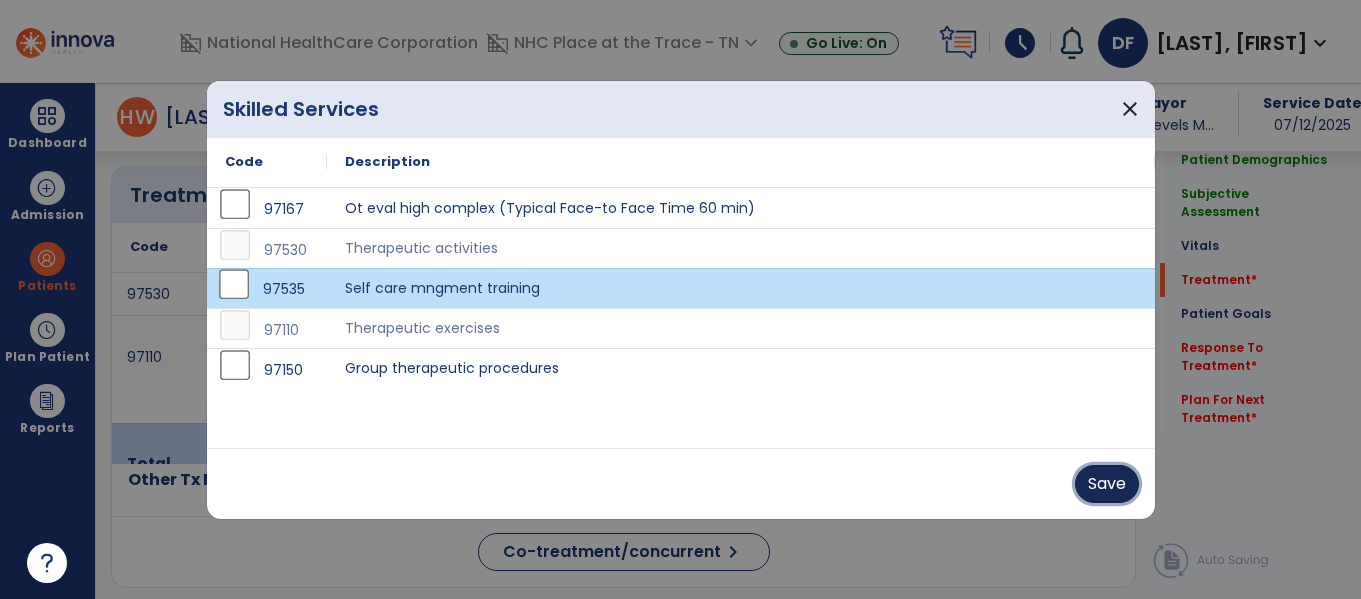click on "Save" at bounding box center [1107, 484] 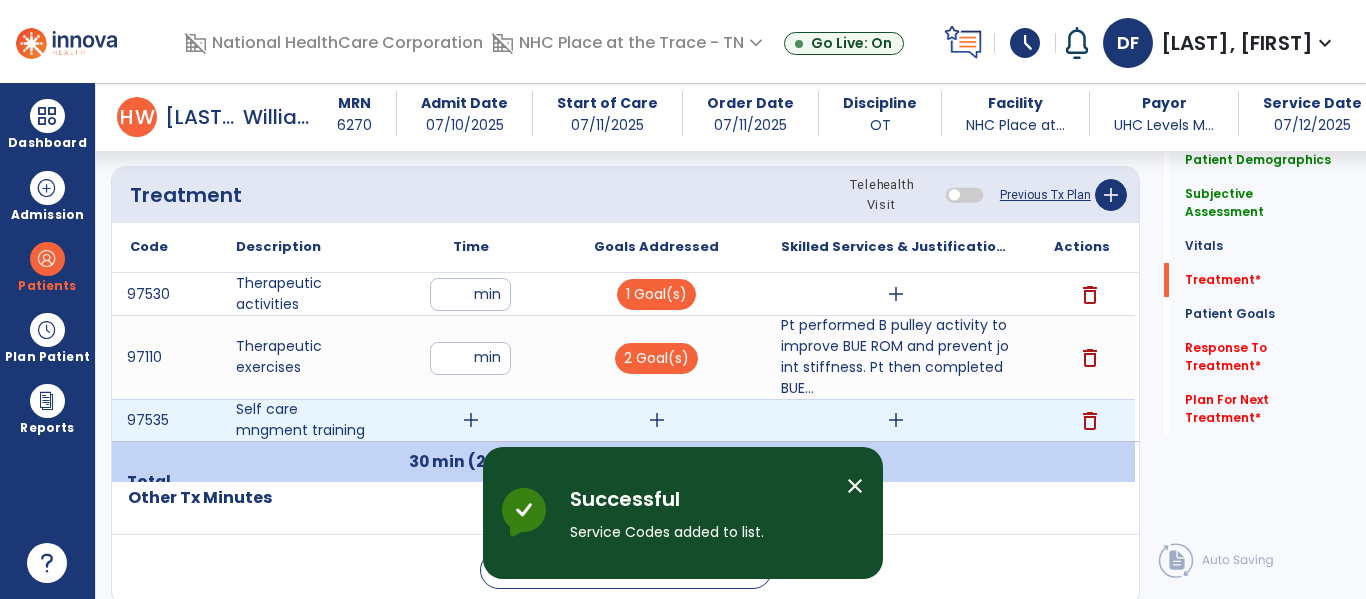 click on "add" at bounding box center [471, 420] 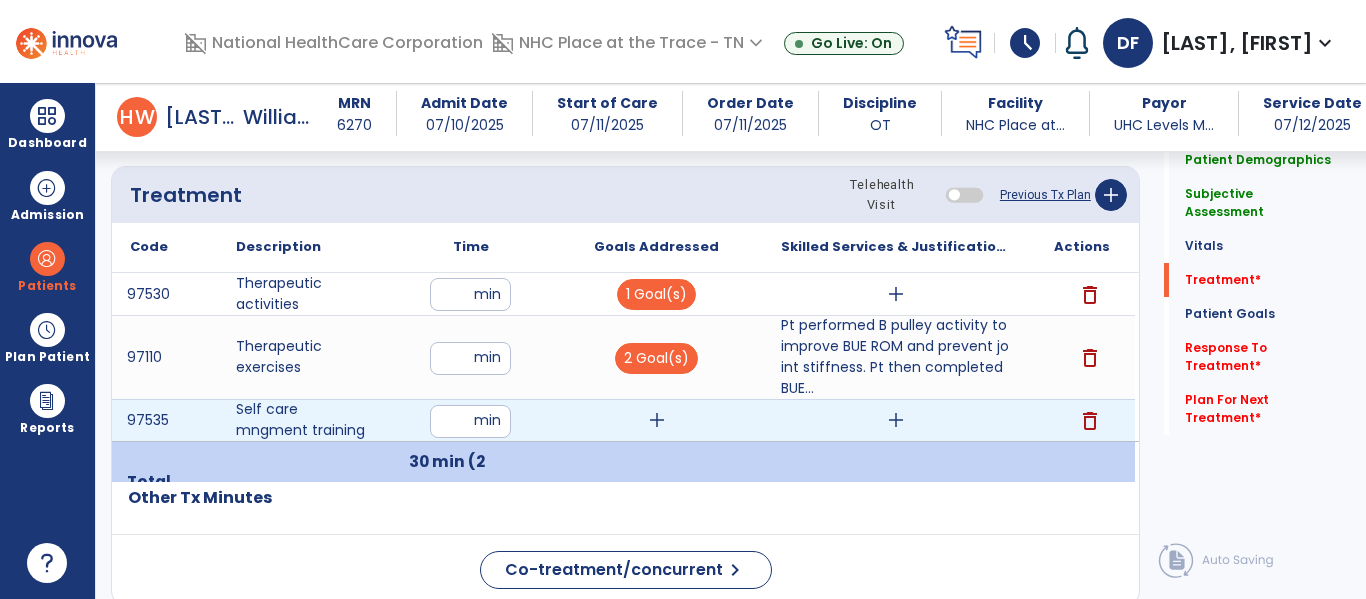 type on "**" 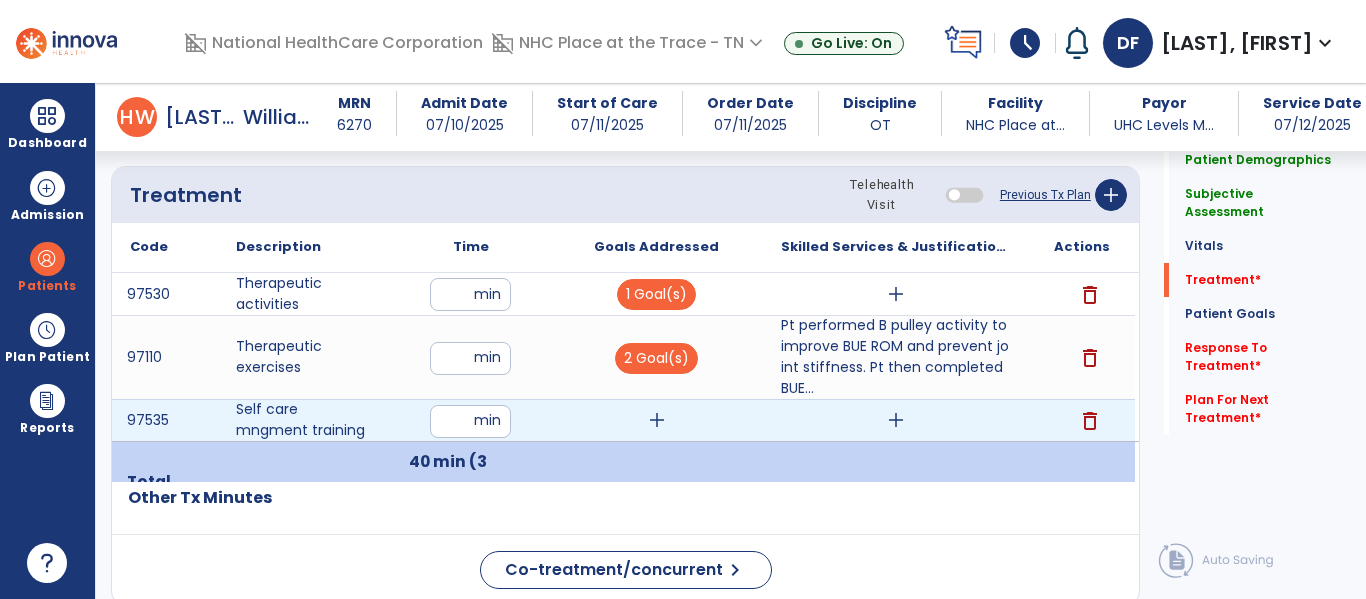 click on "add" at bounding box center (657, 420) 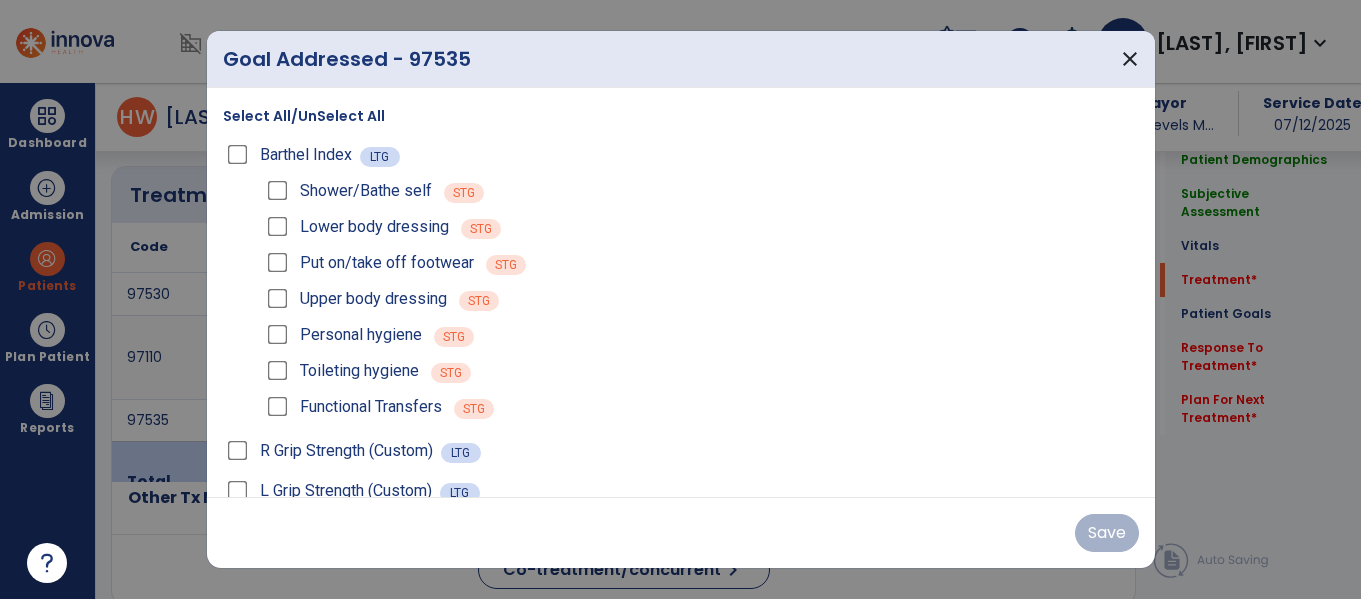 scroll, scrollTop: 1193, scrollLeft: 0, axis: vertical 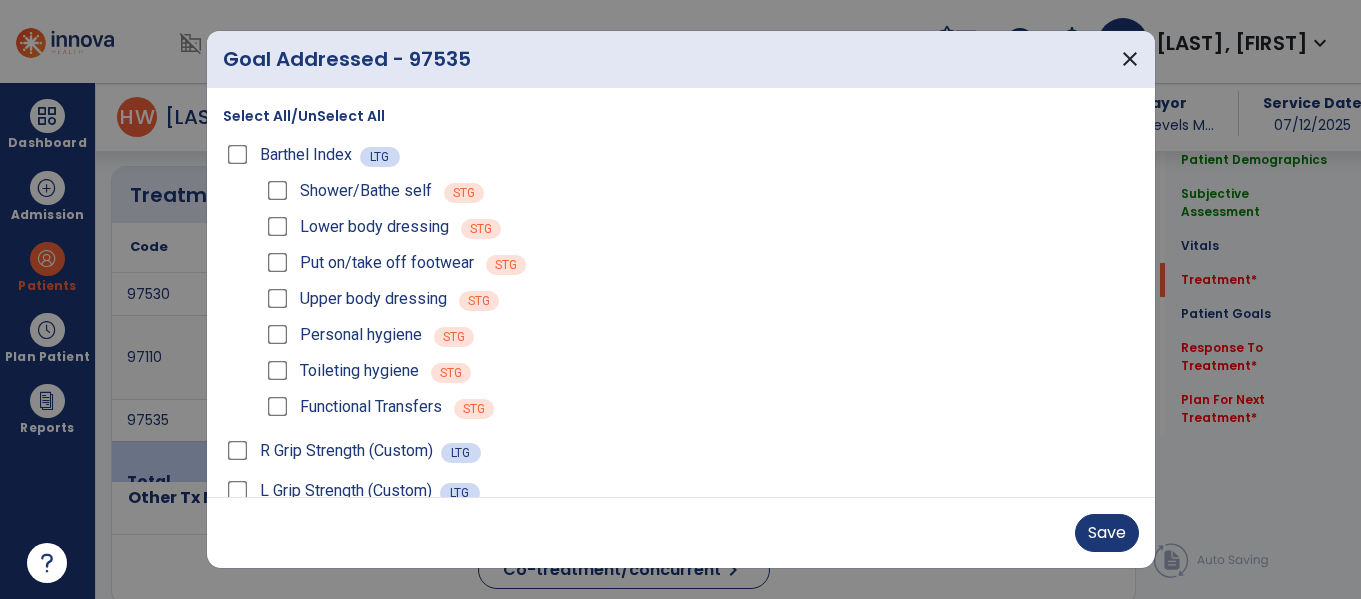 click on "Barthel Index  LTG" at bounding box center (681, 155) 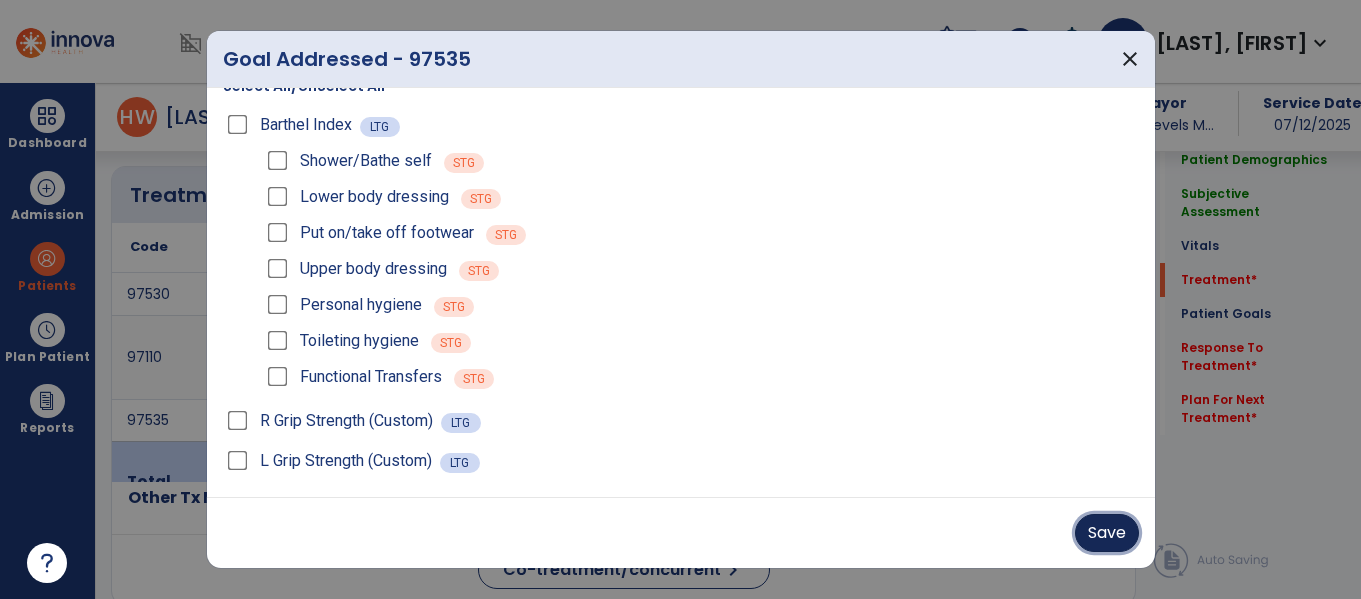 click on "Save" at bounding box center [1107, 533] 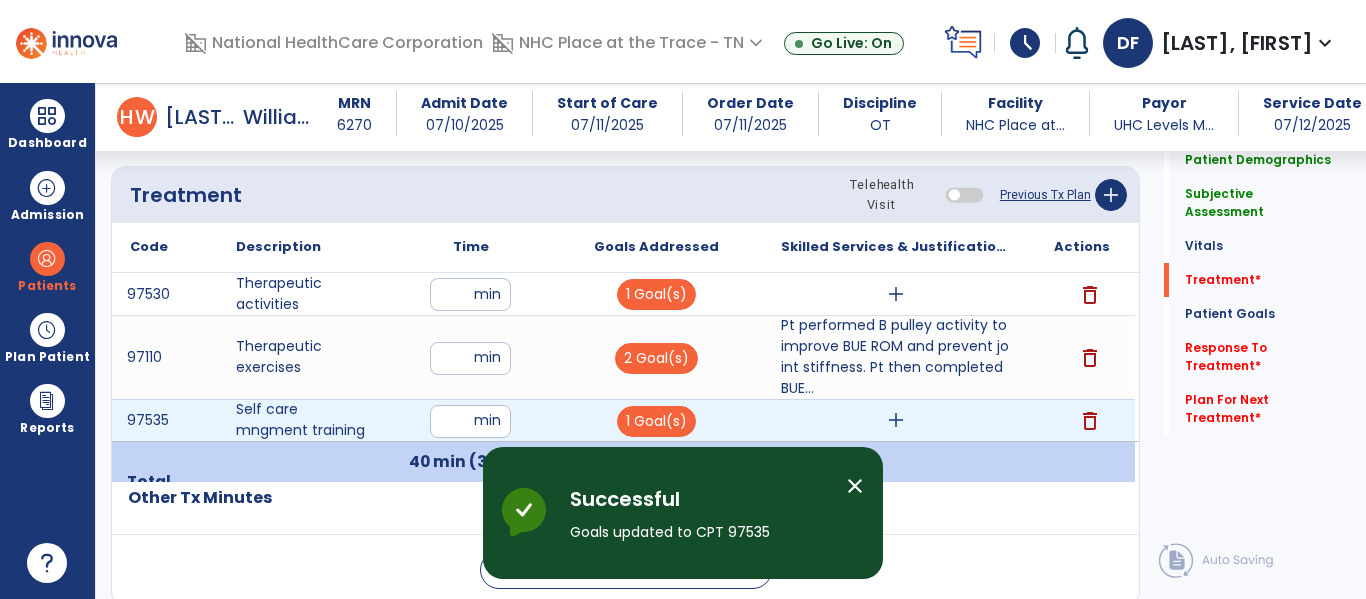 click on "add" at bounding box center (896, 420) 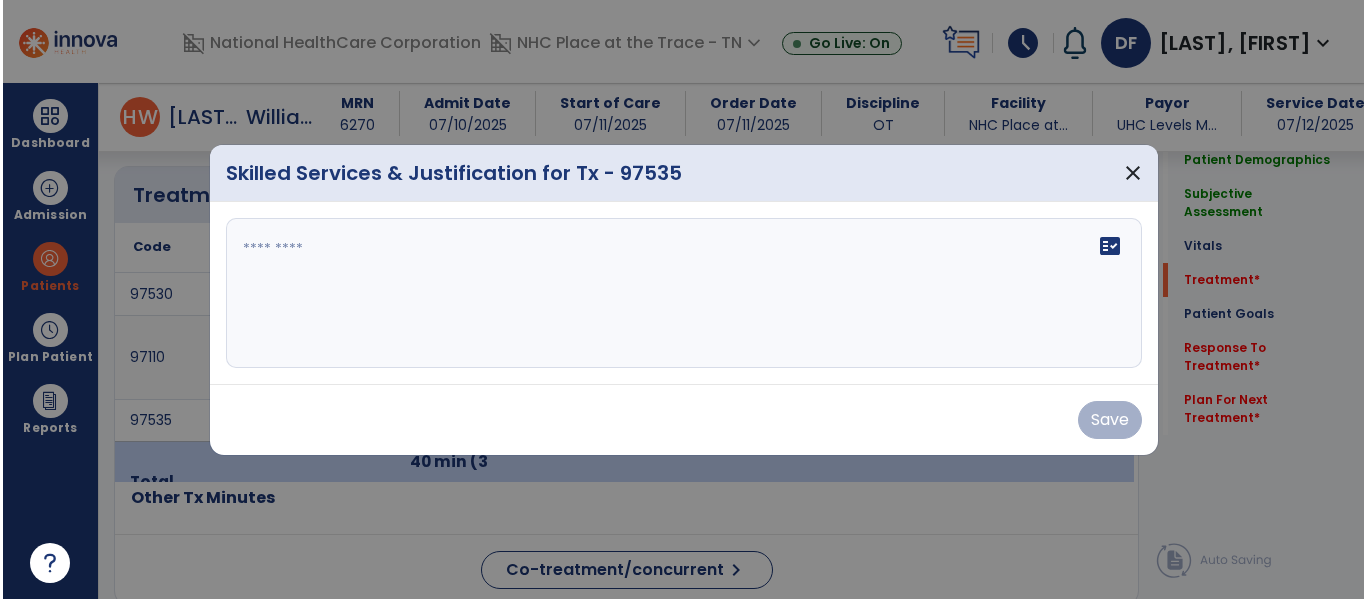 scroll, scrollTop: 1193, scrollLeft: 0, axis: vertical 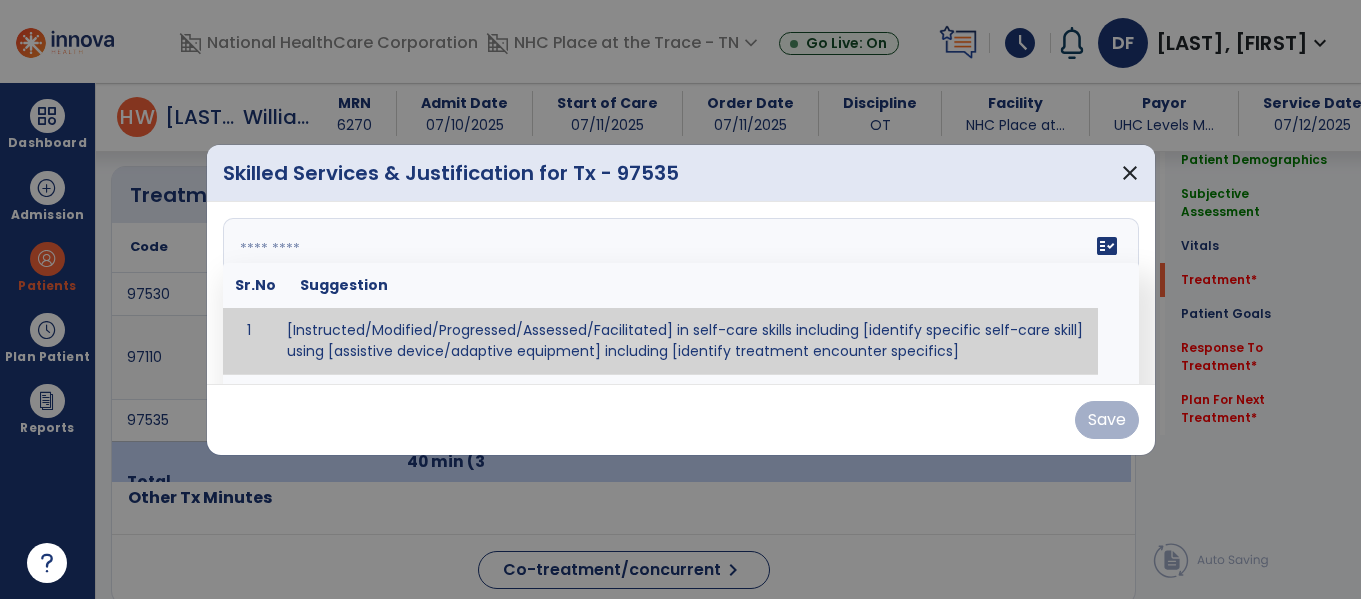 click on "fact_check  Sr.No Suggestion 1 [Instructed/Modified/Progressed/Assessed/Facilitated] in self-care skills including [identify specific self-care skill] using [assistive device/adaptive equipment] including [identify treatment encounter specifics]" at bounding box center [681, 293] 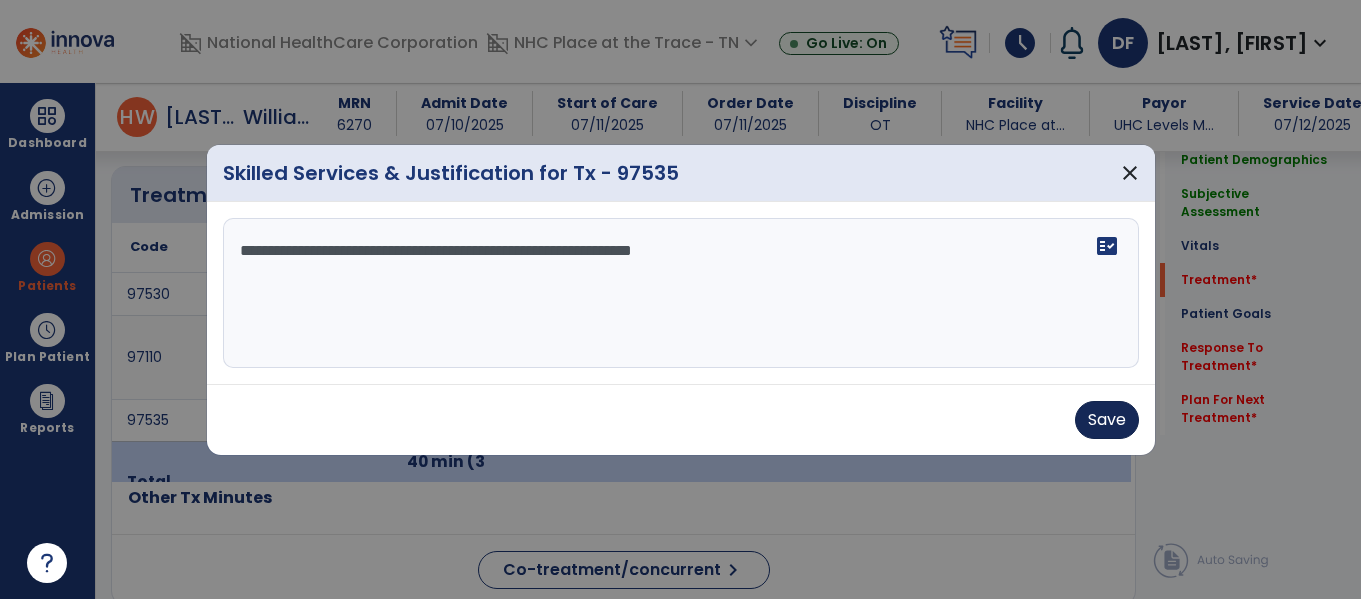 type on "**********" 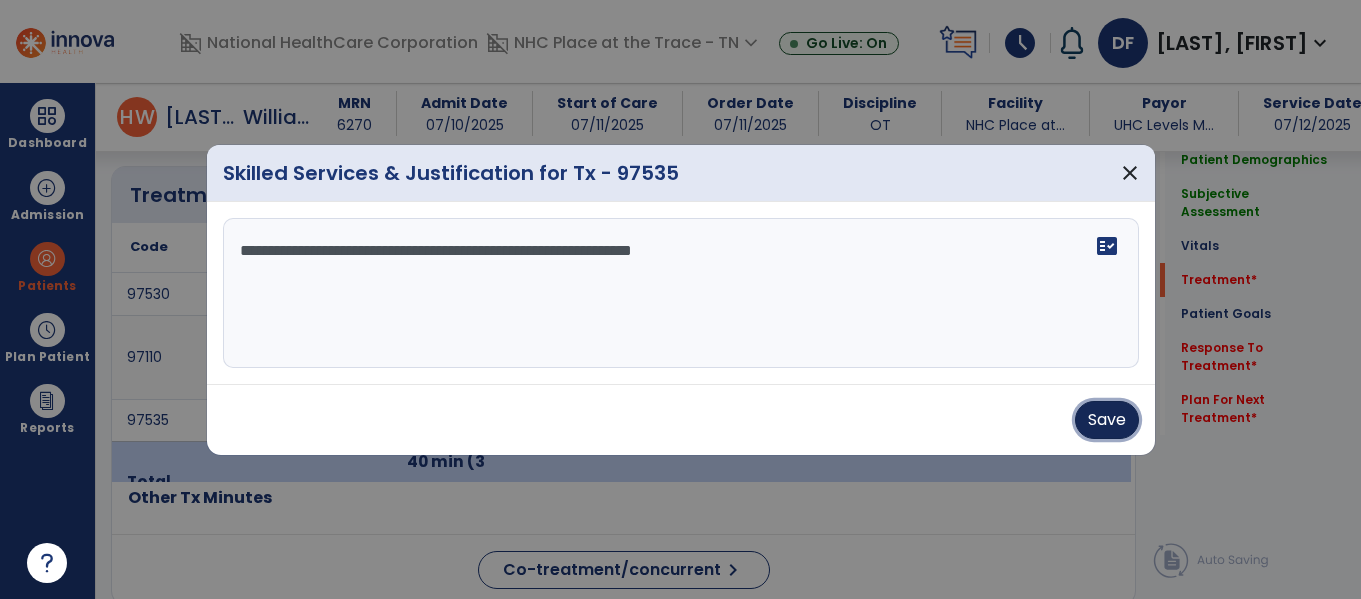 click on "Save" at bounding box center (1107, 420) 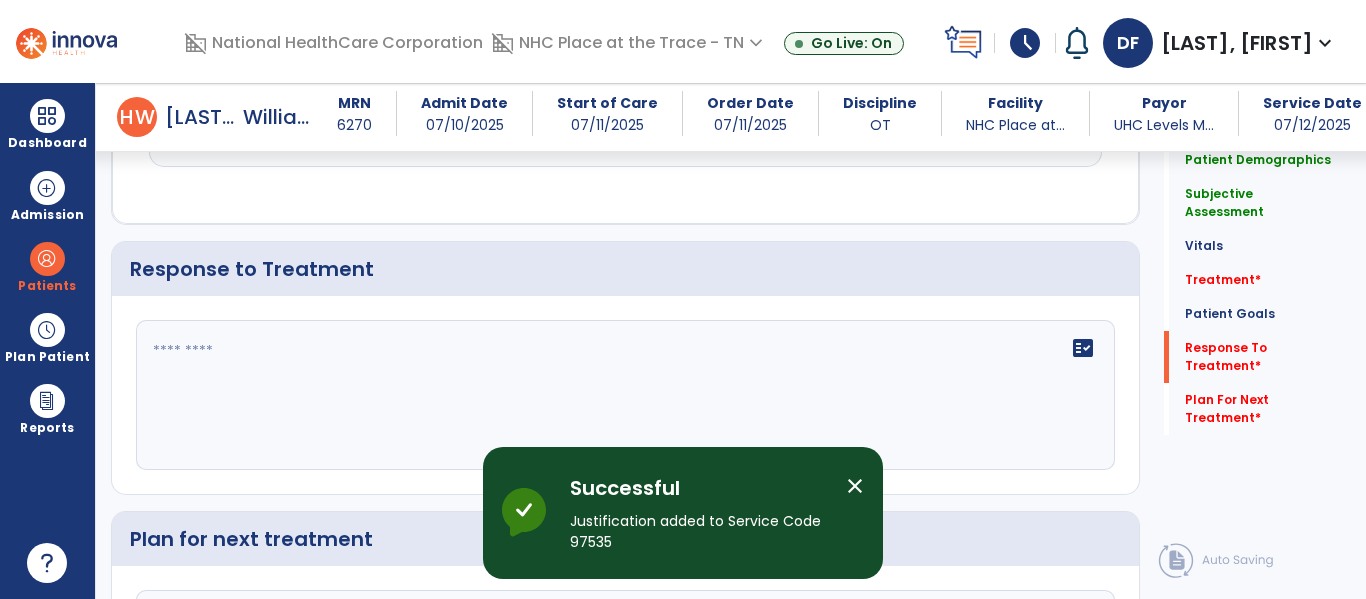 scroll, scrollTop: 3188, scrollLeft: 0, axis: vertical 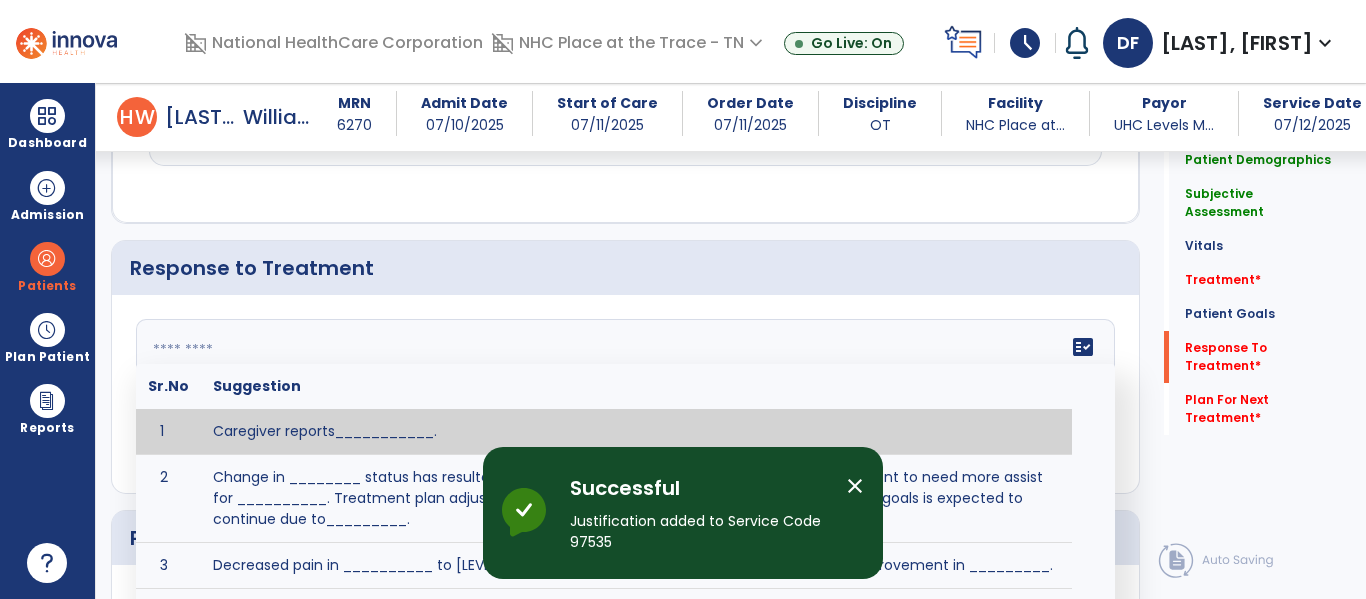 click 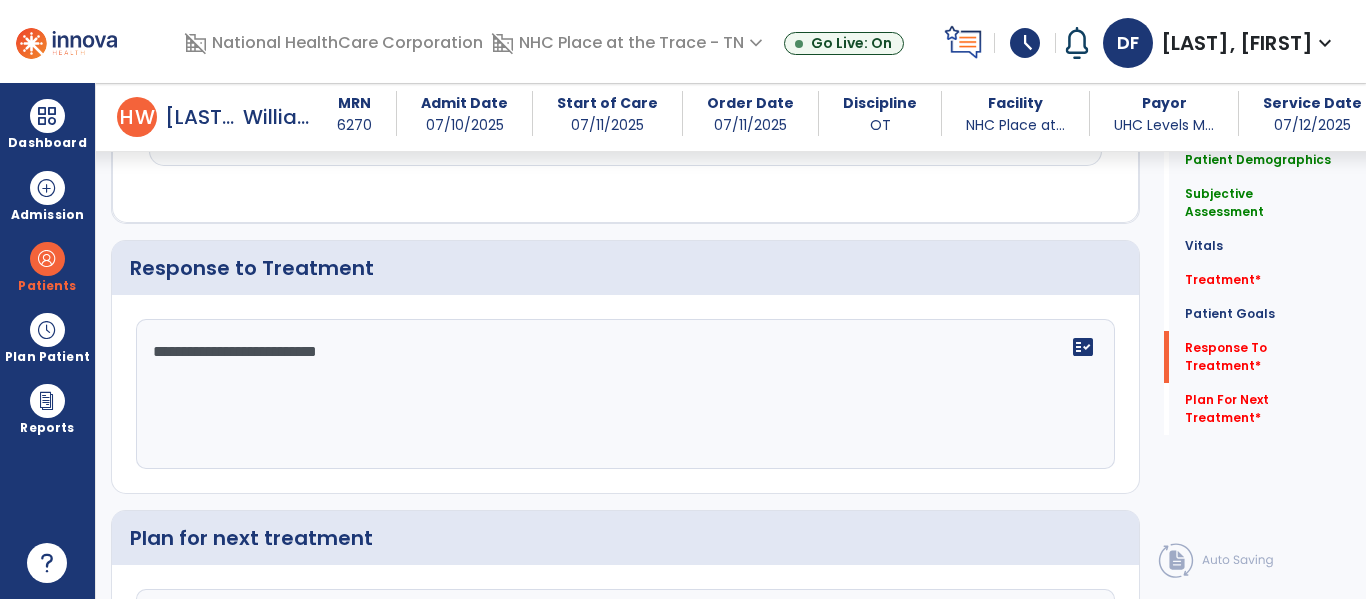 scroll, scrollTop: 3346, scrollLeft: 0, axis: vertical 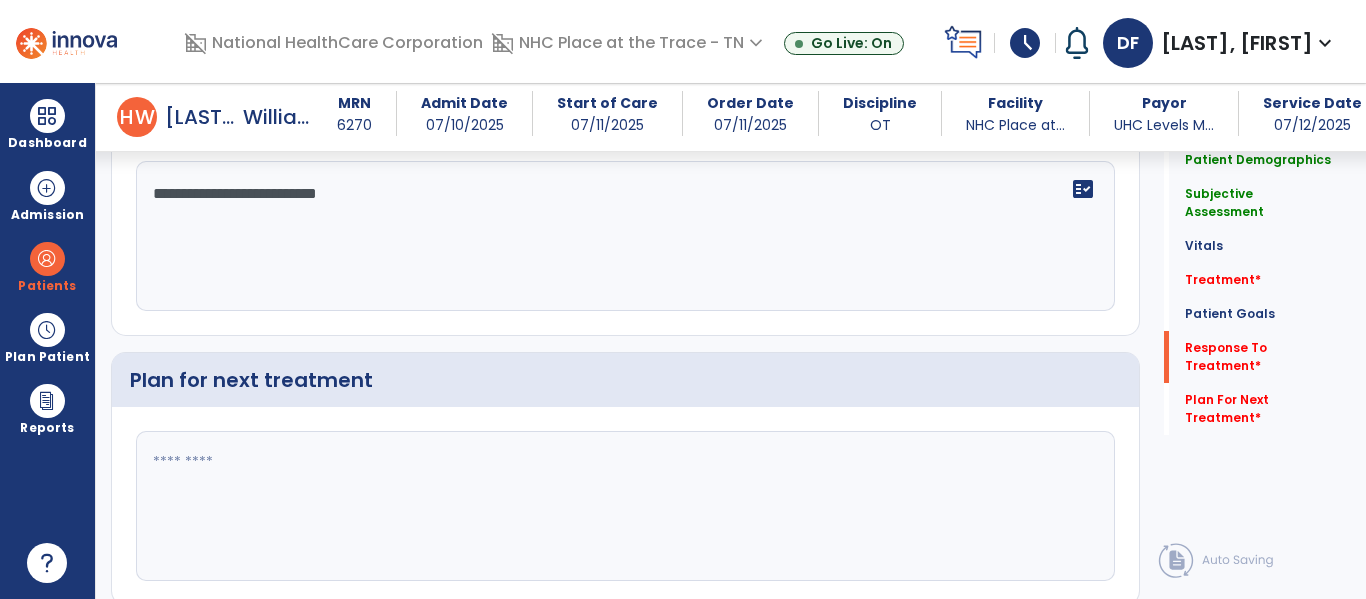 type on "**********" 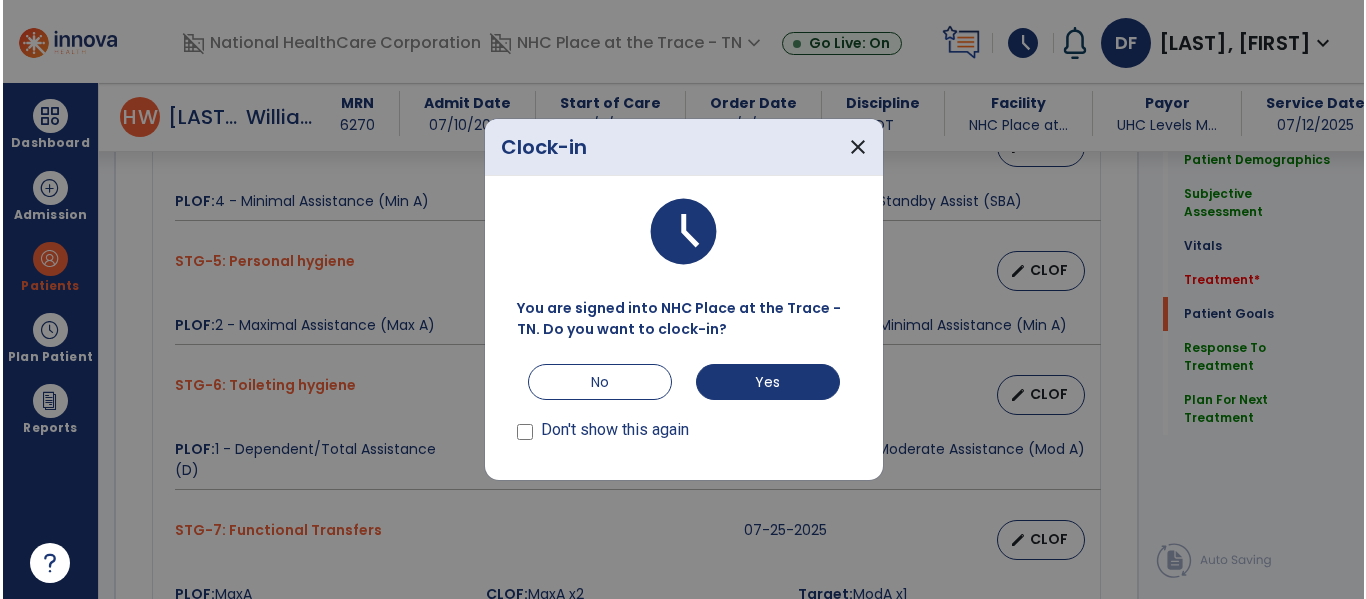 scroll, scrollTop: 2337, scrollLeft: 0, axis: vertical 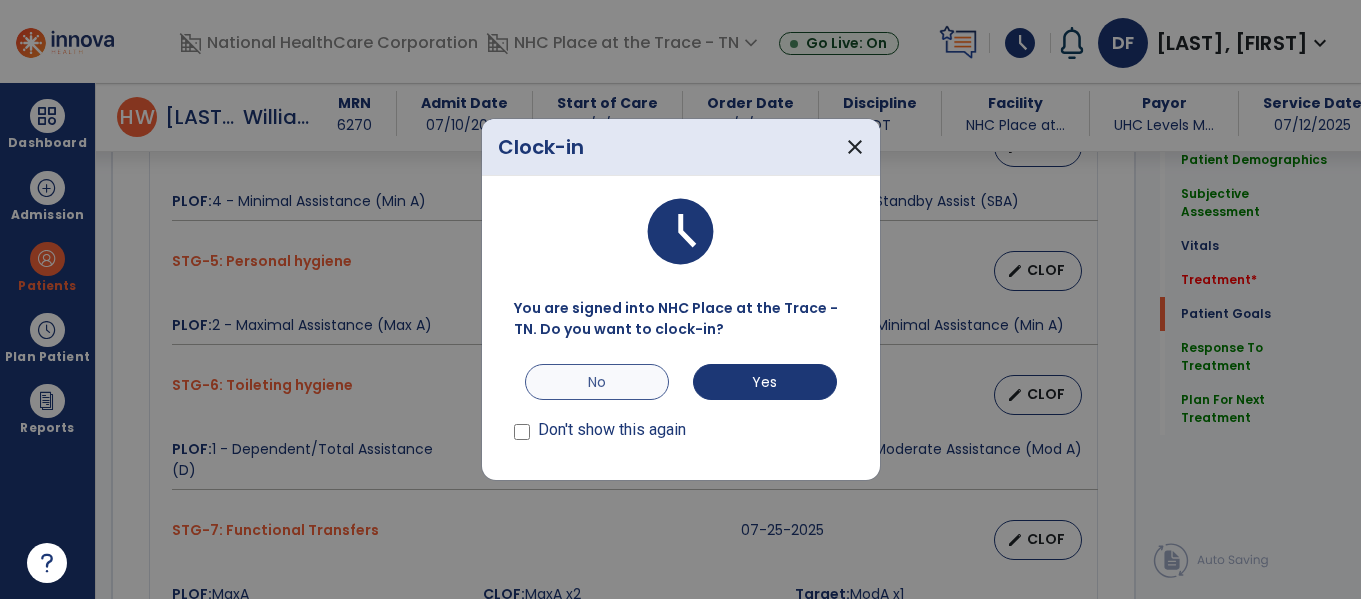 type on "**********" 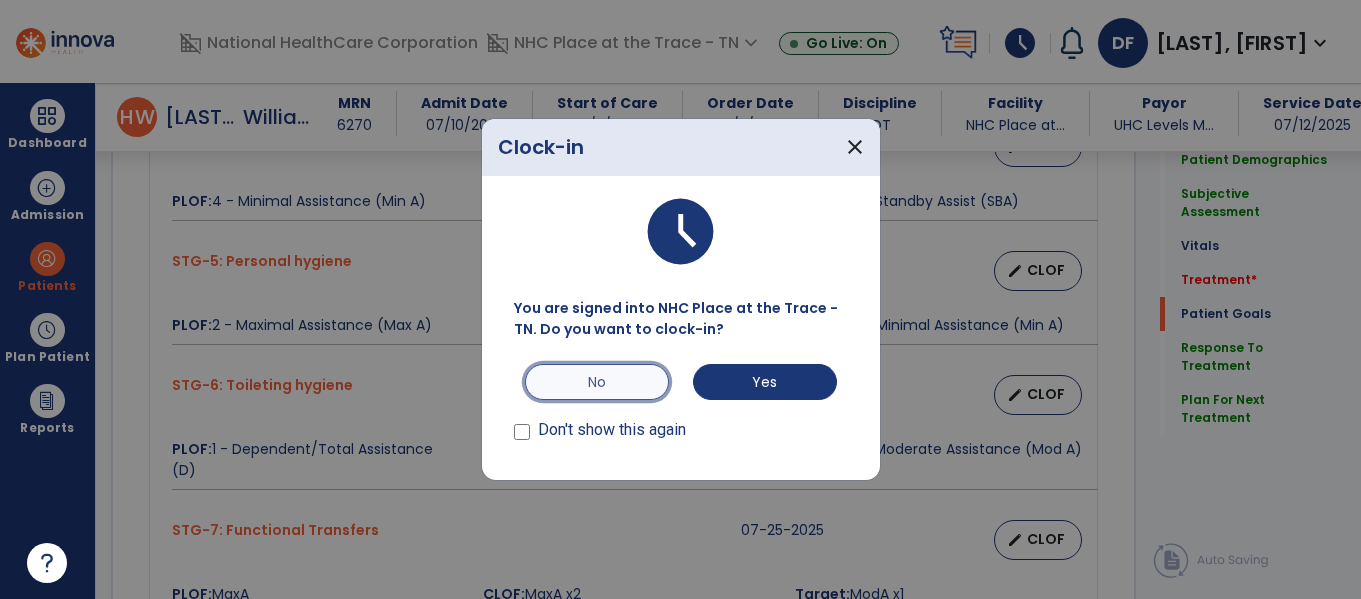 click on "No" at bounding box center [597, 382] 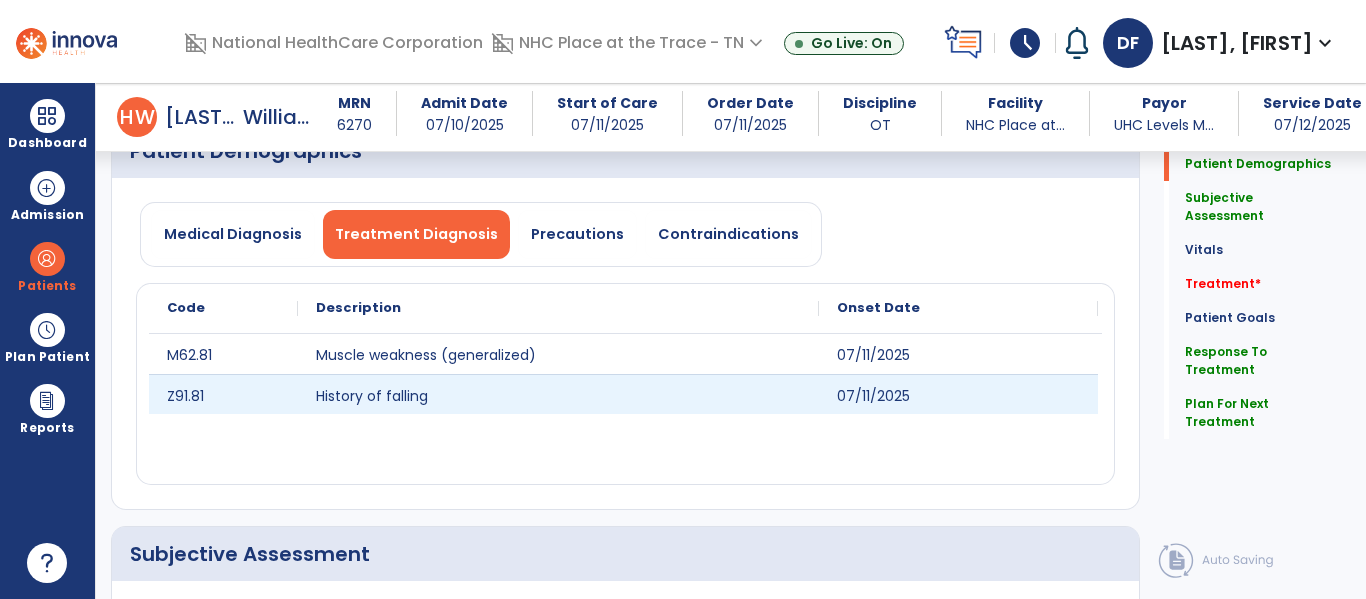 scroll, scrollTop: 0, scrollLeft: 0, axis: both 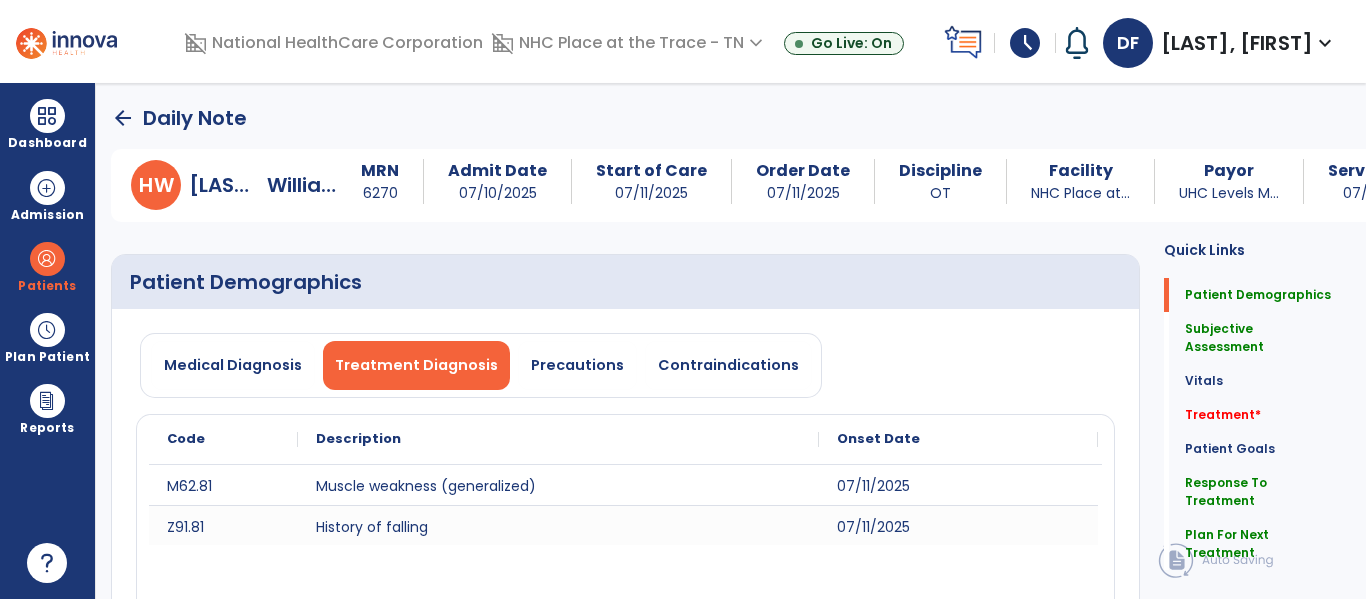 click on "arrow_back" 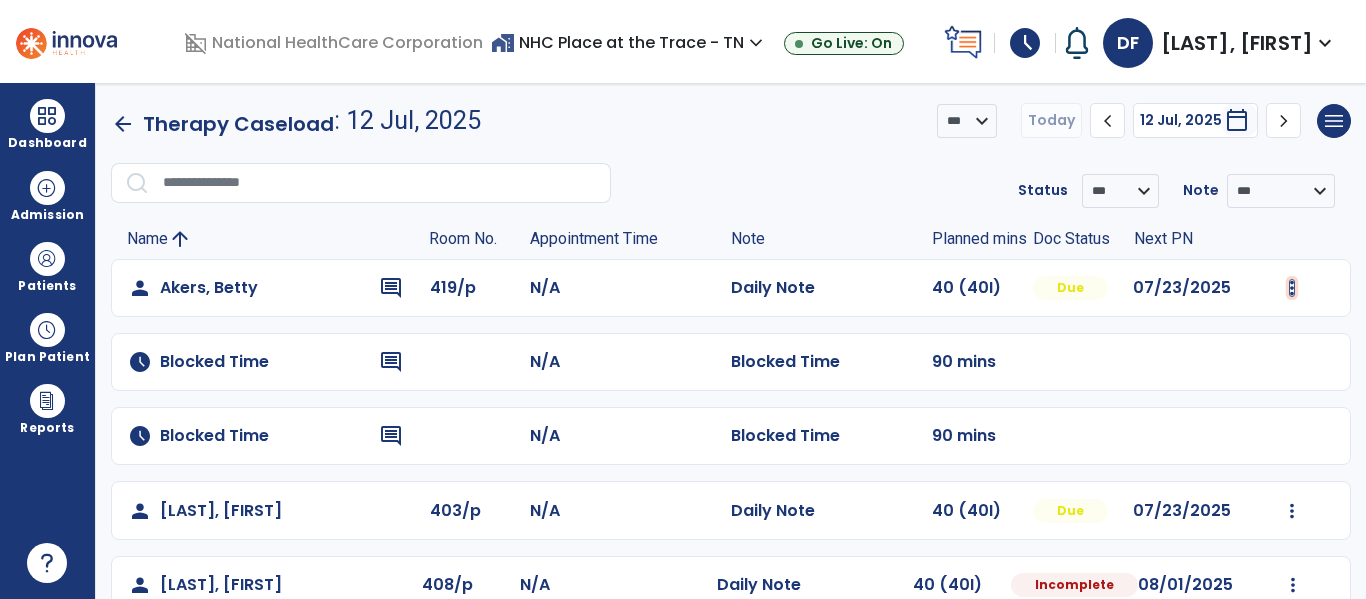 click at bounding box center [1292, 288] 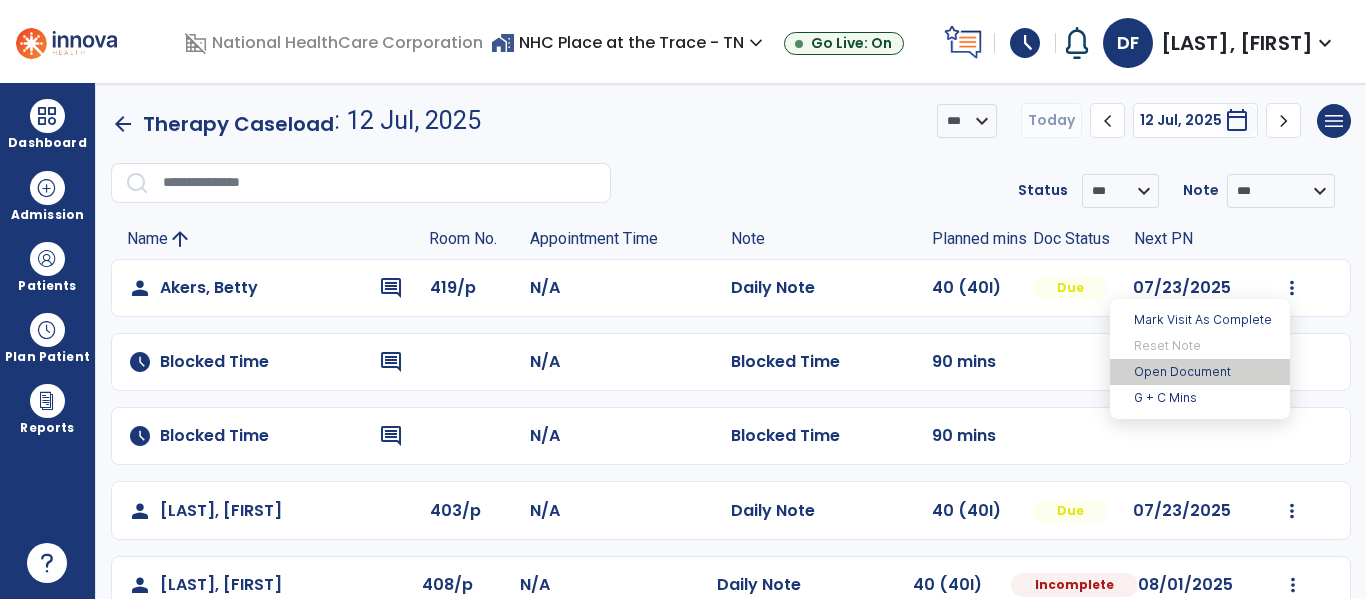 click on "Open Document" at bounding box center [1200, 372] 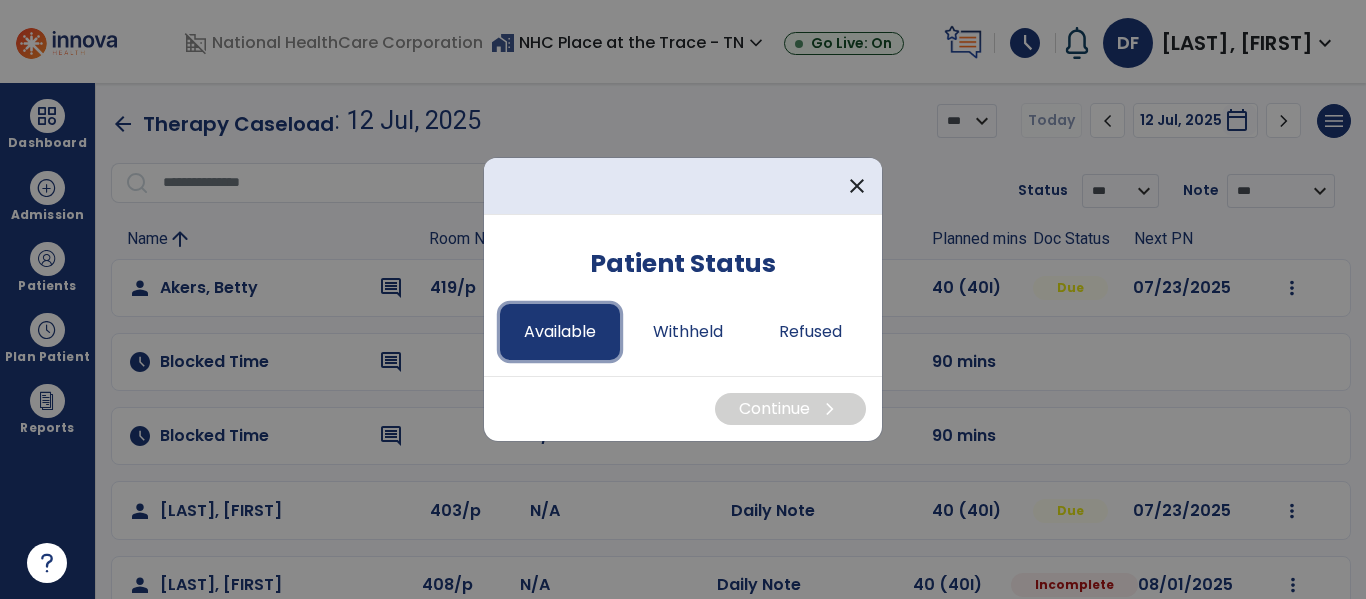 click on "Available" at bounding box center [560, 332] 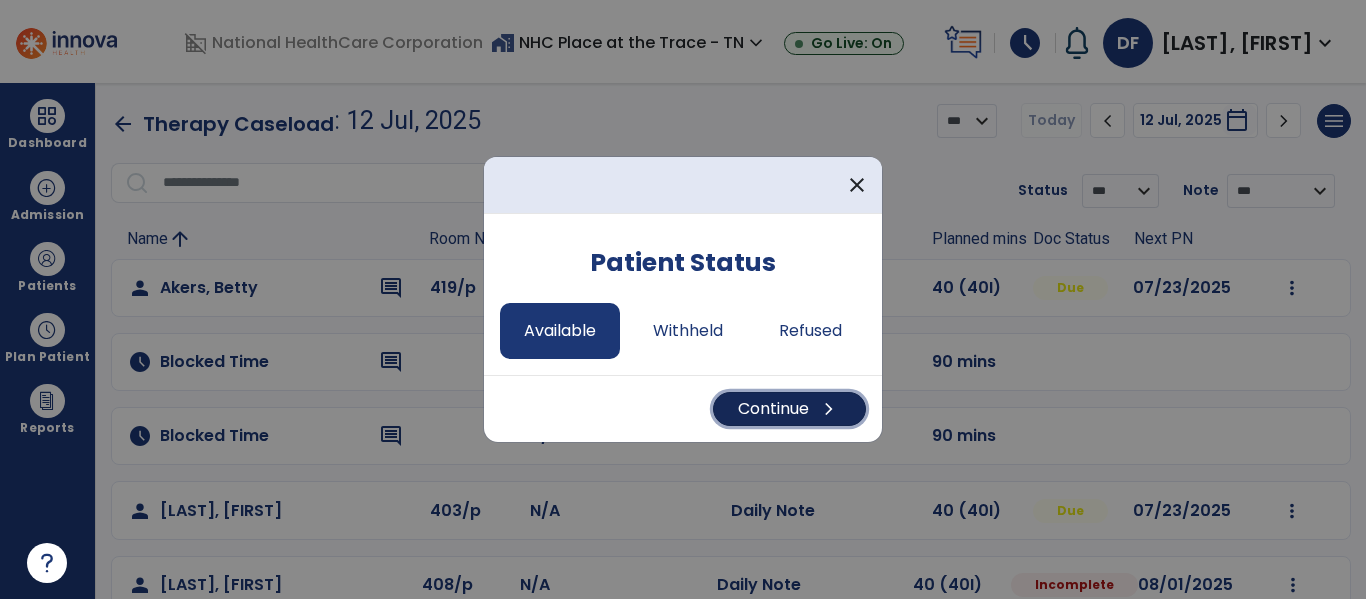 click on "Continue   chevron_right" at bounding box center [789, 409] 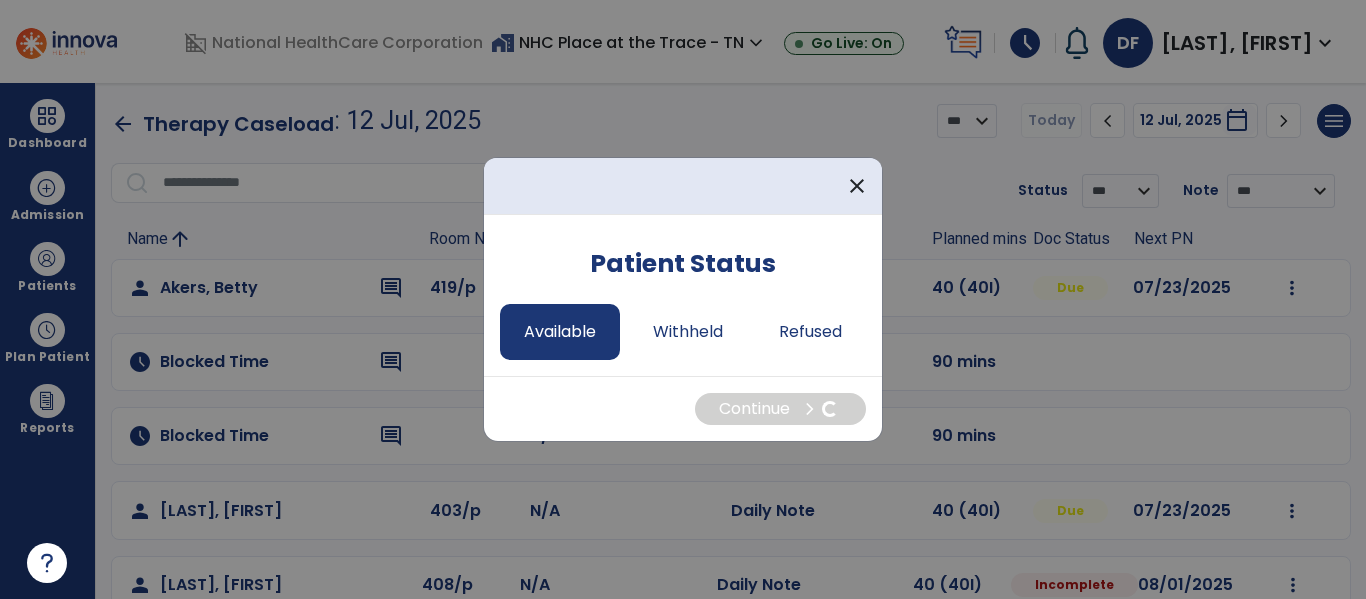 select on "*" 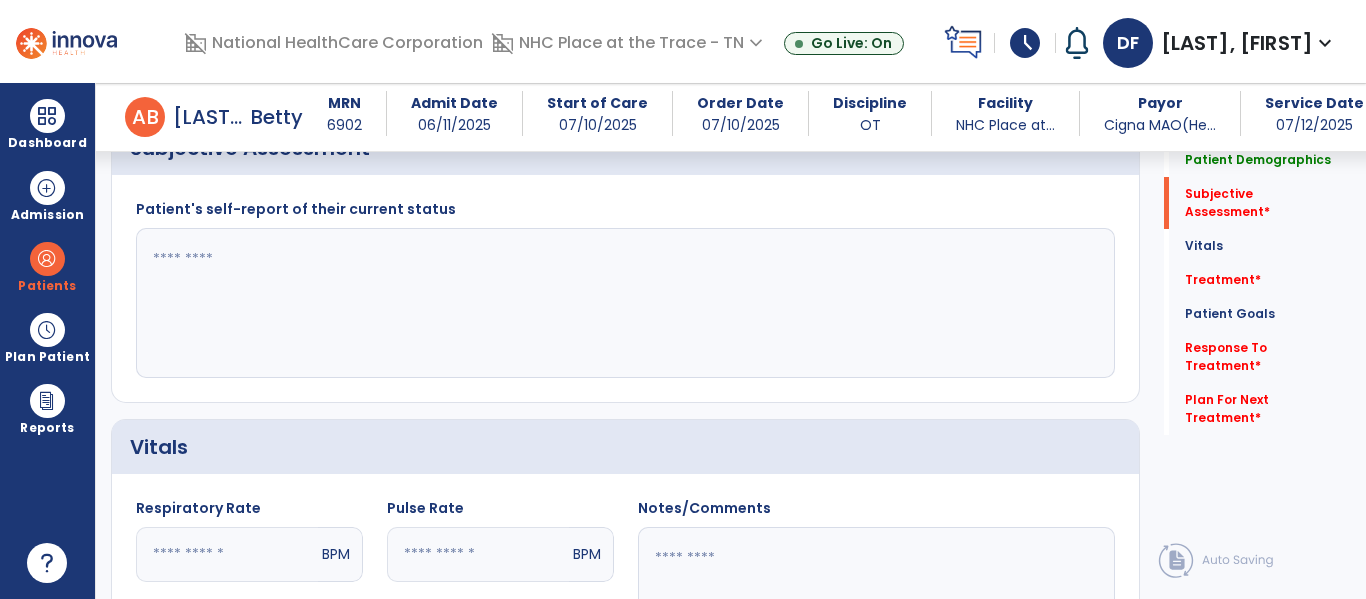 scroll, scrollTop: 528, scrollLeft: 0, axis: vertical 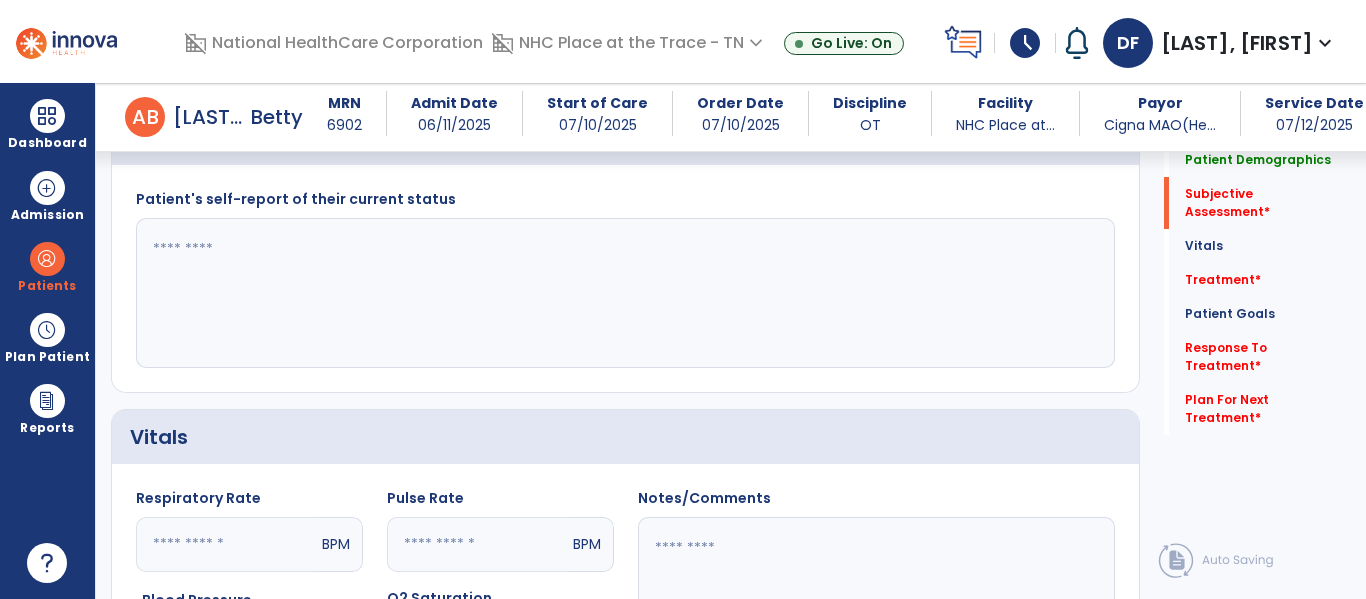 click 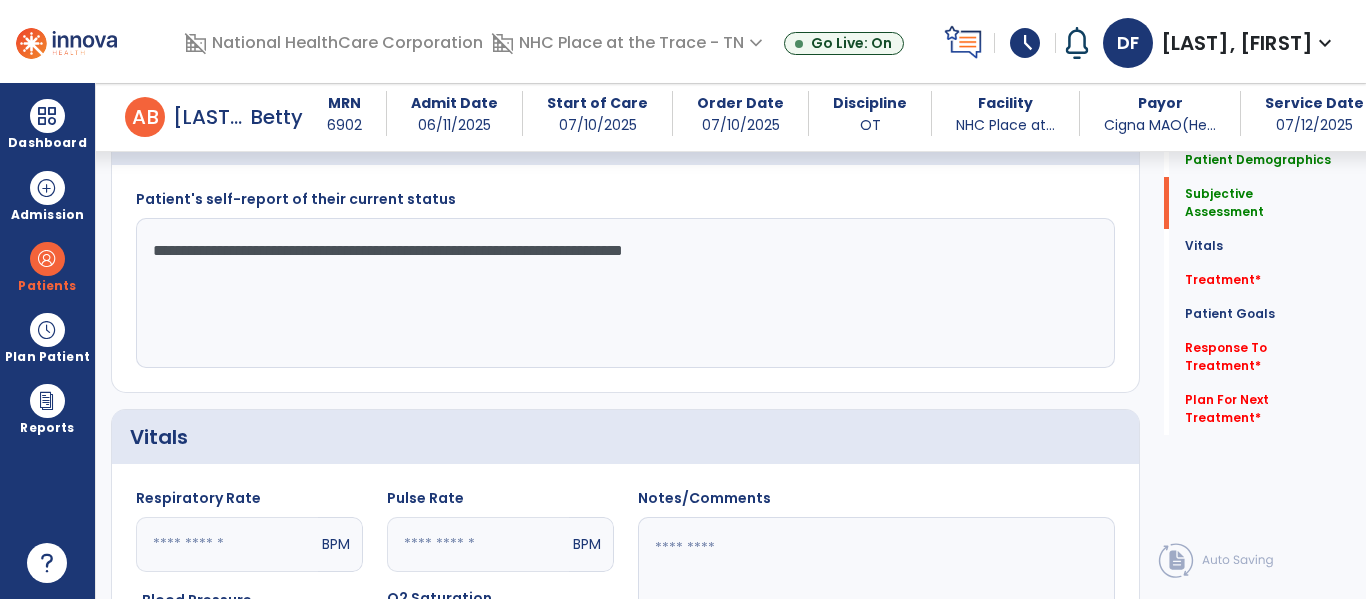 click on "**********" 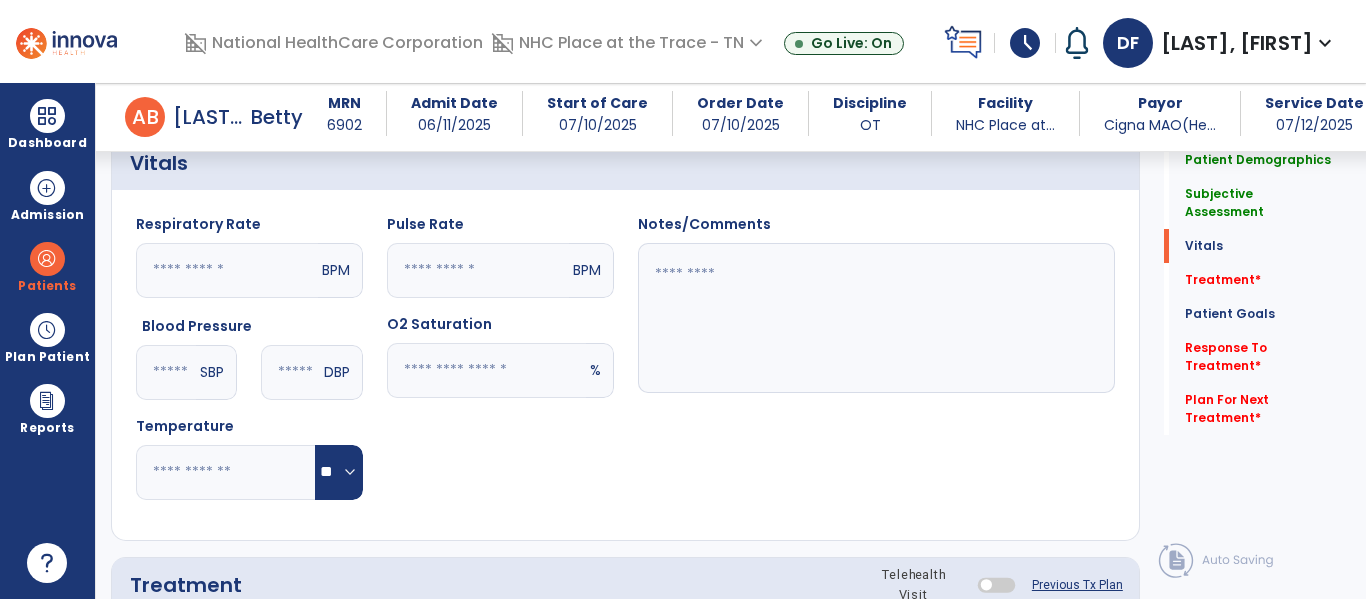 scroll, scrollTop: 802, scrollLeft: 0, axis: vertical 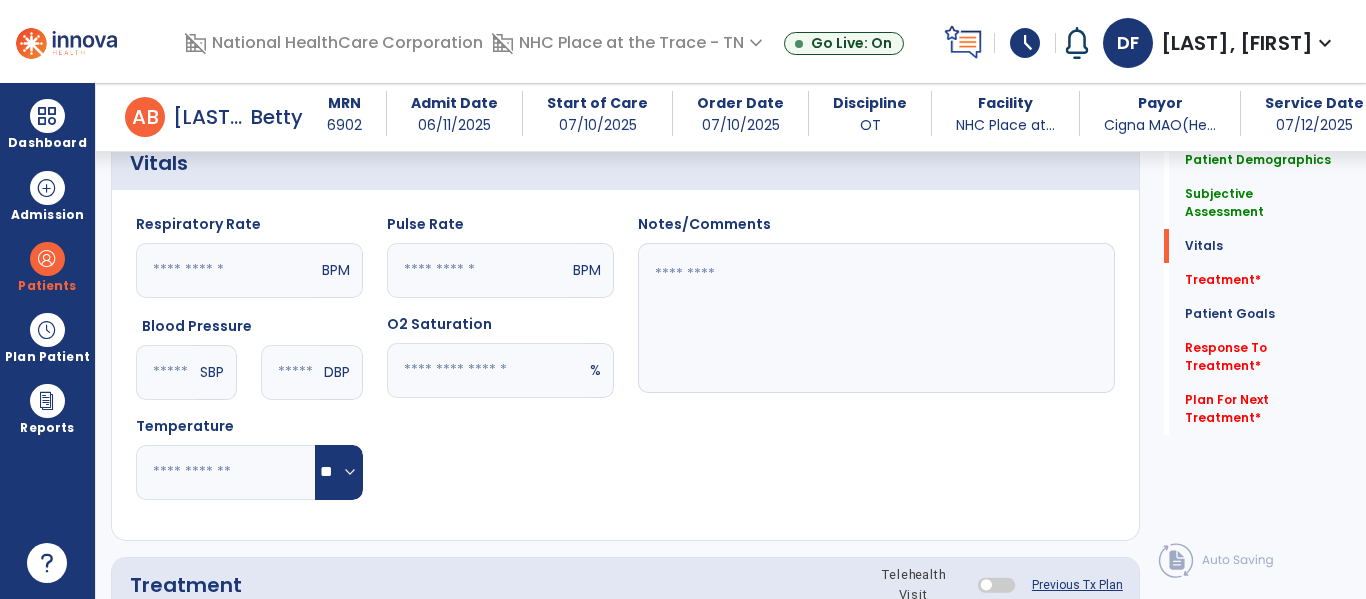 type on "**********" 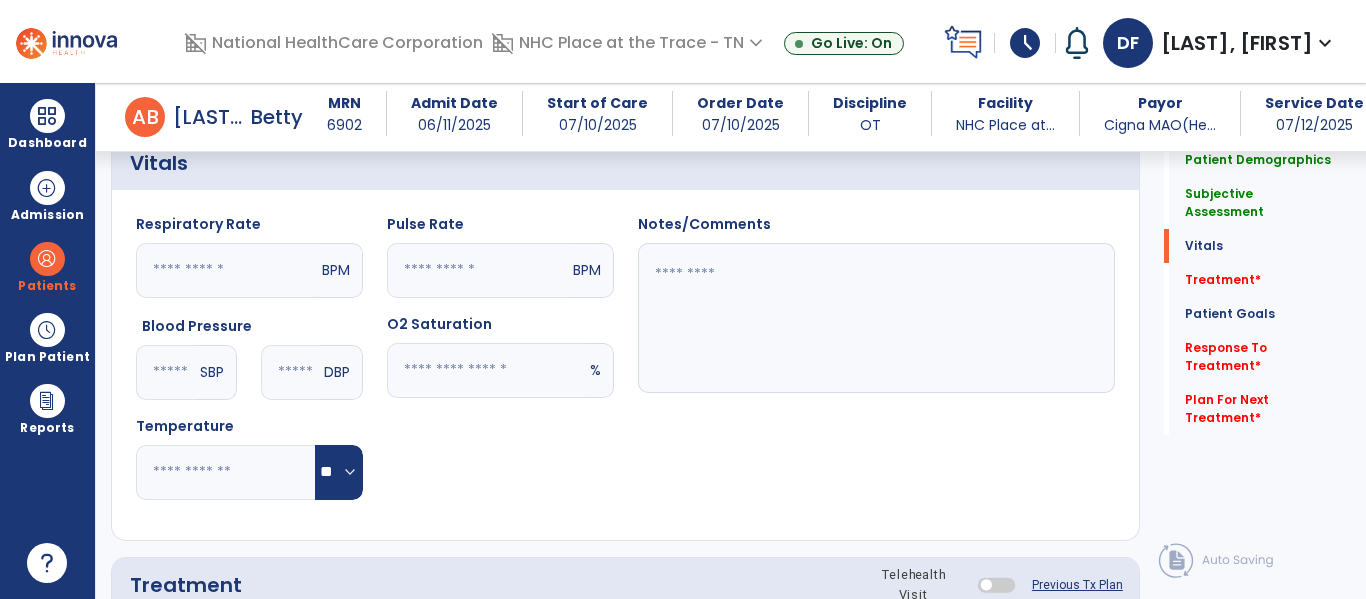 click 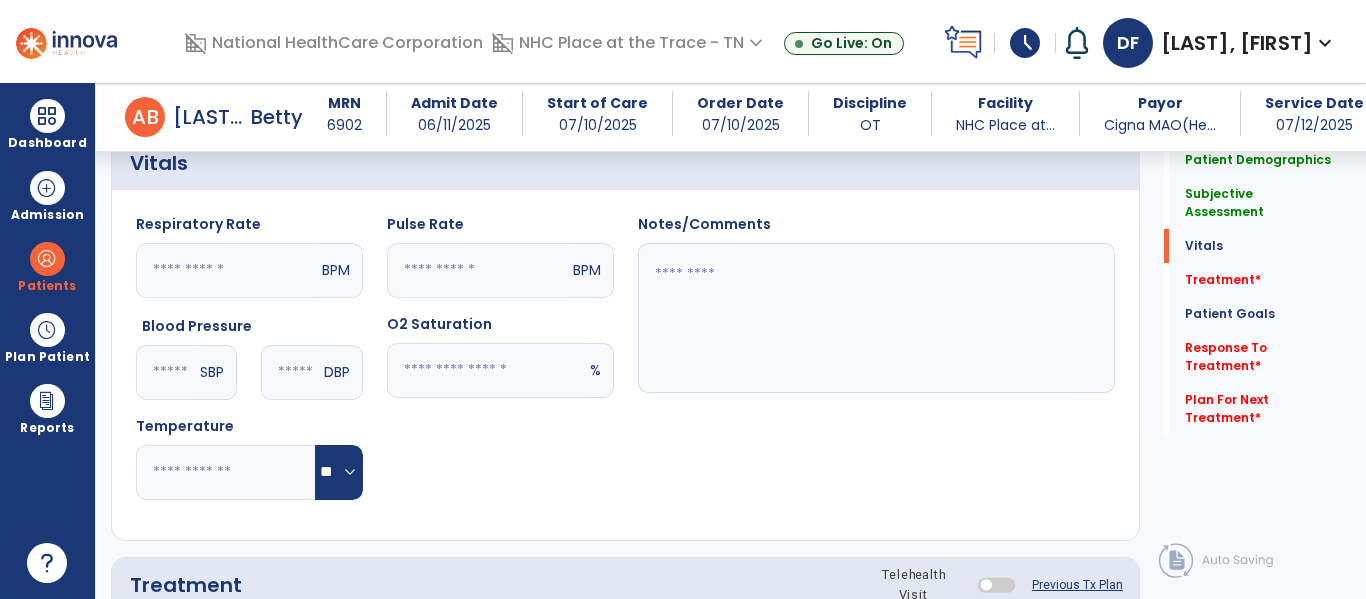 type on "**" 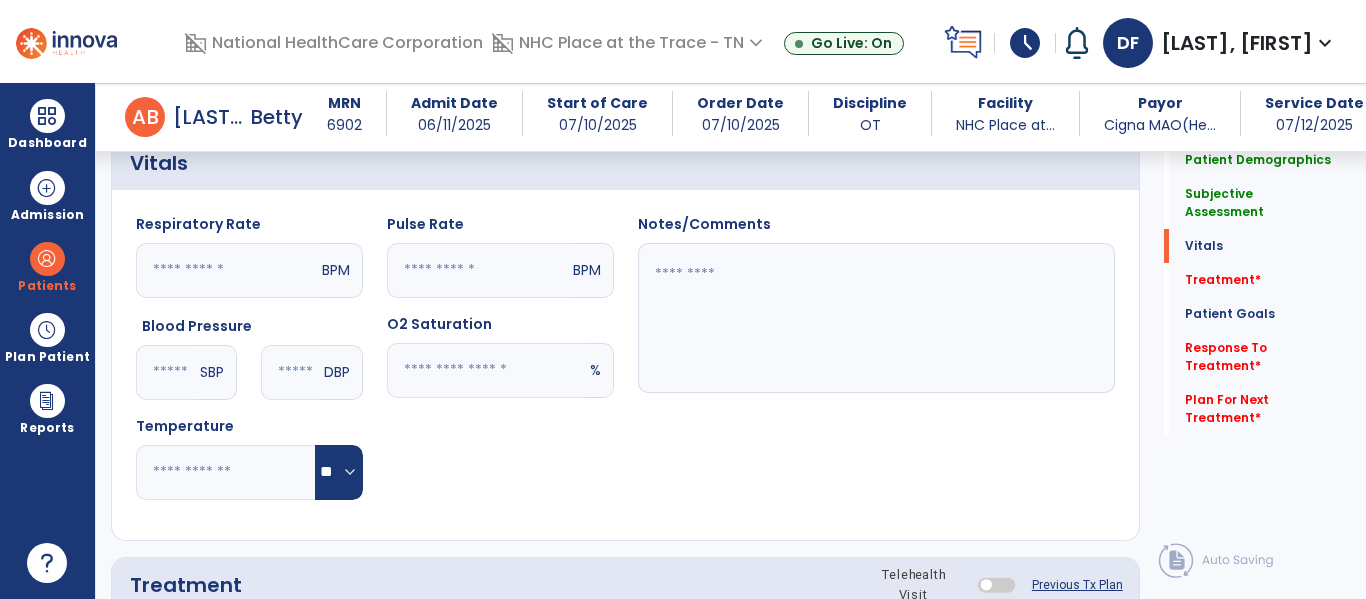 click 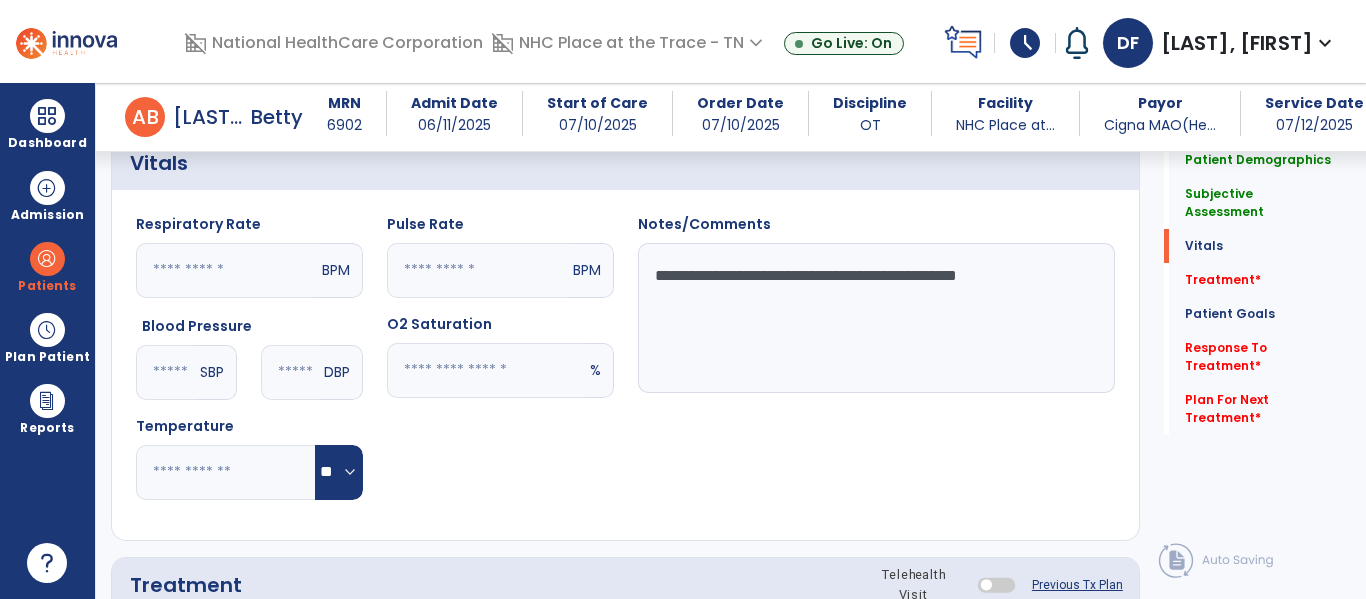 type on "**********" 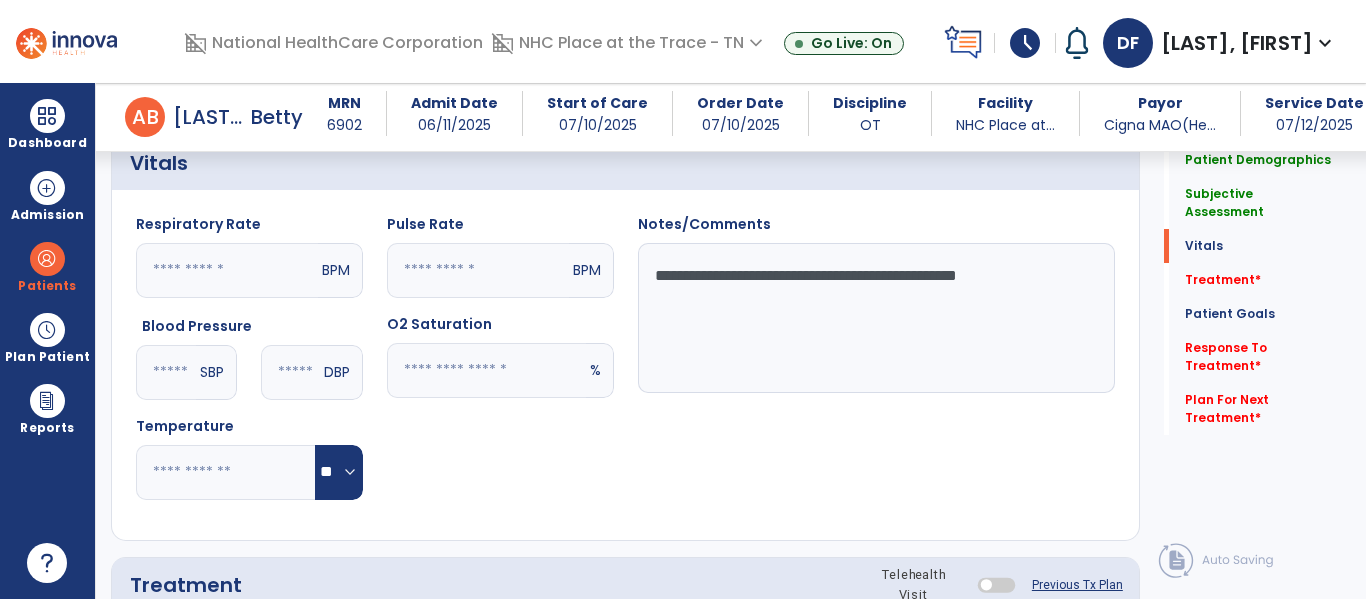 click 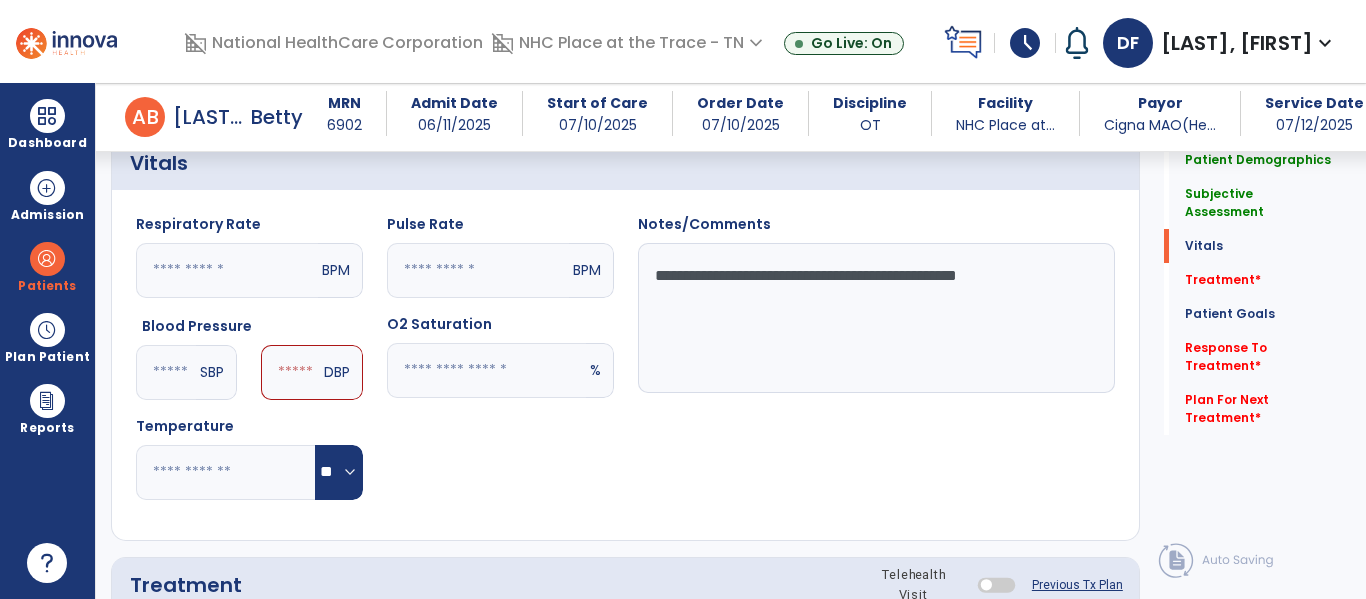 type on "***" 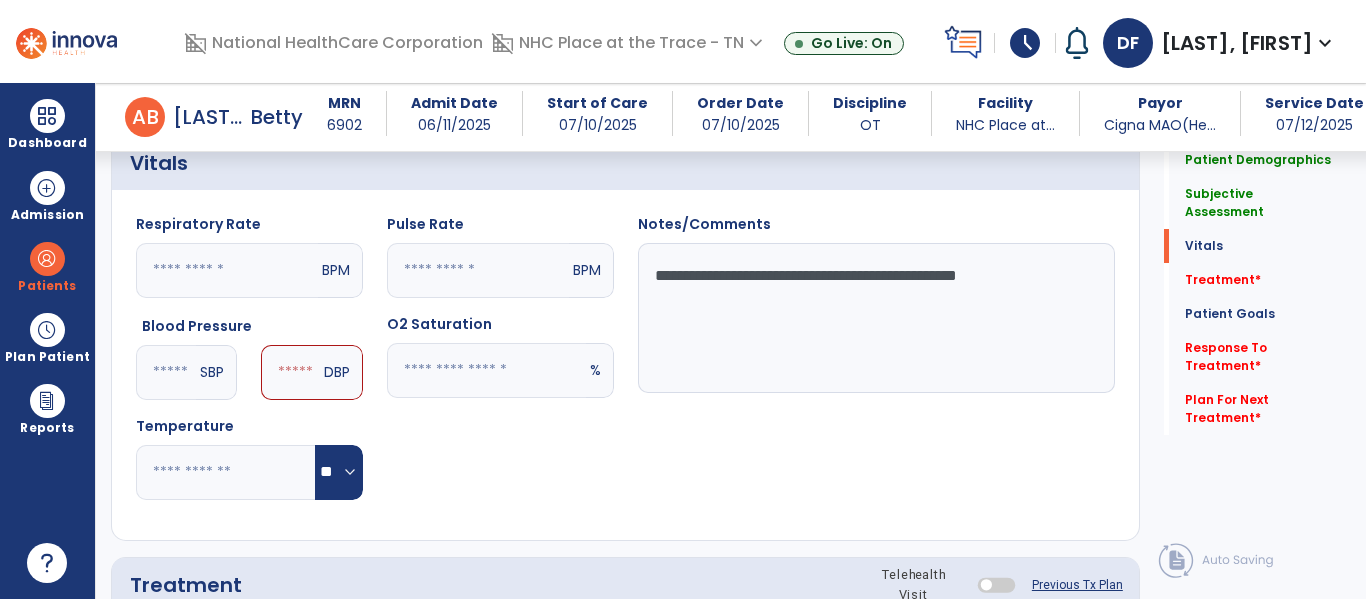 click 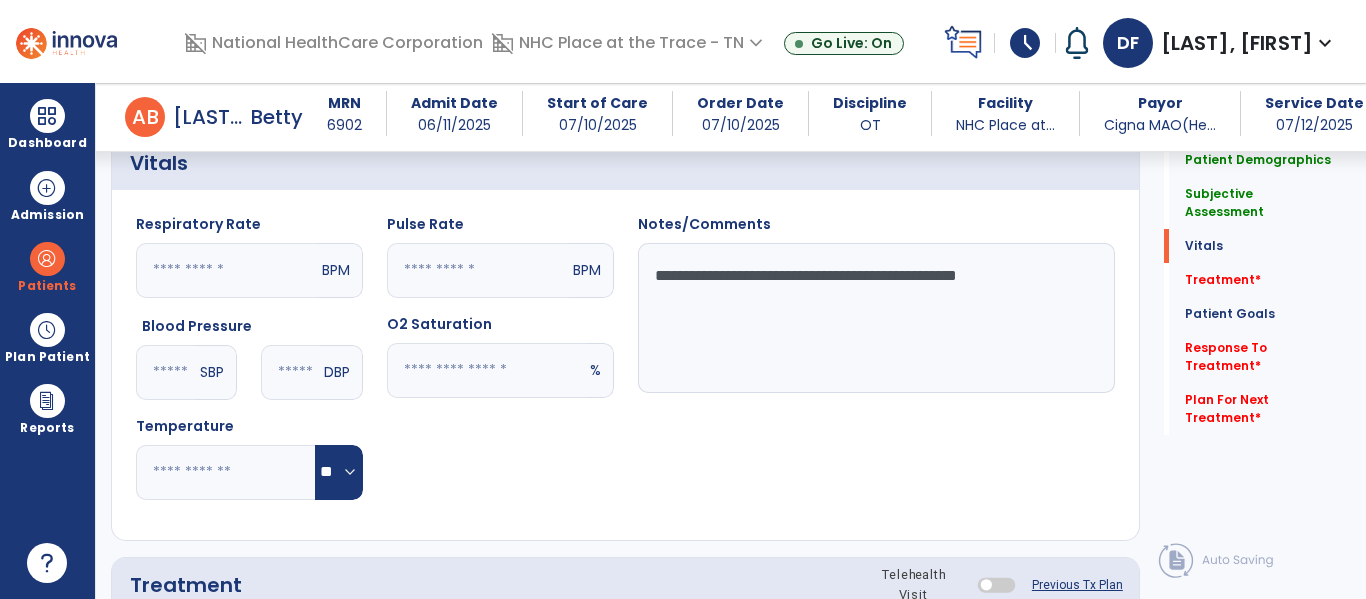 type on "**" 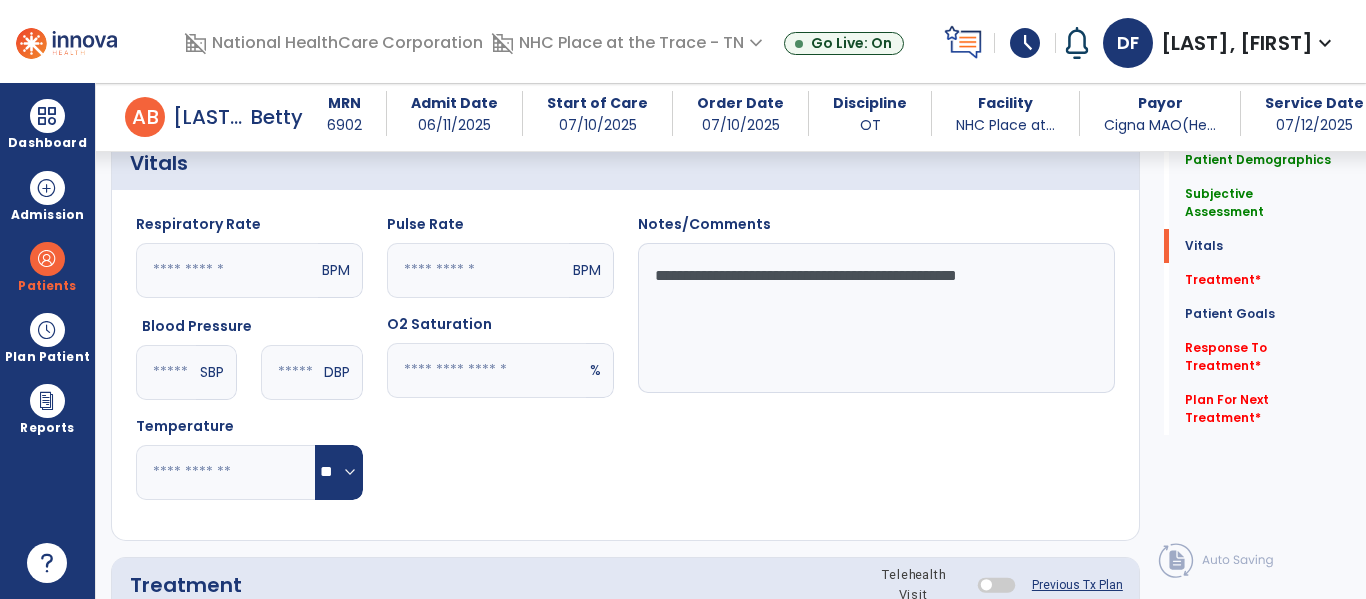 drag, startPoint x: 670, startPoint y: 345, endPoint x: 1081, endPoint y: 287, distance: 415.0723 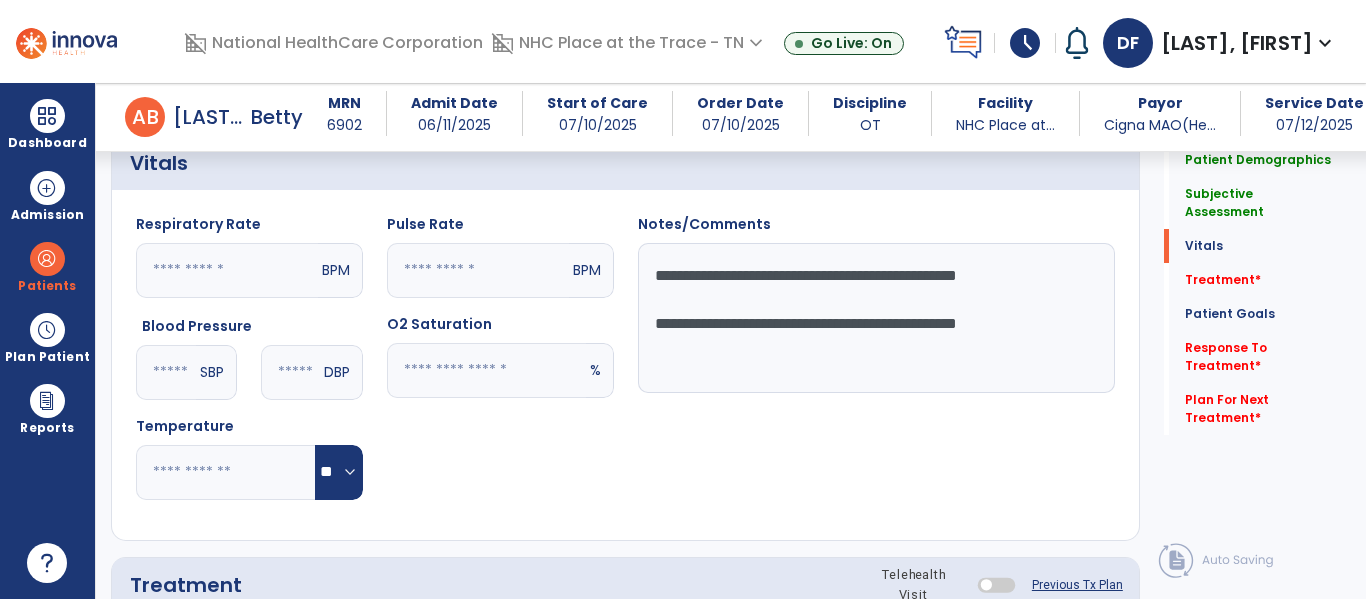 type on "**********" 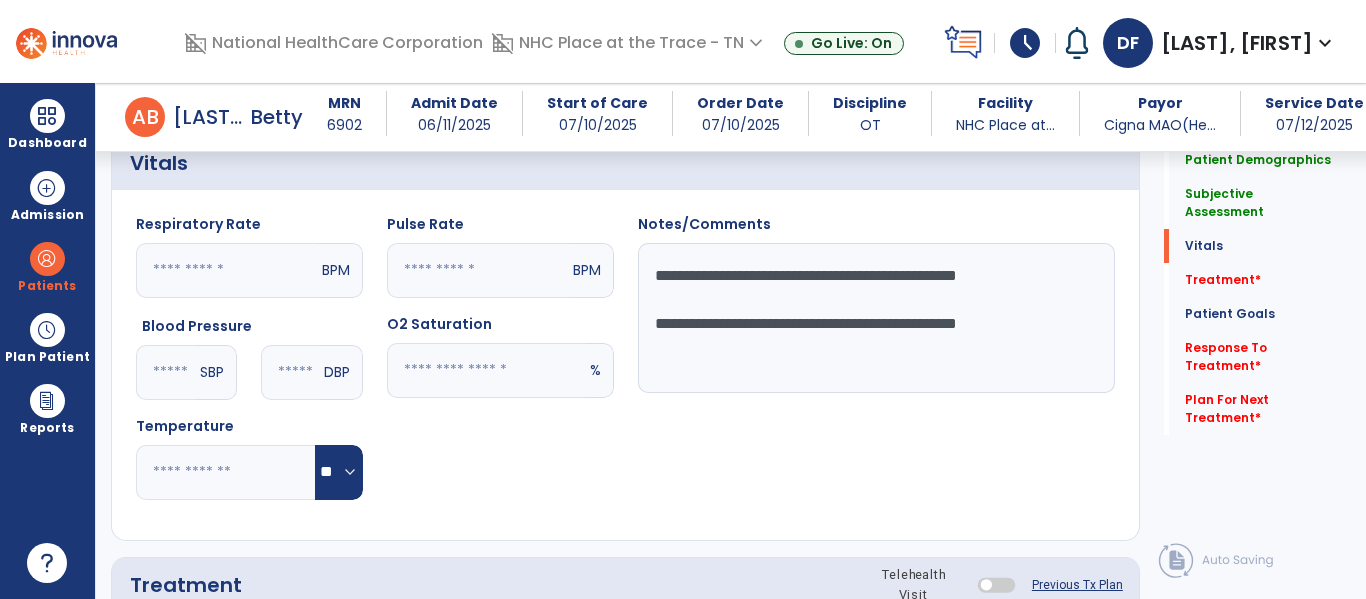 click on "**" 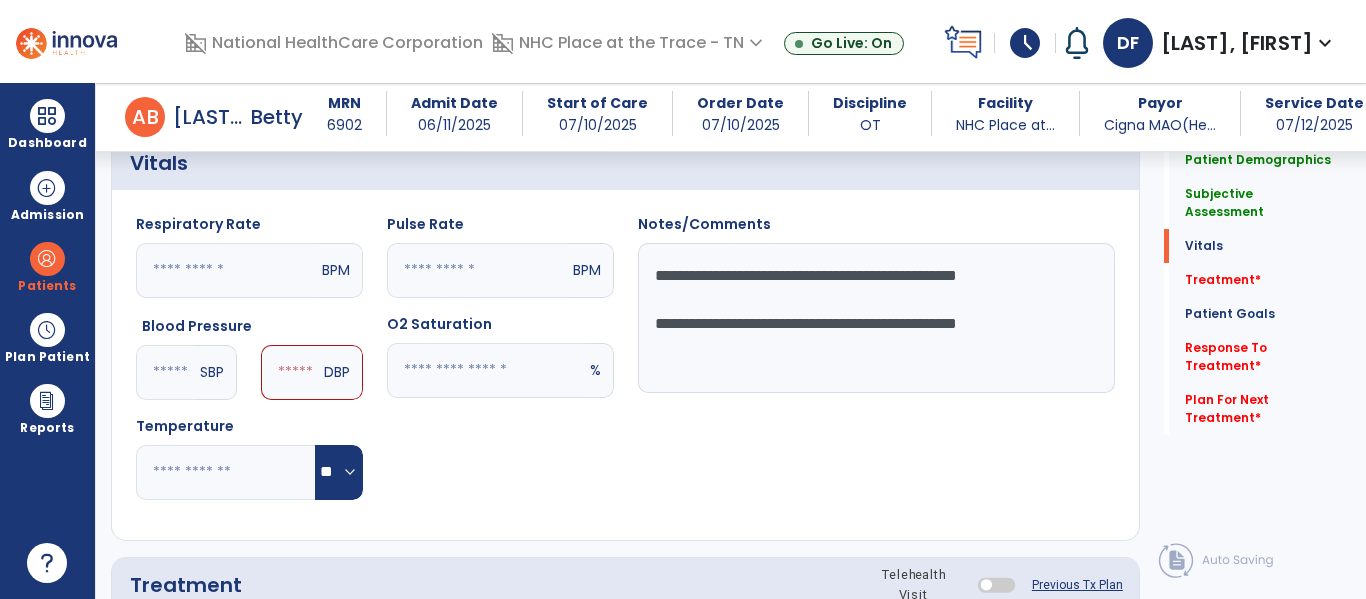 type 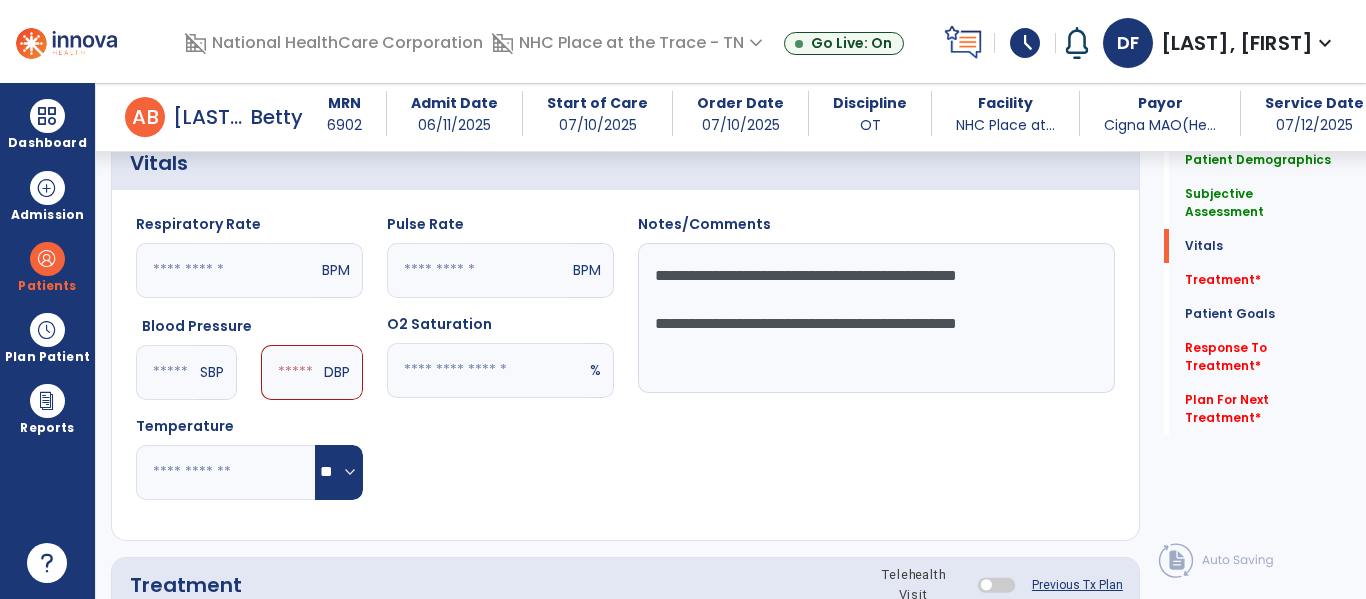click on "SBP" 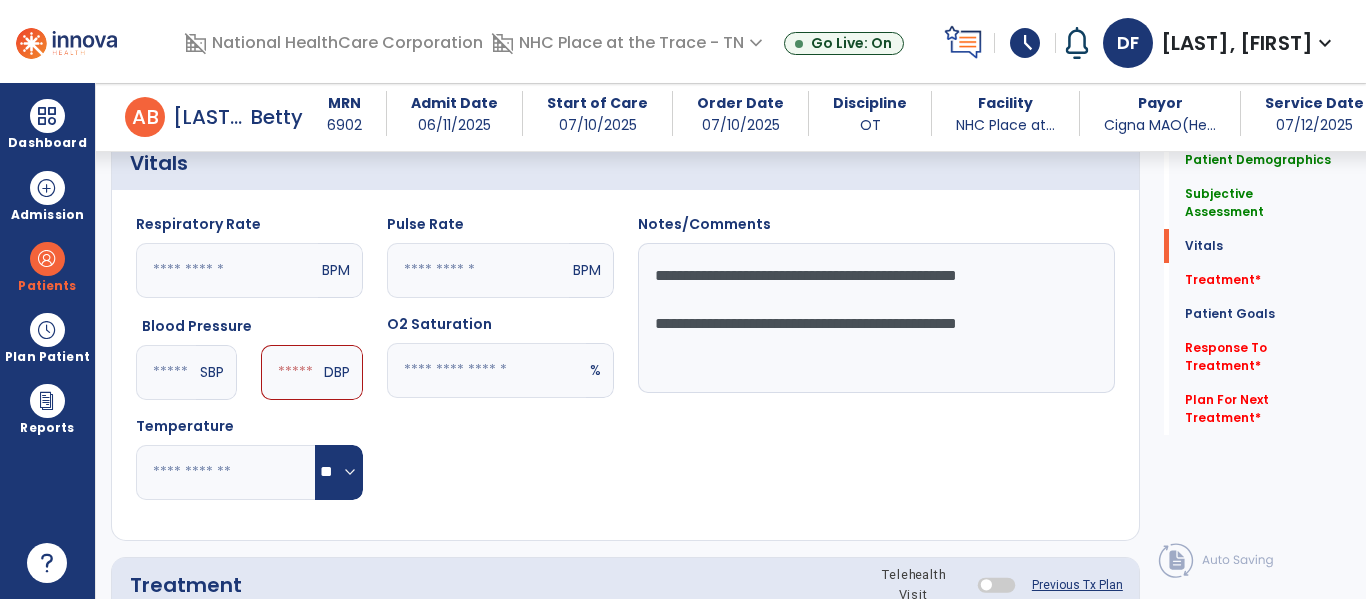 click on "***" 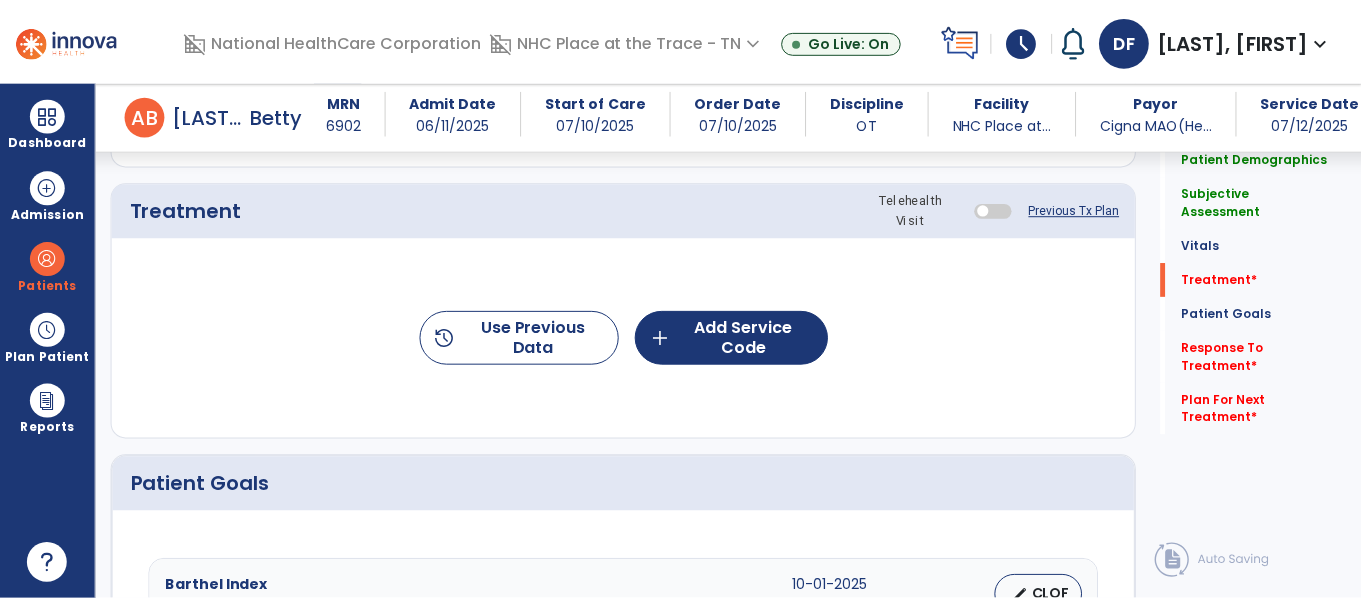 scroll, scrollTop: 1192, scrollLeft: 0, axis: vertical 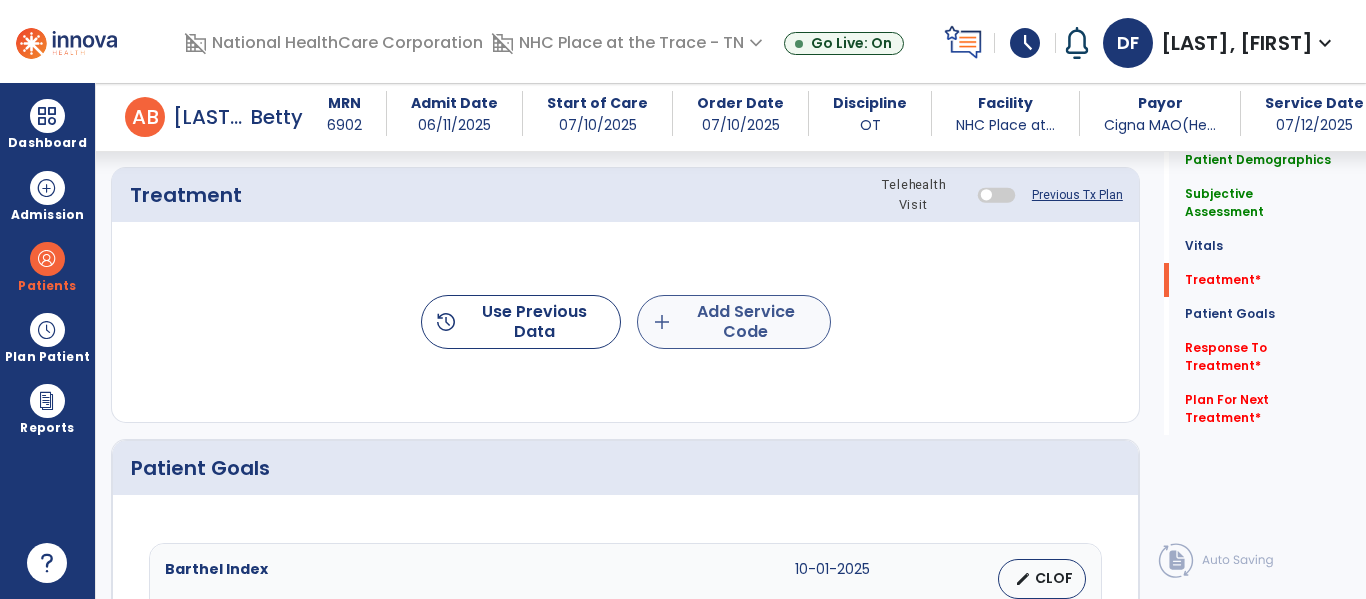 type 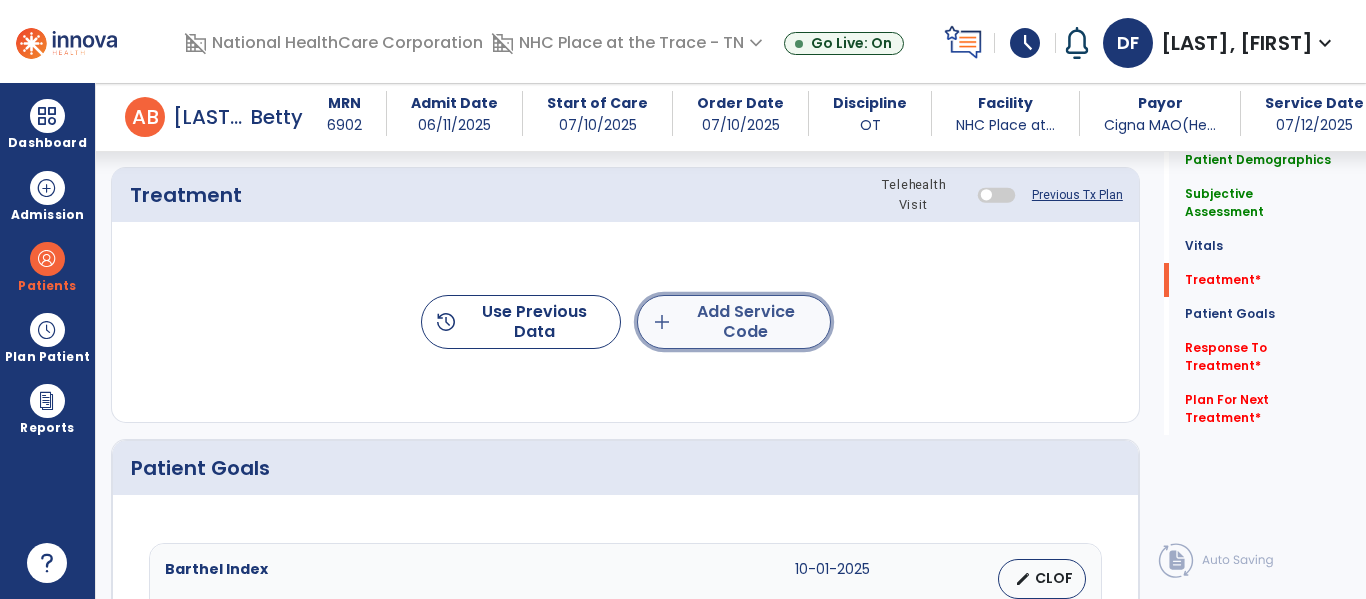 click on "add  Add Service Code" 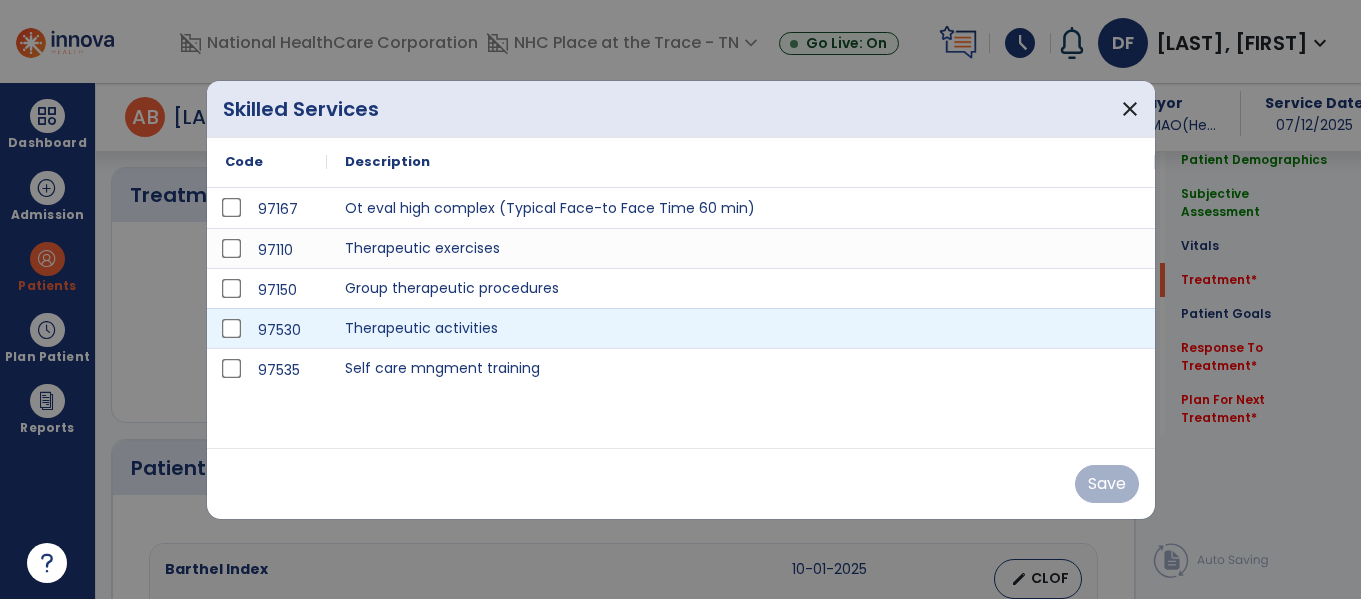 scroll, scrollTop: 1192, scrollLeft: 0, axis: vertical 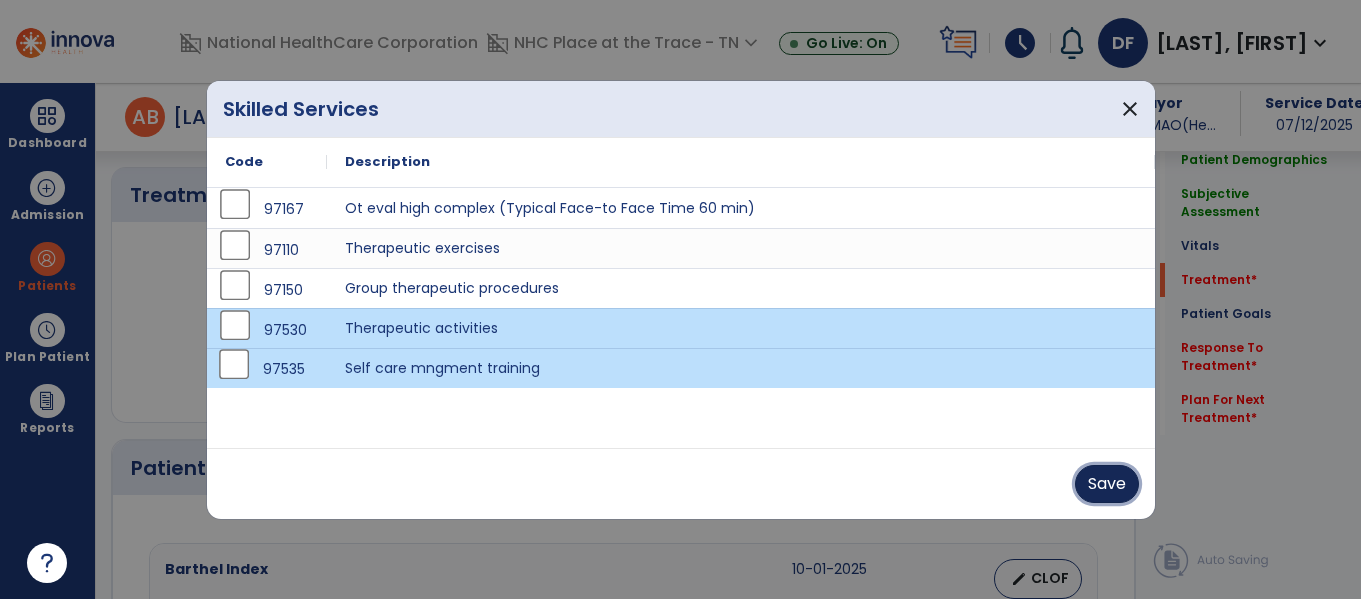 click on "Save" at bounding box center [1107, 484] 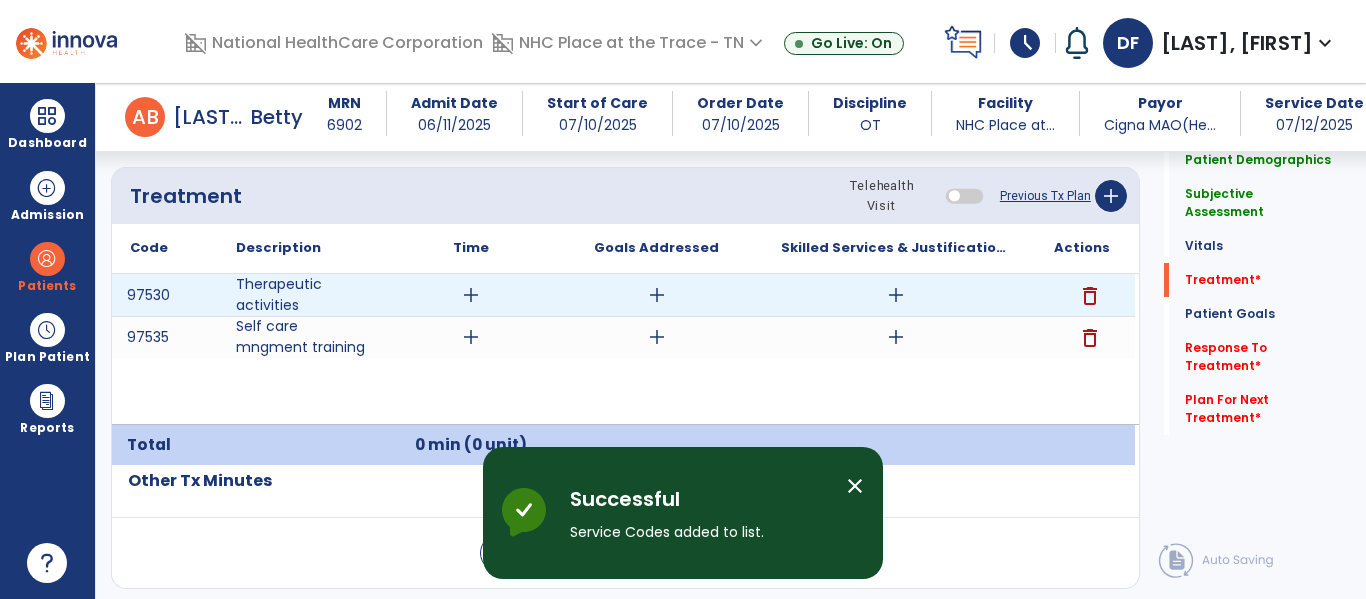 click on "add" at bounding box center (471, 295) 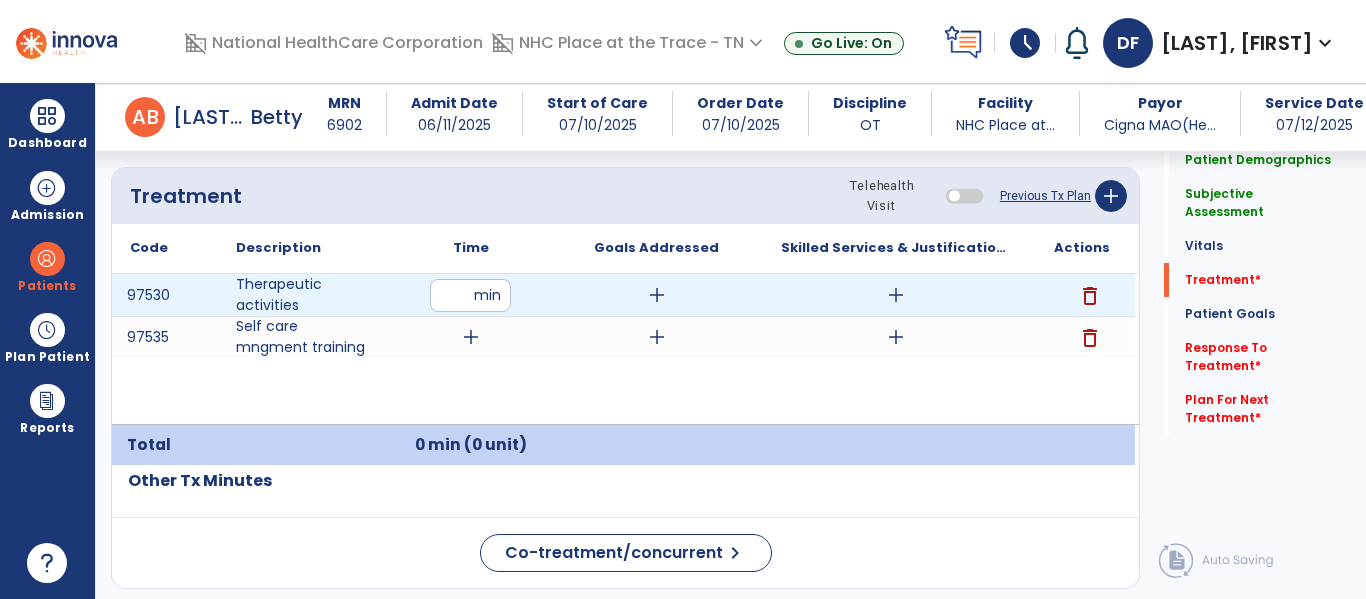 click at bounding box center (470, 295) 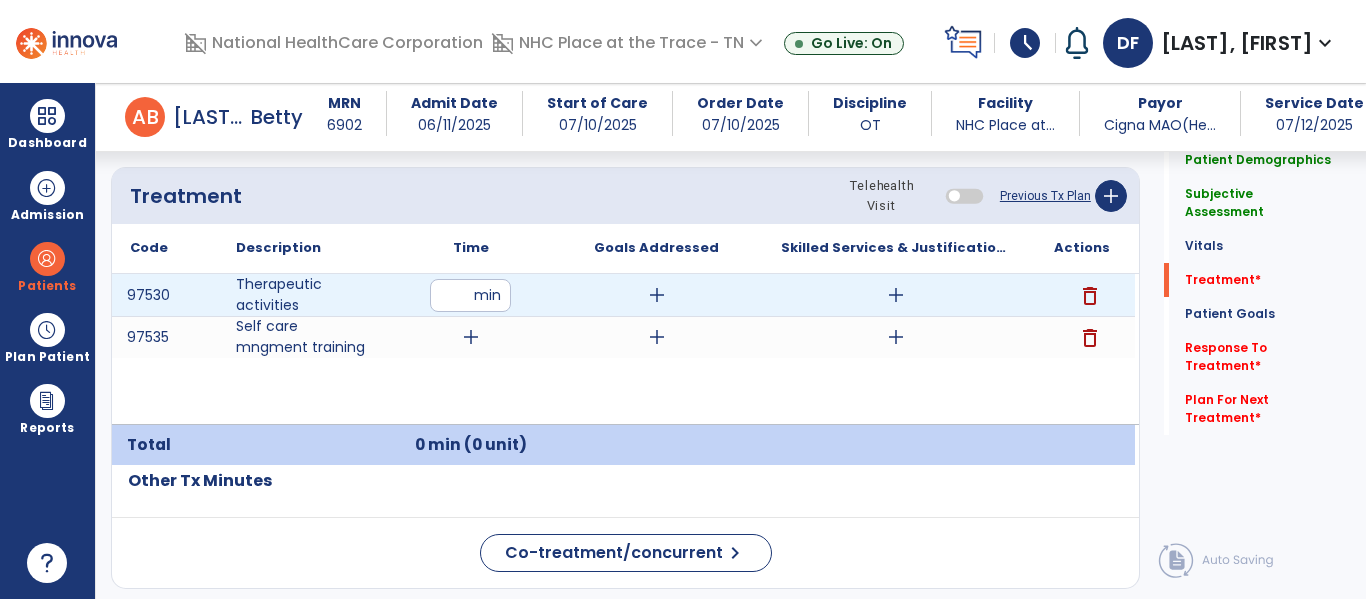 type on "**" 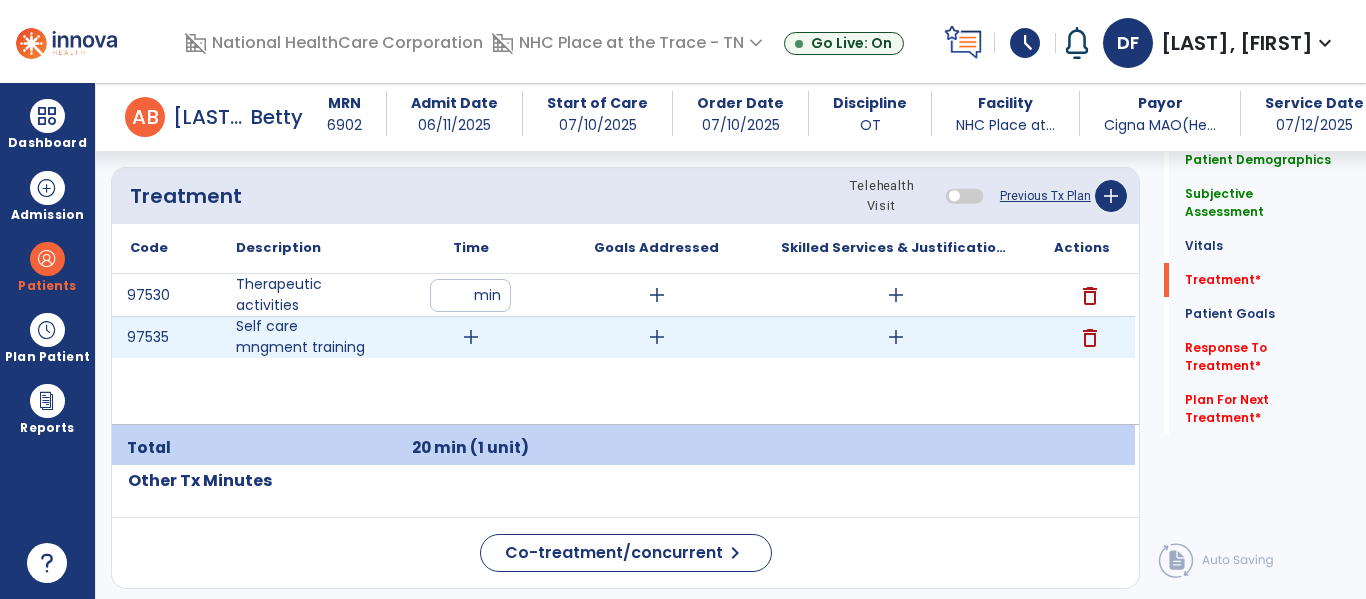 click on "add" at bounding box center (471, 337) 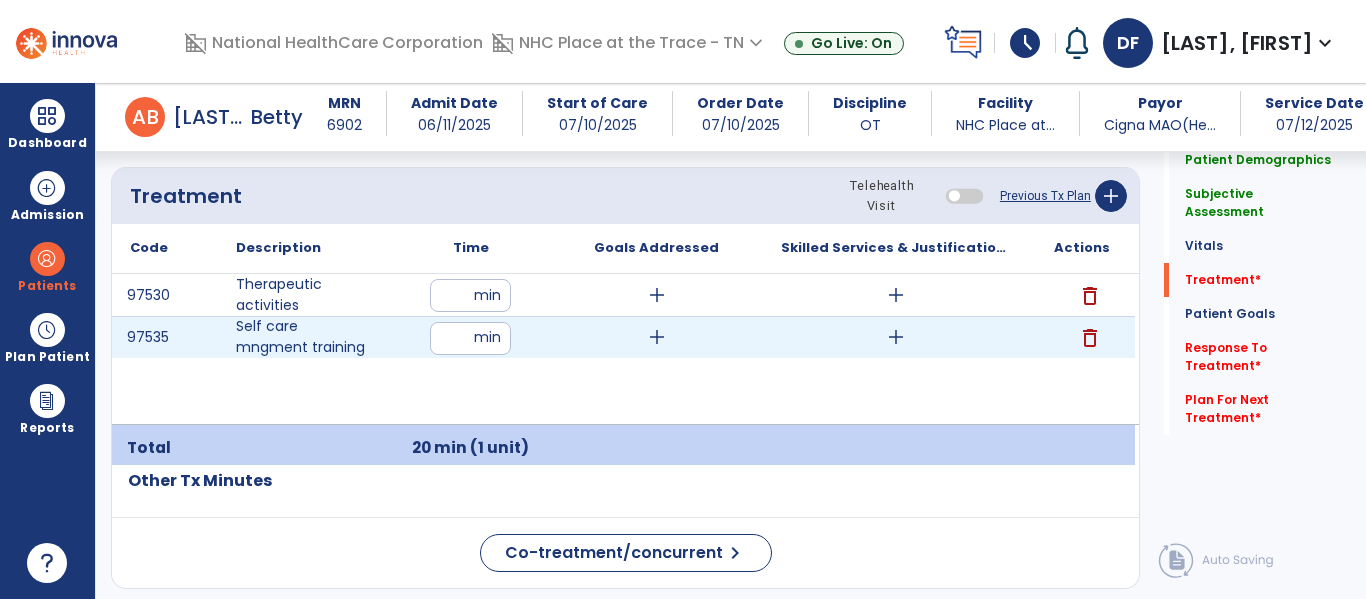 type on "**" 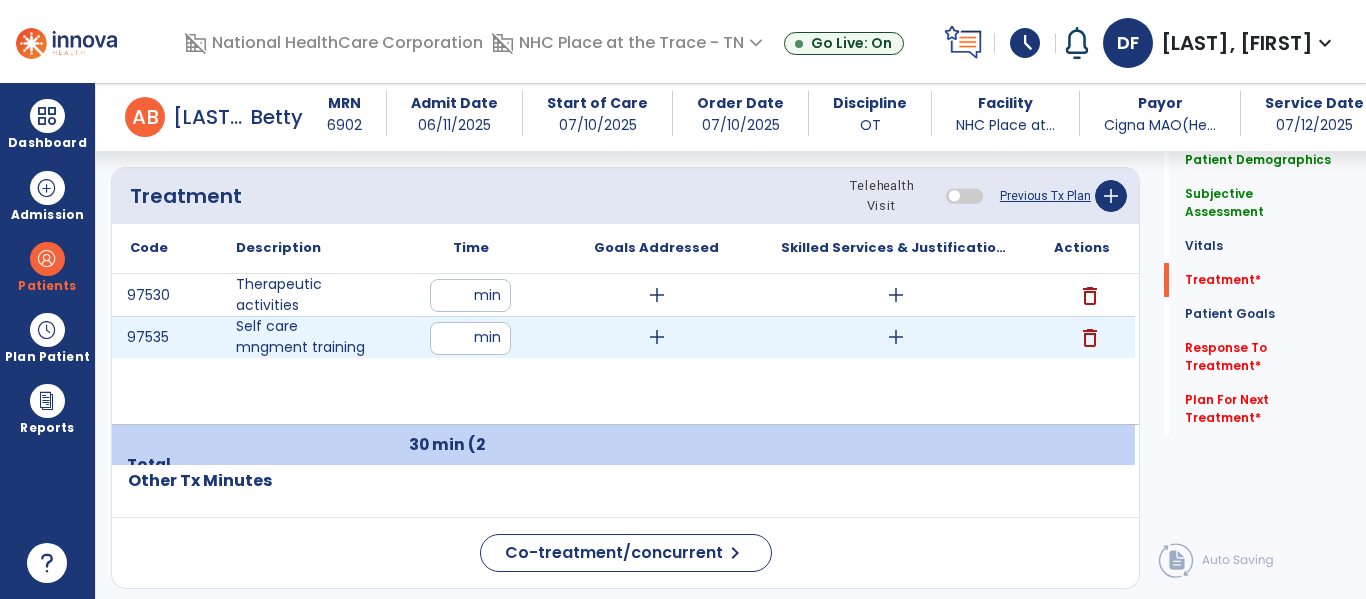 click on "add" at bounding box center [657, 337] 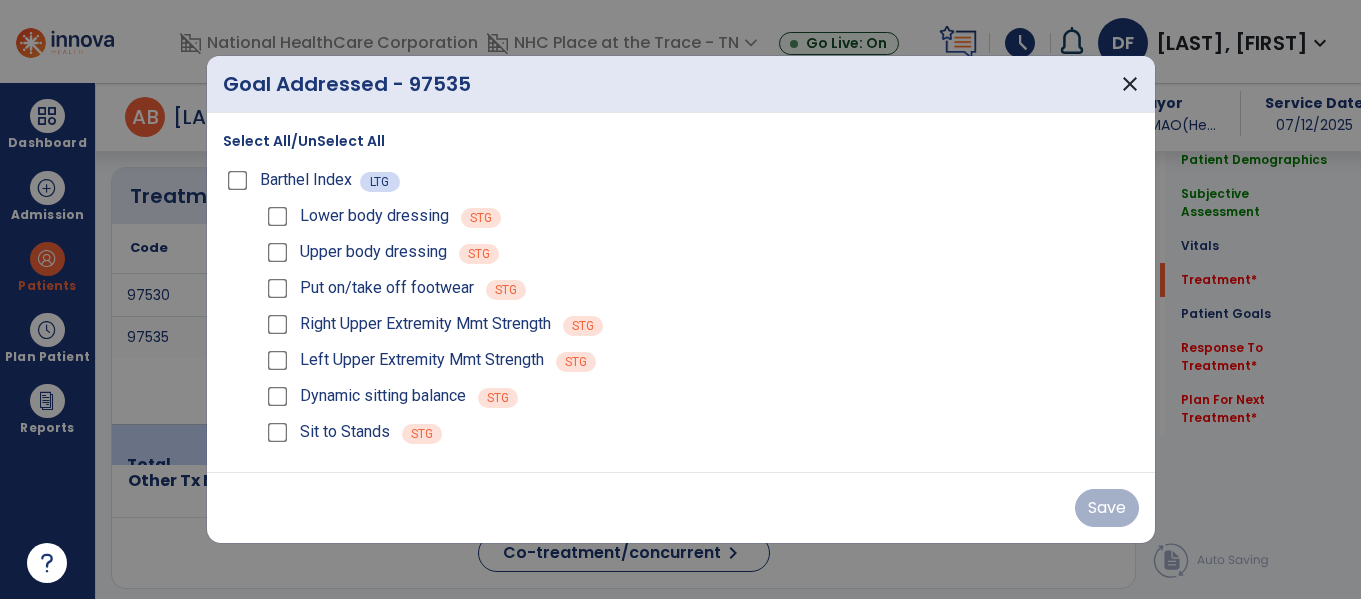 scroll, scrollTop: 1192, scrollLeft: 0, axis: vertical 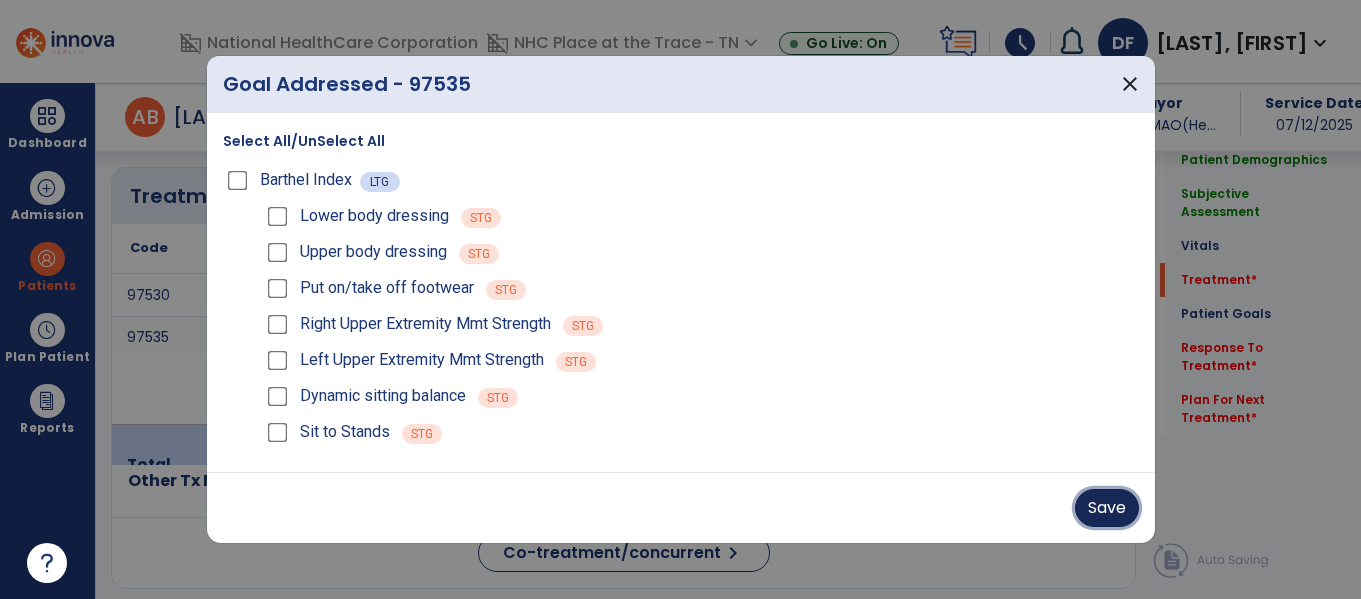 click on "Save" at bounding box center (1107, 508) 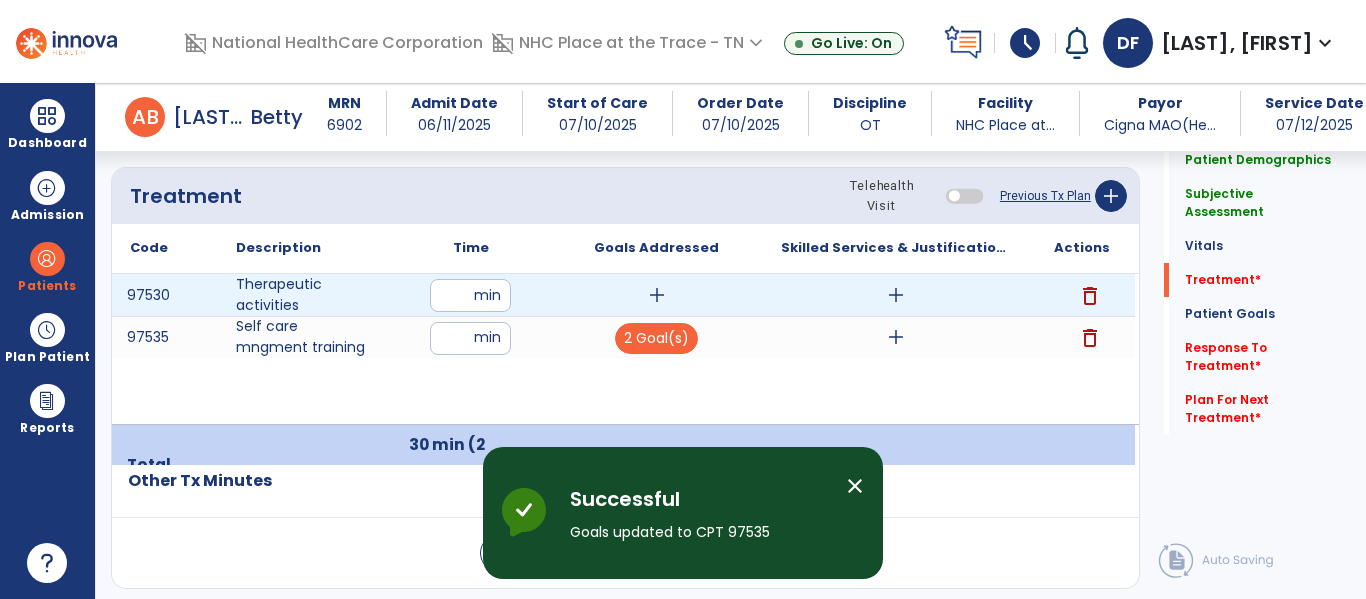 click on "add" at bounding box center [657, 295] 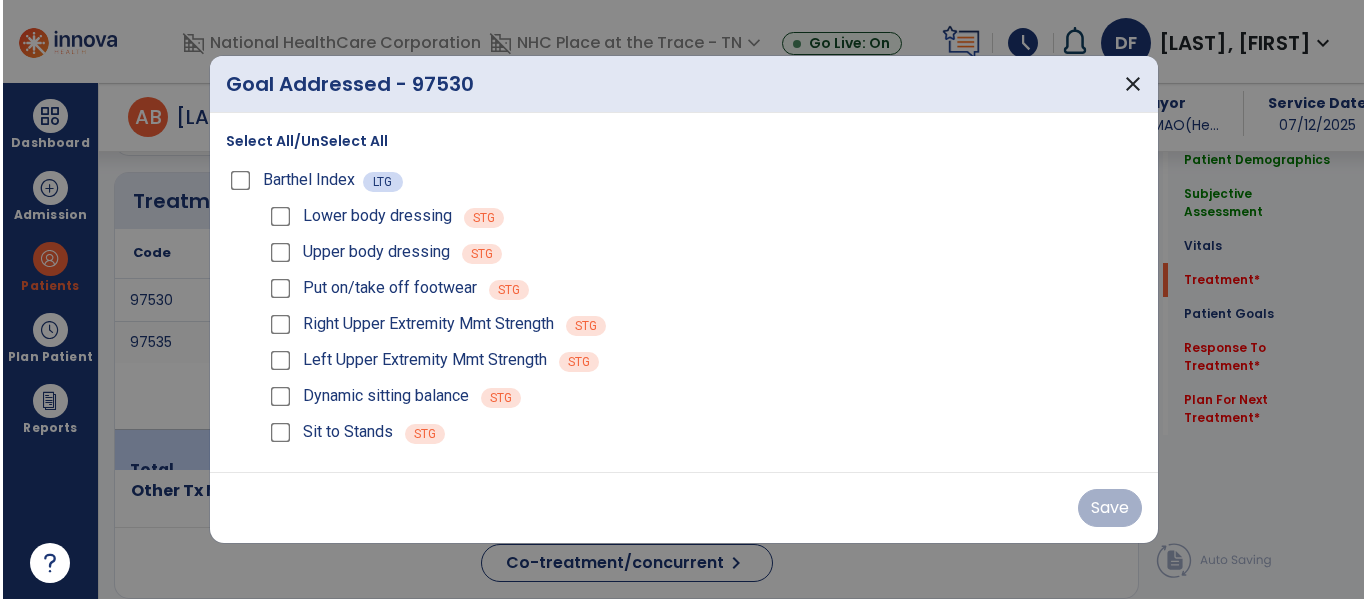 scroll, scrollTop: 1192, scrollLeft: 0, axis: vertical 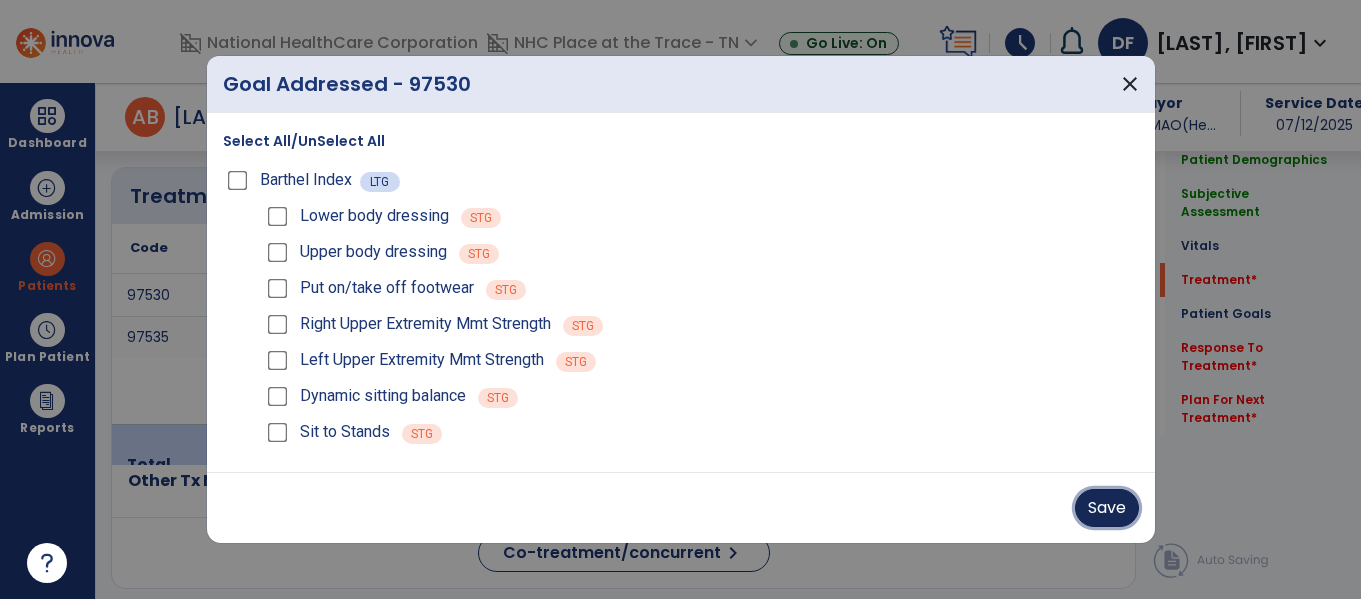 click on "Save" at bounding box center (1107, 508) 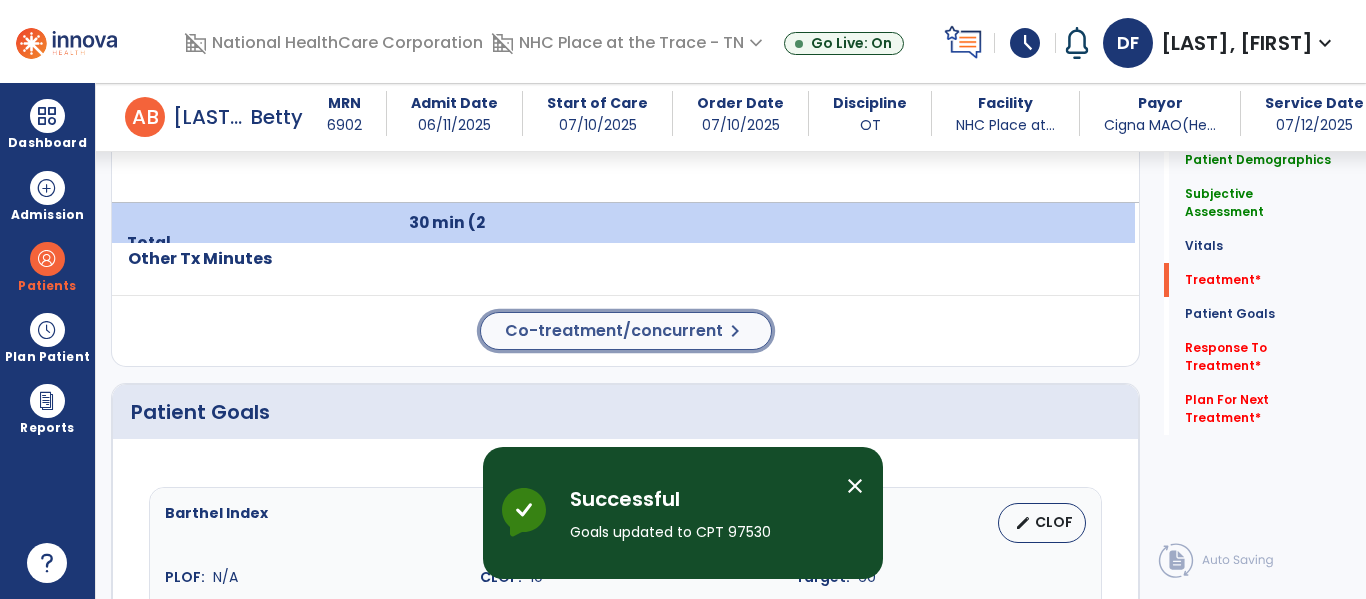 click on "Co-treatment/concurrent" 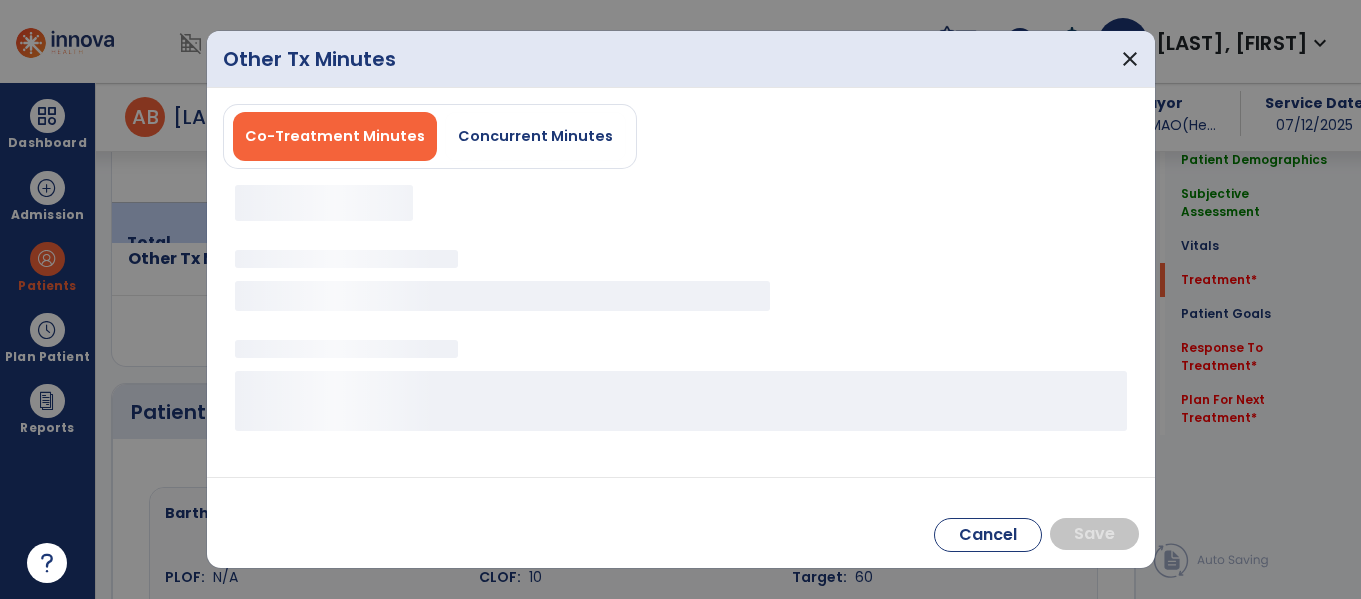 scroll, scrollTop: 1414, scrollLeft: 0, axis: vertical 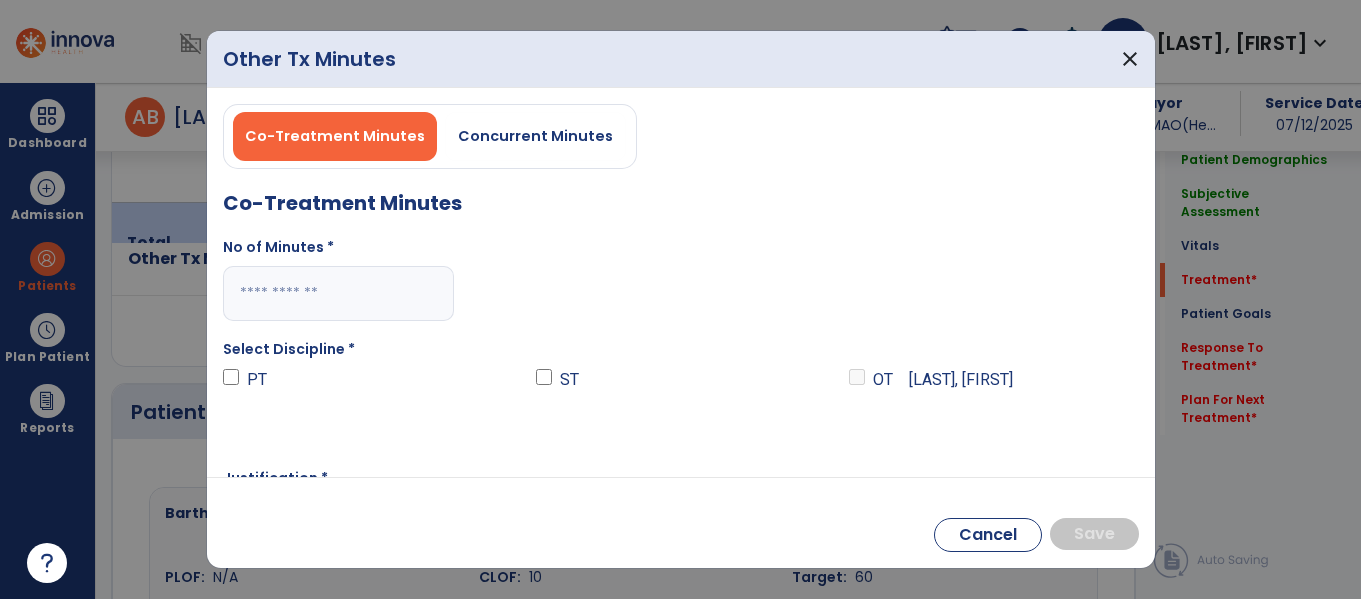click at bounding box center (338, 293) 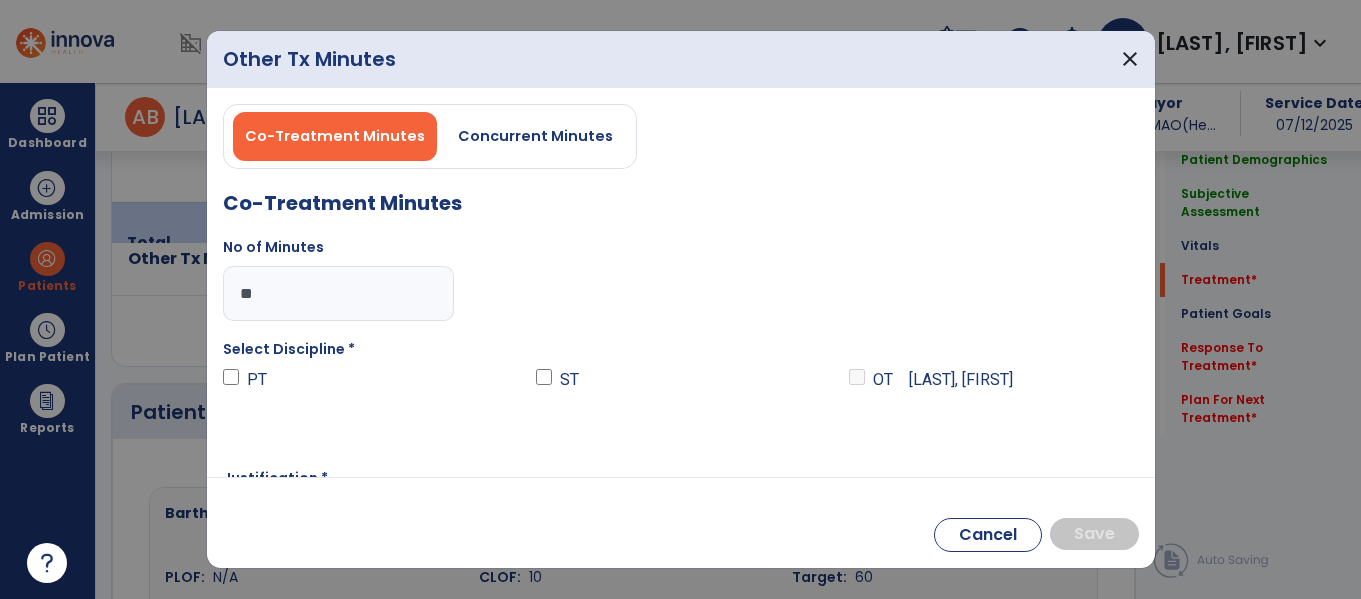 type on "**" 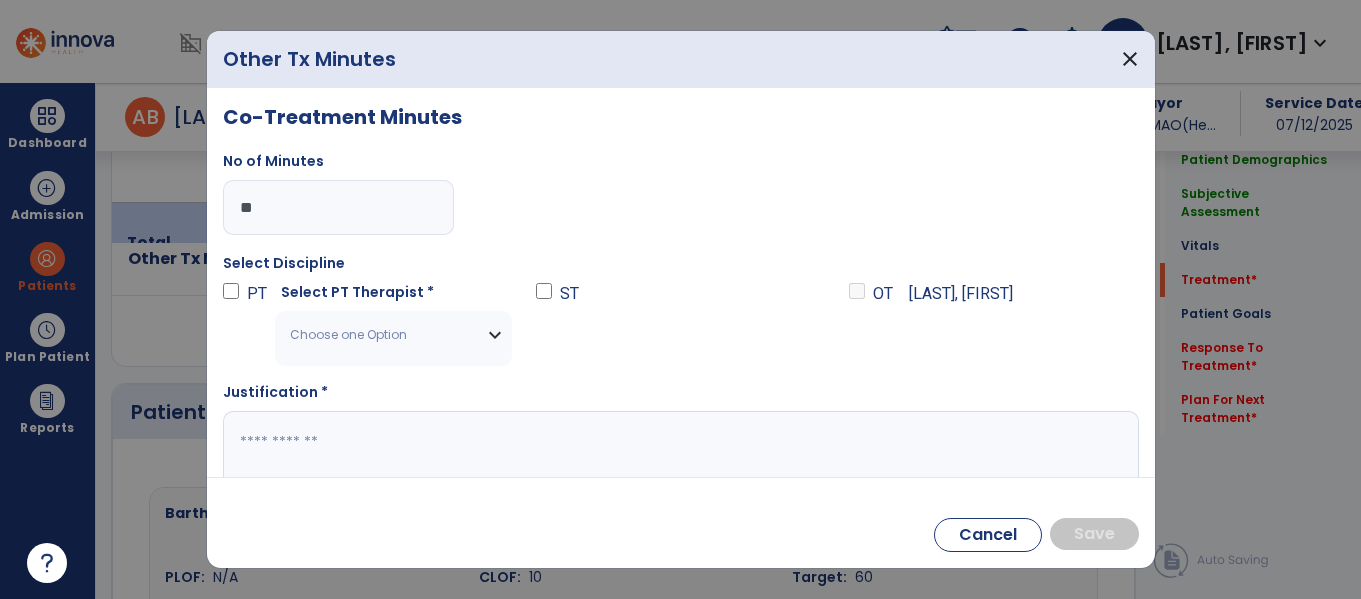 scroll, scrollTop: 87, scrollLeft: 0, axis: vertical 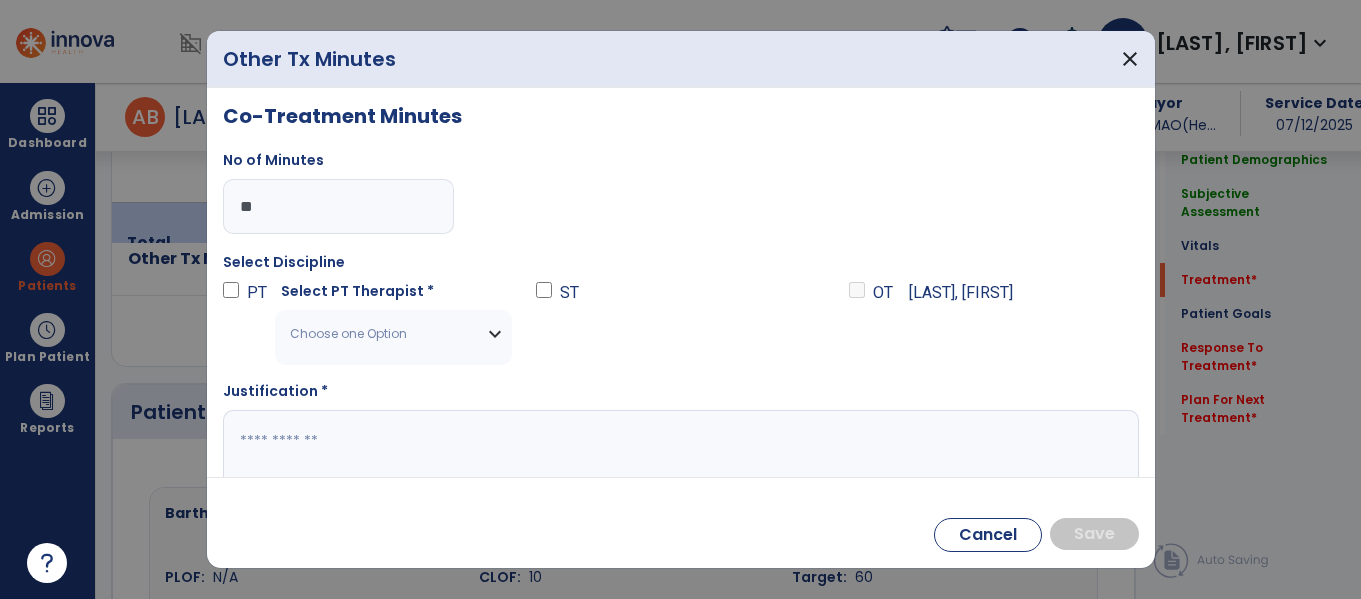 click on "Choose one Option" at bounding box center (393, 334) 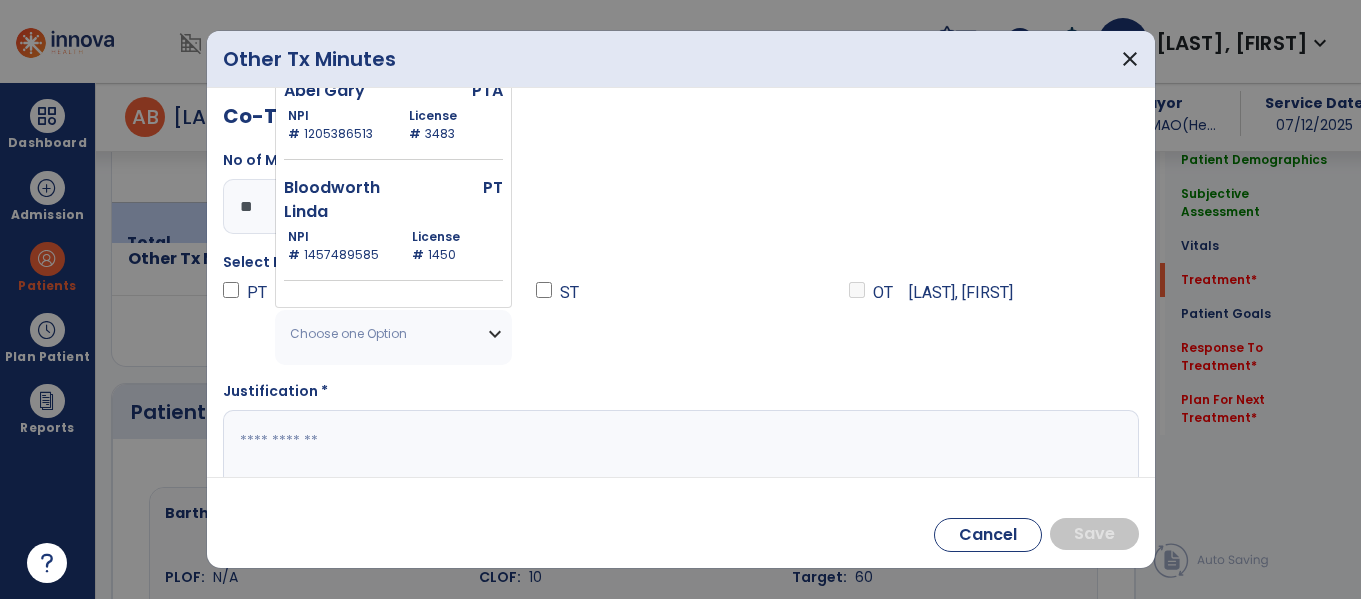 click on "Choose one Option" at bounding box center (393, 334) 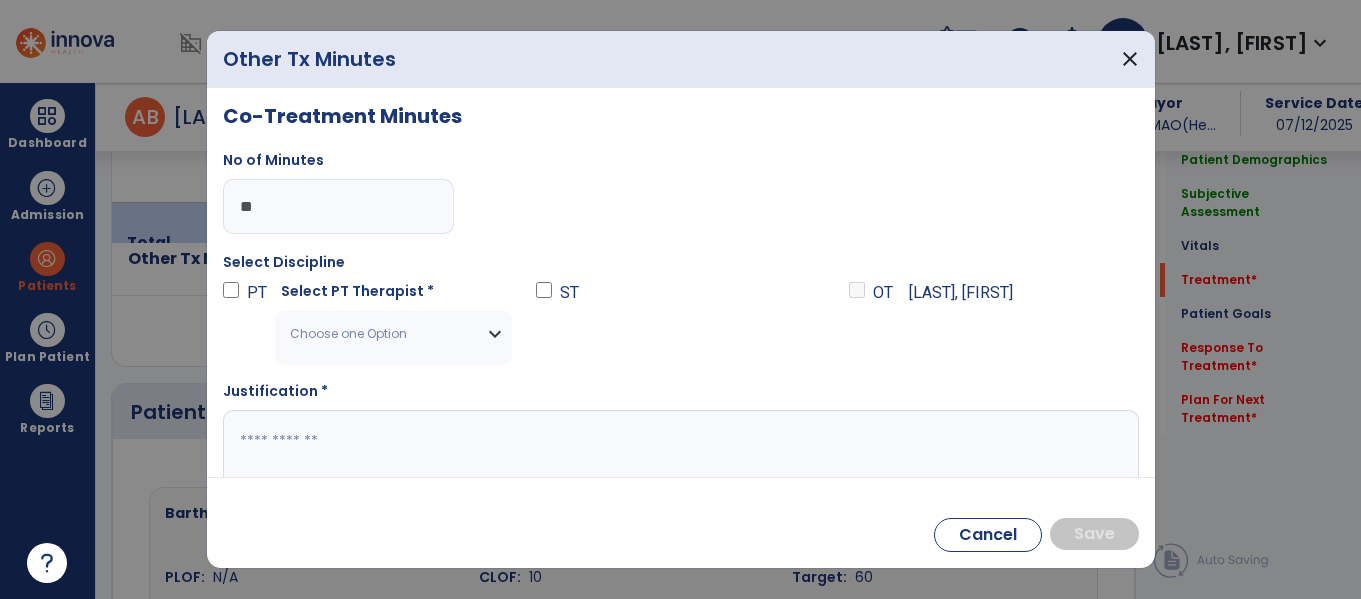 drag, startPoint x: 377, startPoint y: 316, endPoint x: 348, endPoint y: 337, distance: 35.805027 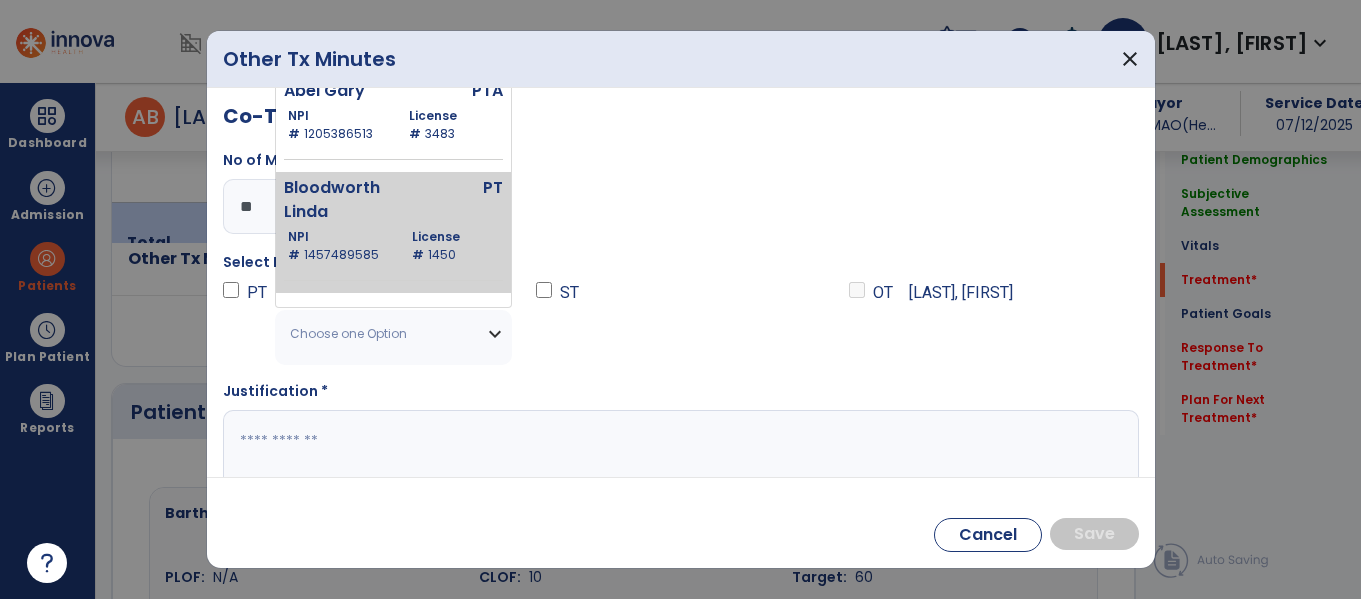 scroll, scrollTop: 0, scrollLeft: 0, axis: both 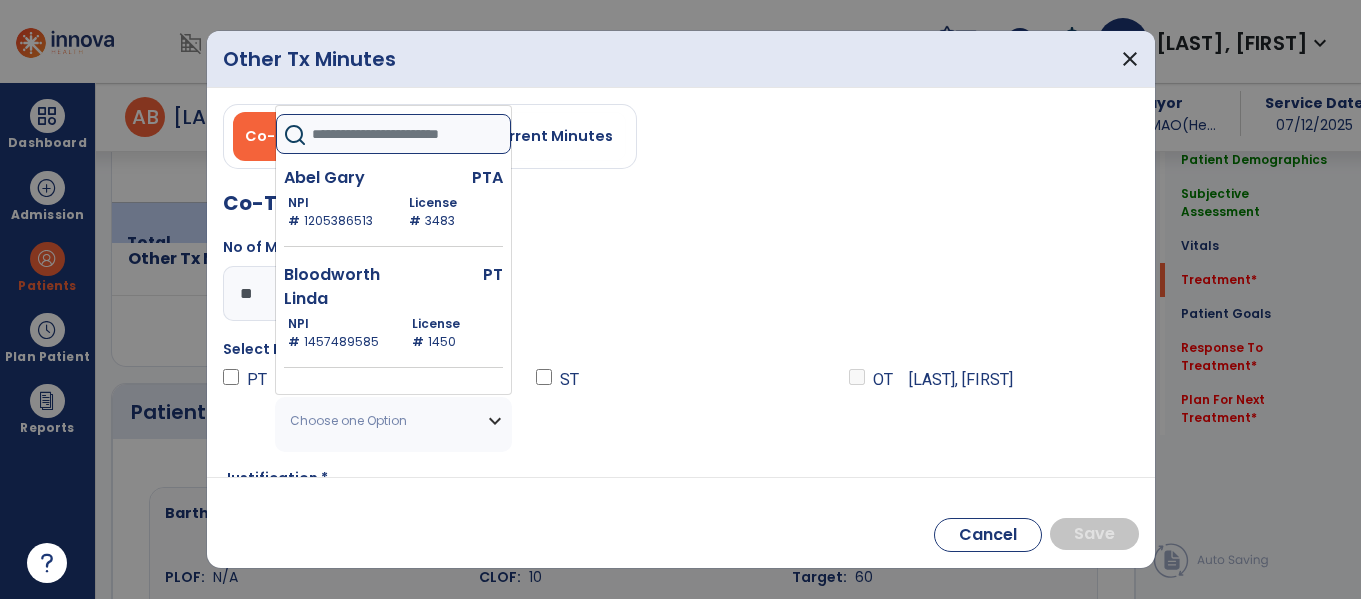 click at bounding box center (411, 134) 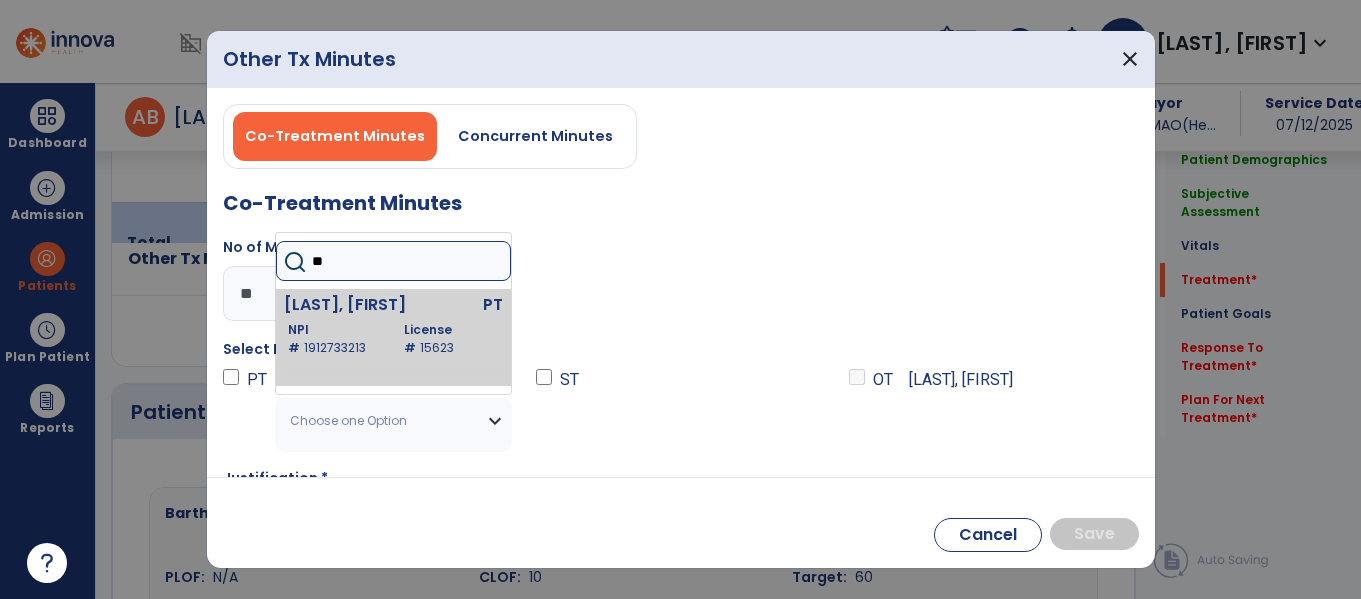 type on "**" 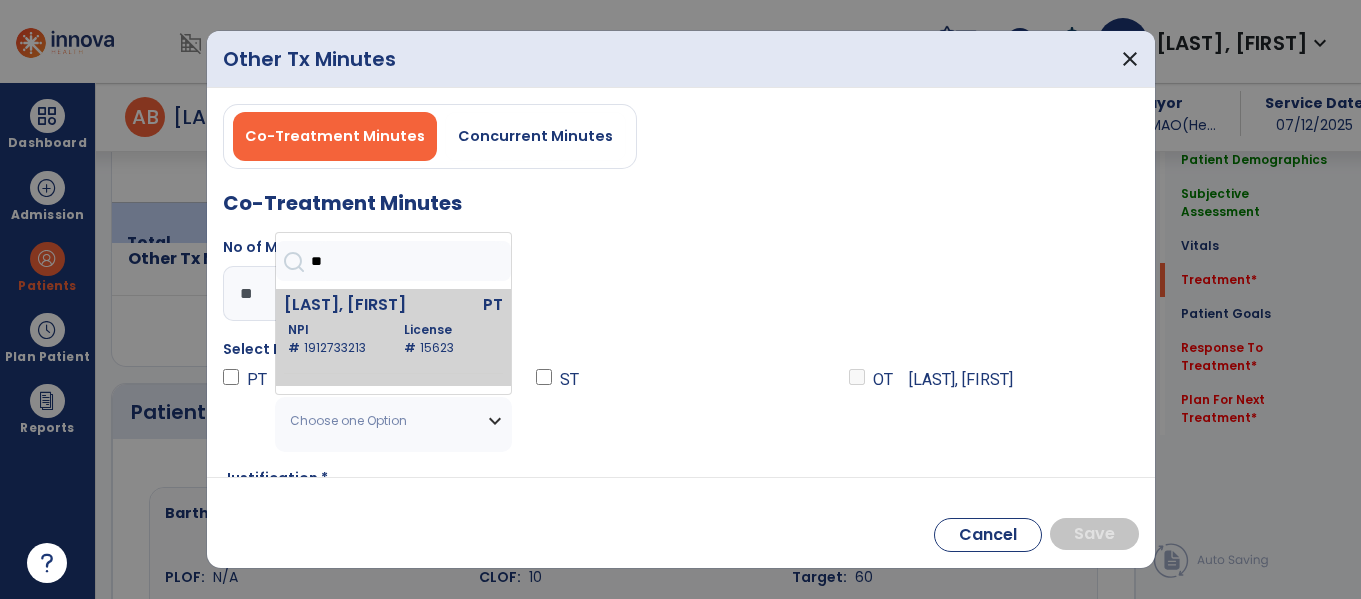 click on "[LAST], [FIRST]" at bounding box center (353, 305) 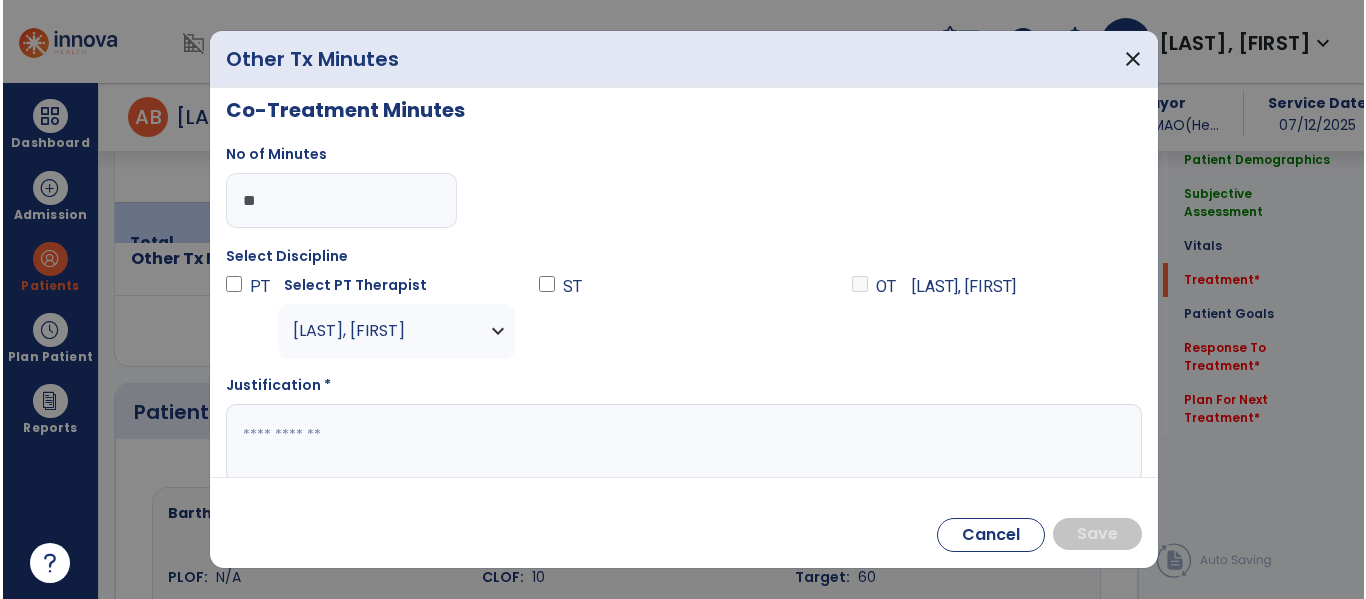 scroll, scrollTop: 94, scrollLeft: 0, axis: vertical 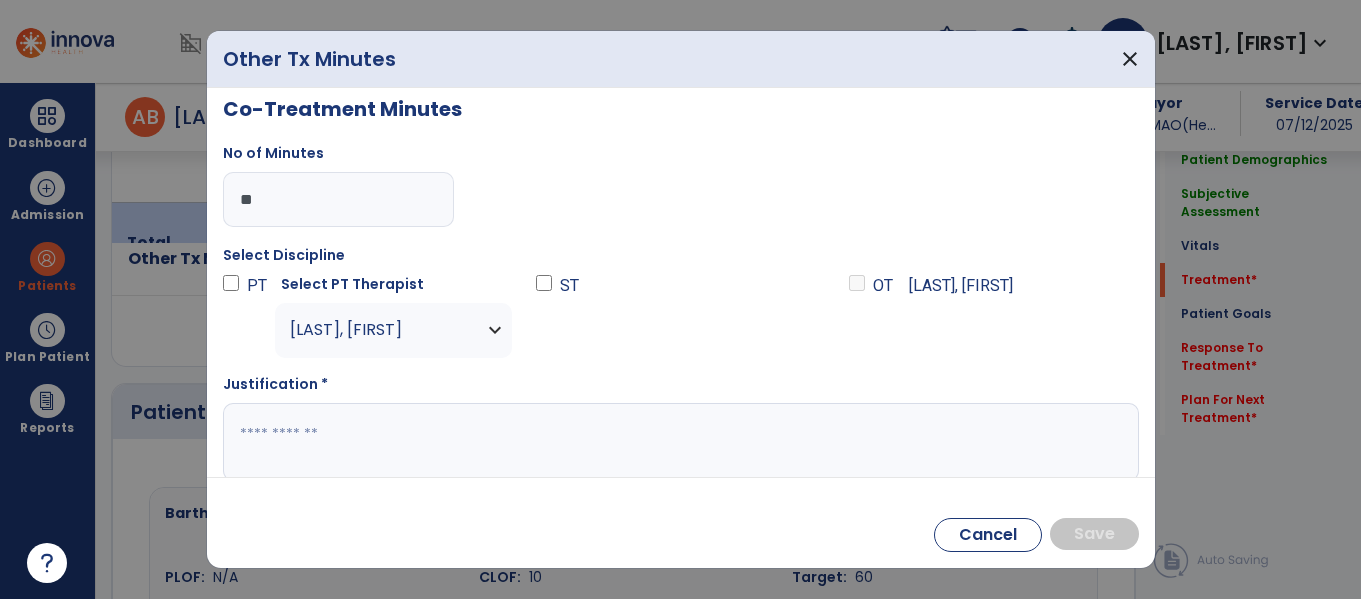 click at bounding box center (678, 442) 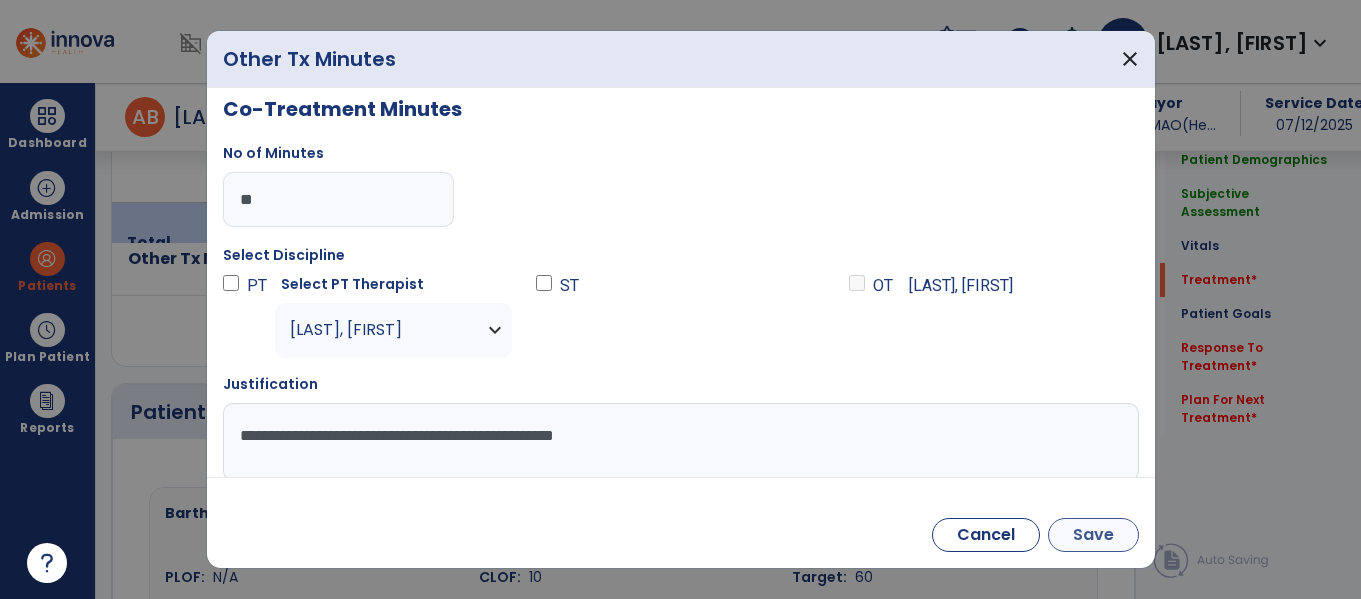 type on "**********" 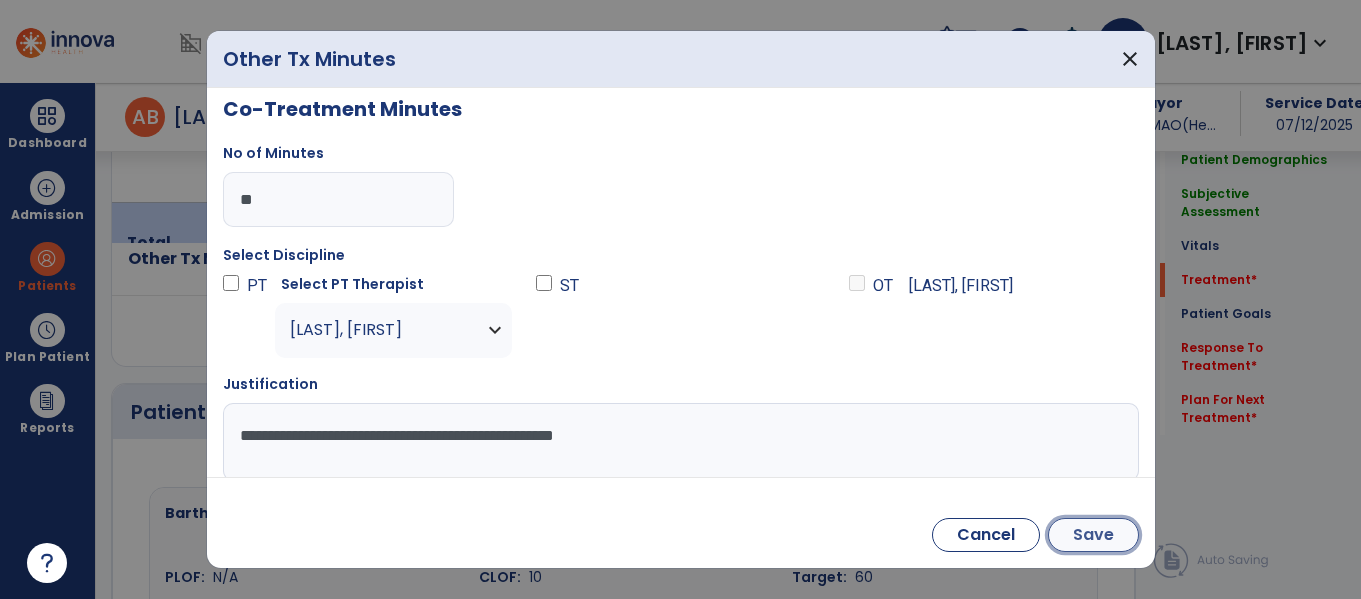 click on "Save" at bounding box center (1093, 535) 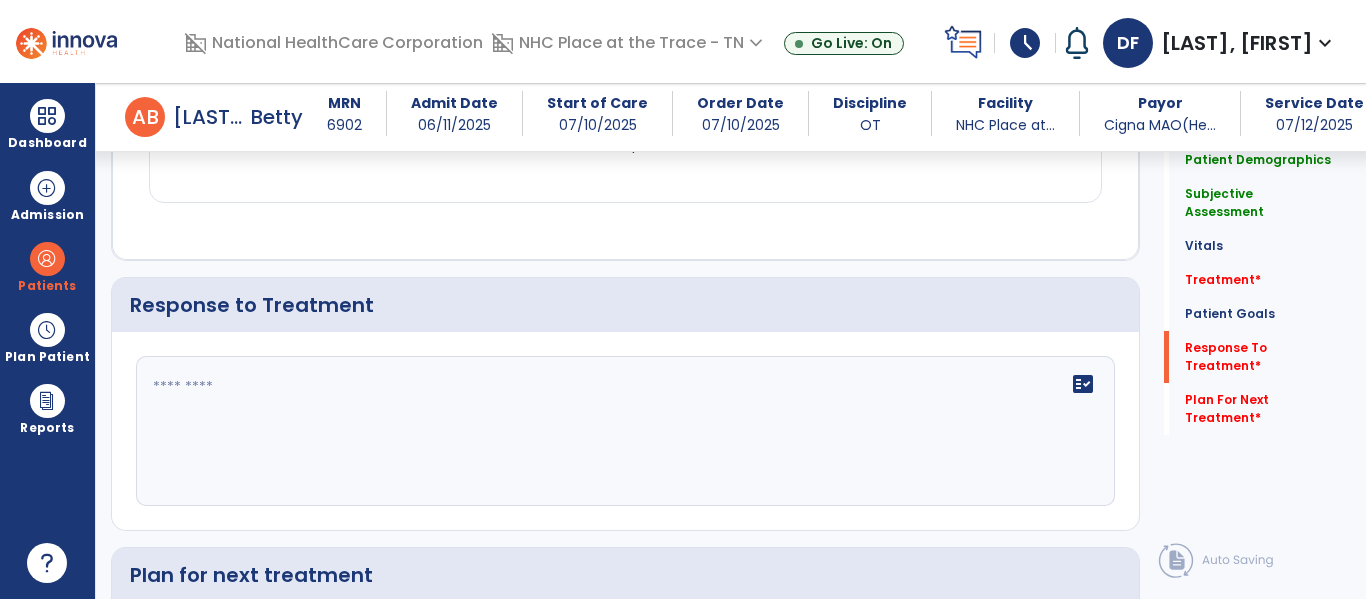scroll, scrollTop: 2937, scrollLeft: 0, axis: vertical 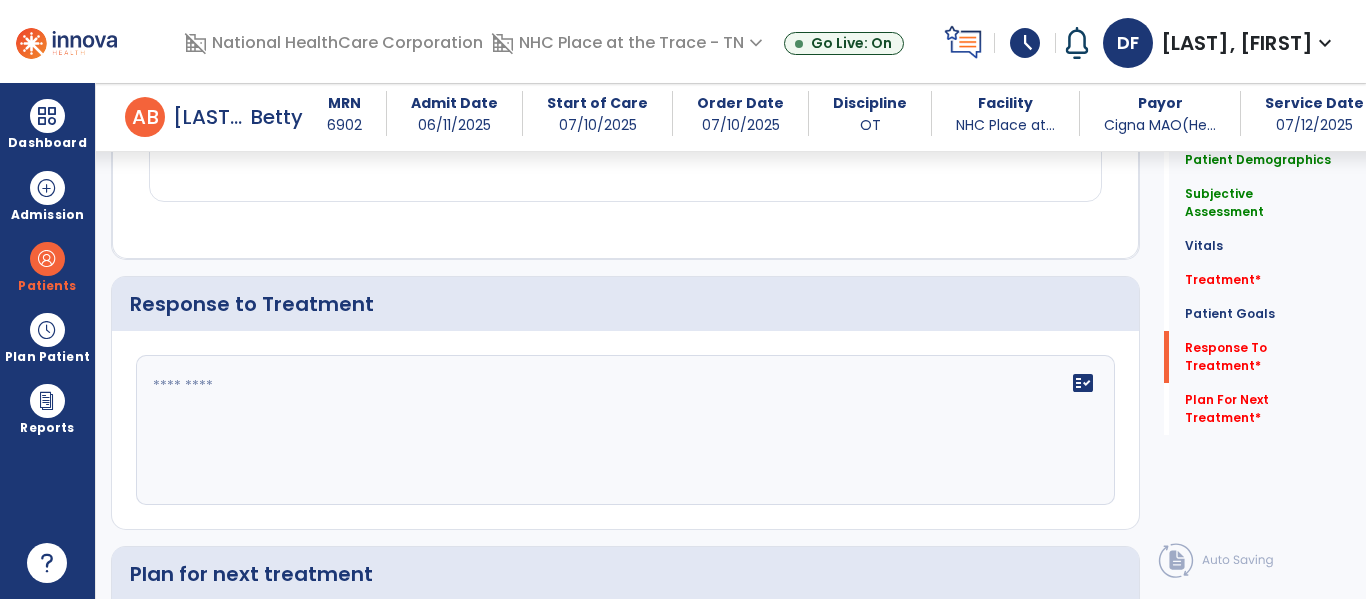click on "fact_check" 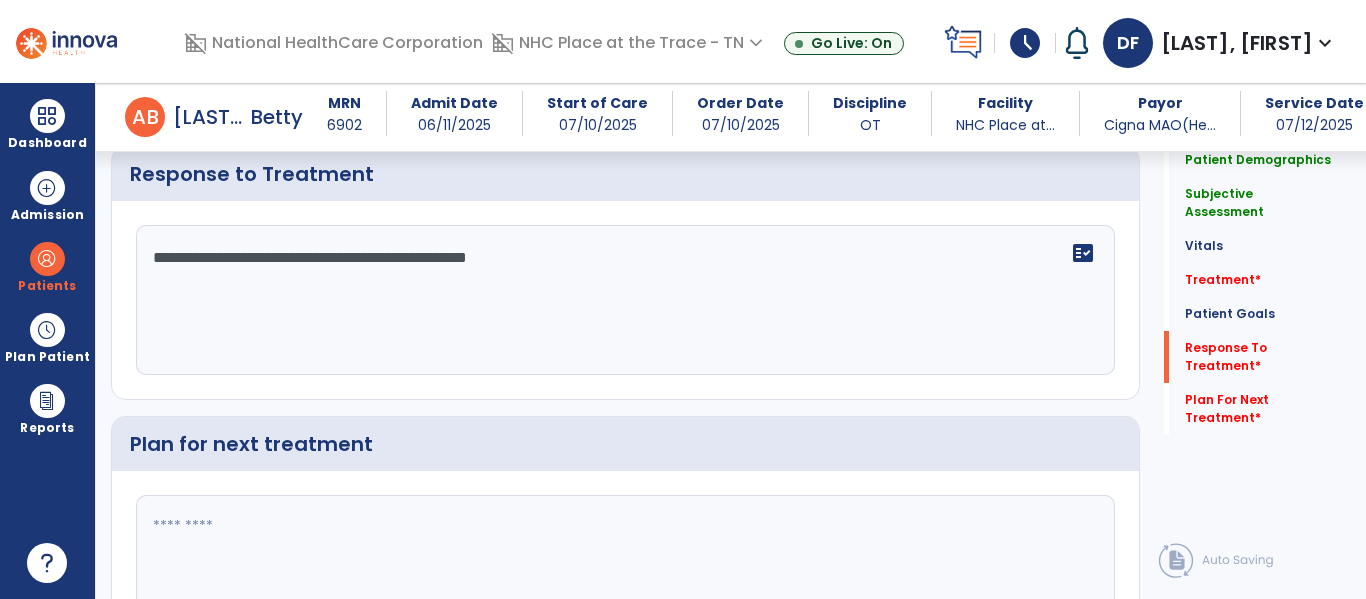 scroll, scrollTop: 3158, scrollLeft: 0, axis: vertical 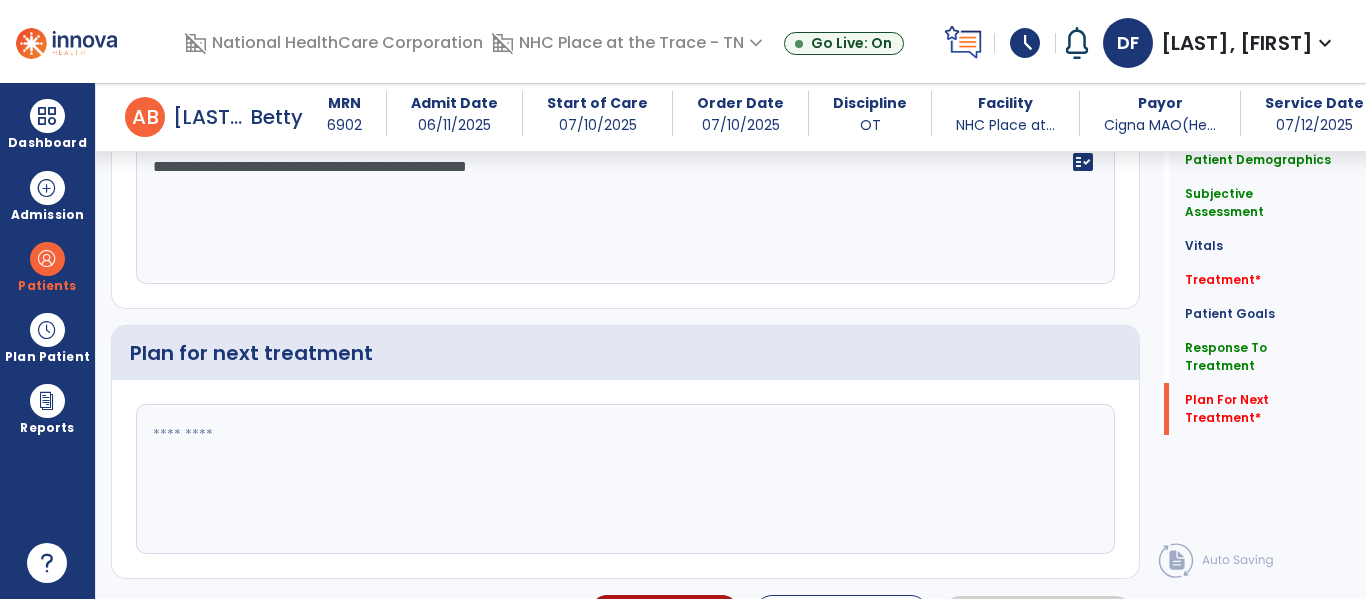 type on "**********" 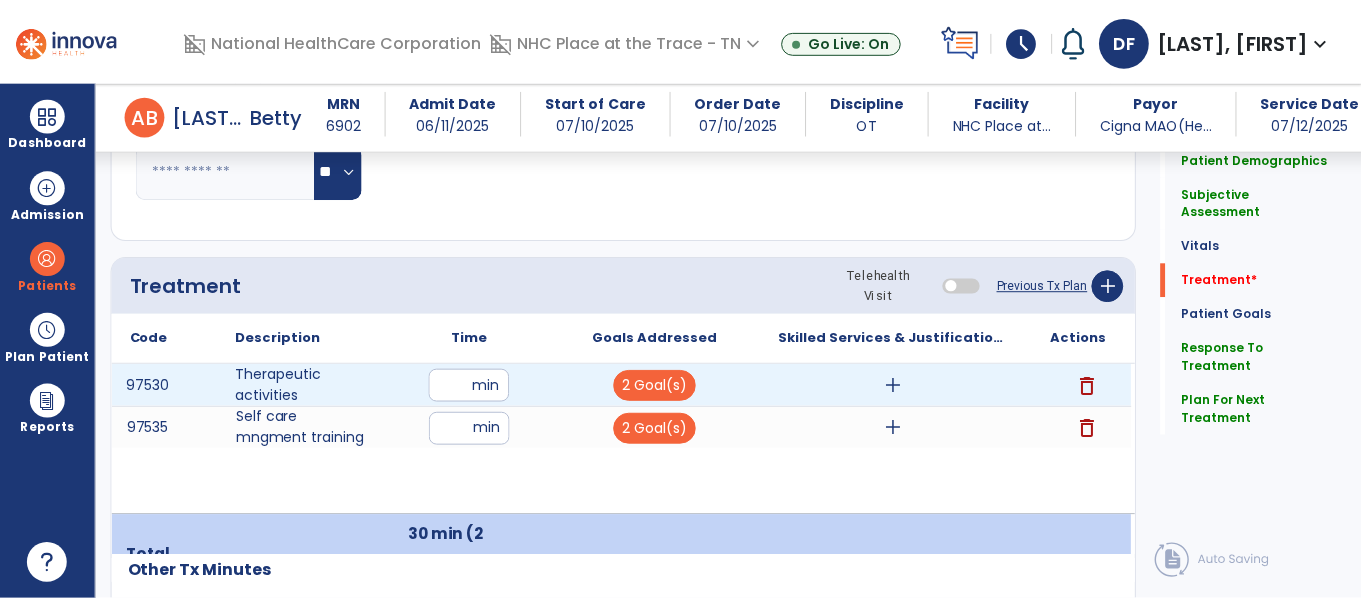scroll, scrollTop: 1106, scrollLeft: 0, axis: vertical 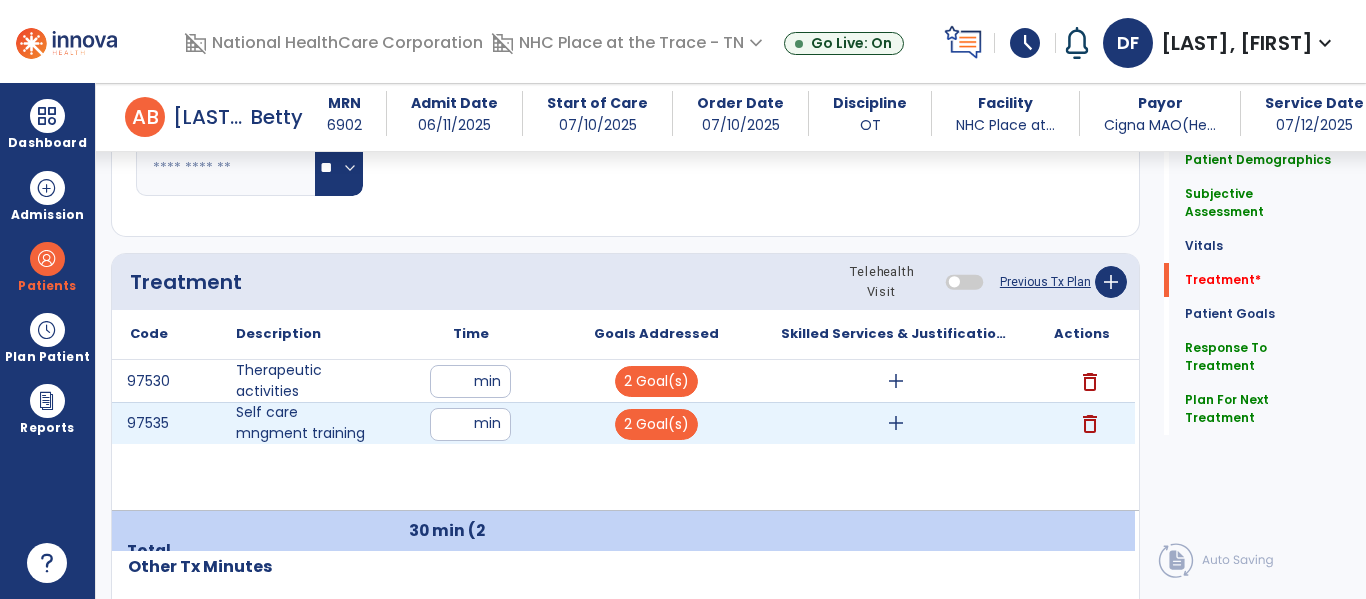 type on "**********" 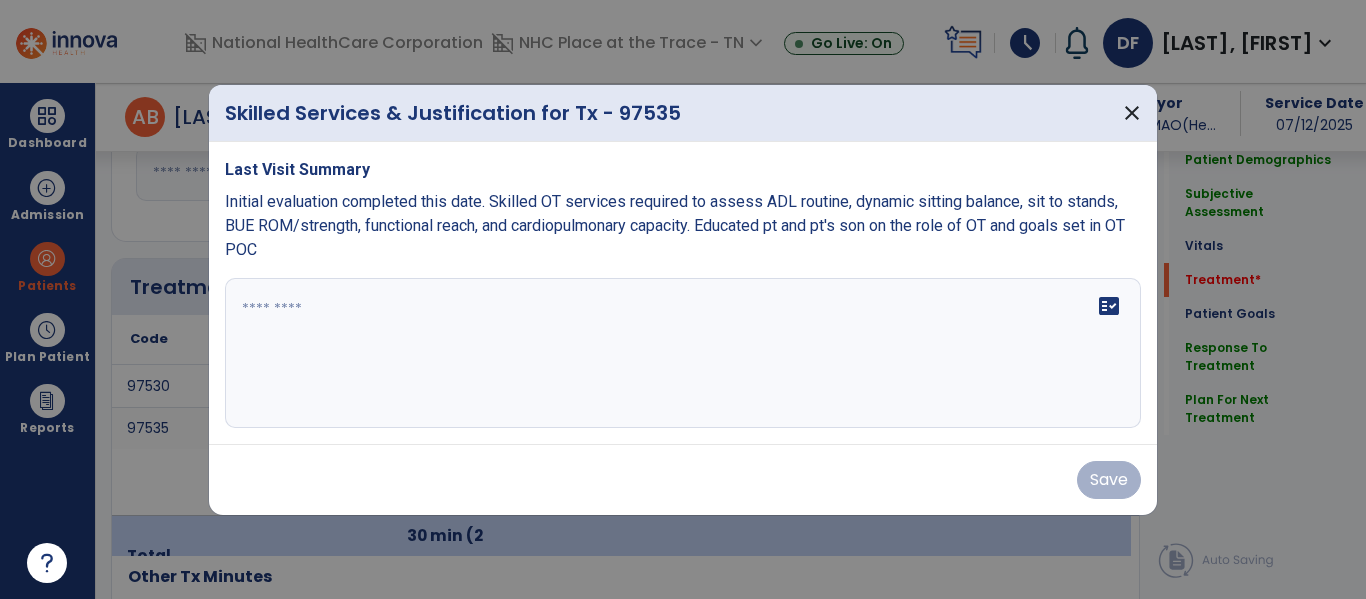 scroll, scrollTop: 1106, scrollLeft: 0, axis: vertical 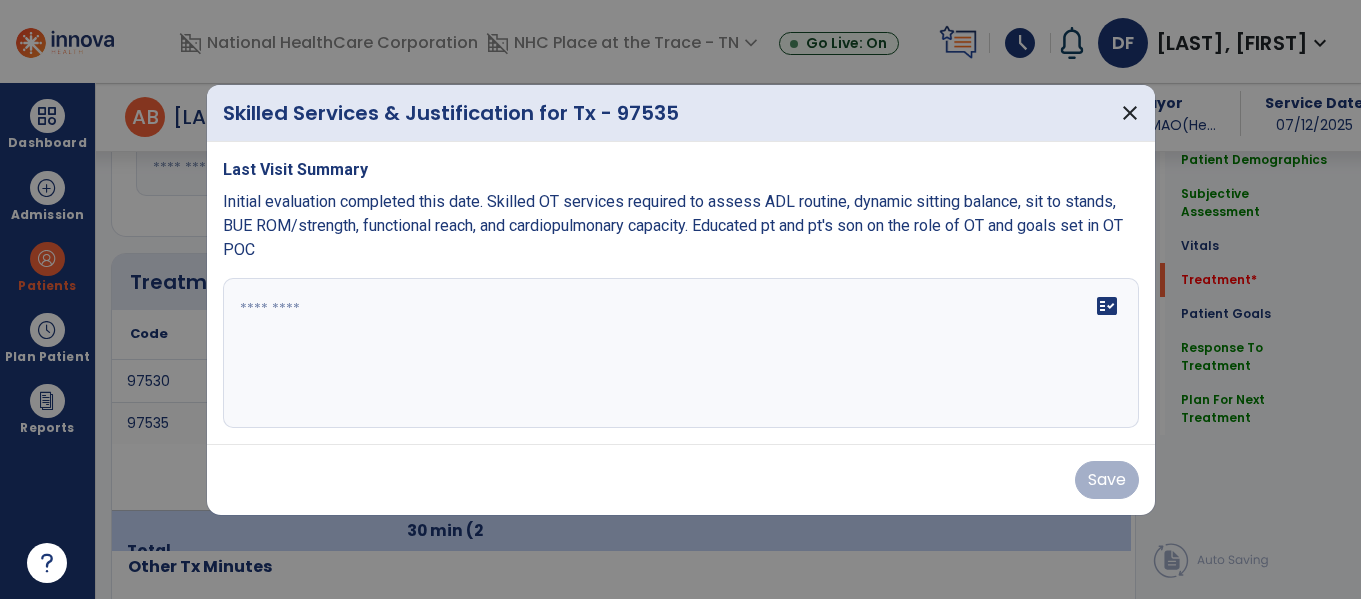 click on "fact_check" at bounding box center [681, 353] 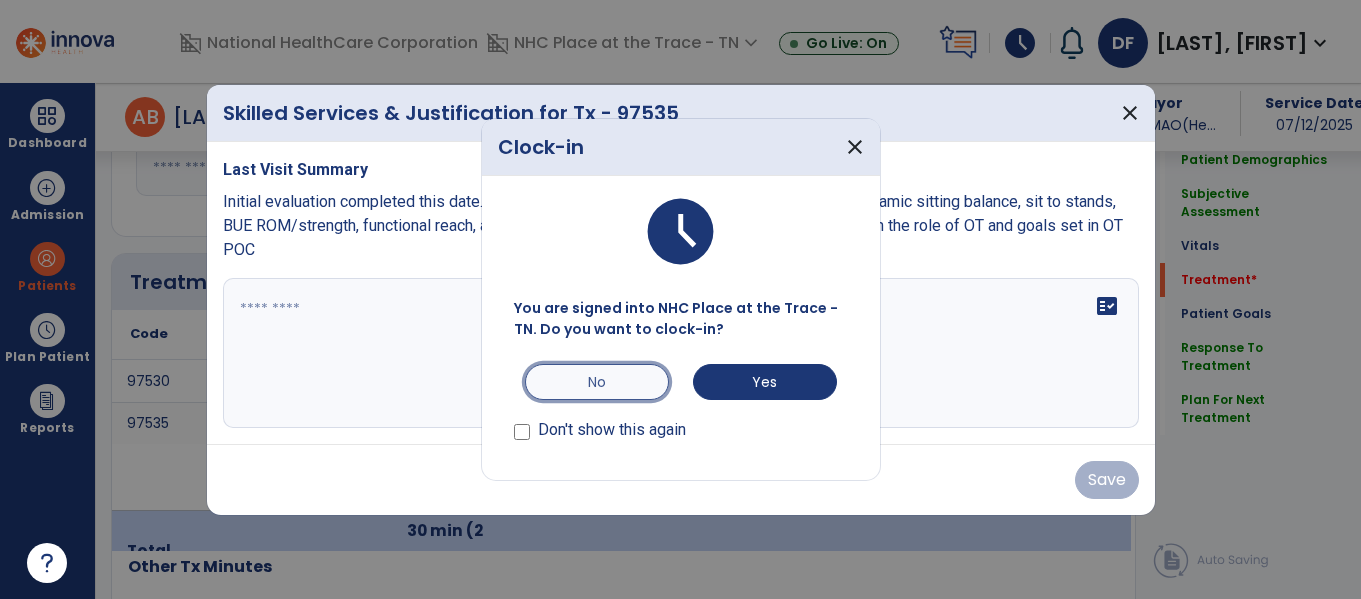 click on "No" at bounding box center (597, 382) 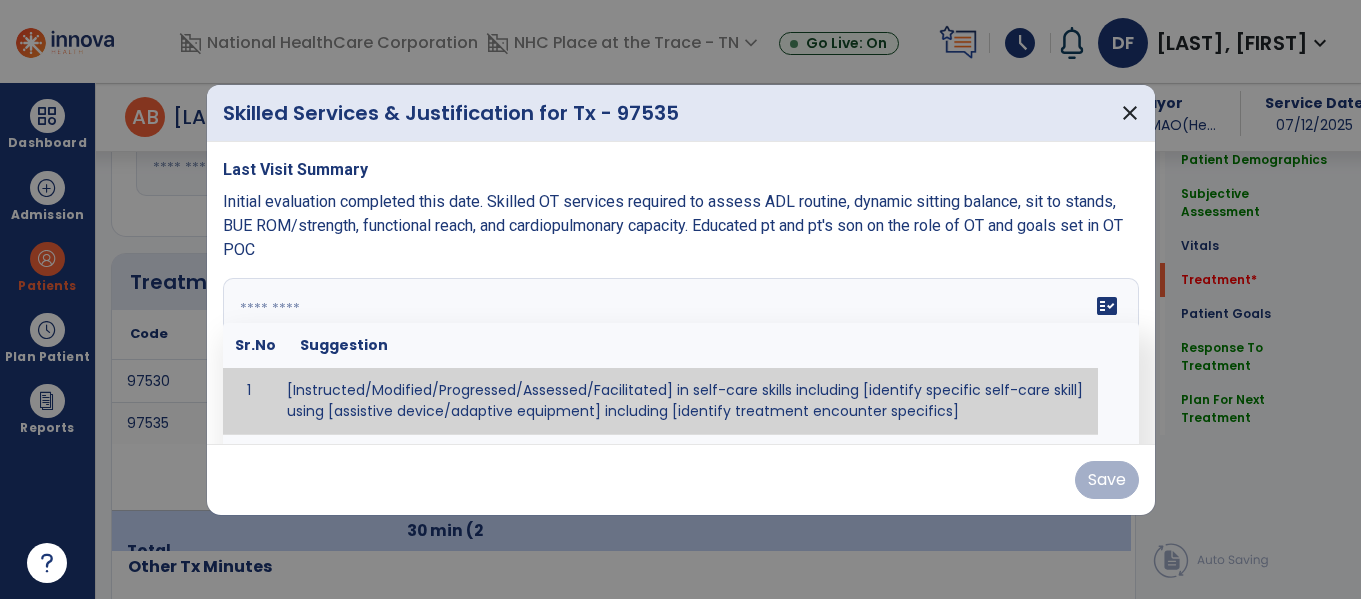 click at bounding box center (681, 353) 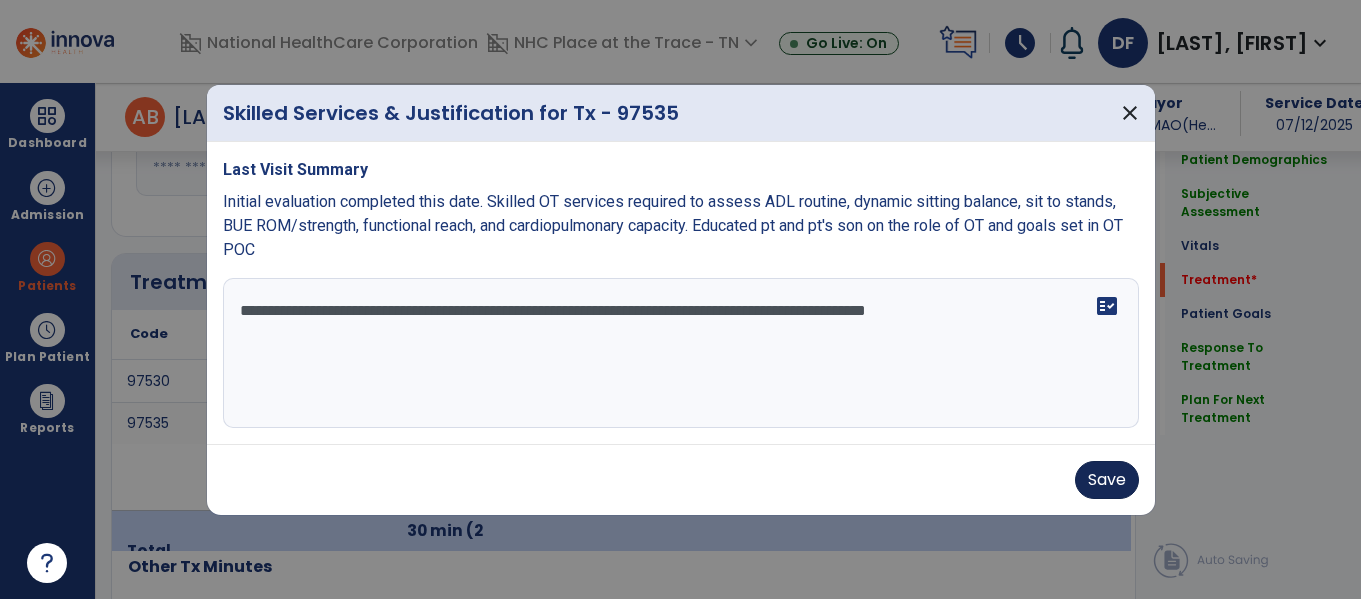 type on "**********" 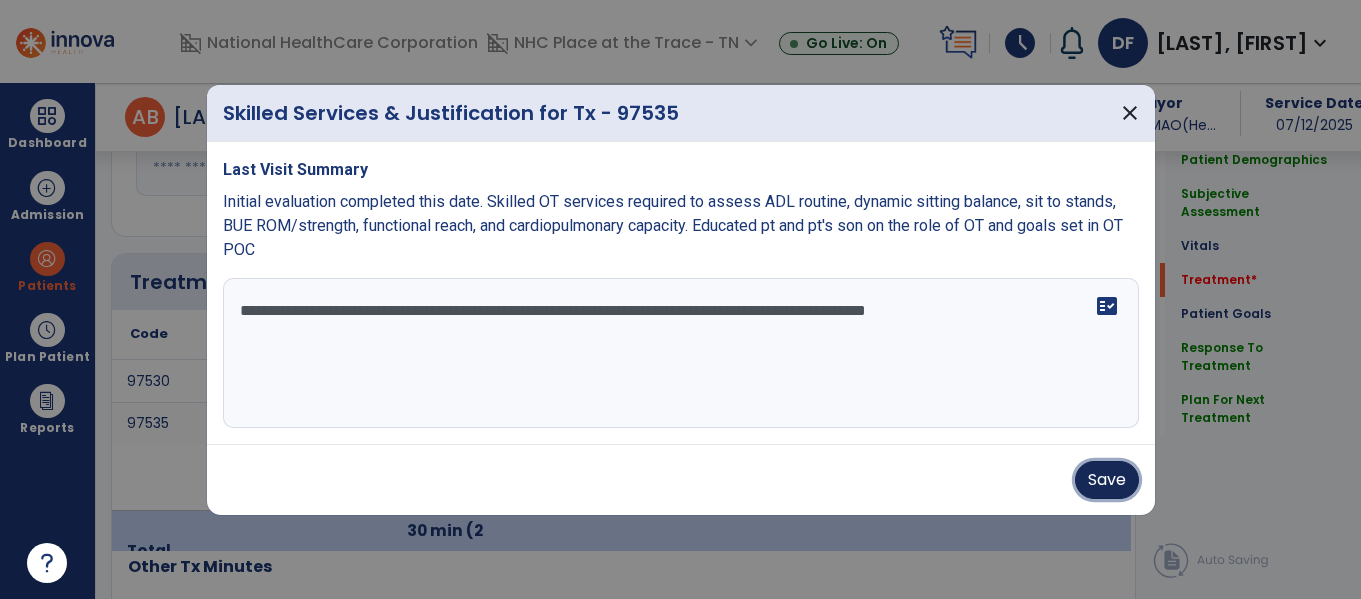 click on "Save" at bounding box center [1107, 480] 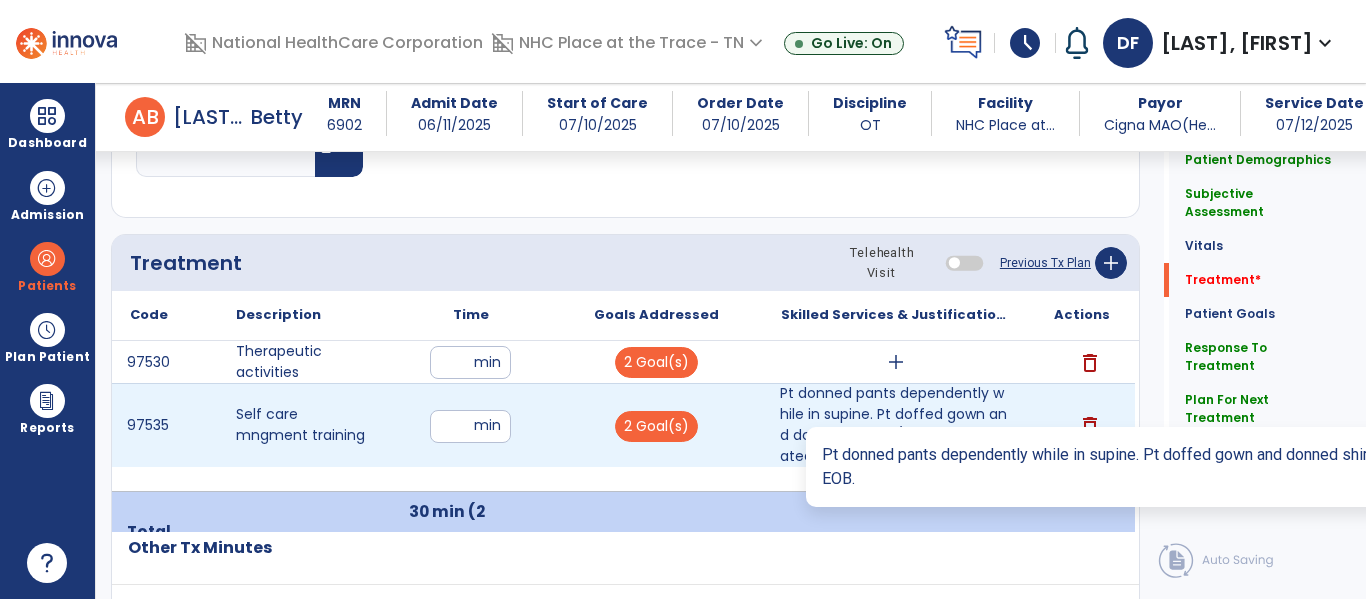 click on "Pt donned pants dependently while in supine. Pt doffed gown and donned shirt w/ Max A while seated E..." at bounding box center (896, 425) 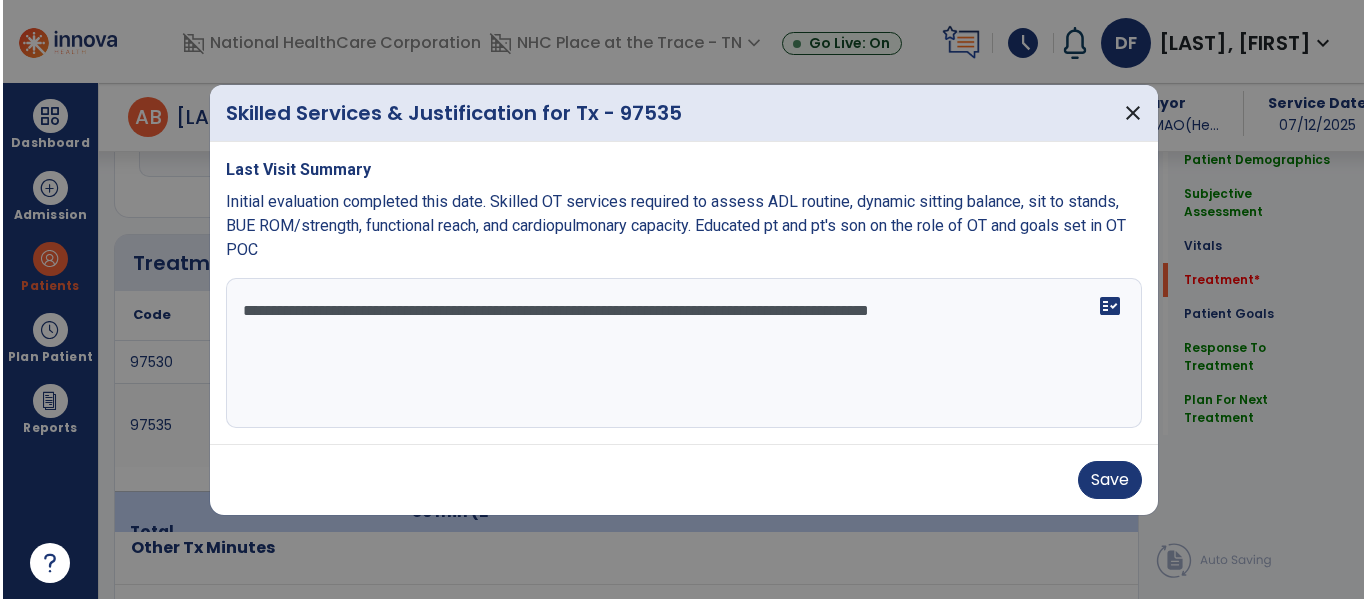 scroll, scrollTop: 1125, scrollLeft: 0, axis: vertical 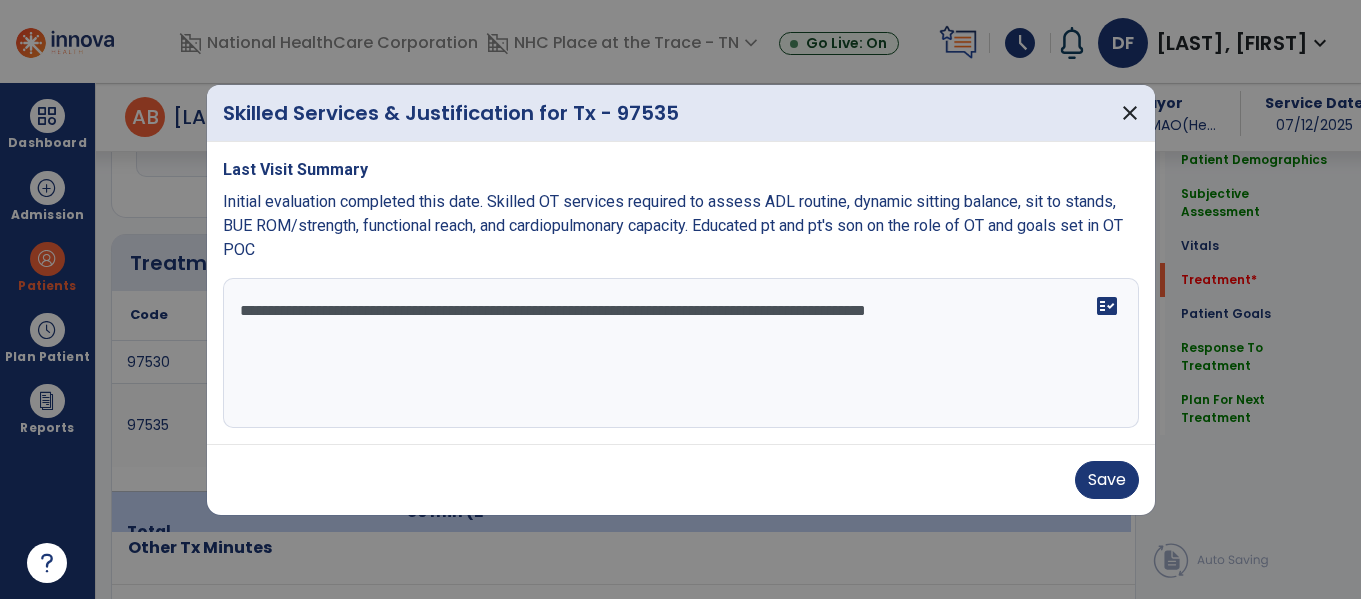 click on "**********" at bounding box center [681, 353] 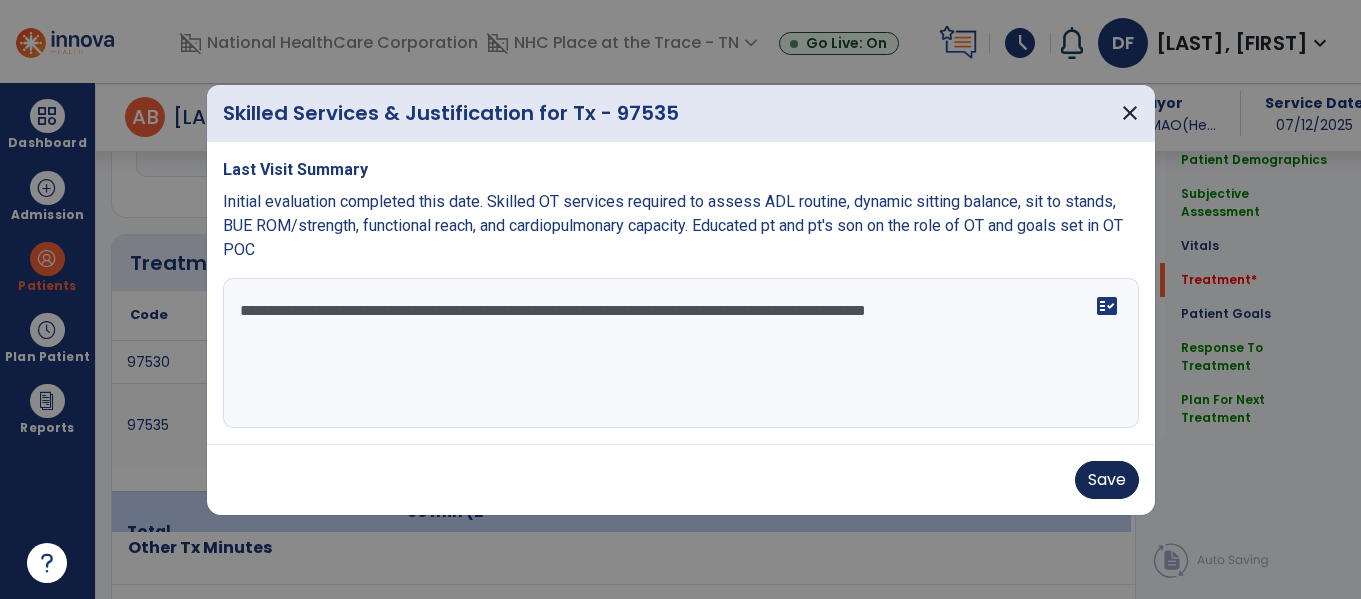 type on "**********" 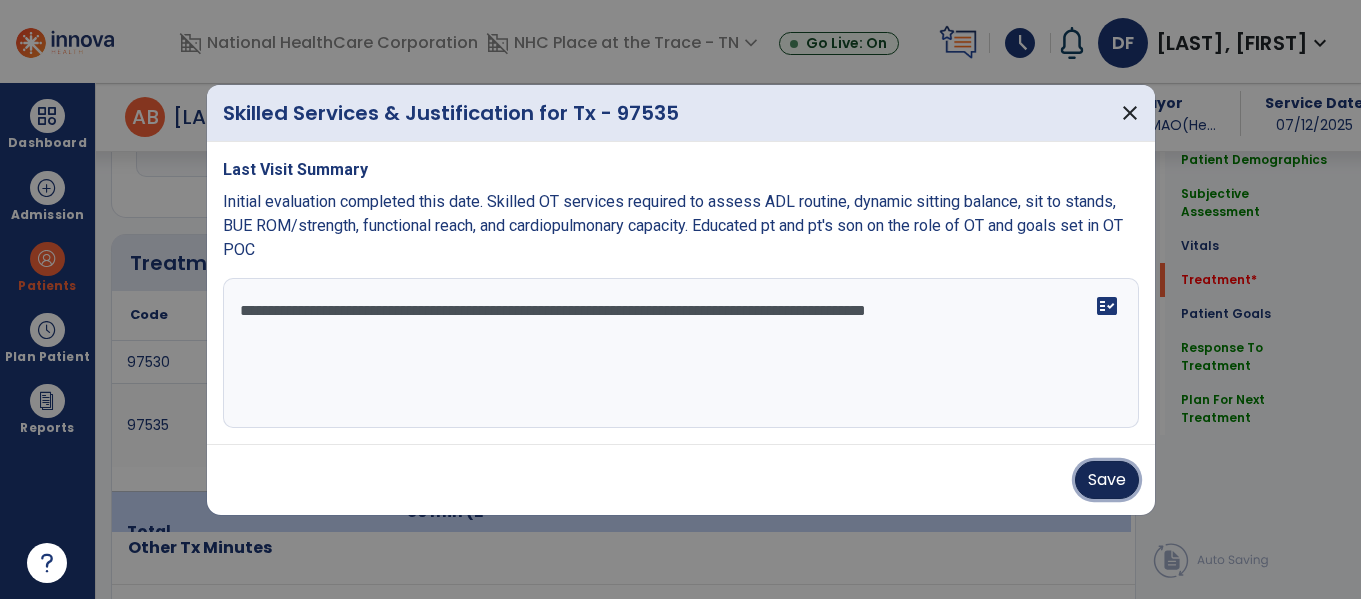 click on "Save" at bounding box center [1107, 480] 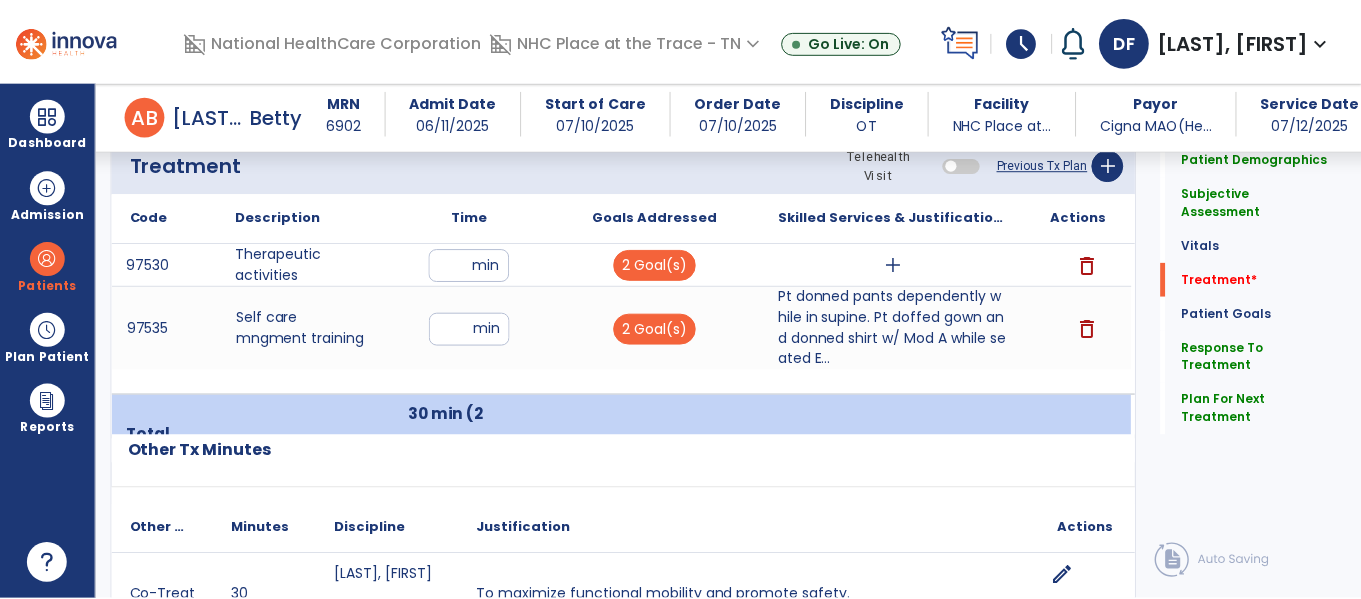 scroll, scrollTop: 1223, scrollLeft: 0, axis: vertical 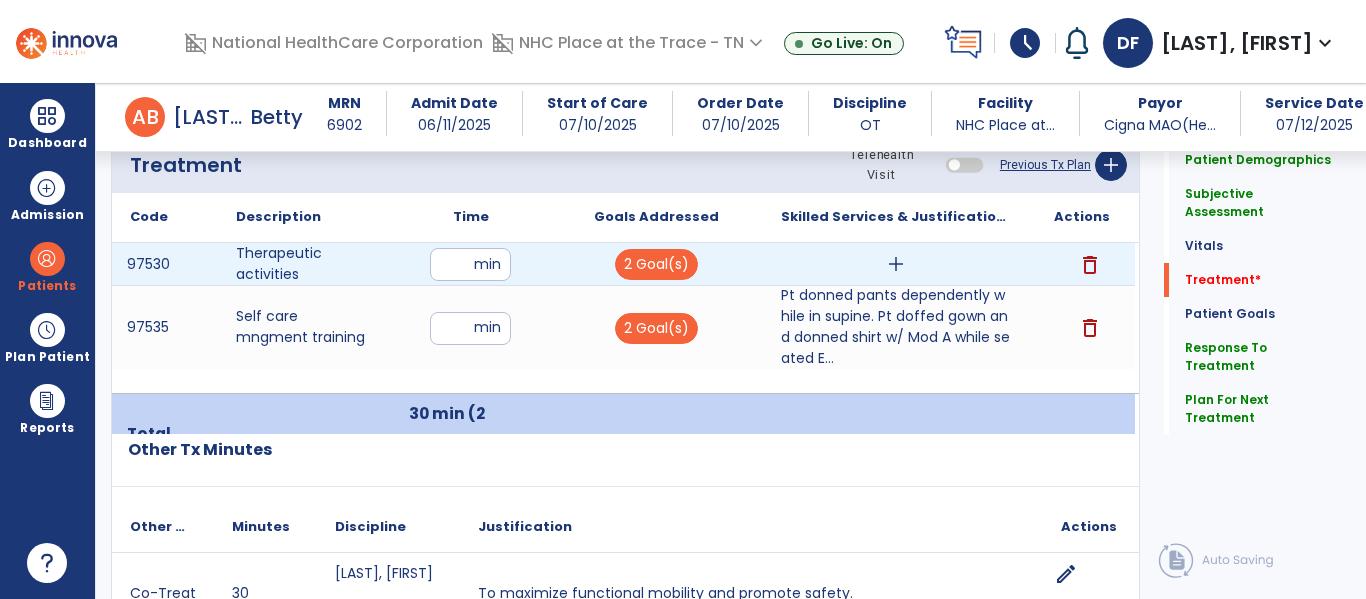 click on "add" at bounding box center [896, 264] 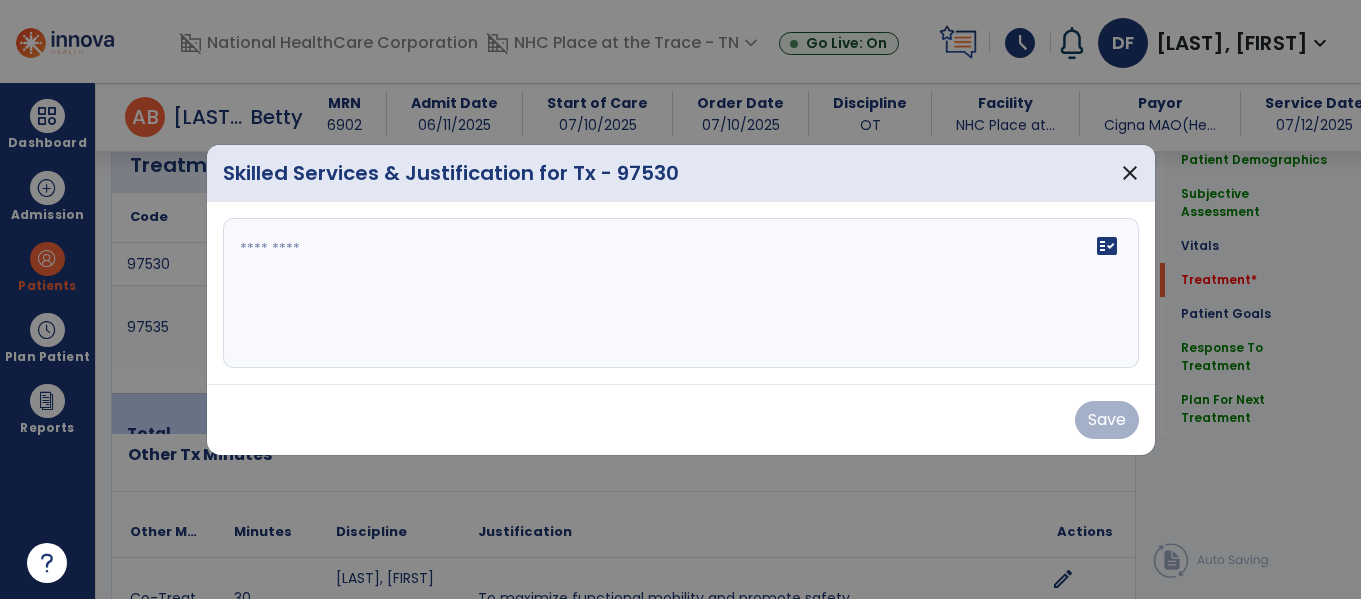 scroll, scrollTop: 1223, scrollLeft: 0, axis: vertical 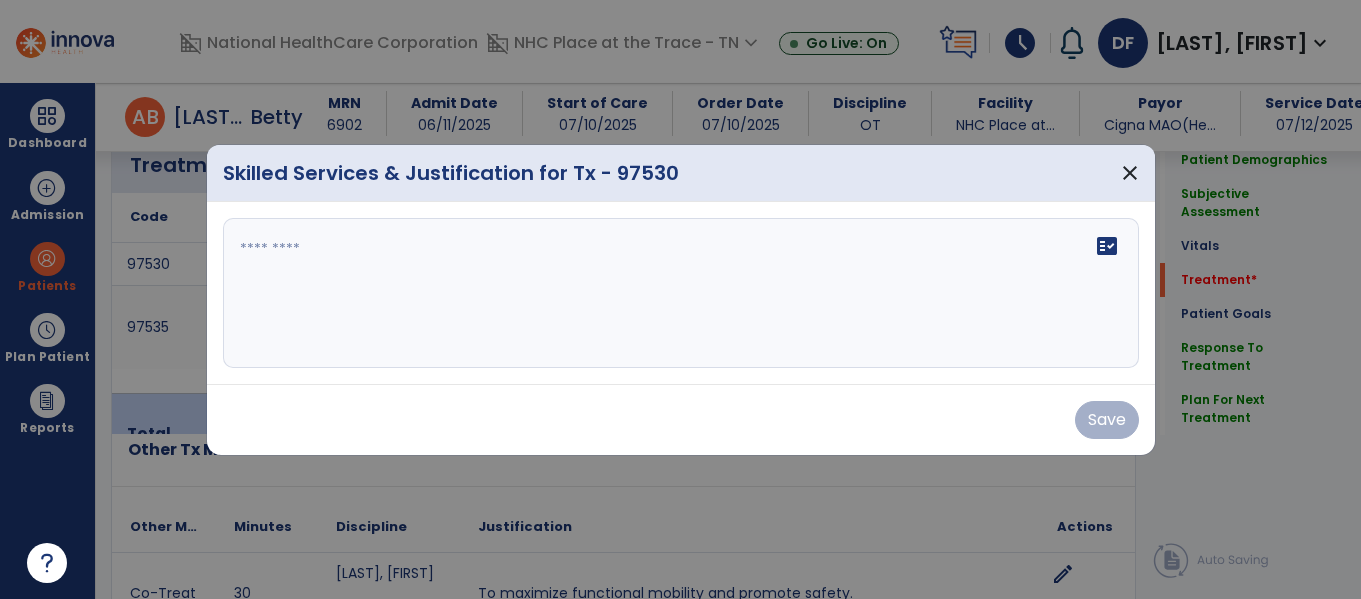 click on "fact_check" at bounding box center (681, 293) 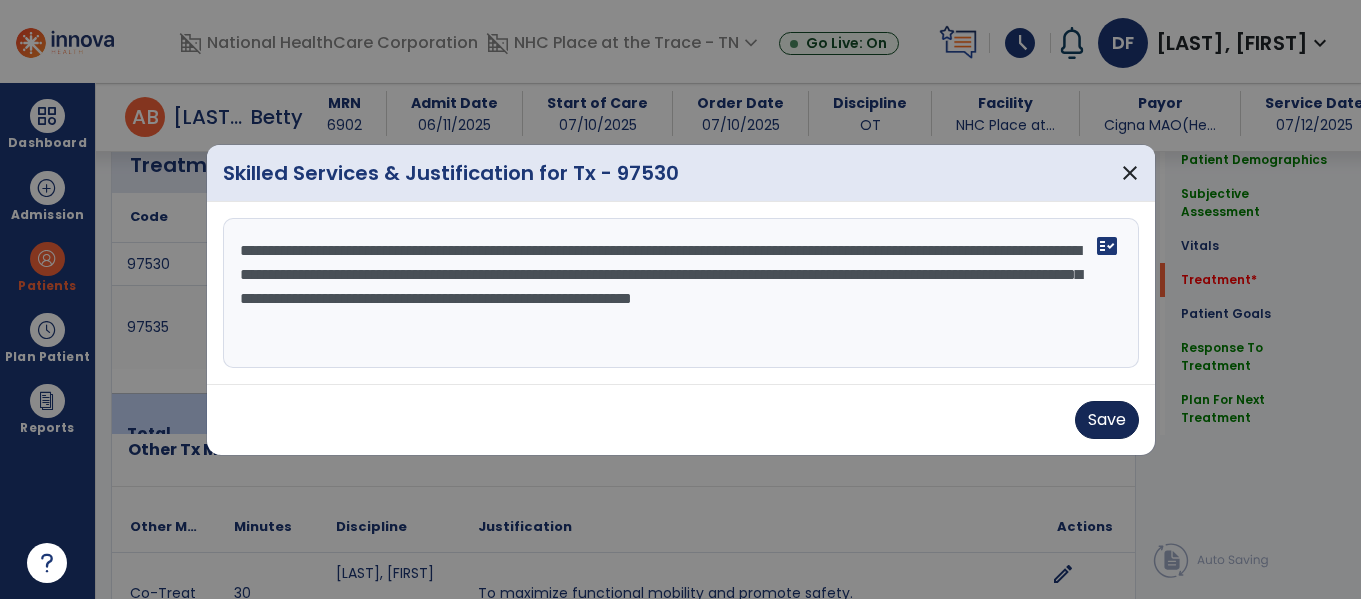 type on "**********" 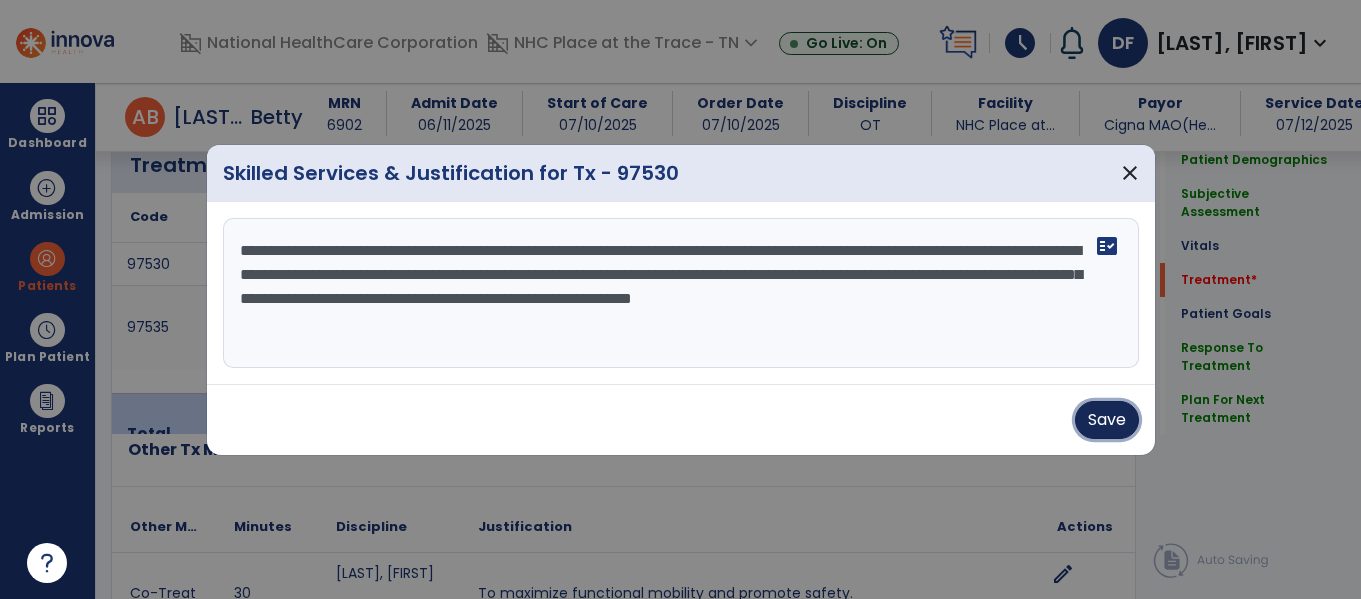 click on "Save" at bounding box center (1107, 420) 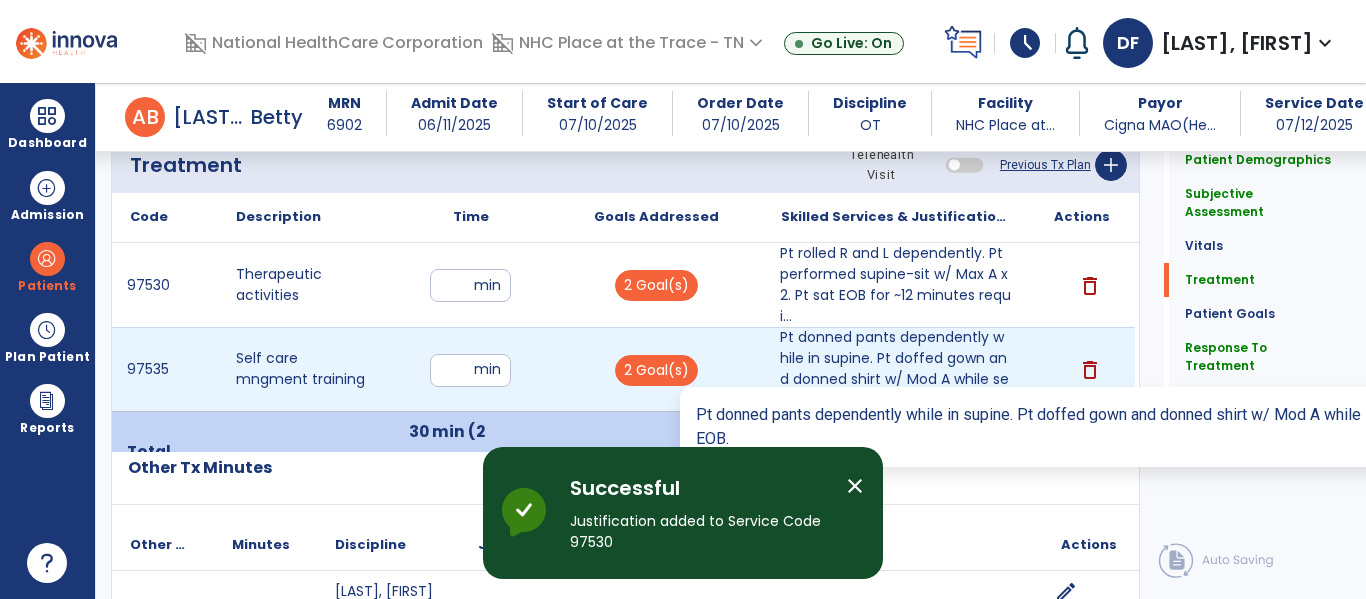 click on "Pt donned pants dependently while in supine. Pt doffed gown and donned shirt w/ Mod A while seated E..." at bounding box center (896, 369) 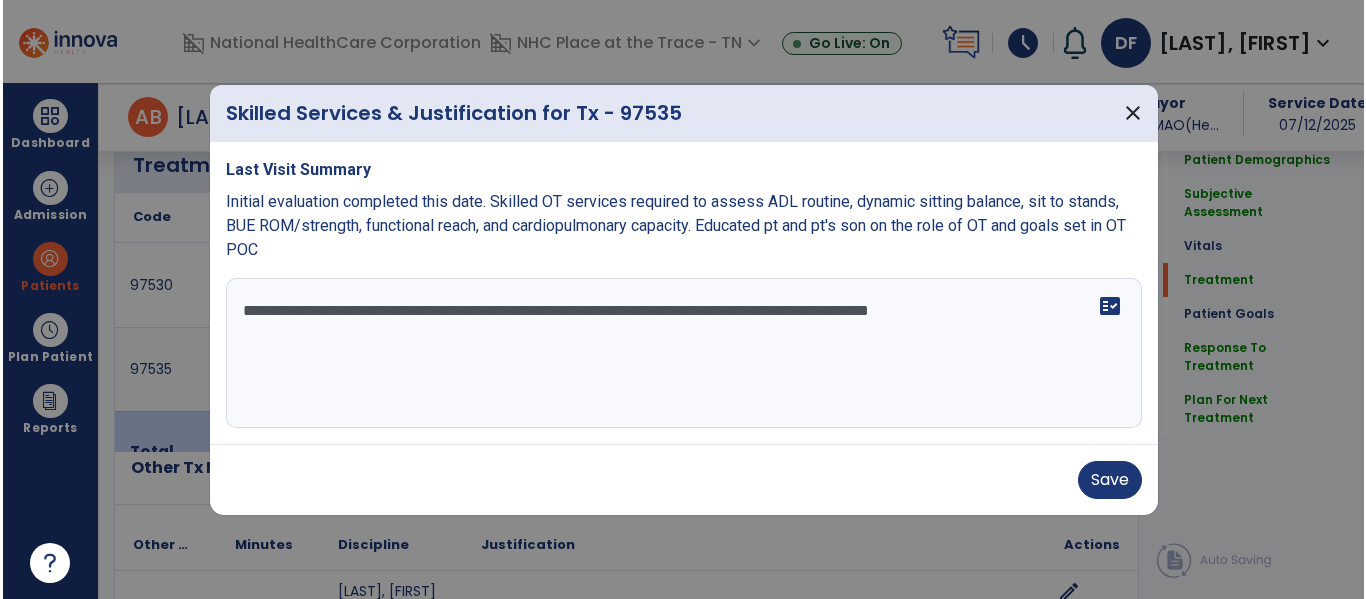 scroll, scrollTop: 1223, scrollLeft: 0, axis: vertical 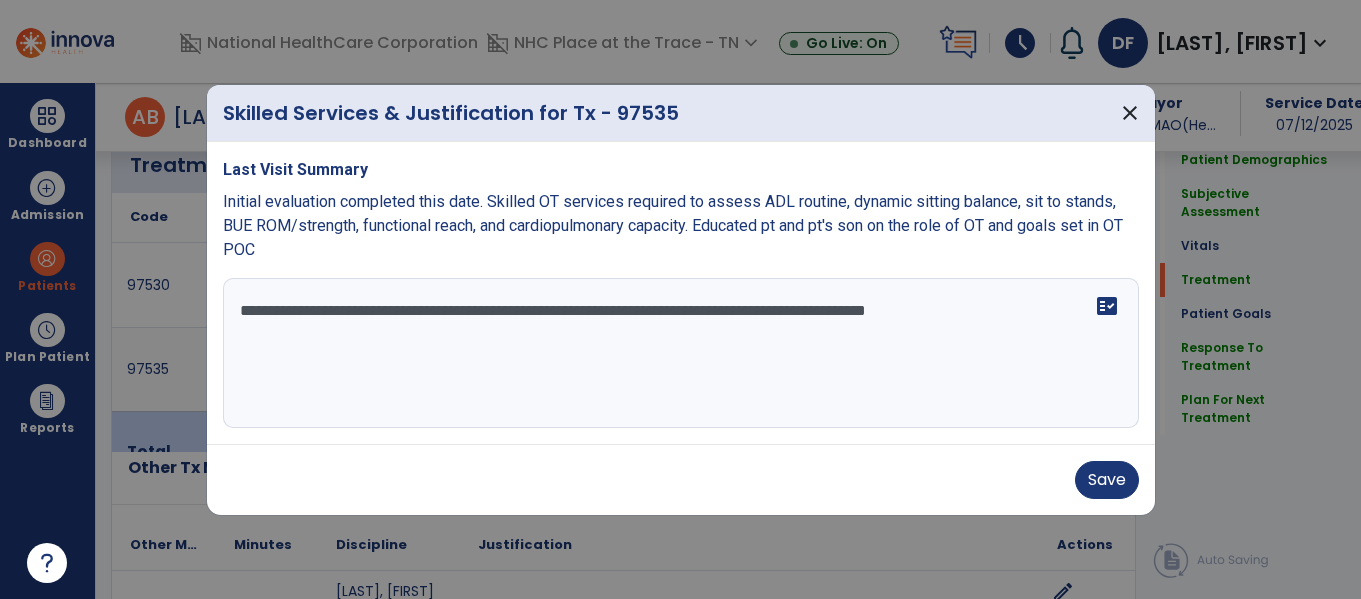 click on "**********" at bounding box center (681, 353) 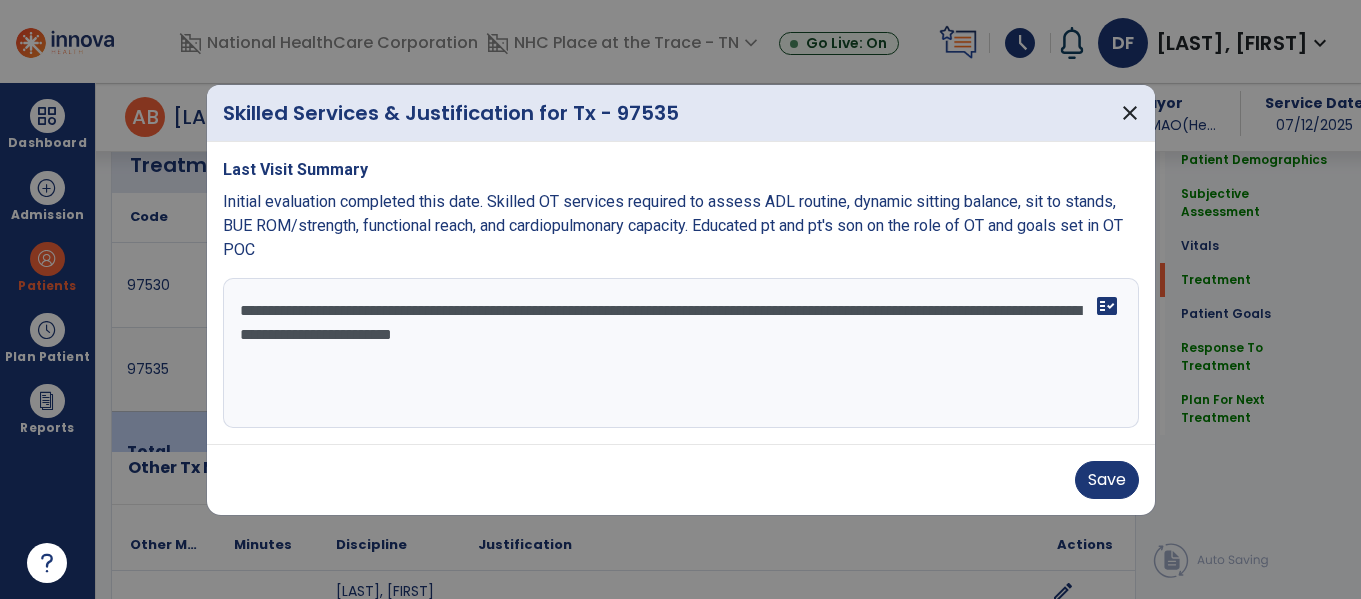 drag, startPoint x: 1058, startPoint y: 307, endPoint x: 997, endPoint y: 308, distance: 61.008198 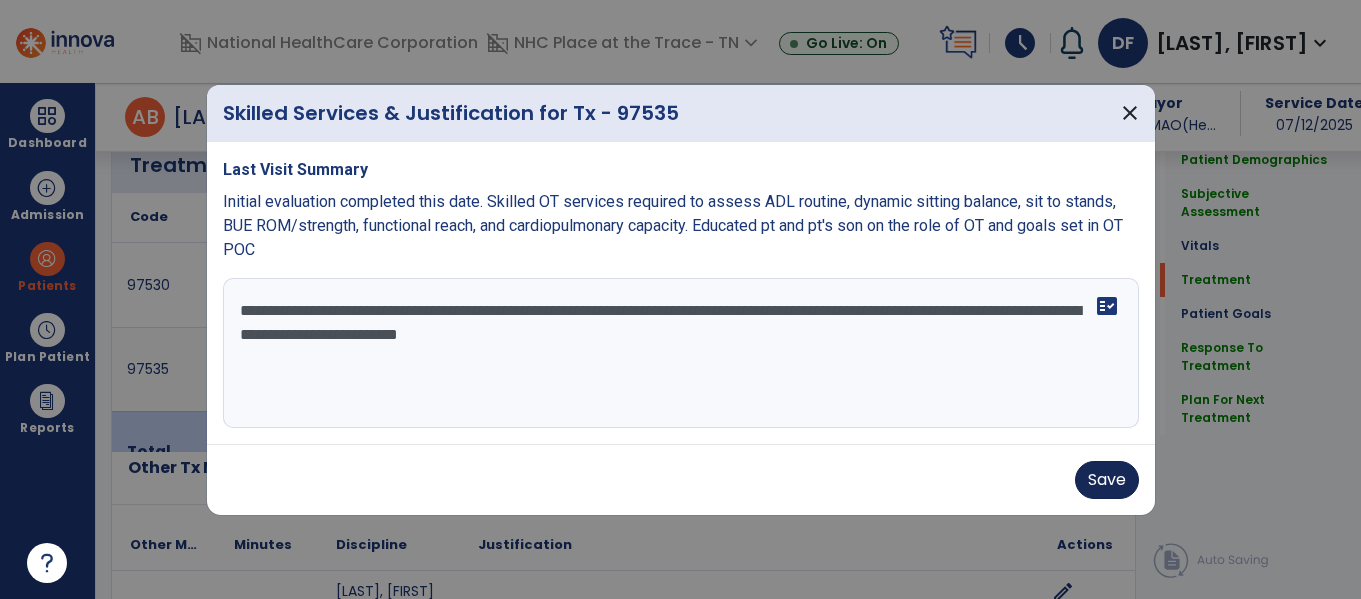 type on "**********" 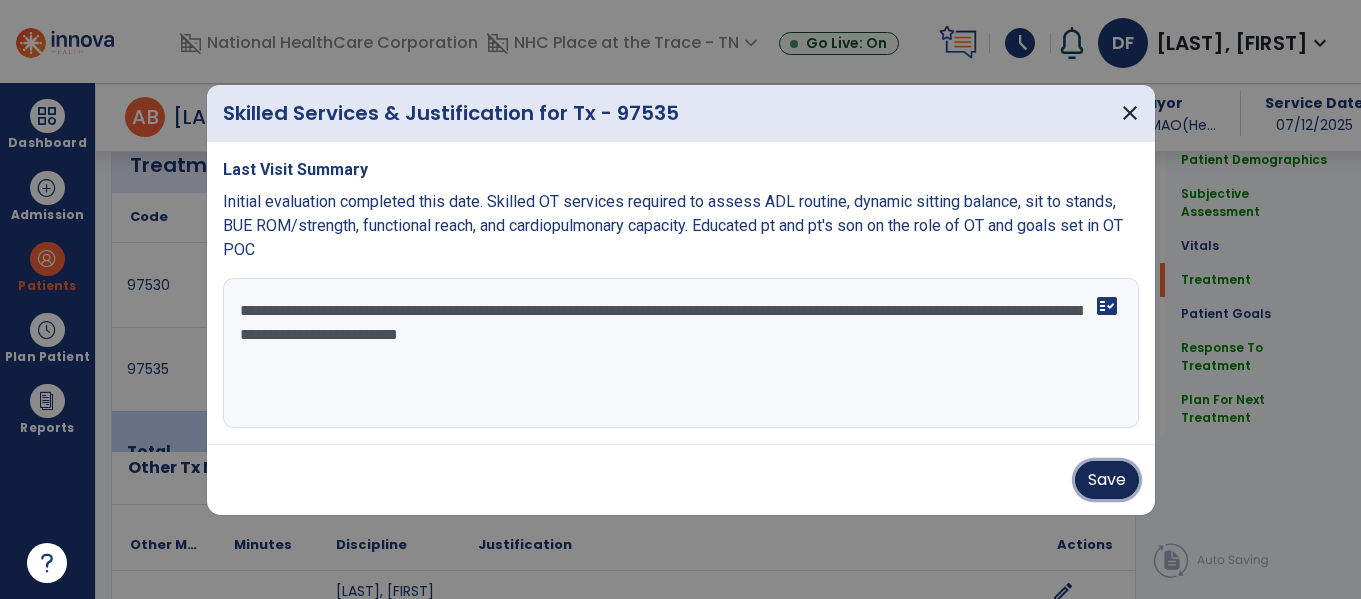 click on "Save" at bounding box center [1107, 480] 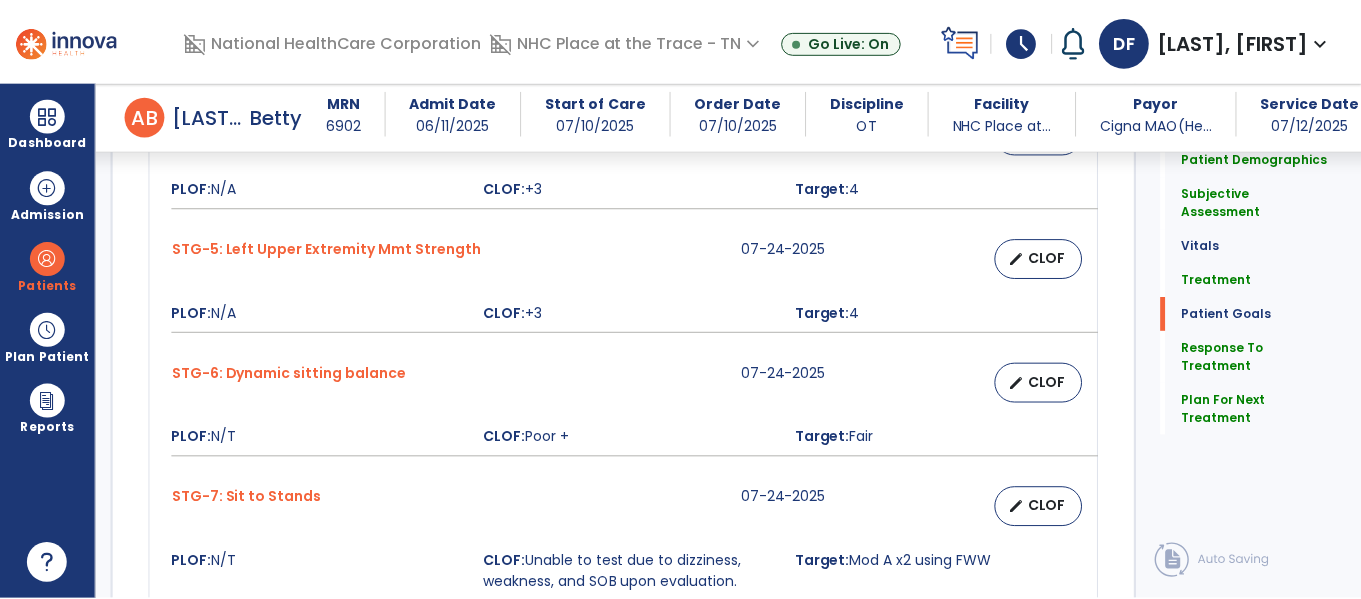 scroll, scrollTop: 2517, scrollLeft: 0, axis: vertical 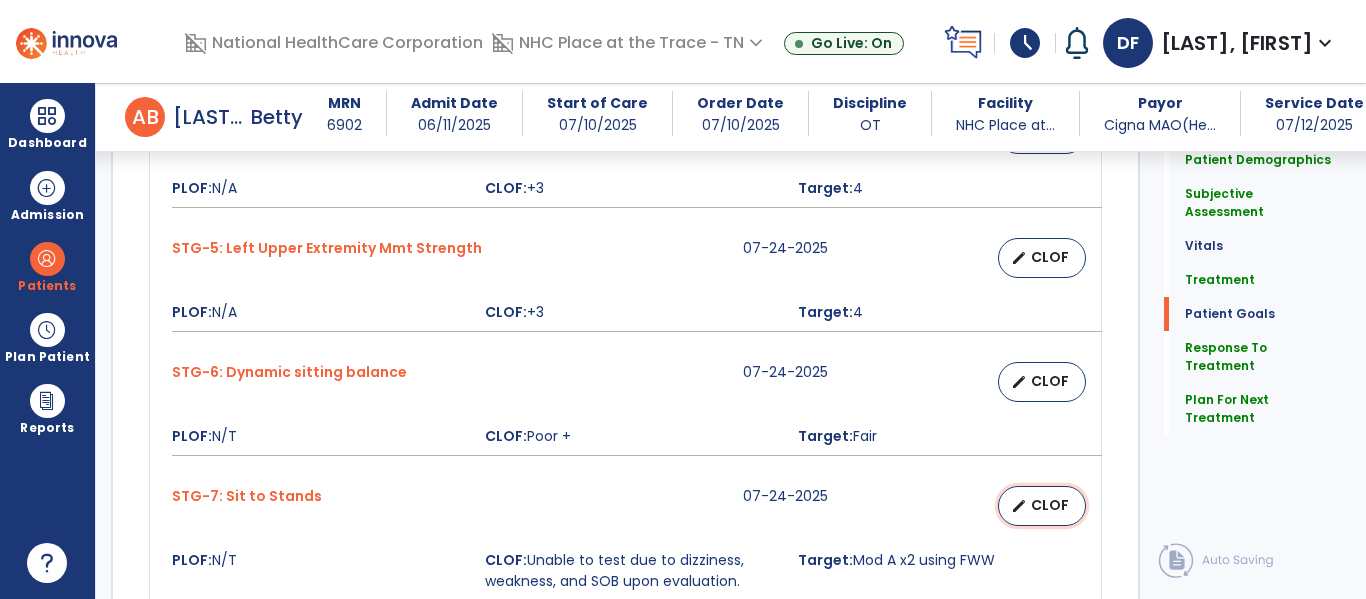 click on "CLOF" at bounding box center (1050, 505) 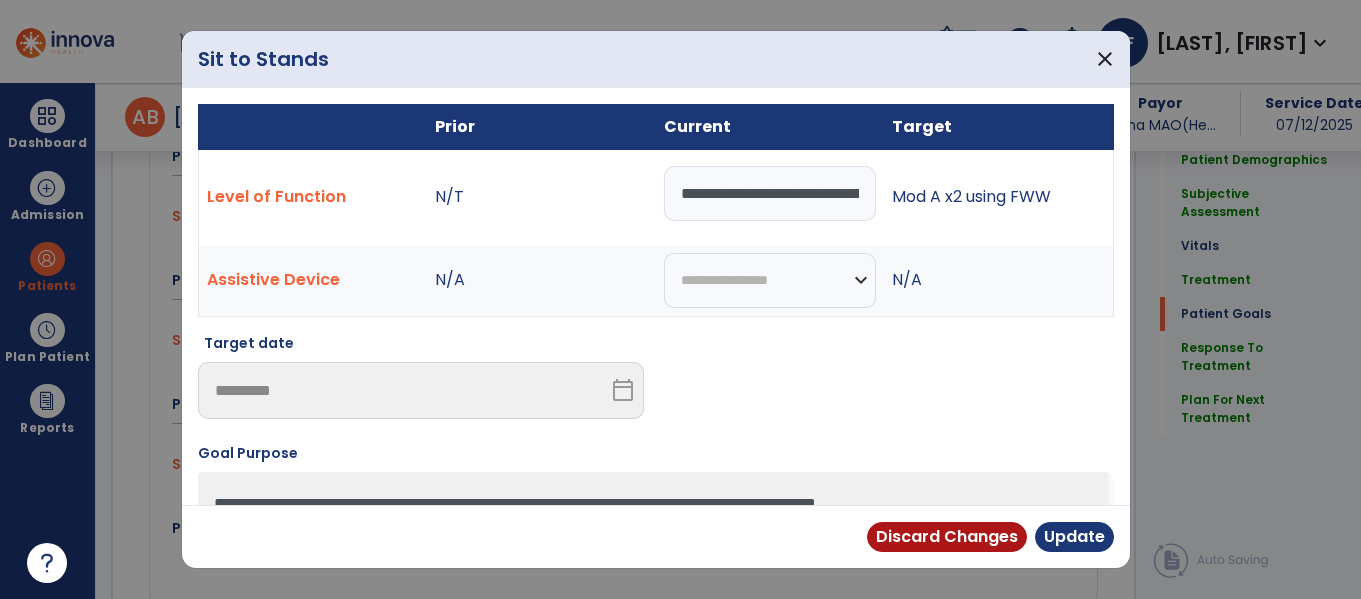 scroll, scrollTop: 2569, scrollLeft: 0, axis: vertical 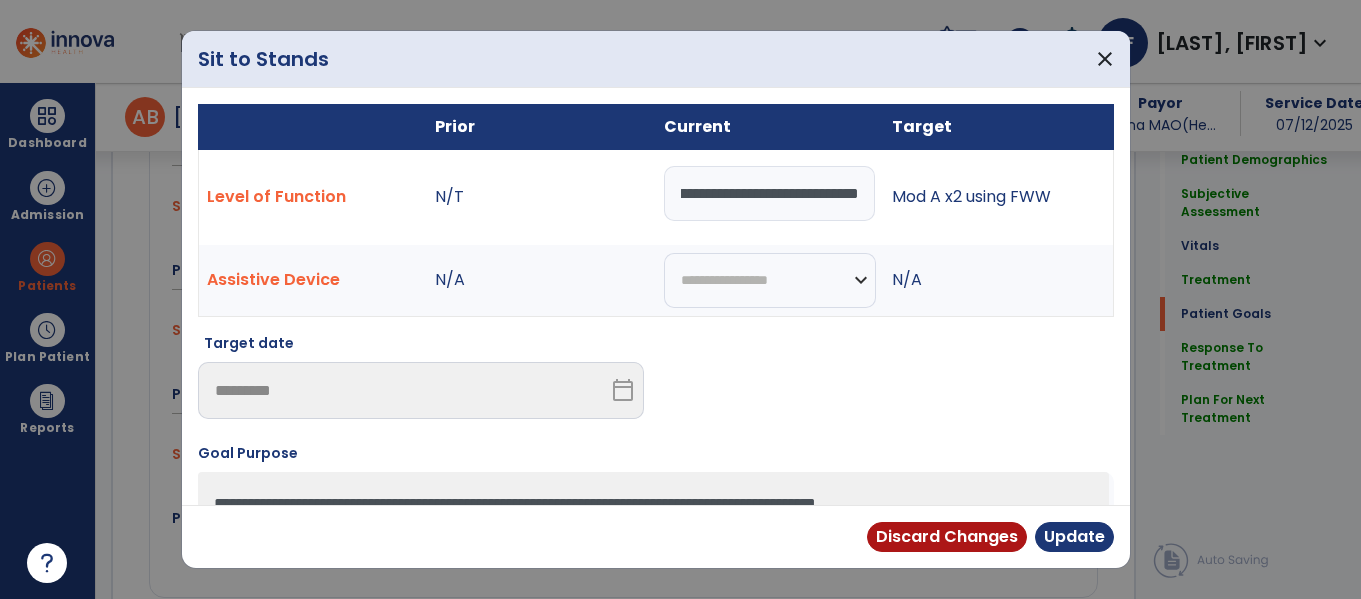drag, startPoint x: 673, startPoint y: 196, endPoint x: 945, endPoint y: 184, distance: 272.2646 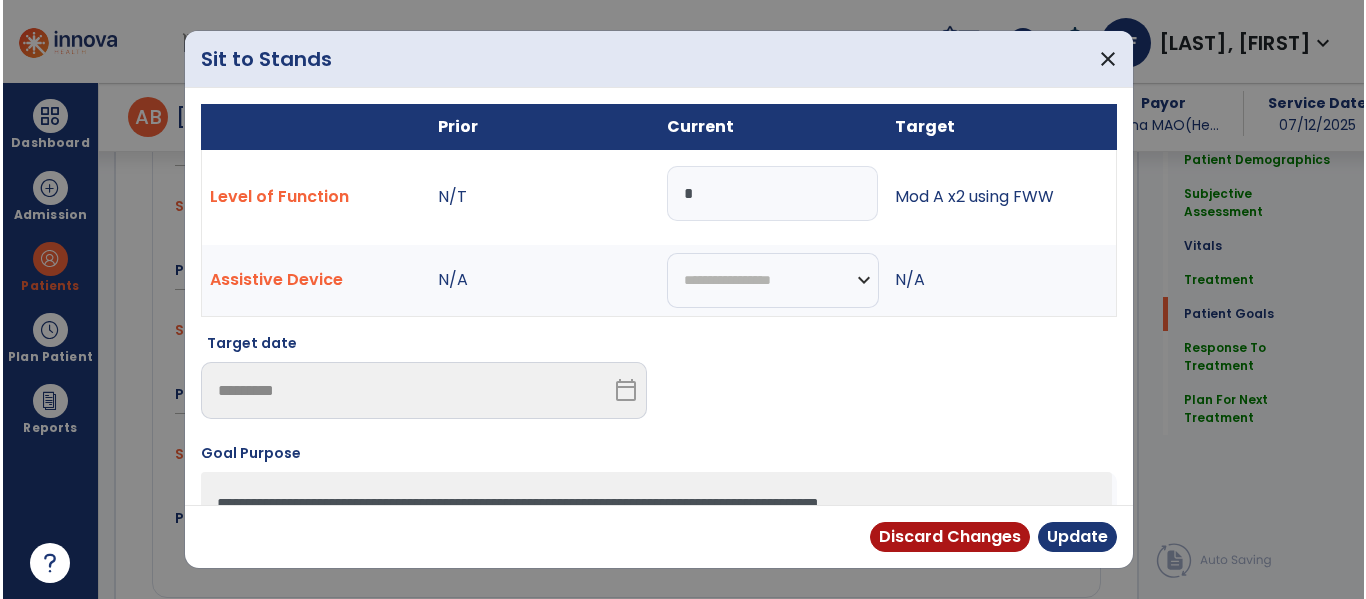 scroll, scrollTop: 0, scrollLeft: 0, axis: both 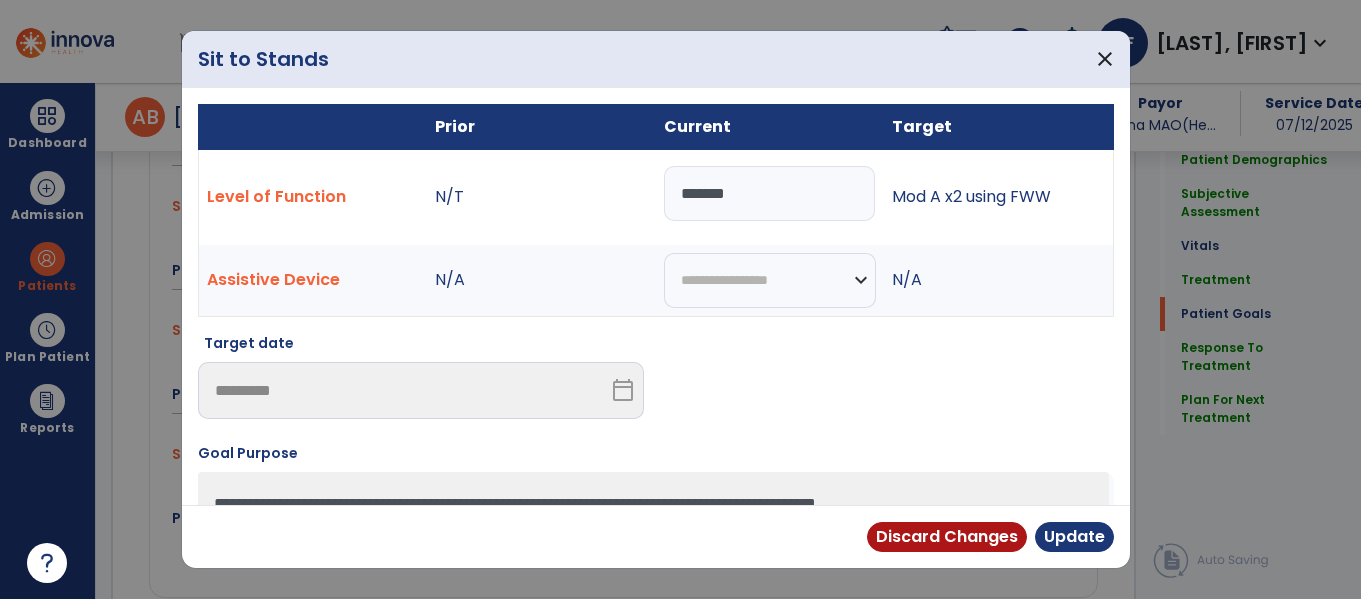 type on "********" 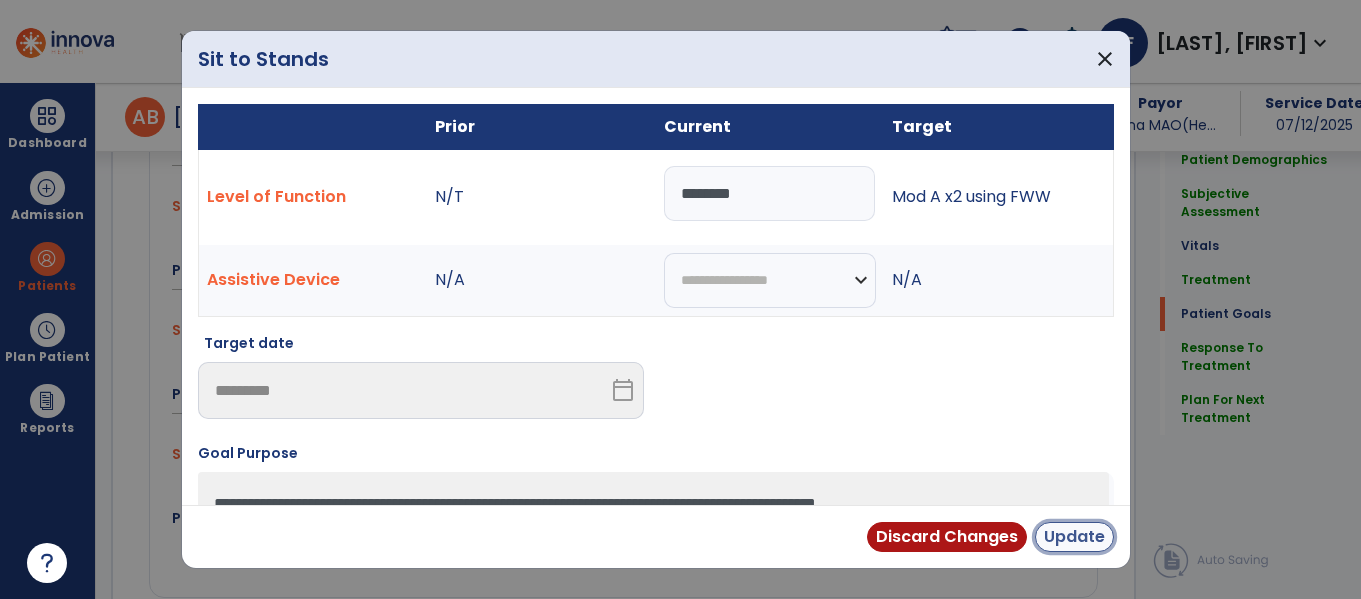 click on "Update" at bounding box center [1074, 537] 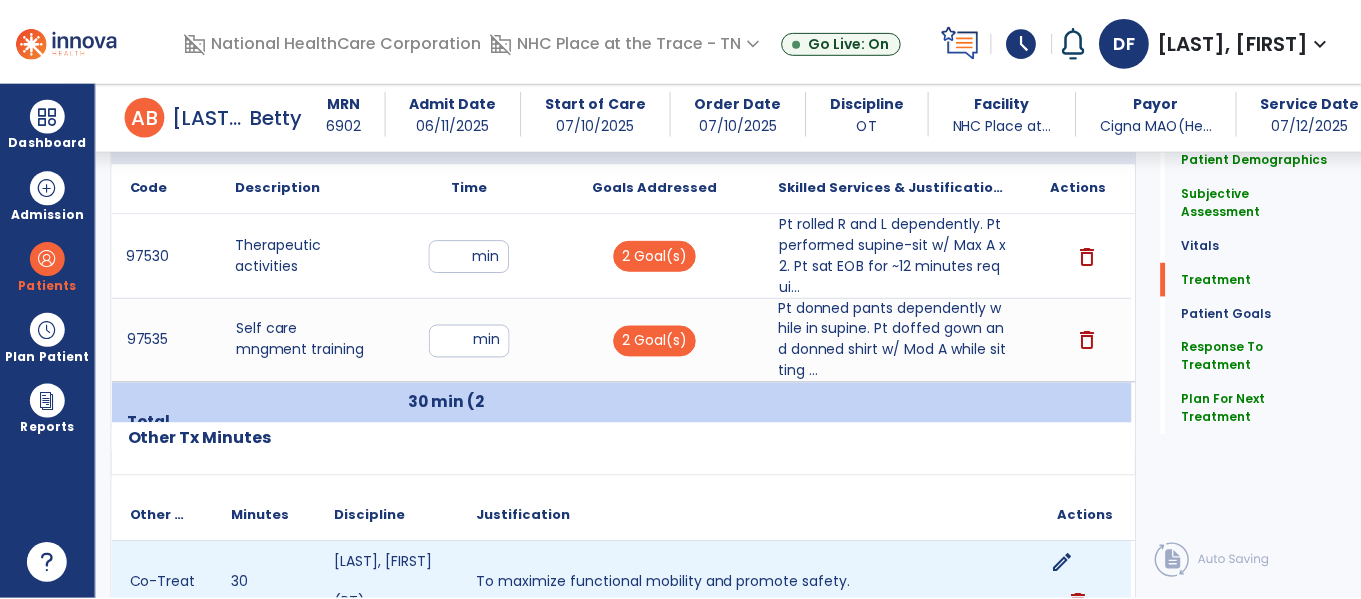 scroll, scrollTop: 1190, scrollLeft: 0, axis: vertical 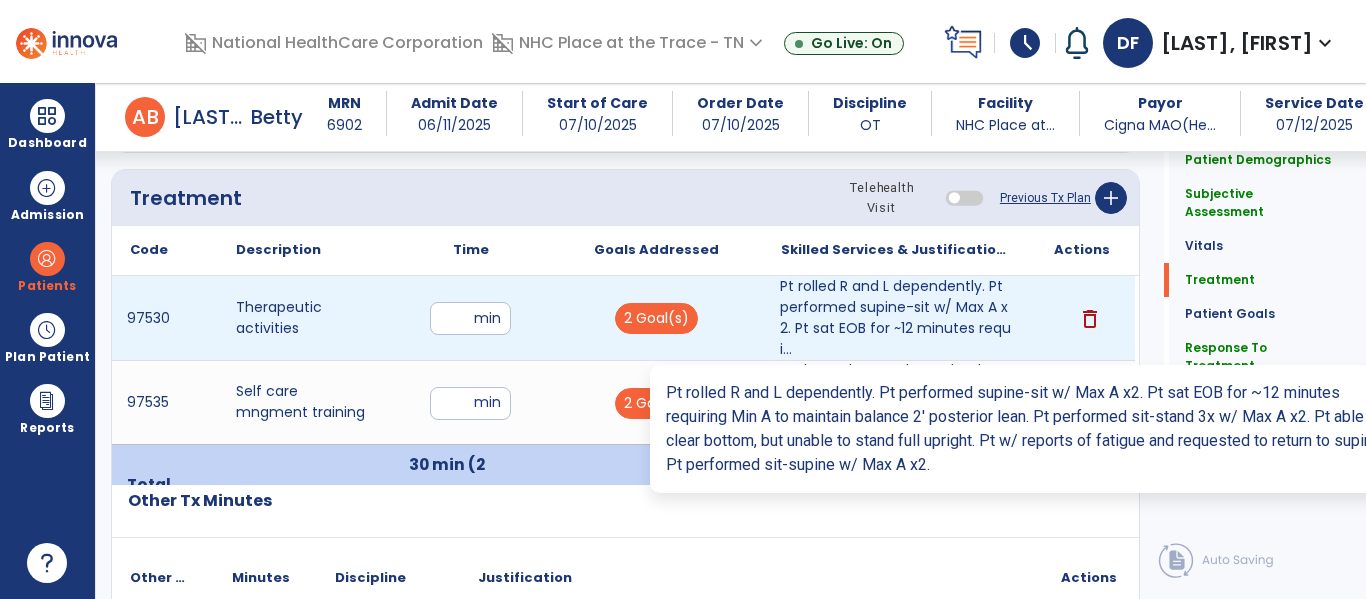 click on "Pt rolled R and L dependently. Pt performed supine-sit w/ Max A x2. Pt sat EOB for ~12 minutes requi..." at bounding box center [896, 318] 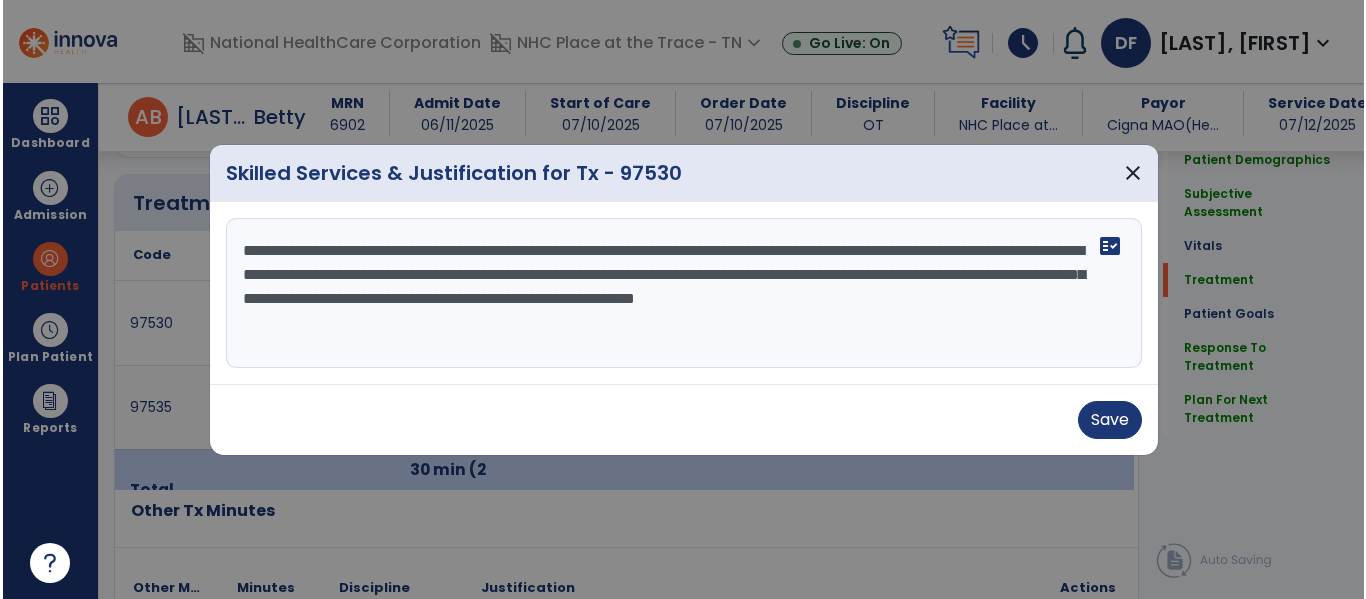 scroll, scrollTop: 1190, scrollLeft: 0, axis: vertical 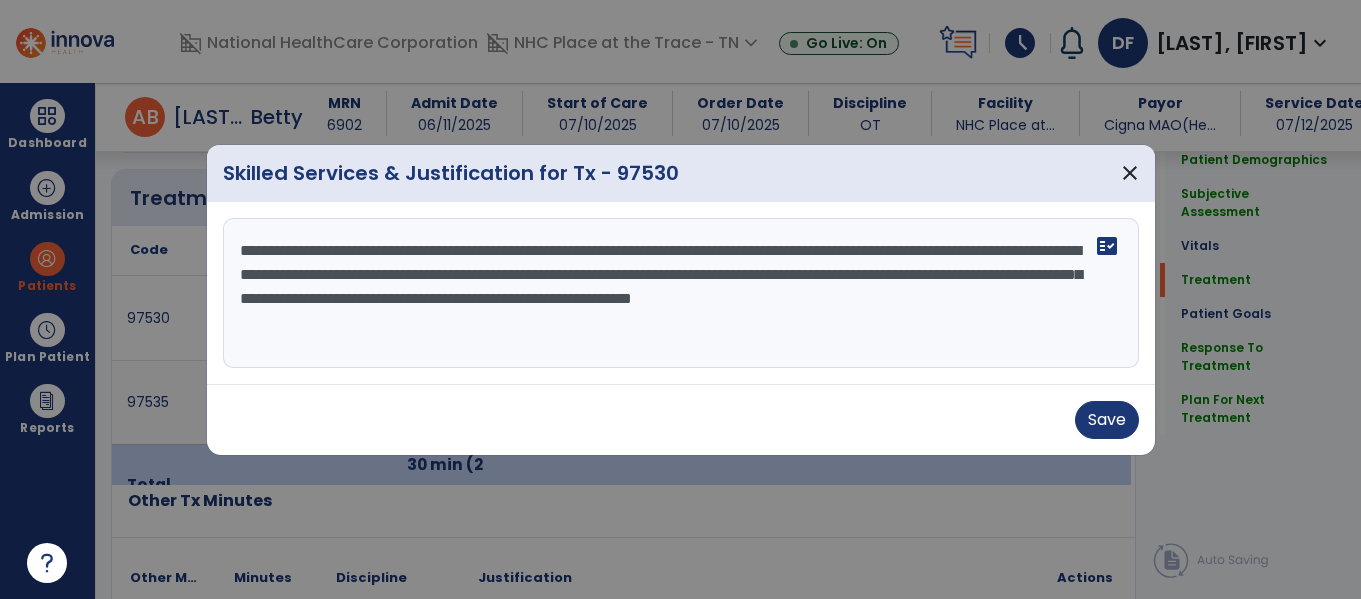 click on "**********" at bounding box center [681, 293] 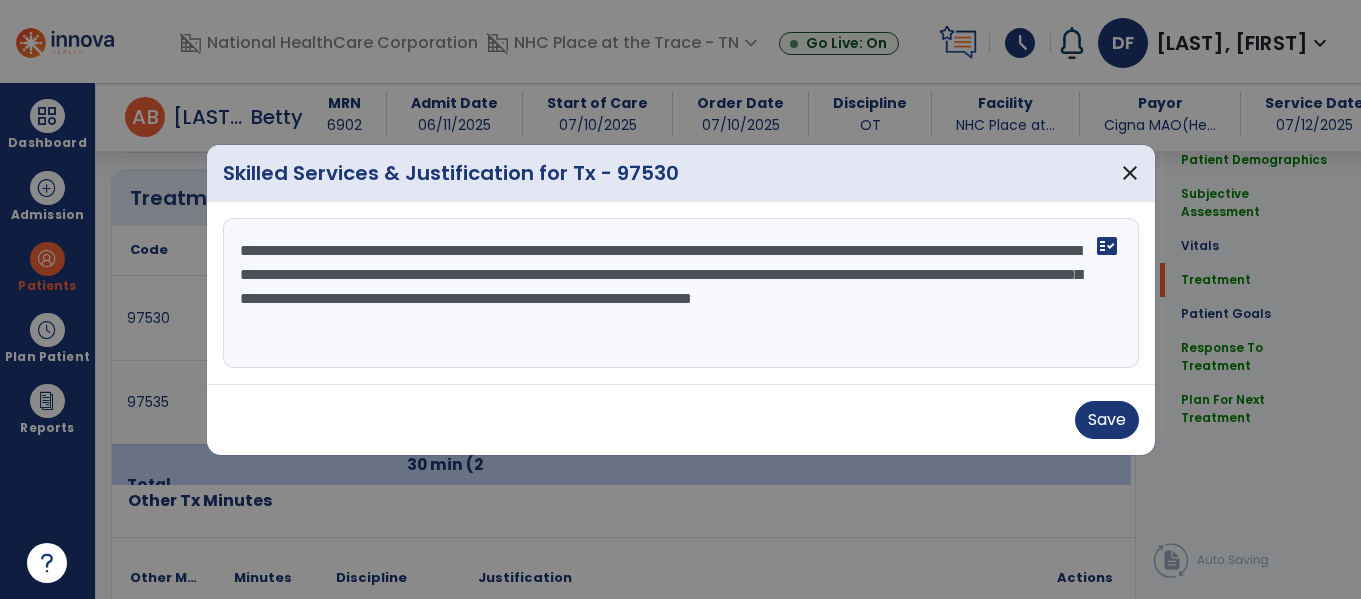 click on "**********" at bounding box center [681, 293] 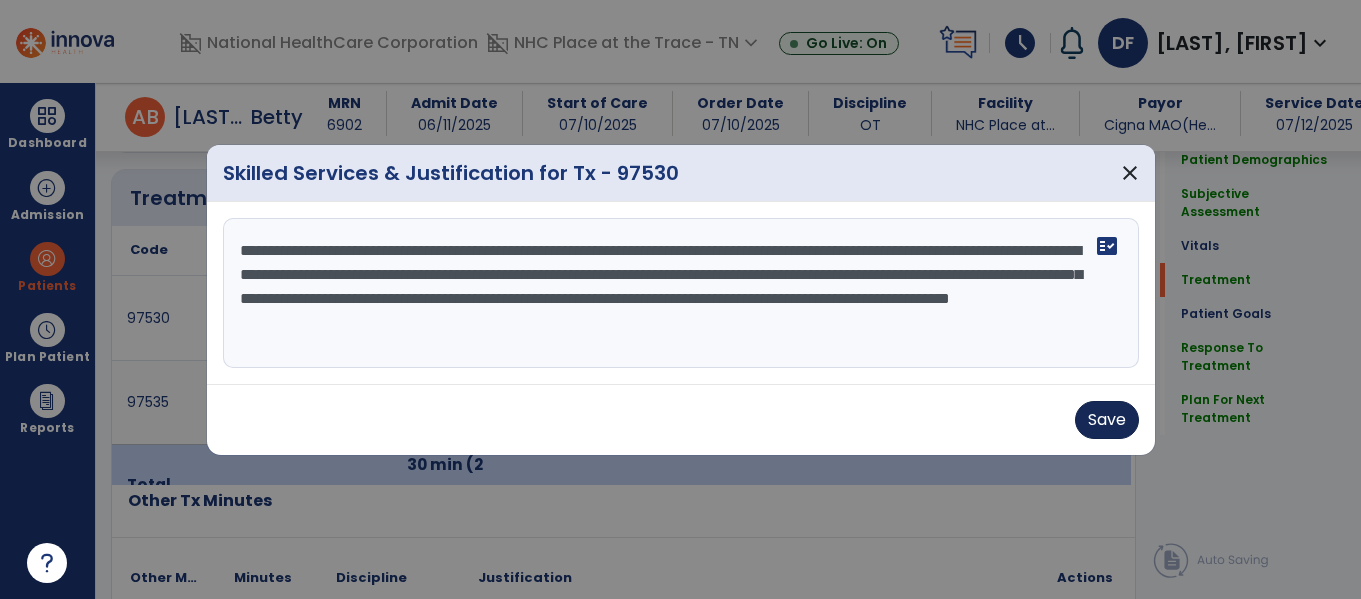 type on "**********" 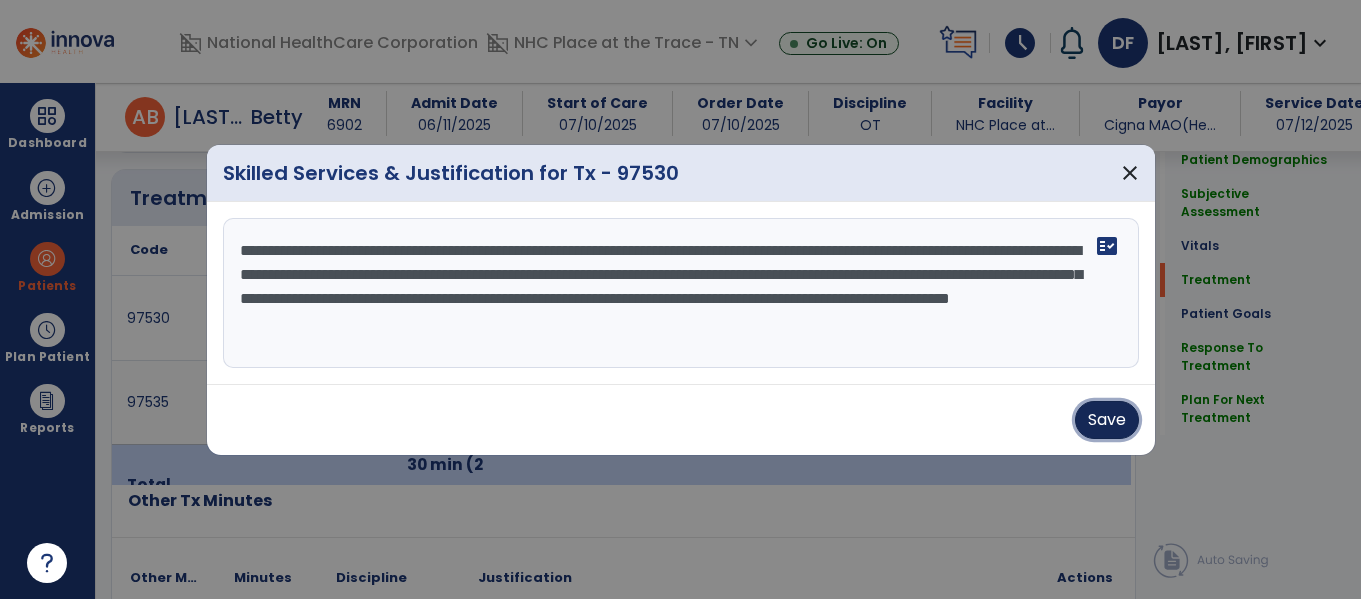 click on "Save" at bounding box center [1107, 420] 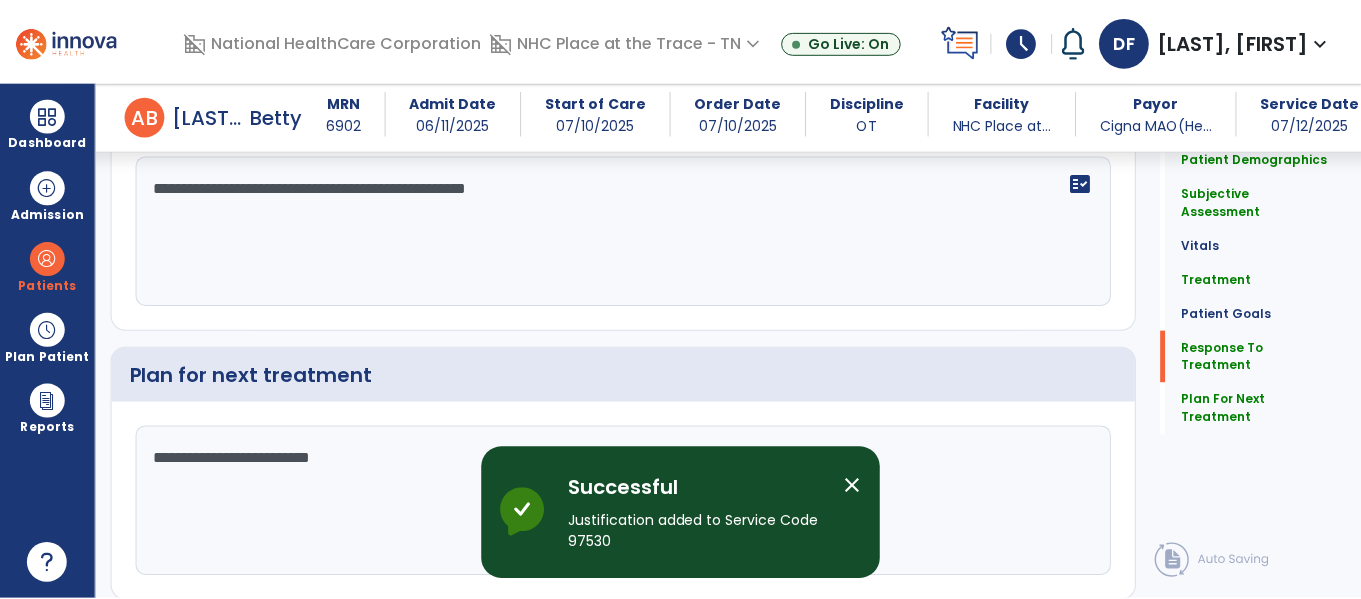 scroll, scrollTop: 3149, scrollLeft: 0, axis: vertical 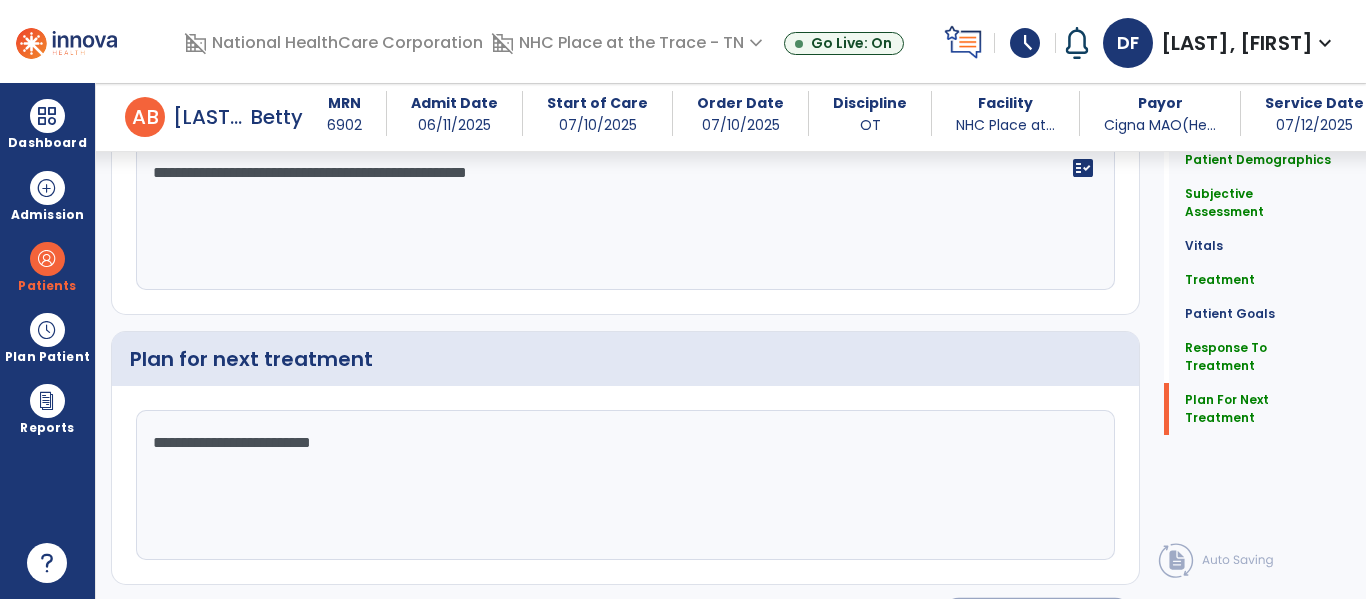 click on "Sign Doc" 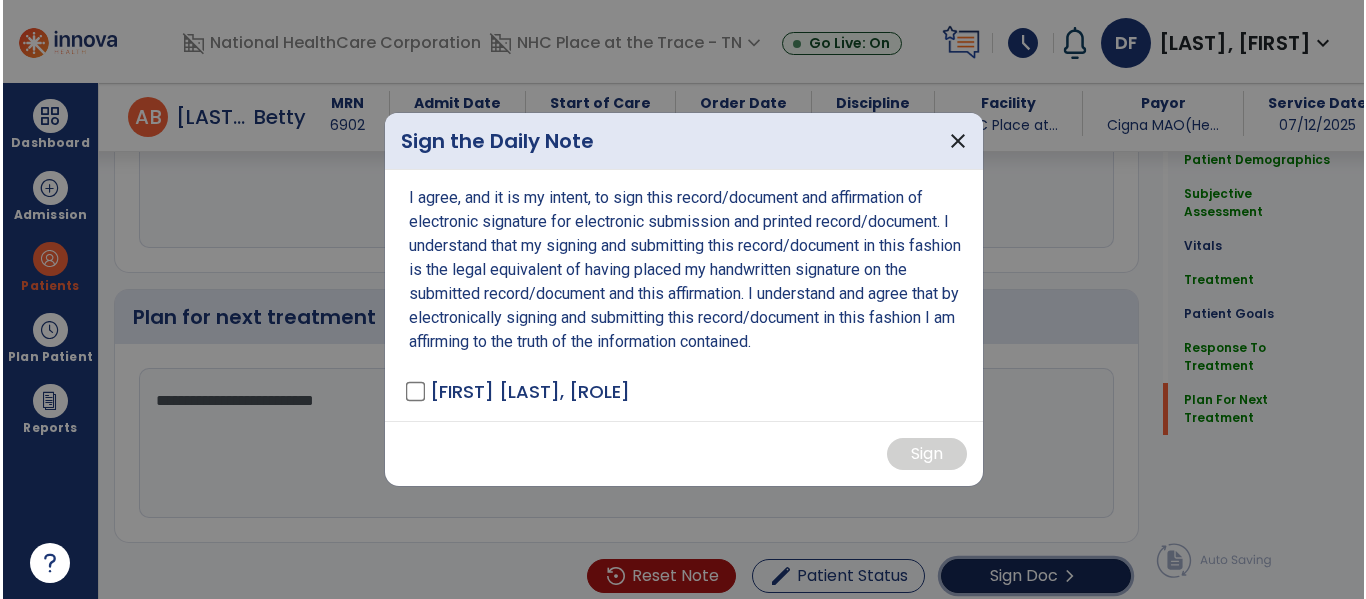 scroll, scrollTop: 3201, scrollLeft: 0, axis: vertical 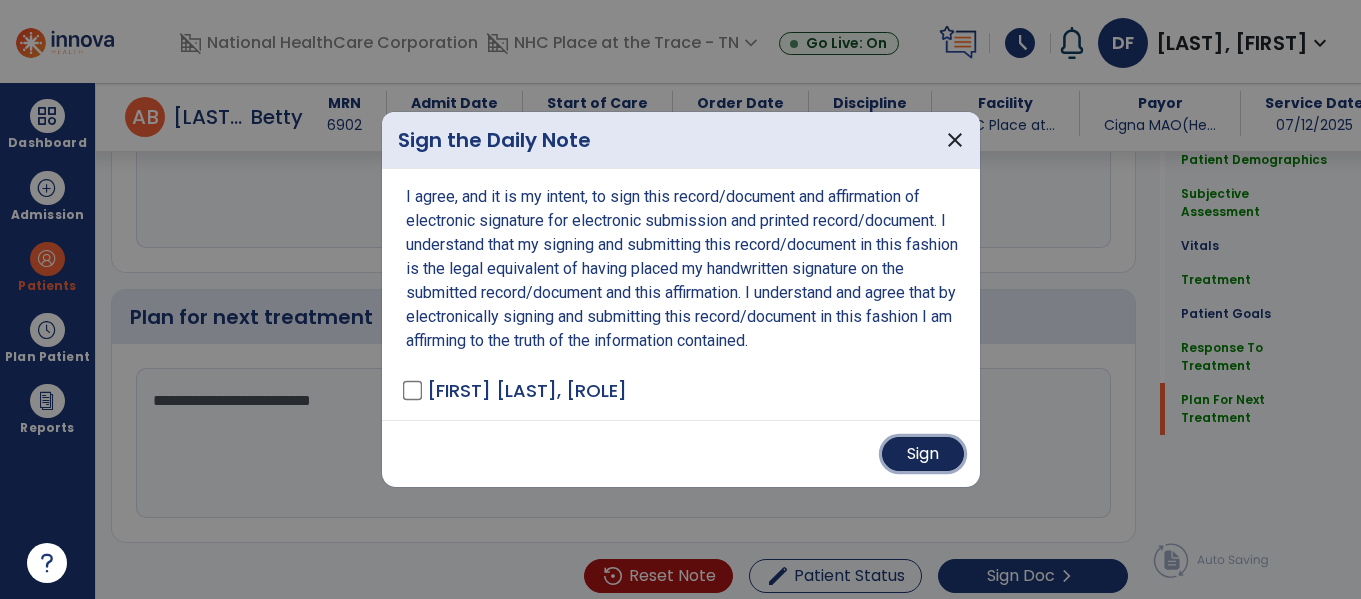 click on "Sign" at bounding box center [923, 454] 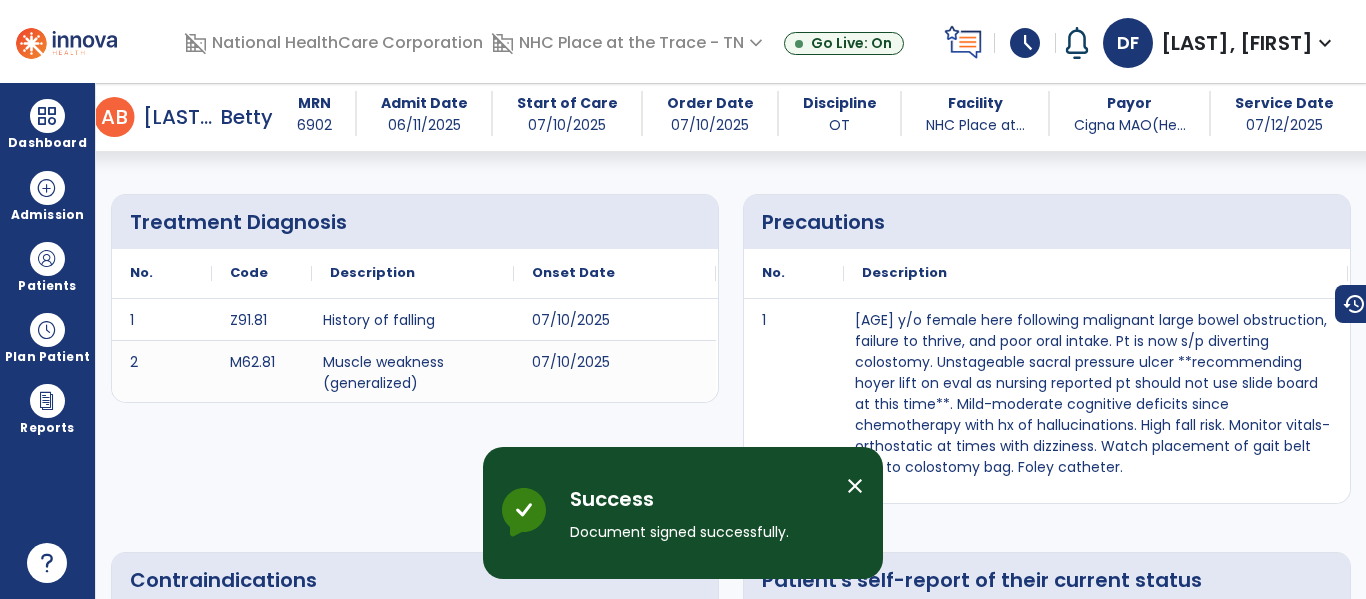 scroll, scrollTop: 0, scrollLeft: 0, axis: both 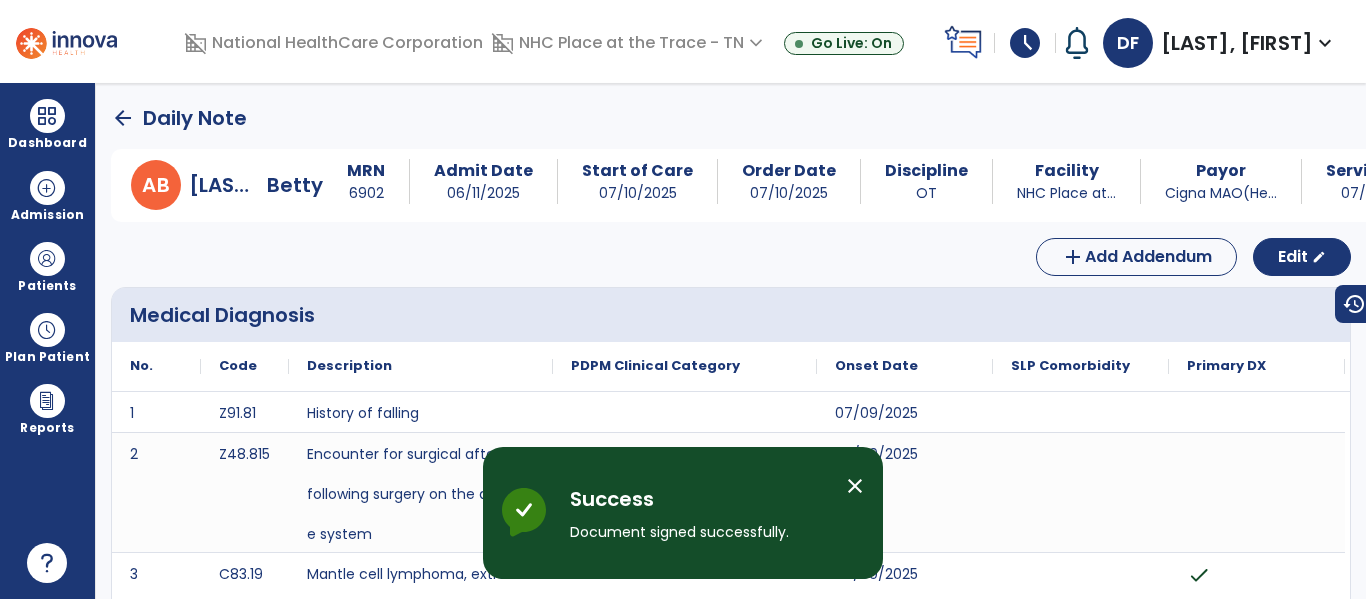 click on "arrow_back" 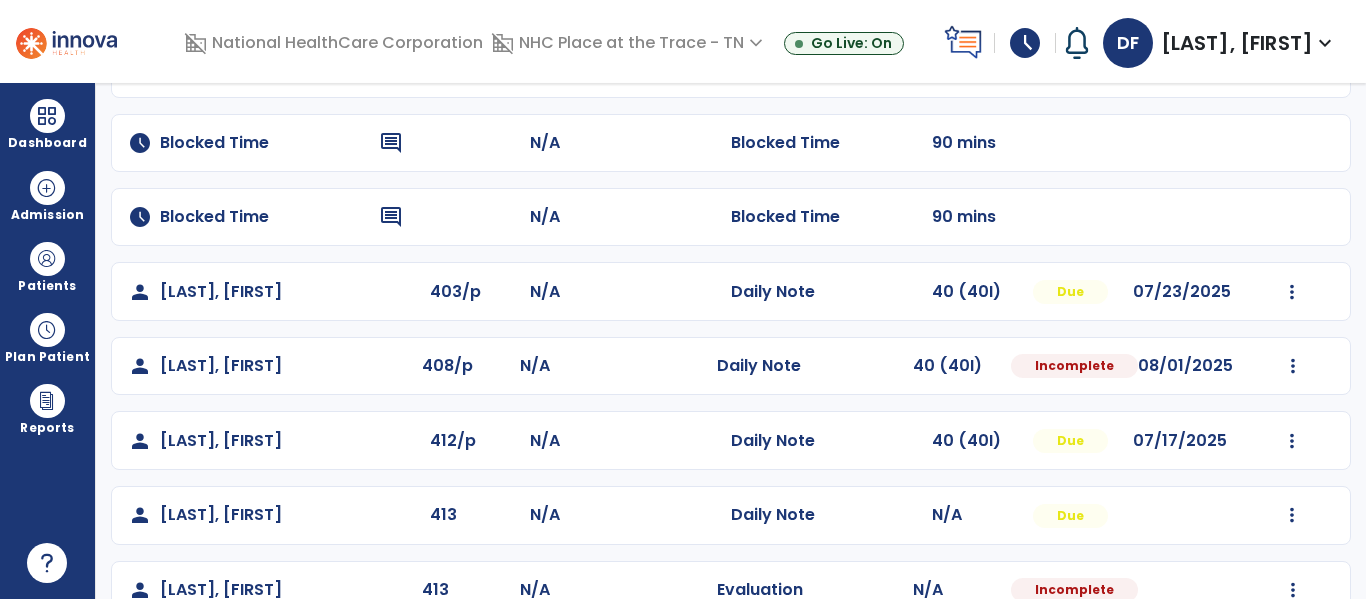 scroll, scrollTop: 220, scrollLeft: 0, axis: vertical 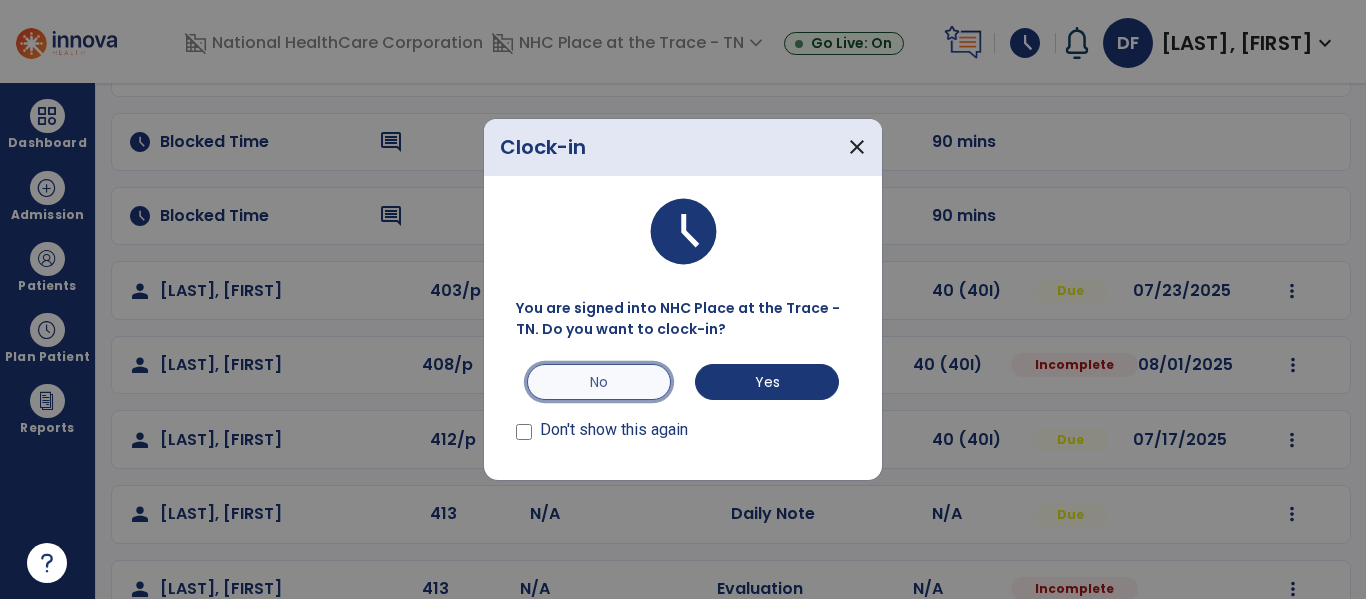 click on "No" at bounding box center [599, 382] 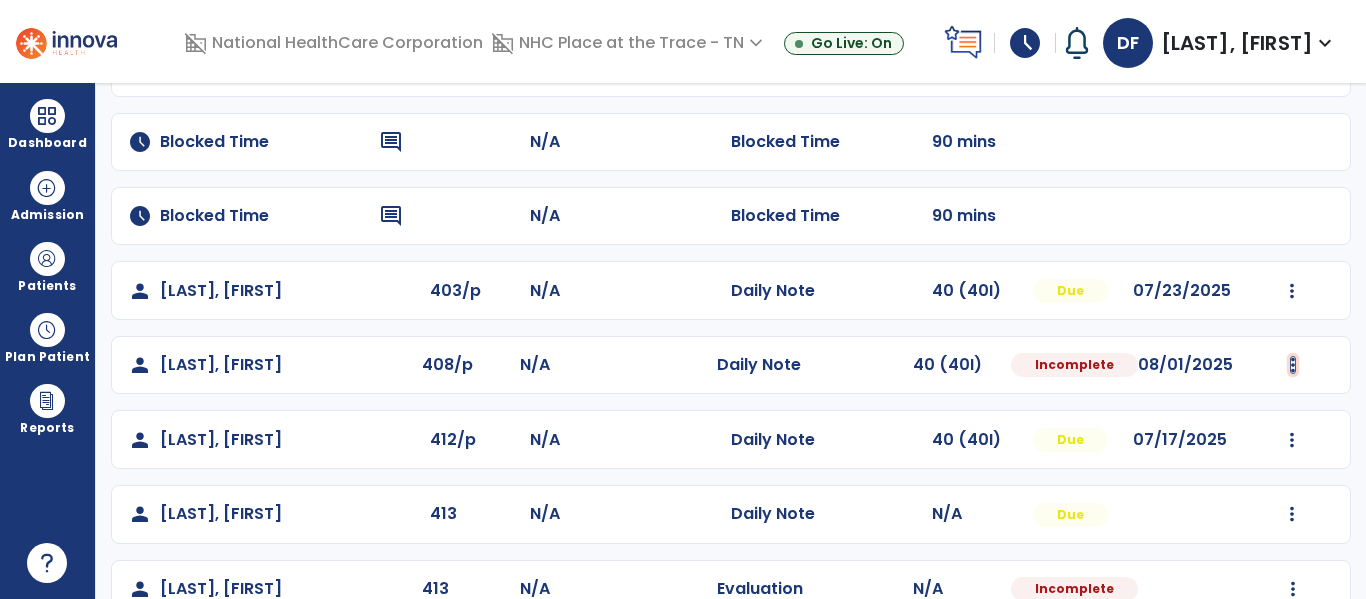 click at bounding box center [1293, 68] 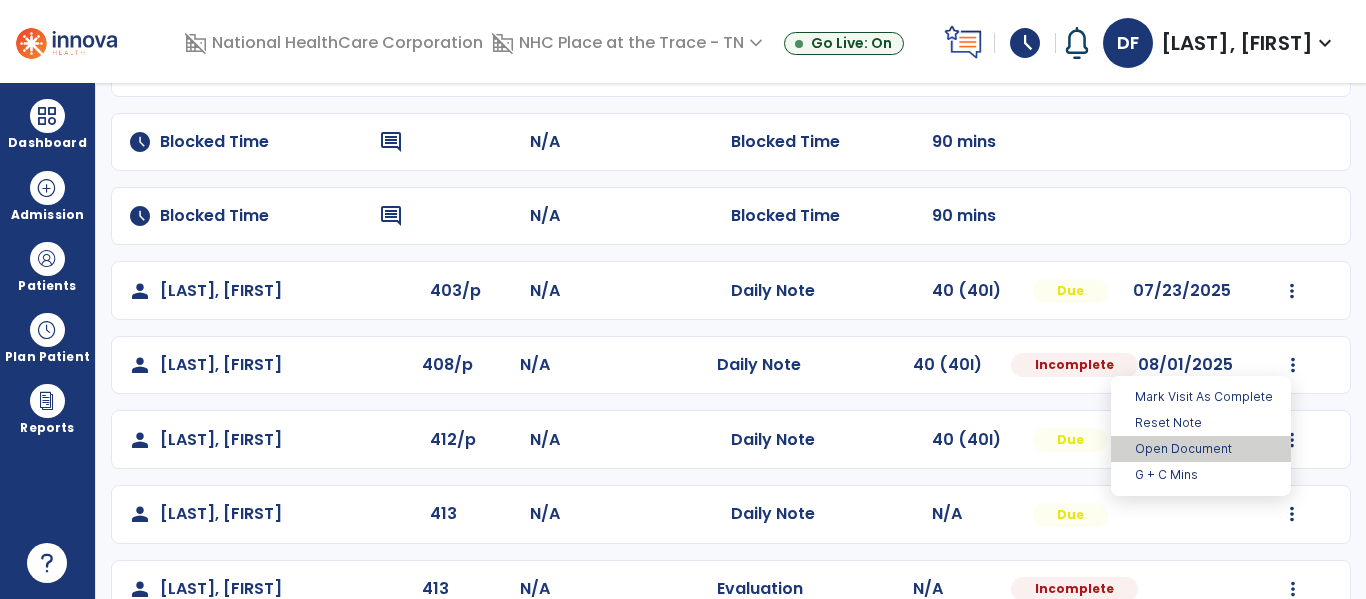 click on "Open Document" at bounding box center (1201, 449) 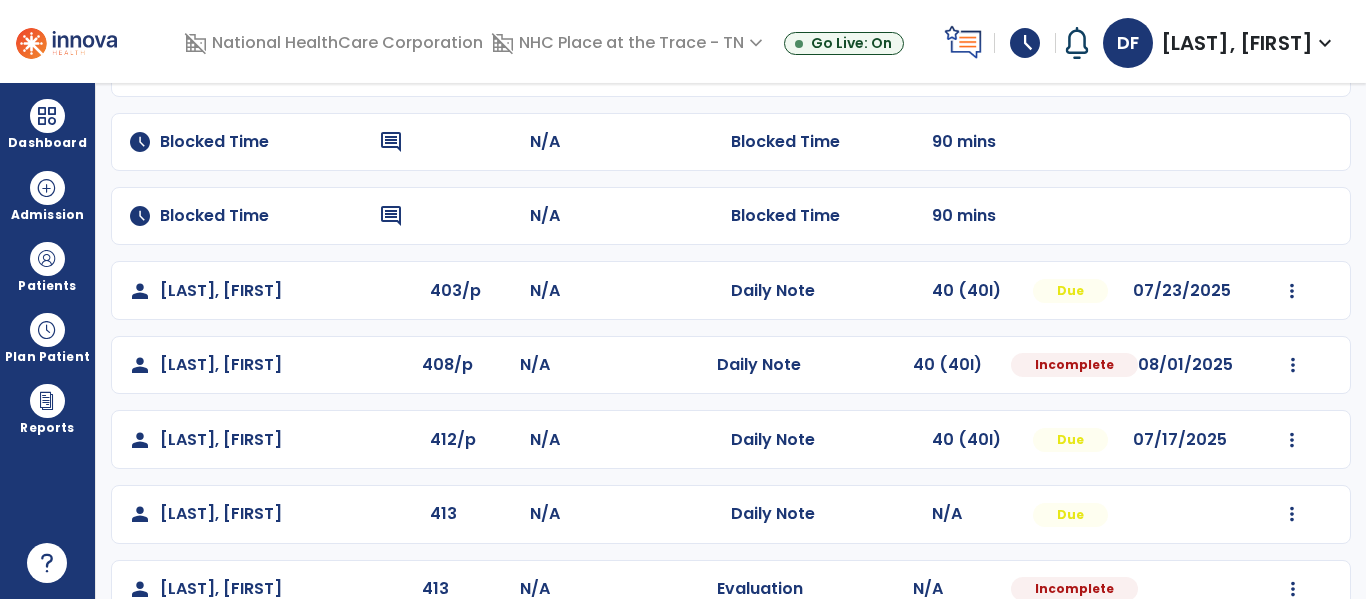 select on "*" 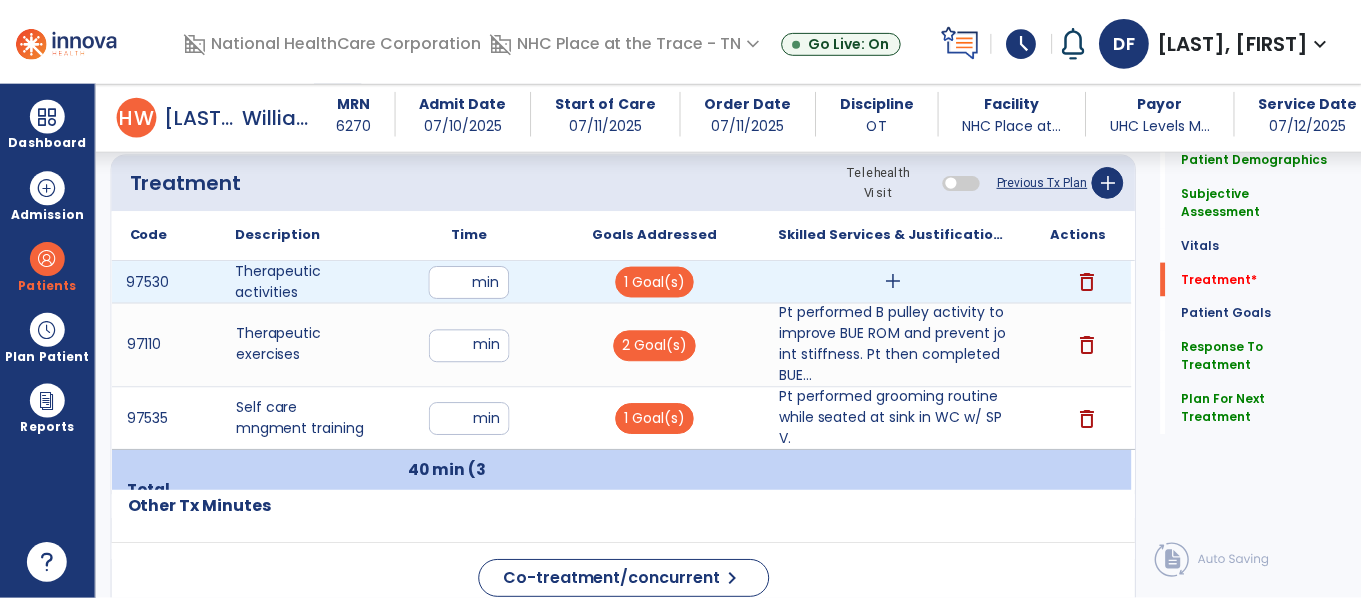 scroll, scrollTop: 1271, scrollLeft: 0, axis: vertical 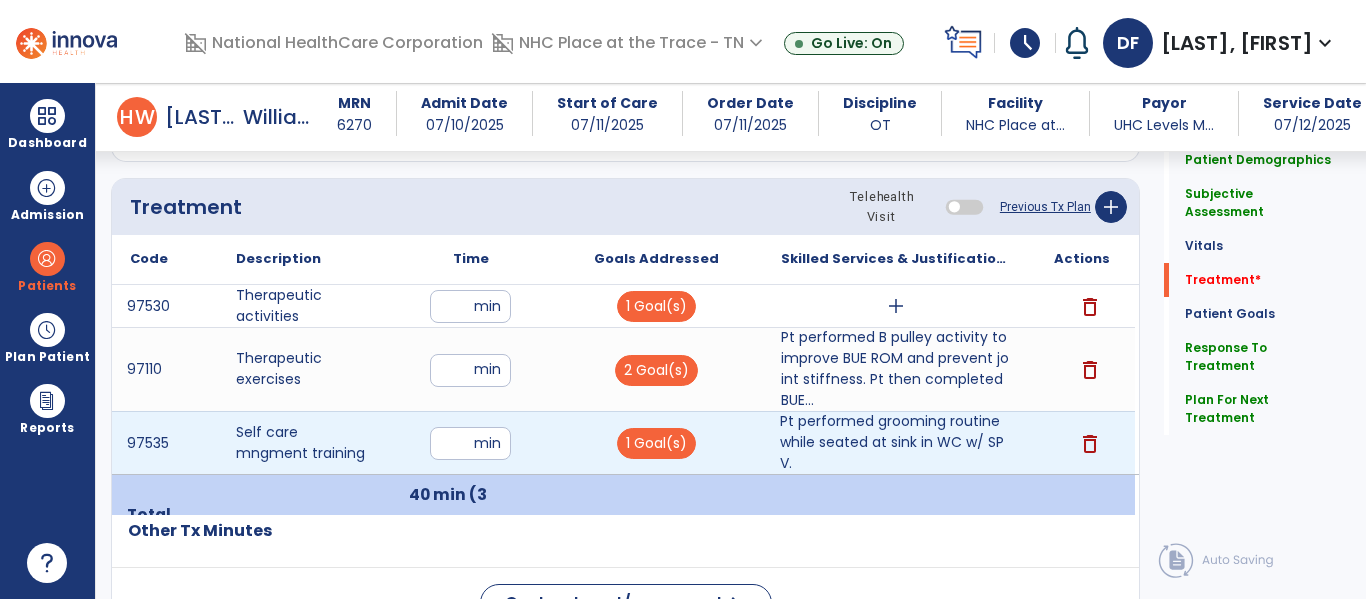 click on "Pt performed grooming routine while seated at sink in WC w/ SPV." at bounding box center (896, 442) 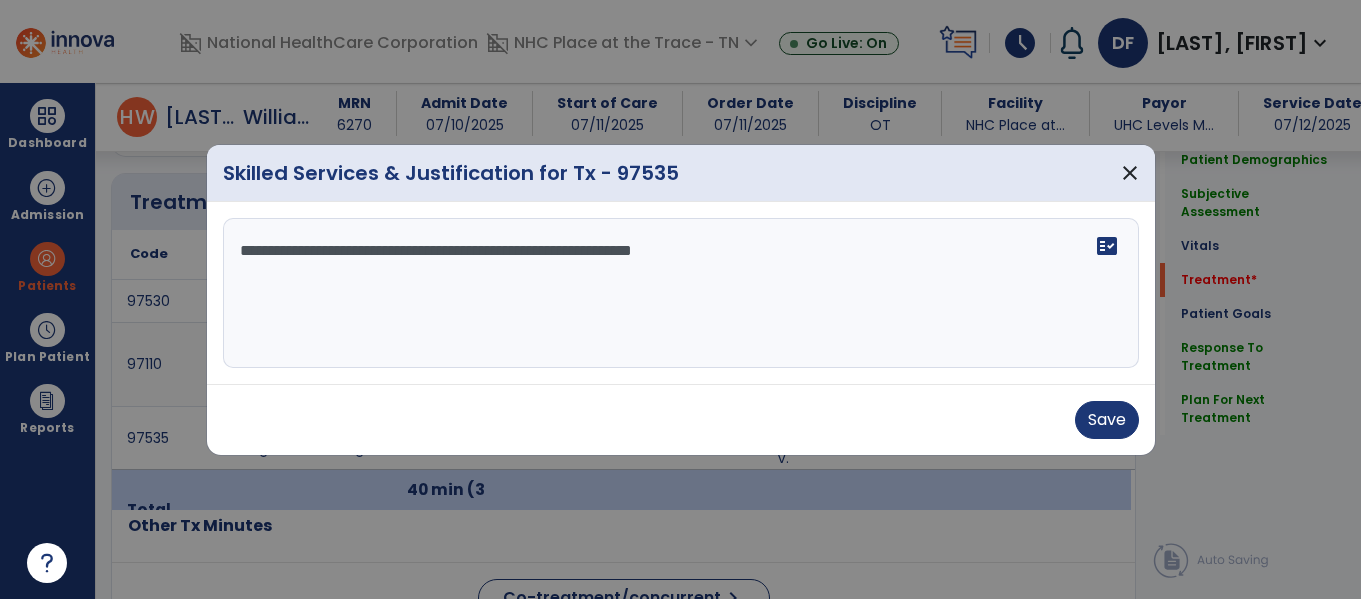 scroll, scrollTop: 1271, scrollLeft: 0, axis: vertical 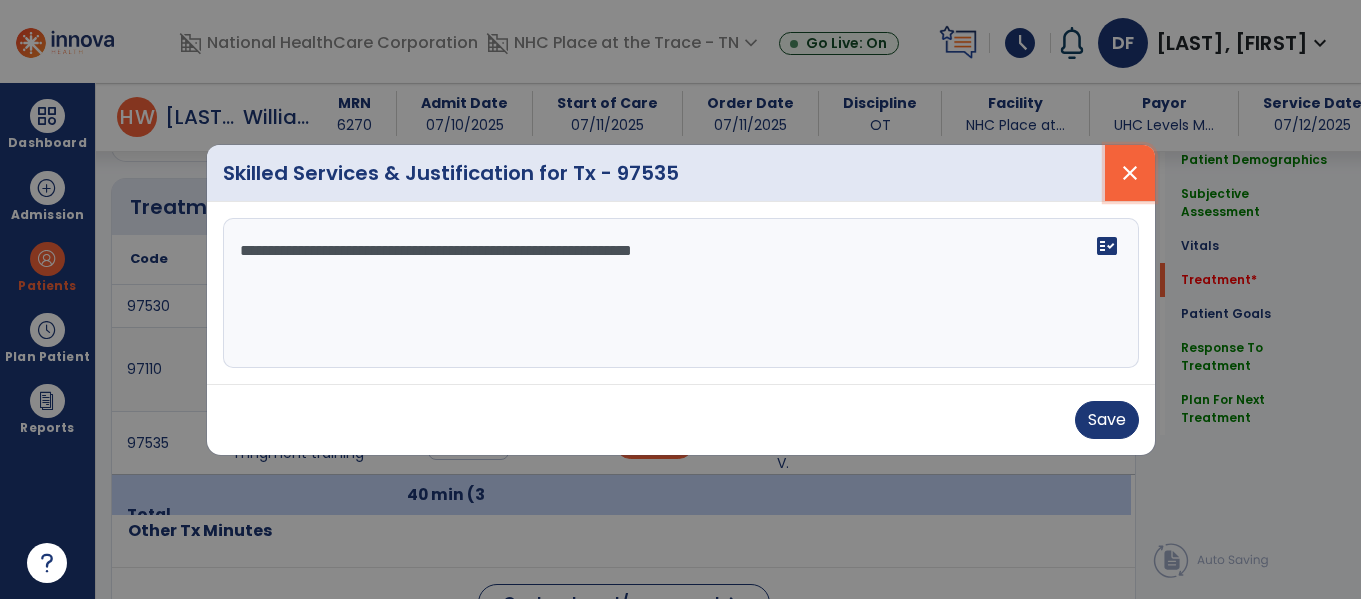 click on "close" at bounding box center (1130, 173) 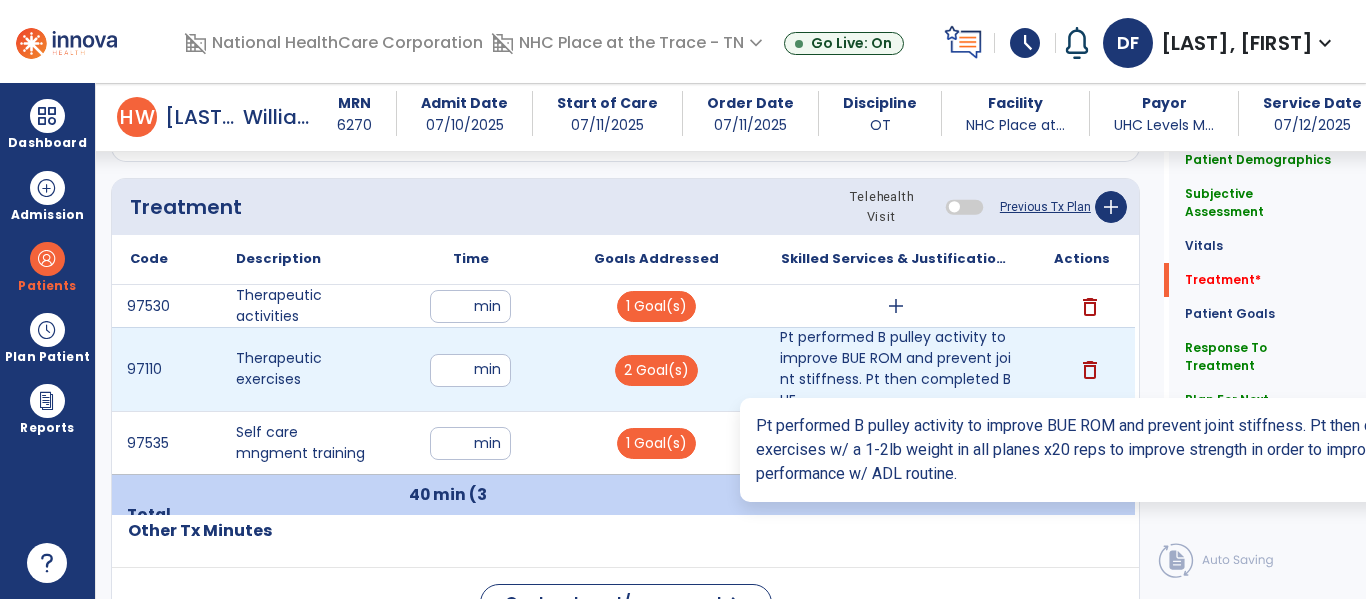 click on "Pt performed B pulley activity to improve BUE ROM and prevent joint stiffness. Pt then completed BUE..." at bounding box center [896, 369] 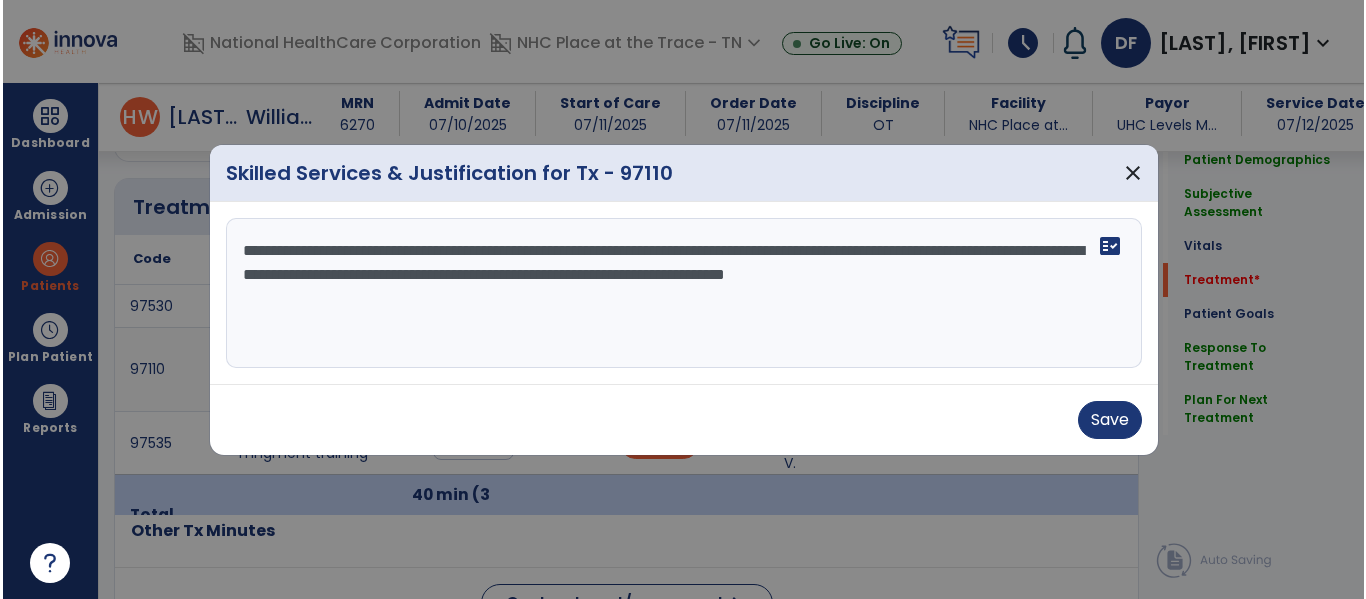 scroll, scrollTop: 1271, scrollLeft: 0, axis: vertical 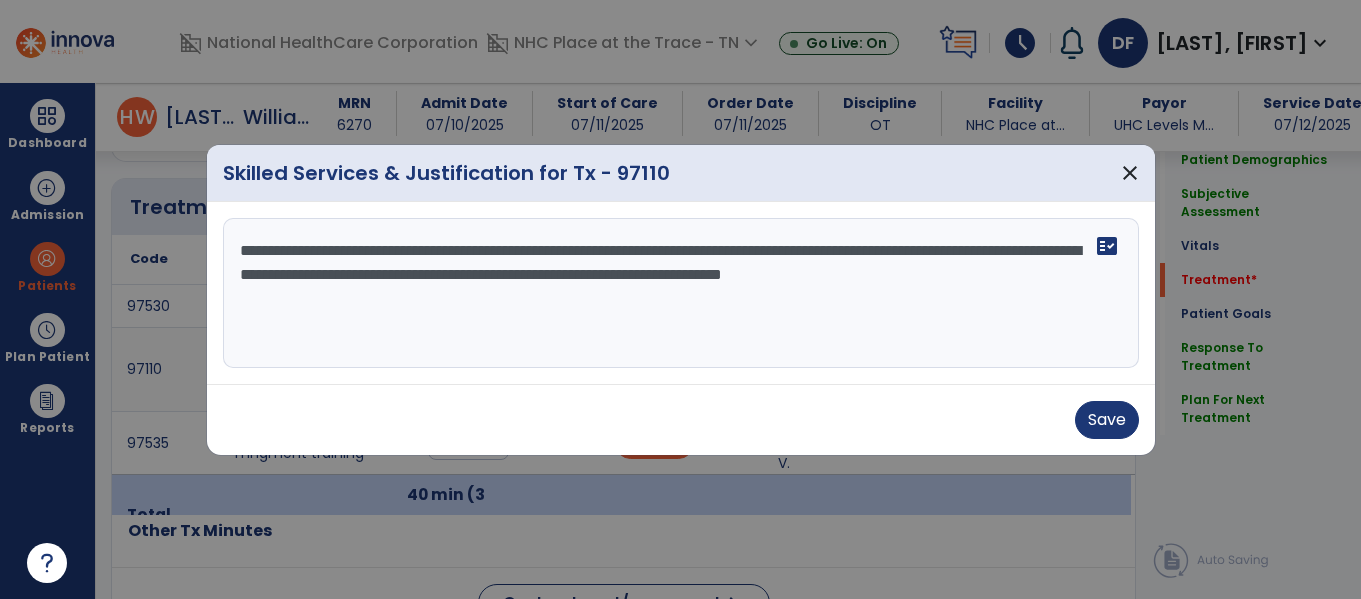 click on "**********" at bounding box center (681, 293) 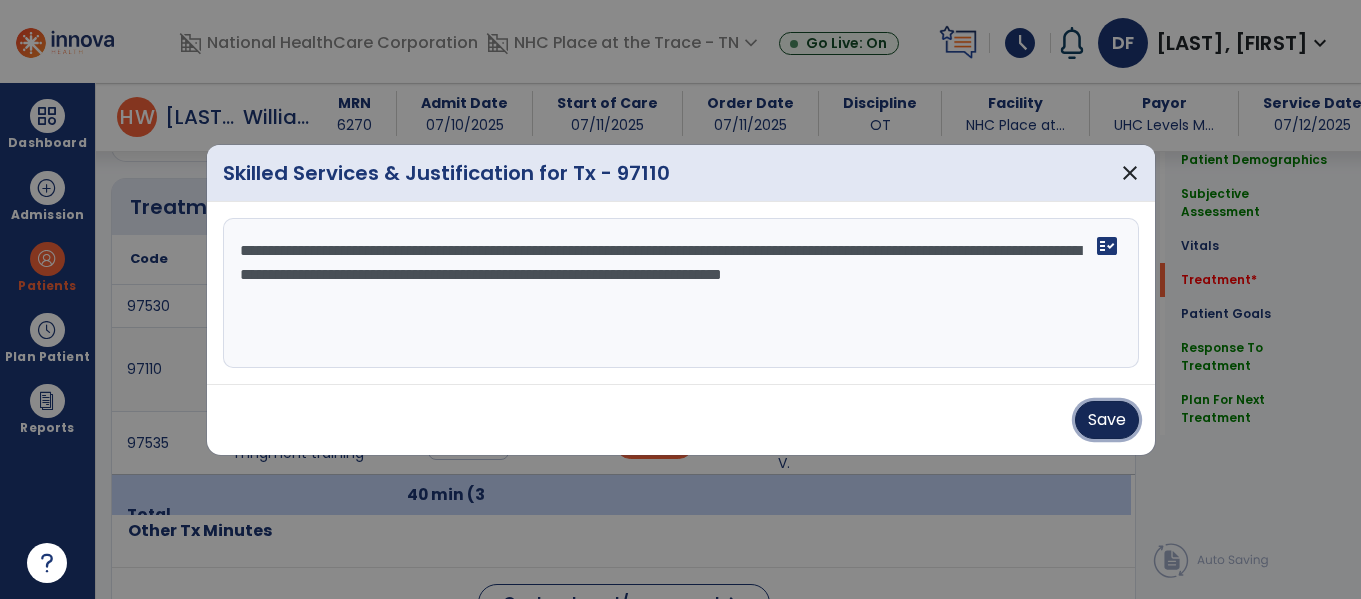 click on "Save" at bounding box center [1107, 420] 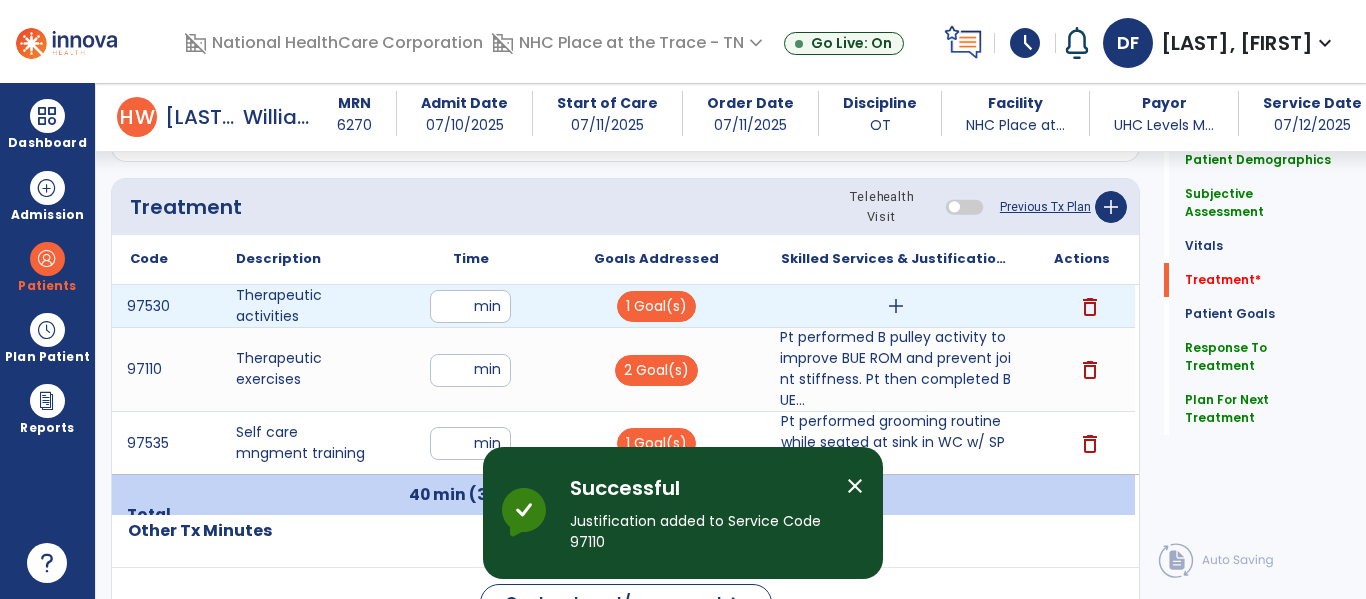 click on "add" at bounding box center (896, 306) 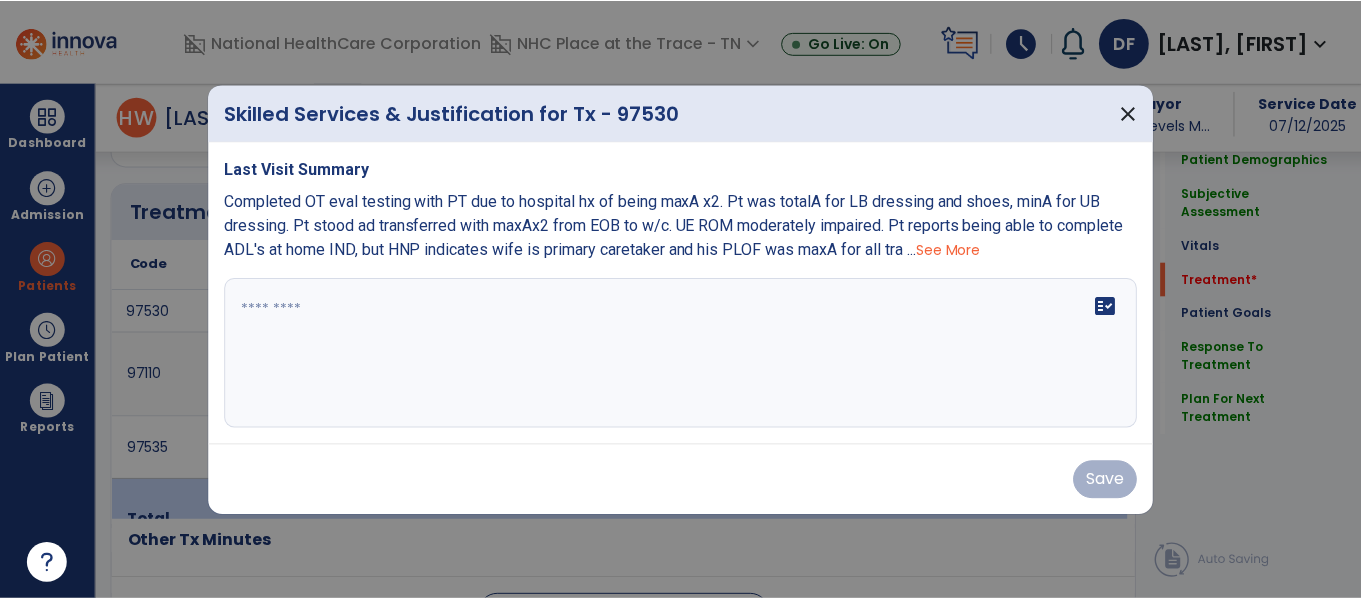 scroll, scrollTop: 1271, scrollLeft: 0, axis: vertical 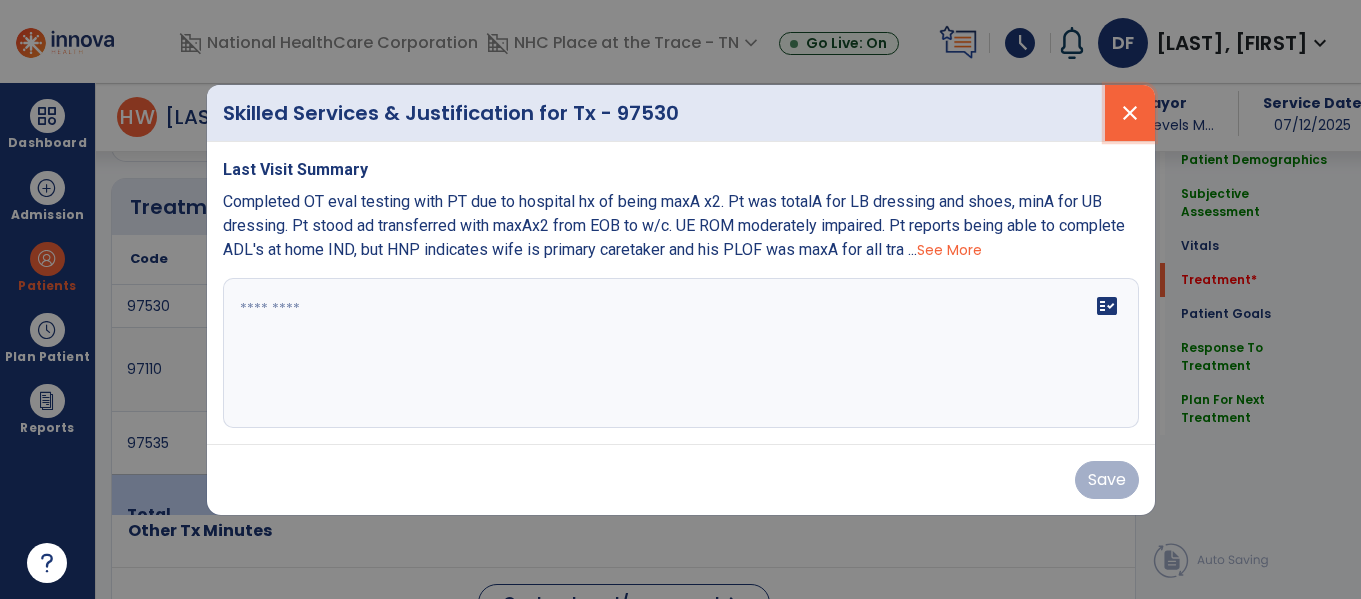 click on "close" at bounding box center (1130, 113) 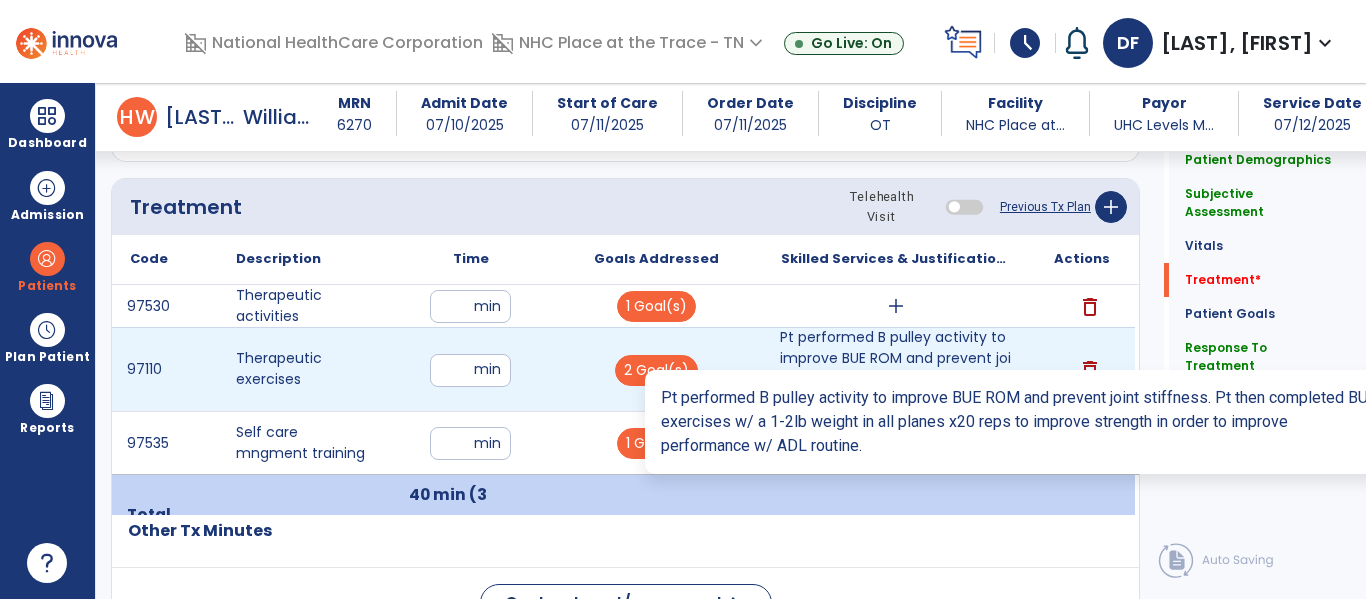 click on "Pt performed B pulley activity to improve BUE ROM and prevent joint stiffness. Pt then completed BUE..." at bounding box center (896, 369) 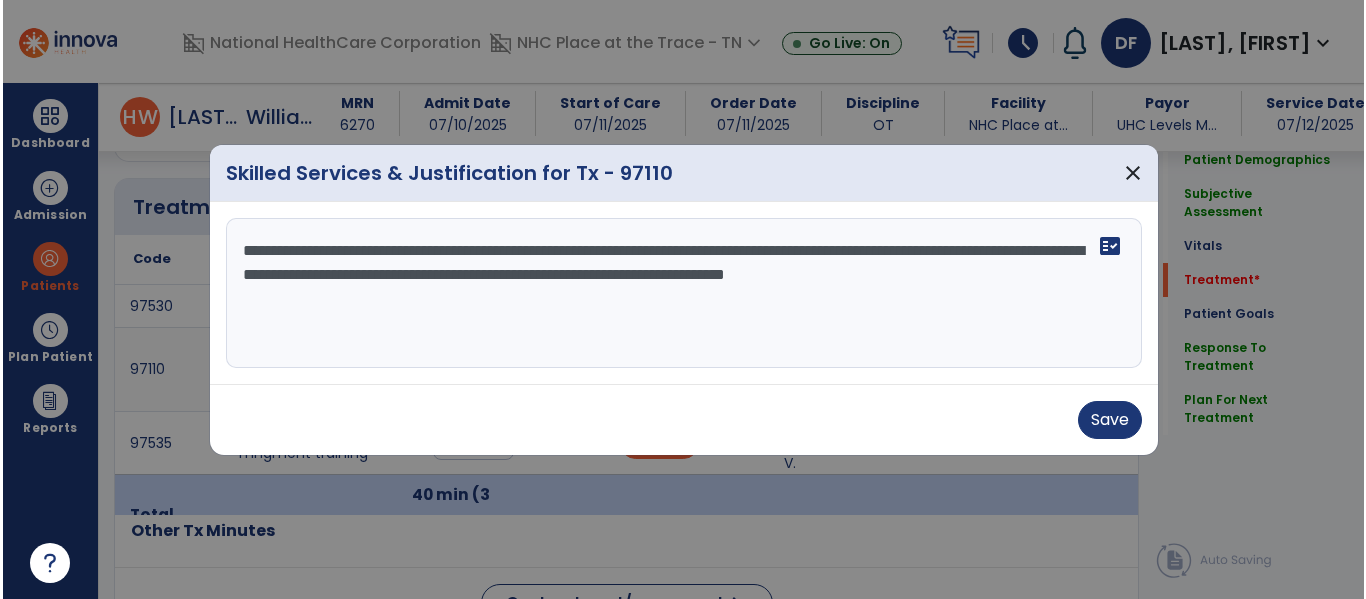 scroll, scrollTop: 1271, scrollLeft: 0, axis: vertical 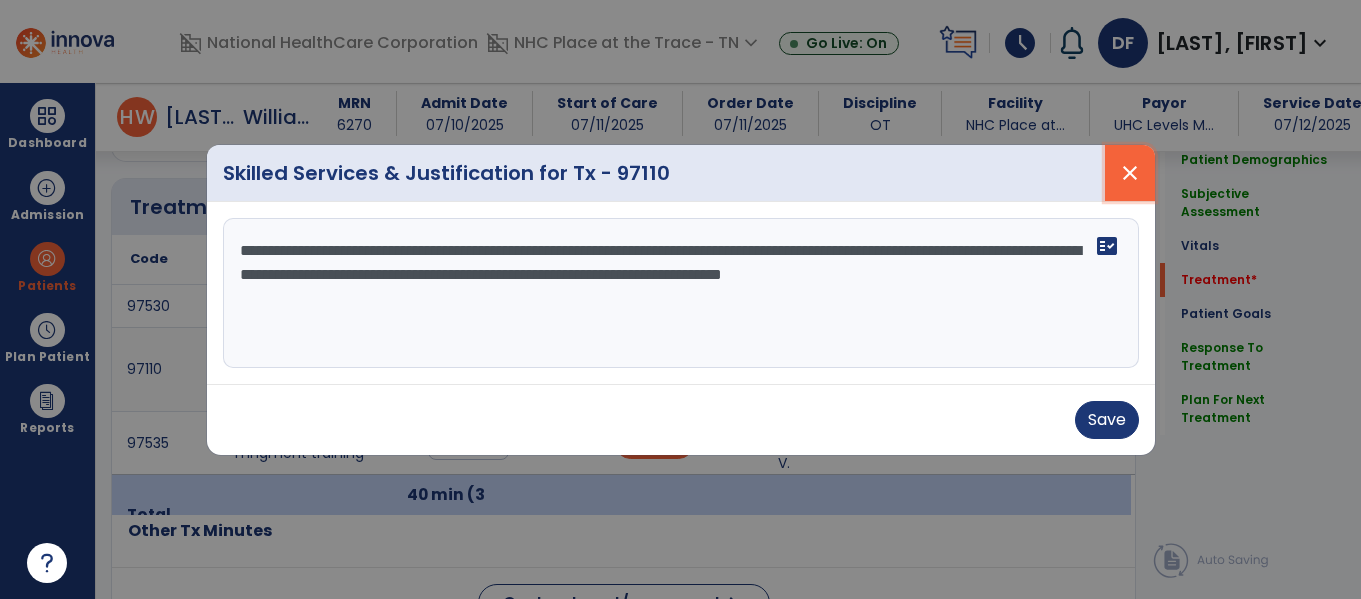 click on "close" at bounding box center [1130, 173] 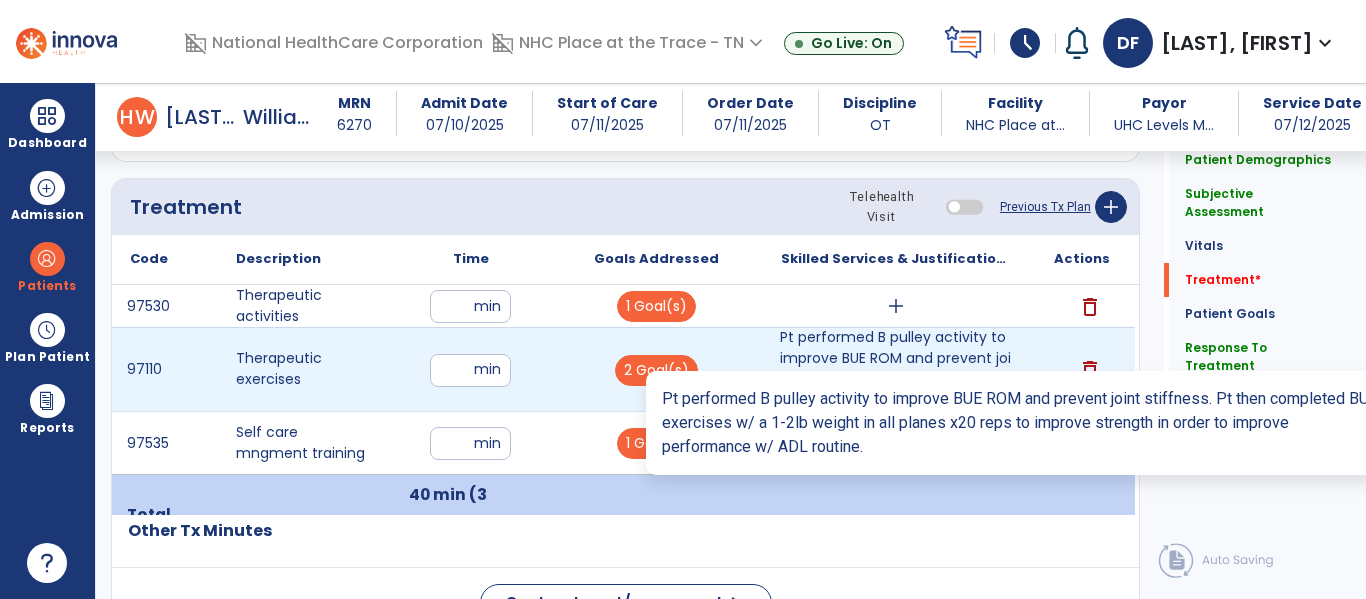 click on "Pt performed B pulley activity to improve BUE ROM and prevent joint stiffness. Pt then completed BUE..." at bounding box center [896, 369] 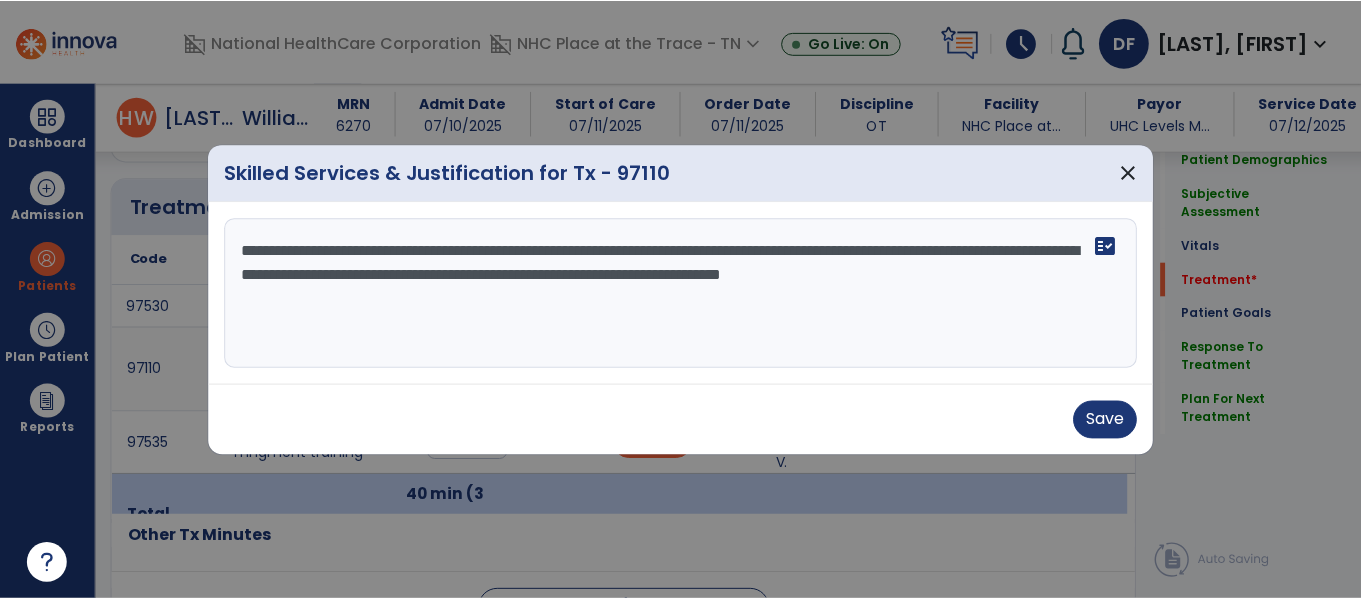 scroll, scrollTop: 1271, scrollLeft: 0, axis: vertical 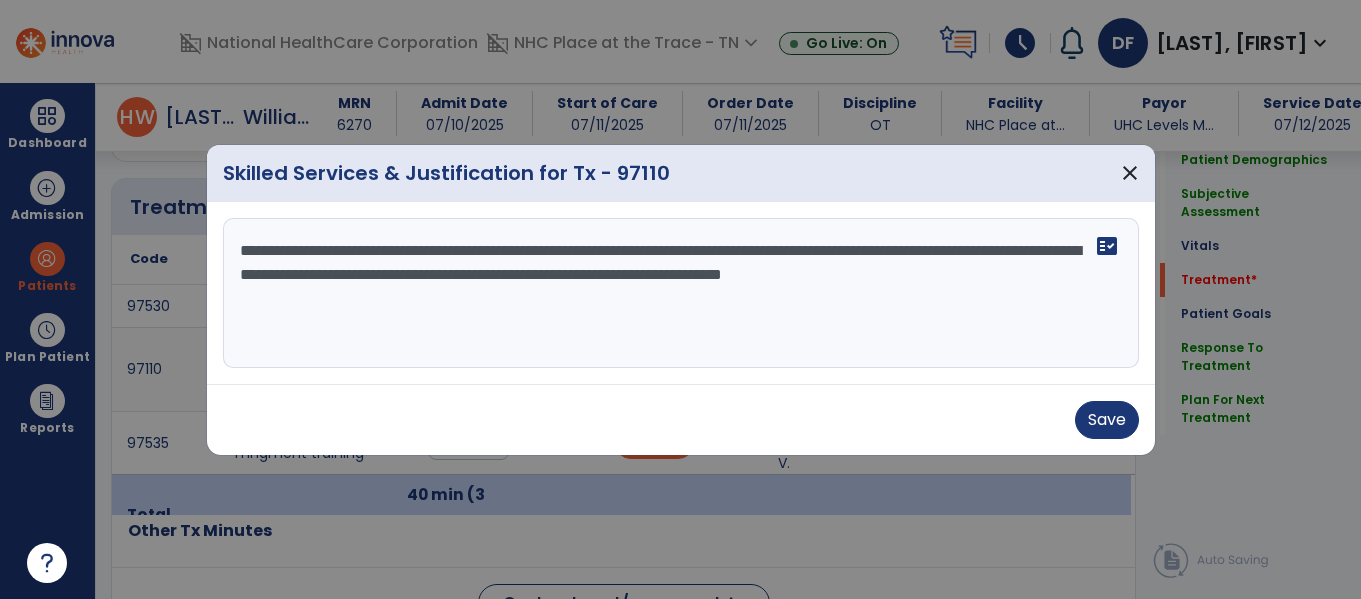 click on "**********" at bounding box center [681, 293] 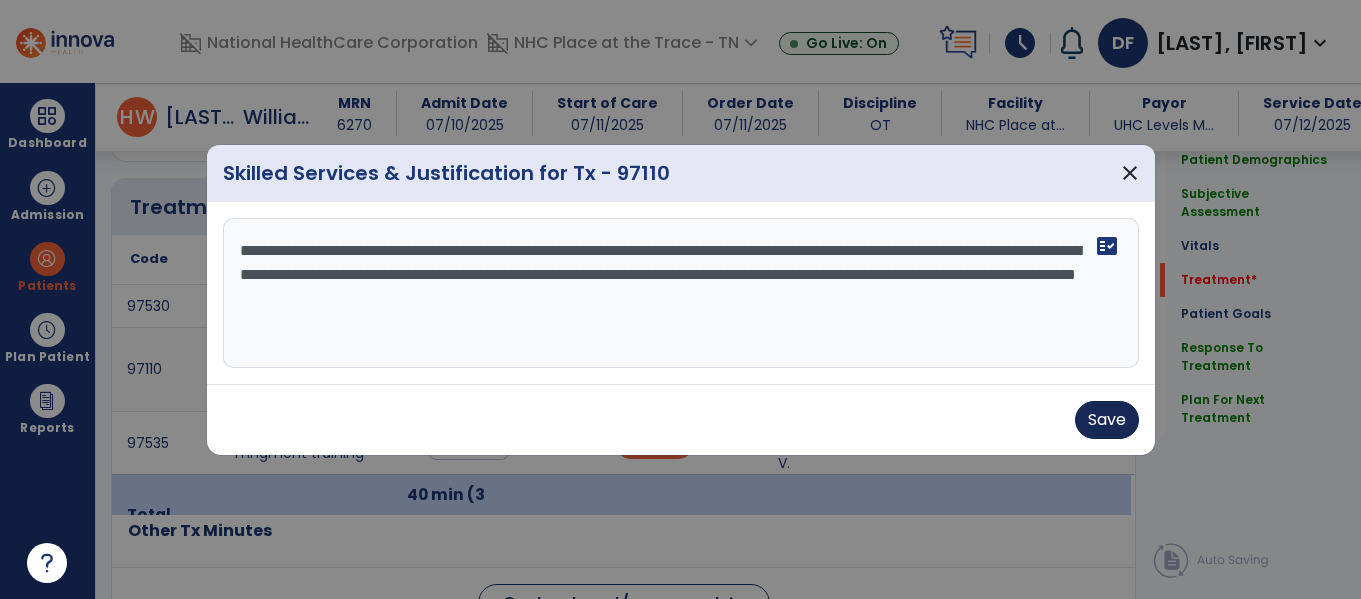 type on "**********" 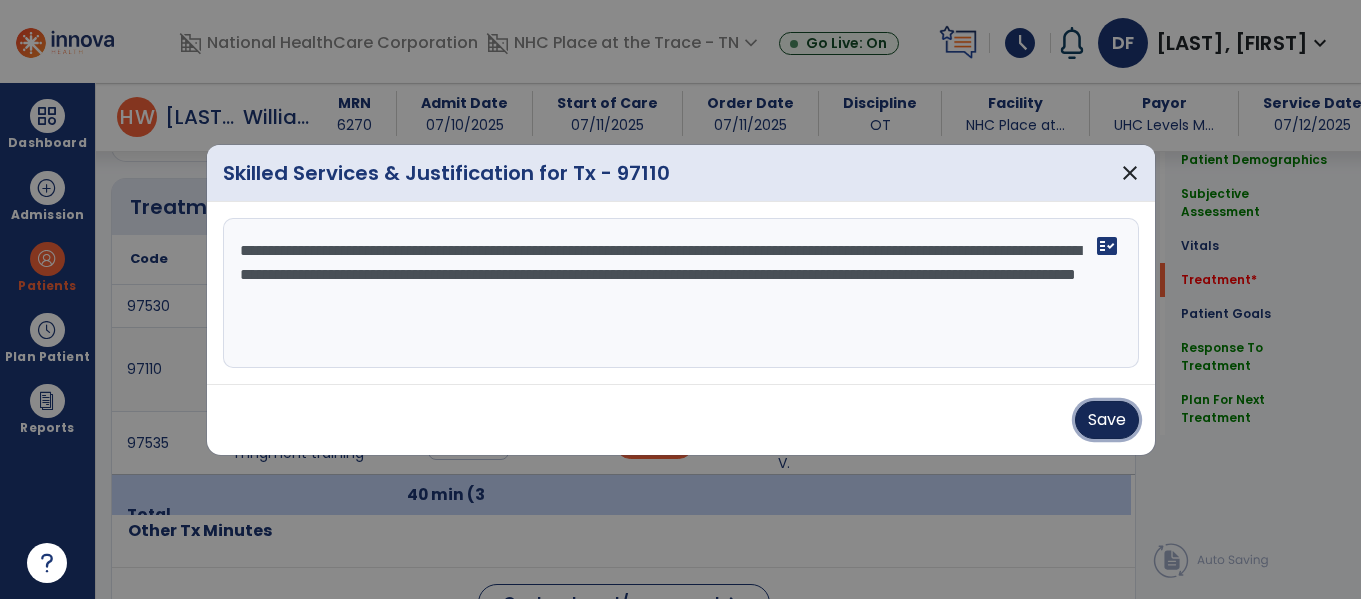 click on "Save" at bounding box center (1107, 420) 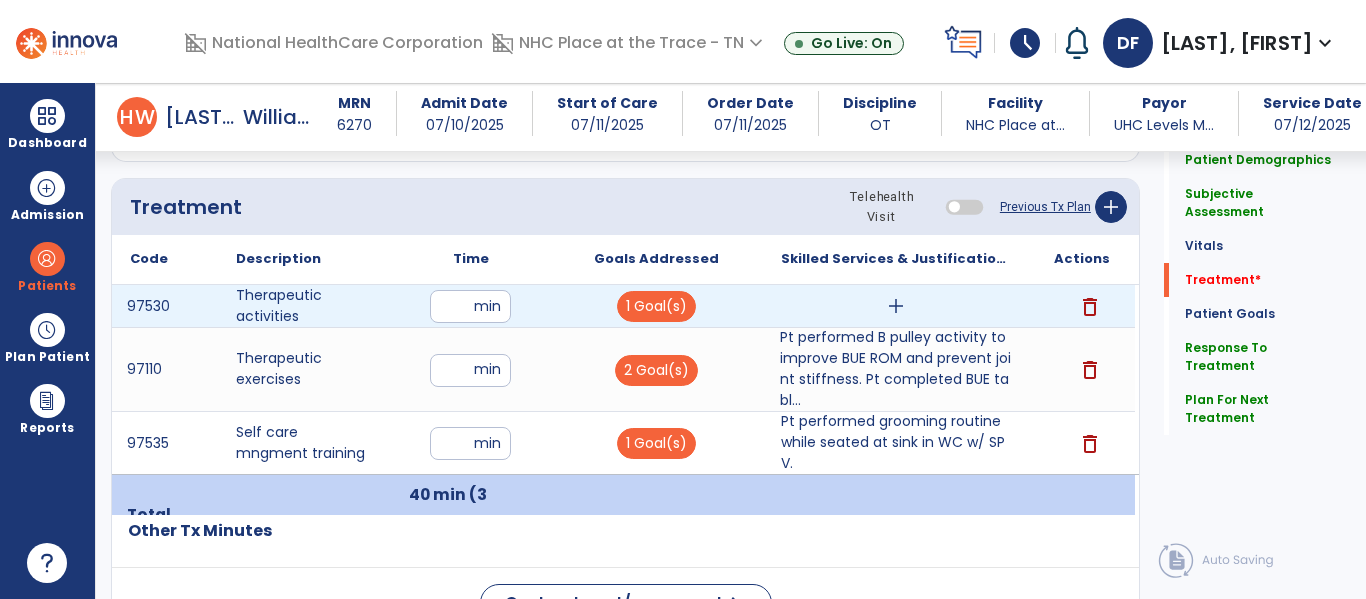 click on "add" at bounding box center (896, 306) 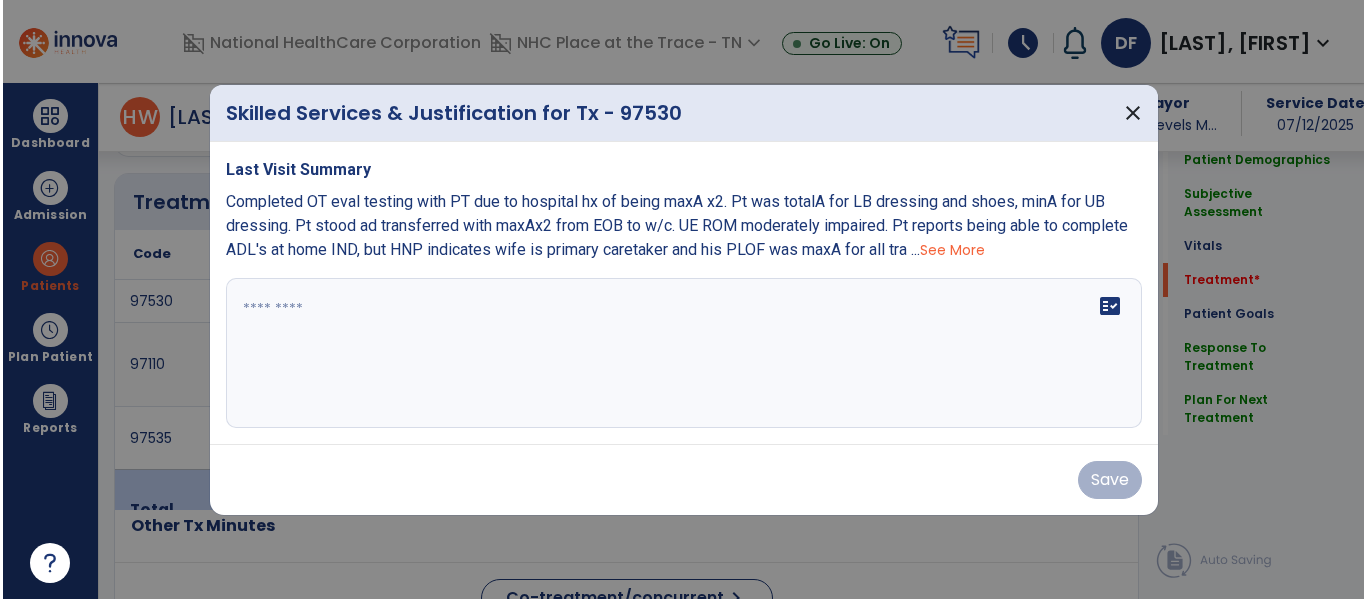 scroll, scrollTop: 1271, scrollLeft: 0, axis: vertical 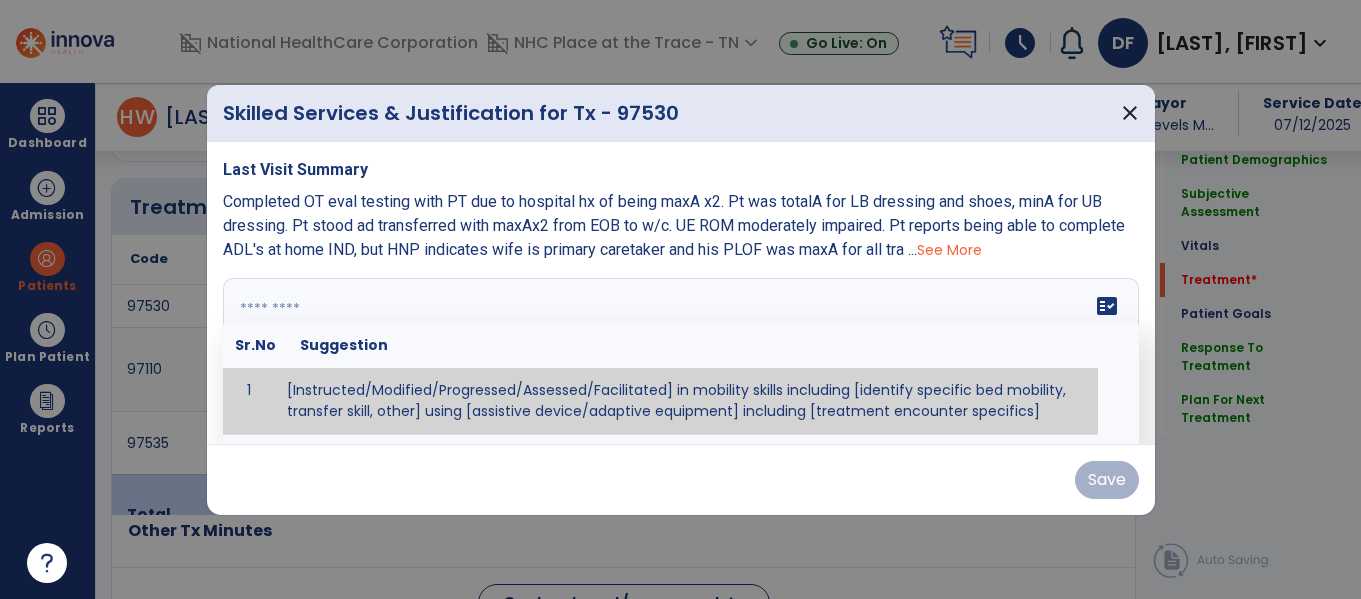 click at bounding box center [681, 353] 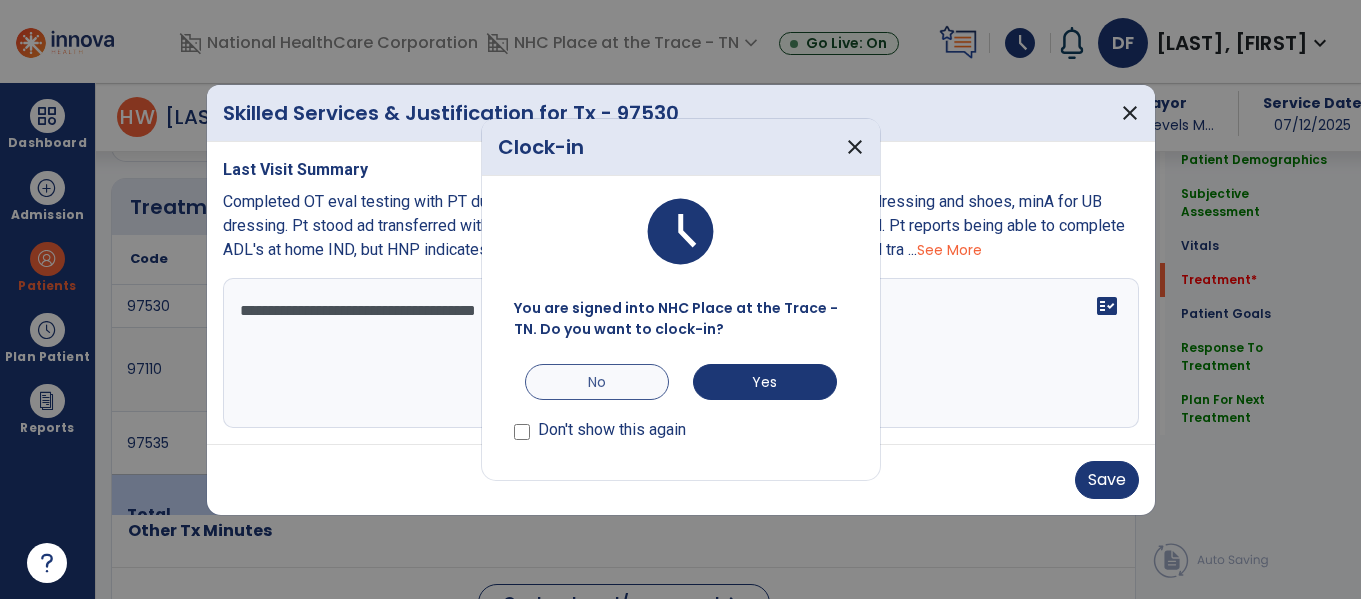 type on "**********" 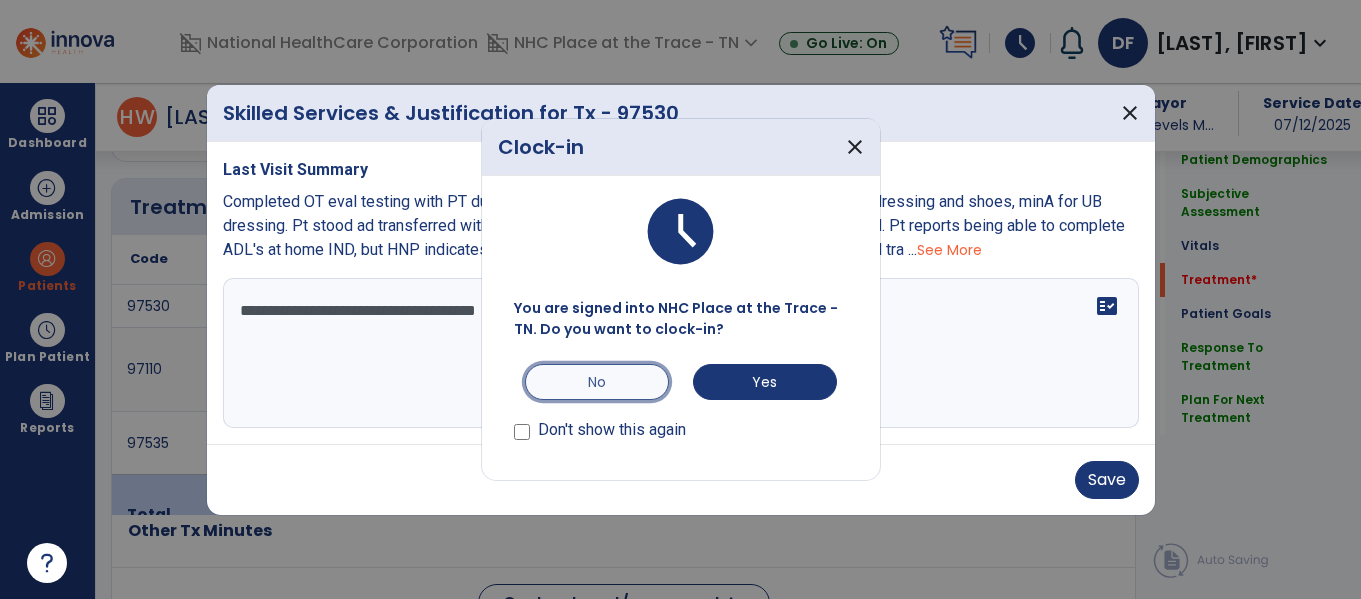click on "No" at bounding box center (597, 382) 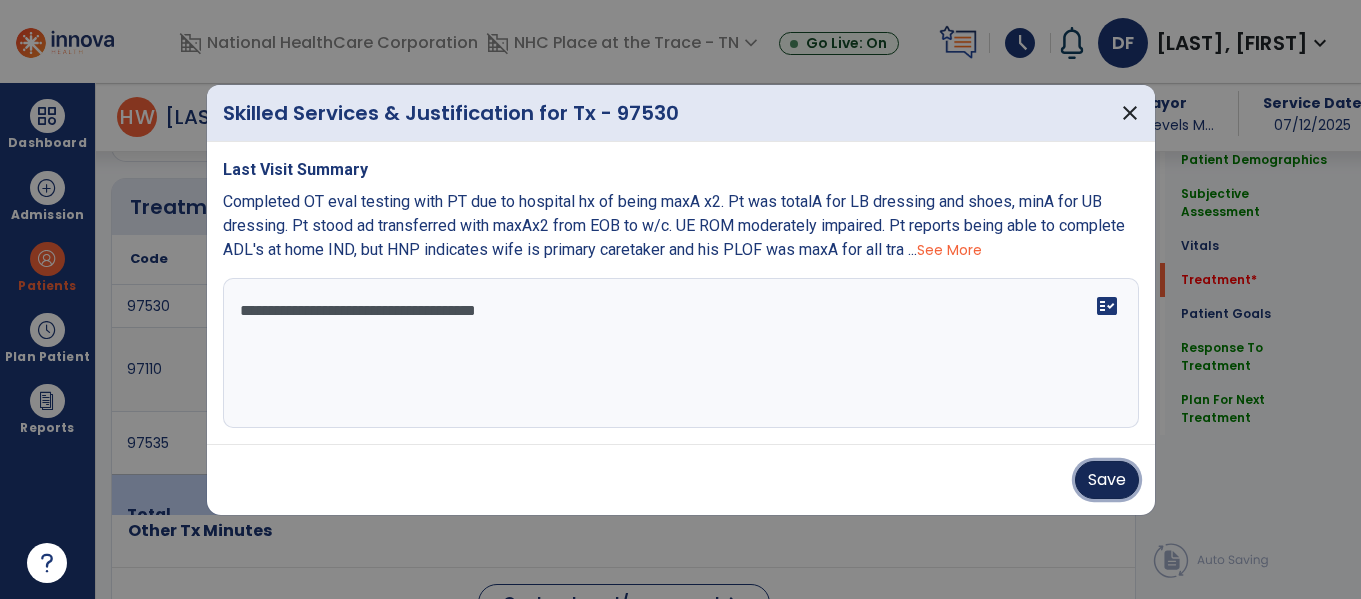 click on "Save" at bounding box center (1107, 480) 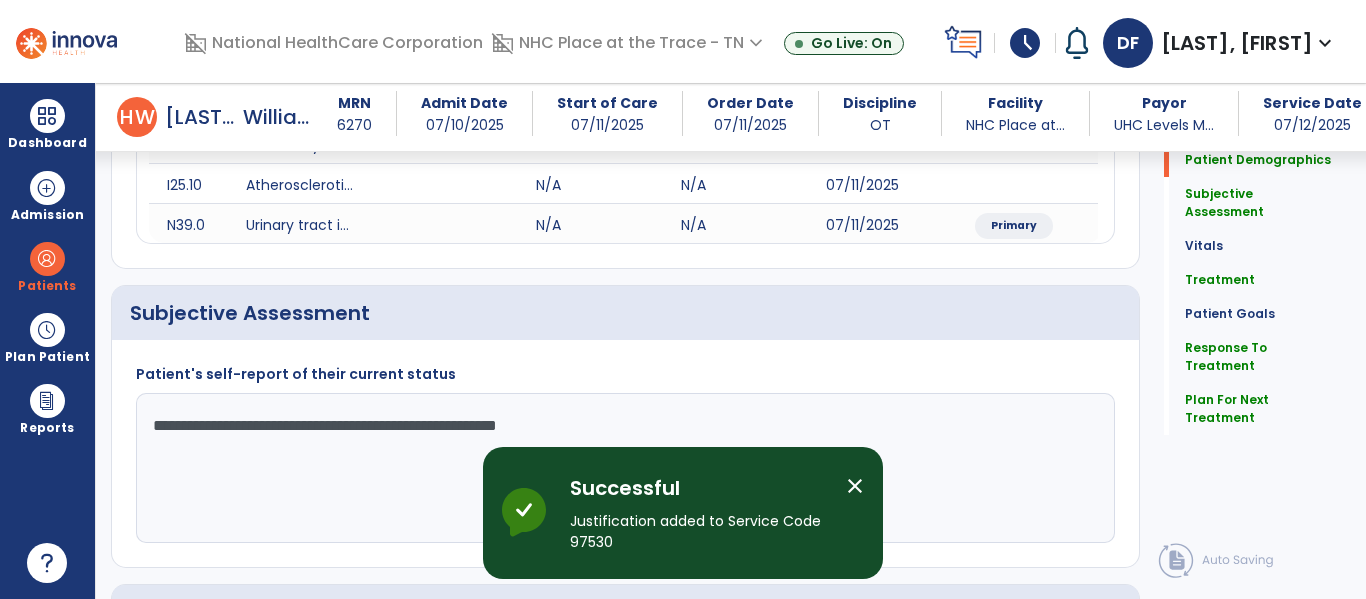 scroll, scrollTop: 0, scrollLeft: 0, axis: both 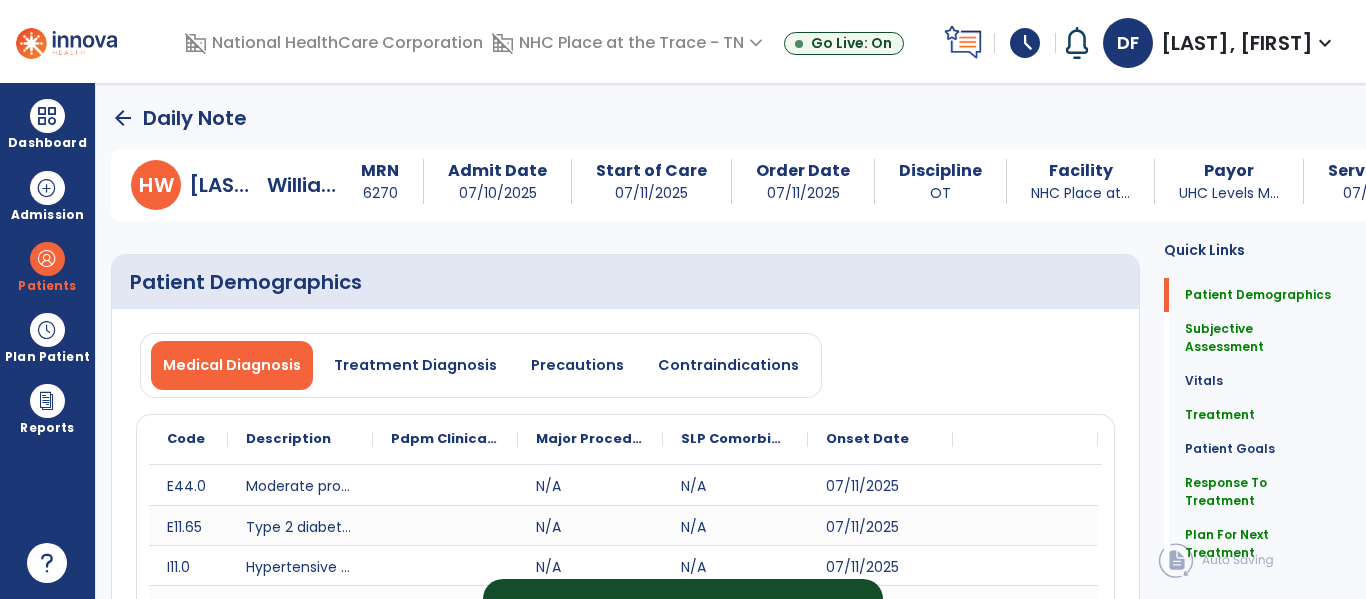 click on "arrow_back" 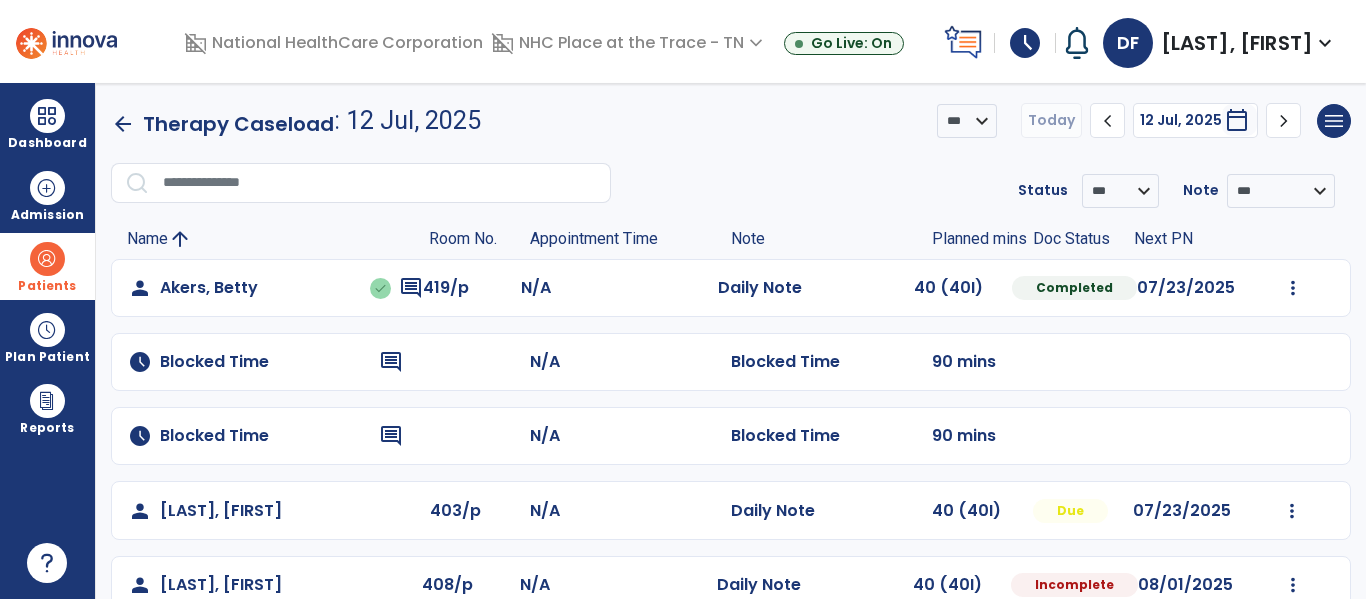 click at bounding box center [47, 259] 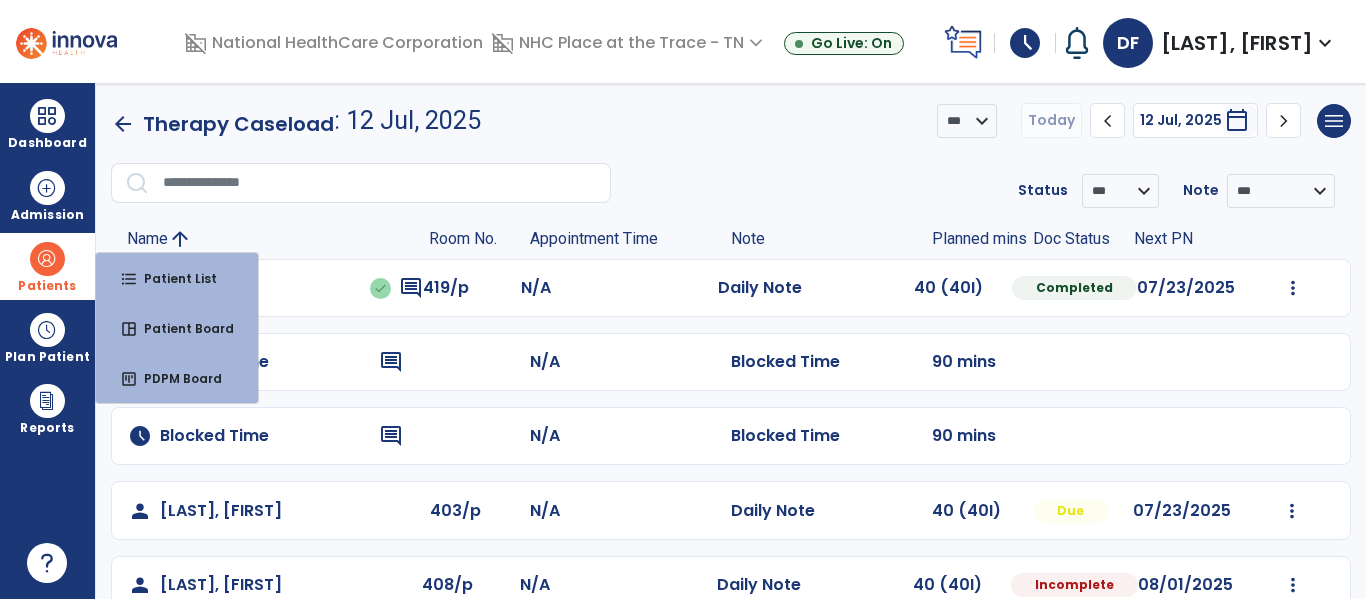 click at bounding box center [47, 259] 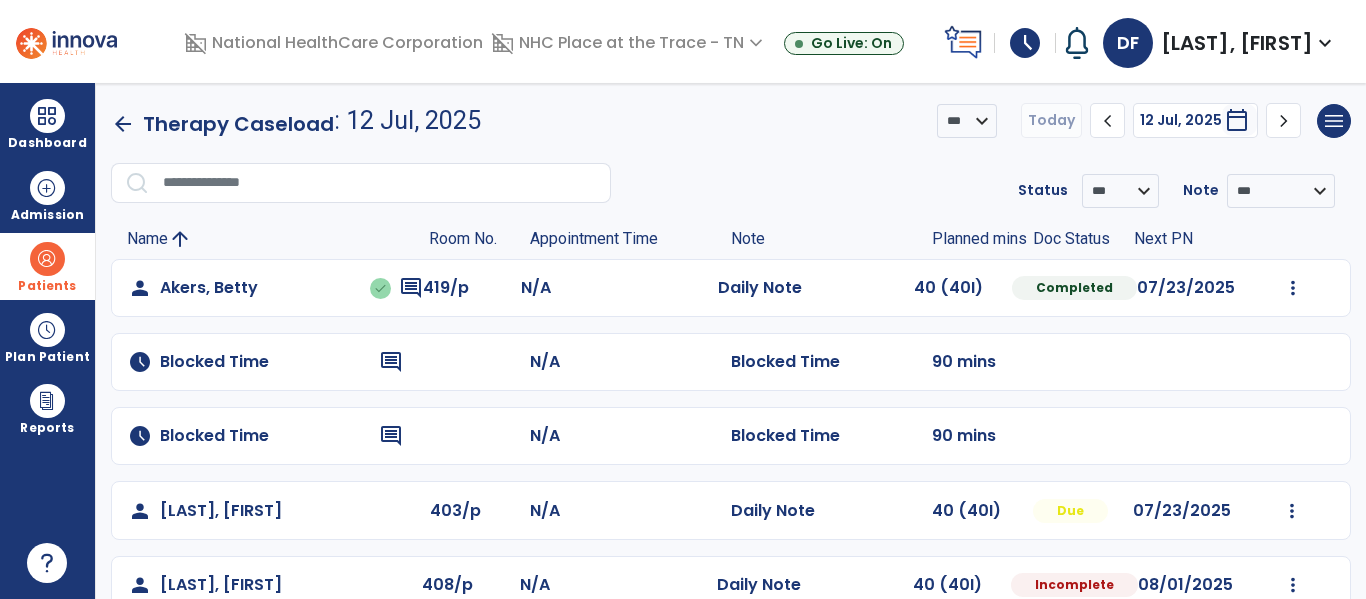 click at bounding box center [47, 259] 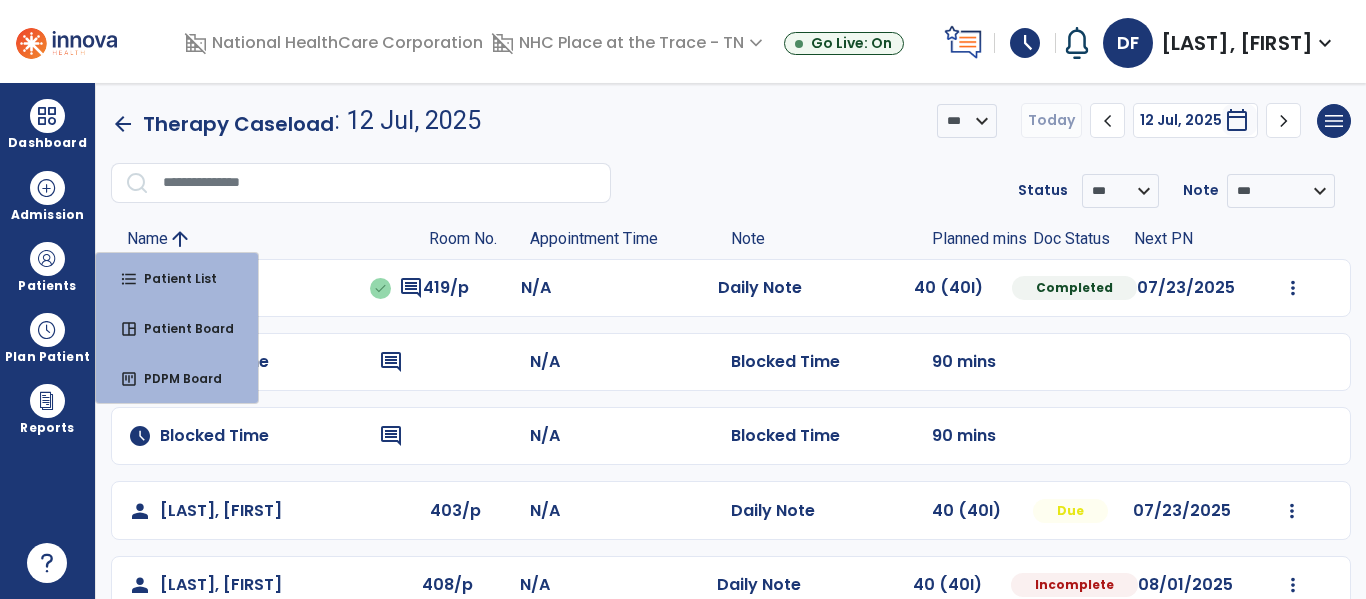 click 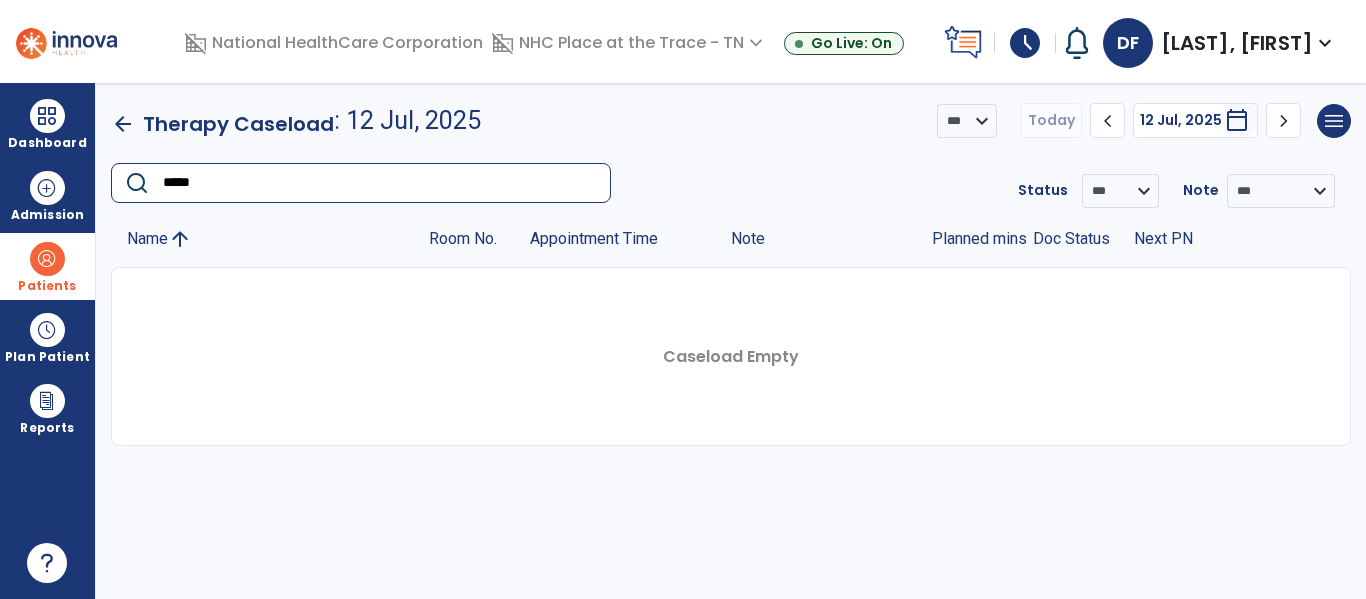 type on "*****" 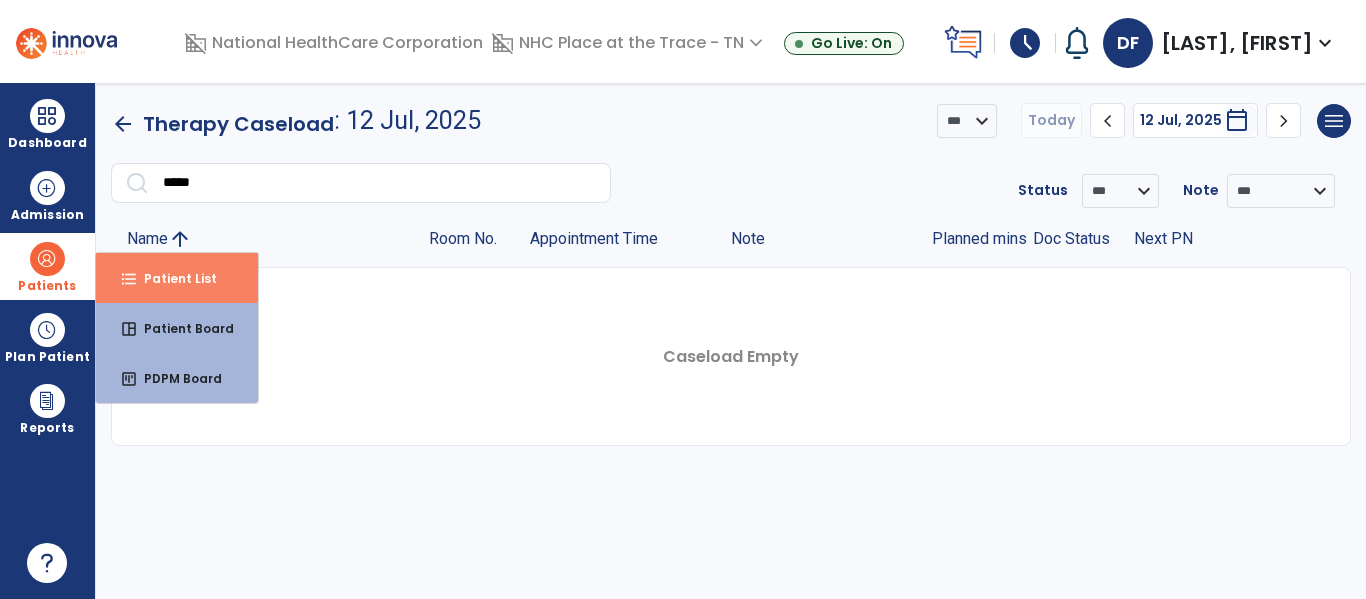 click on "Patient List" at bounding box center [172, 278] 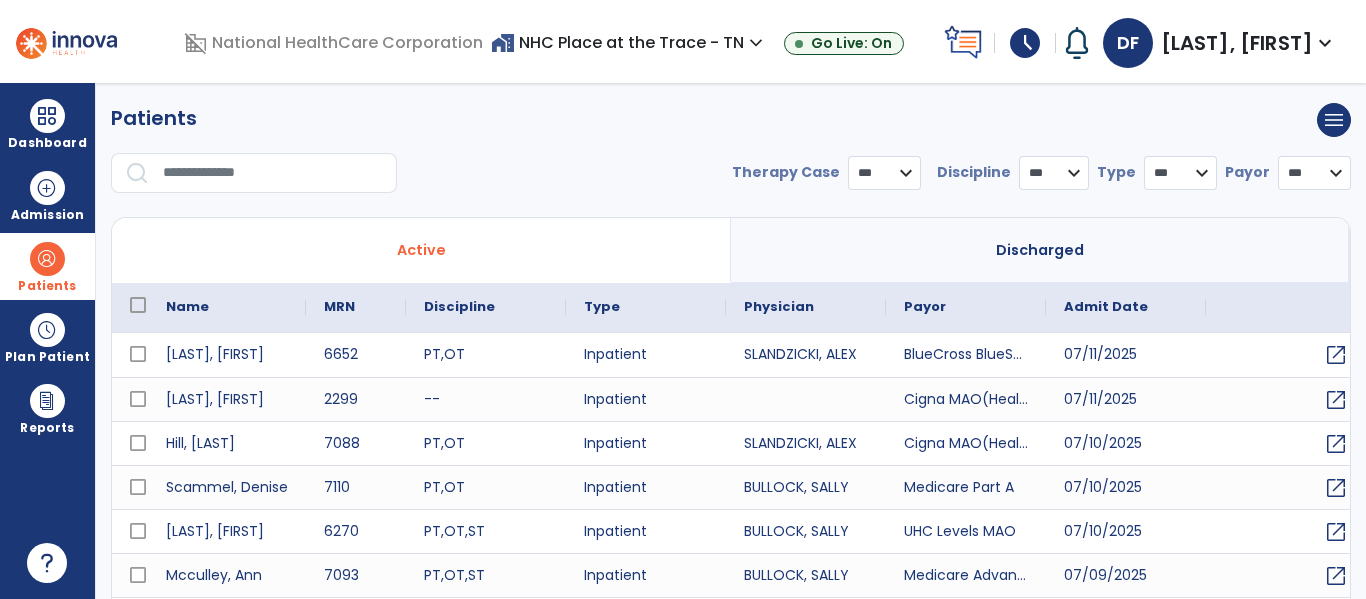 select on "***" 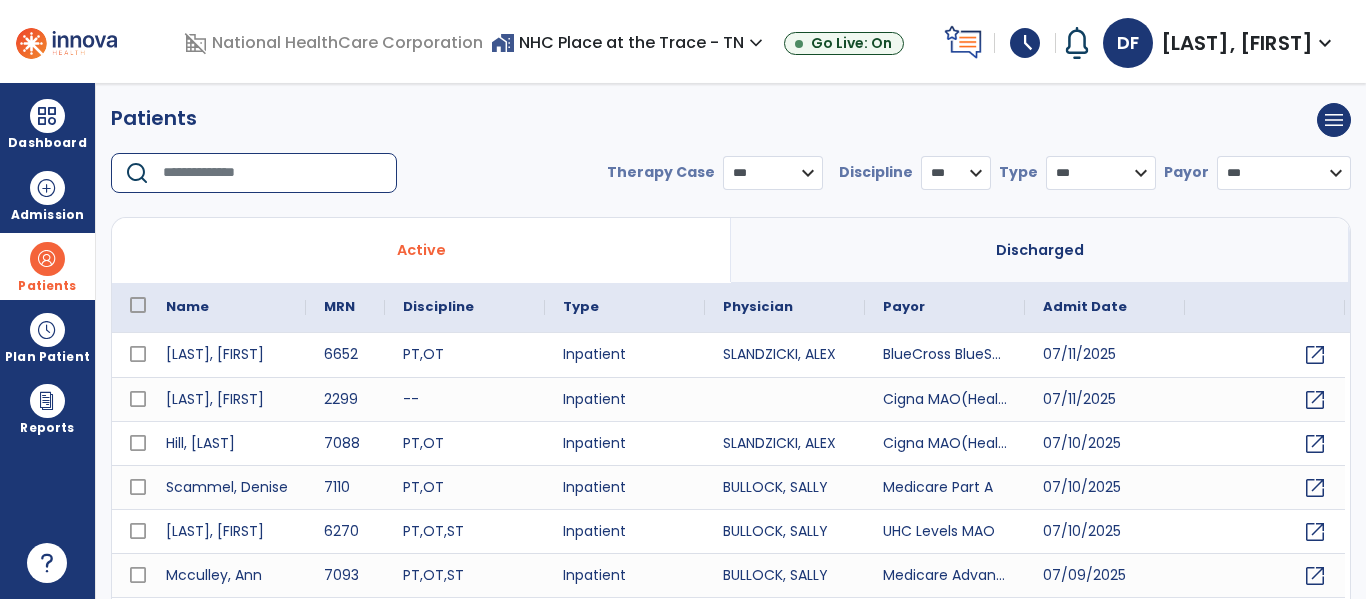 click at bounding box center [273, 173] 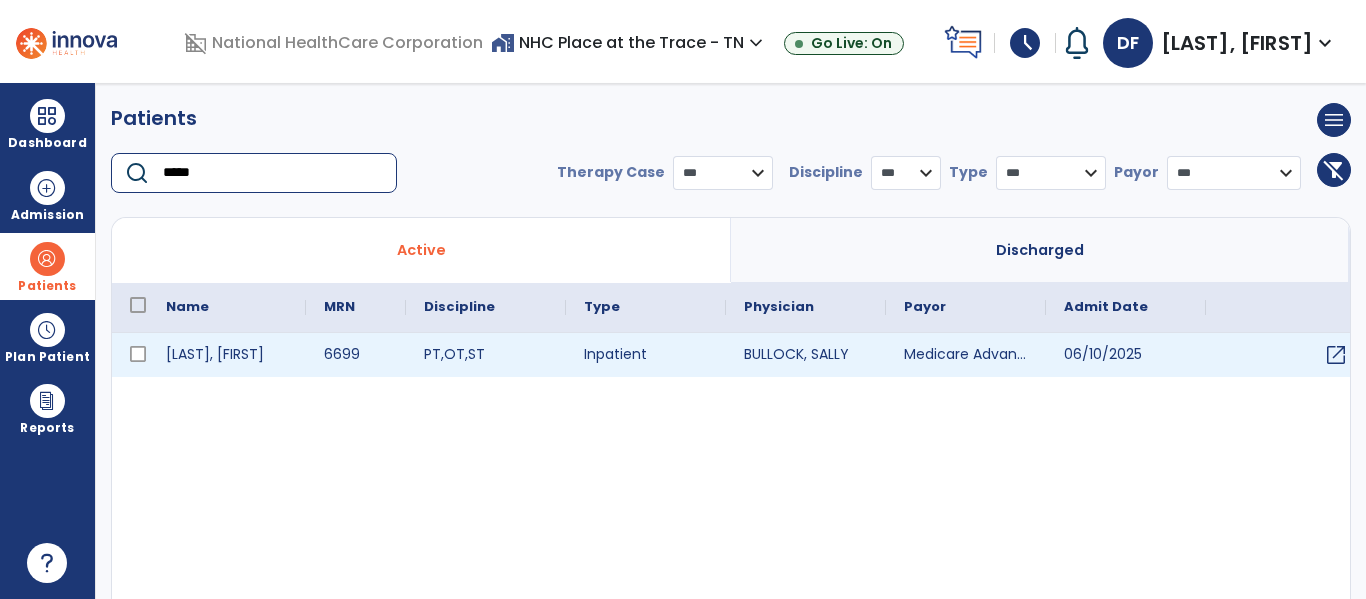 type on "*****" 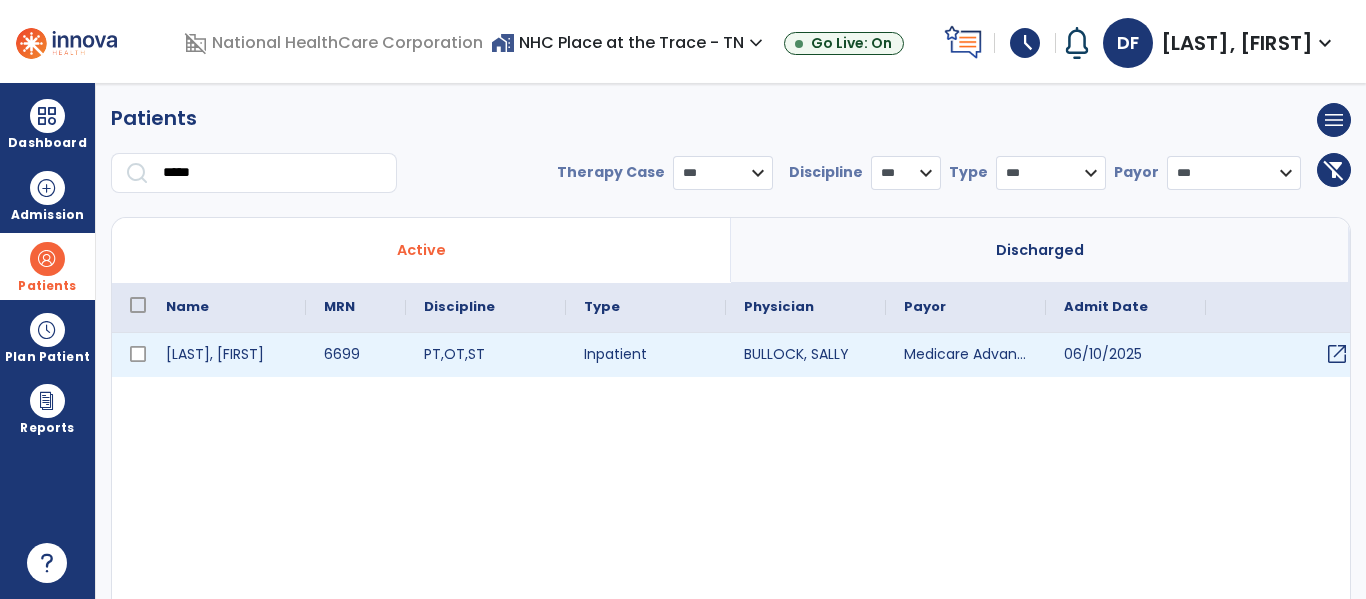 click on "open_in_new" at bounding box center [1337, 354] 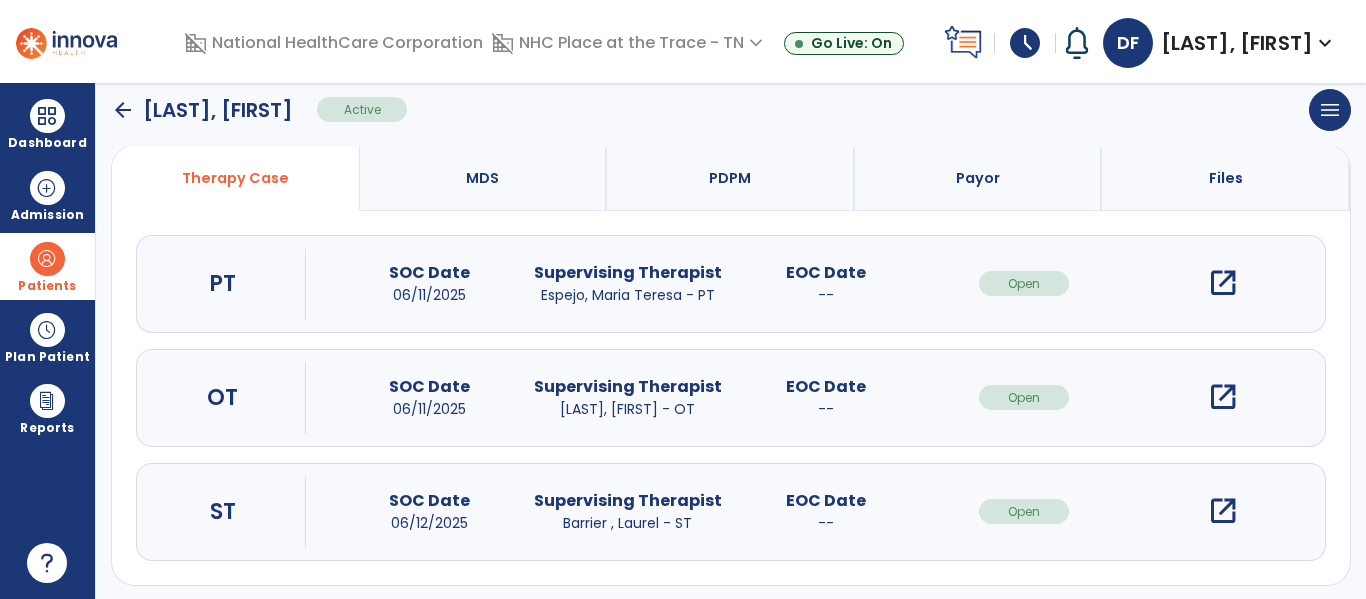 scroll, scrollTop: 162, scrollLeft: 0, axis: vertical 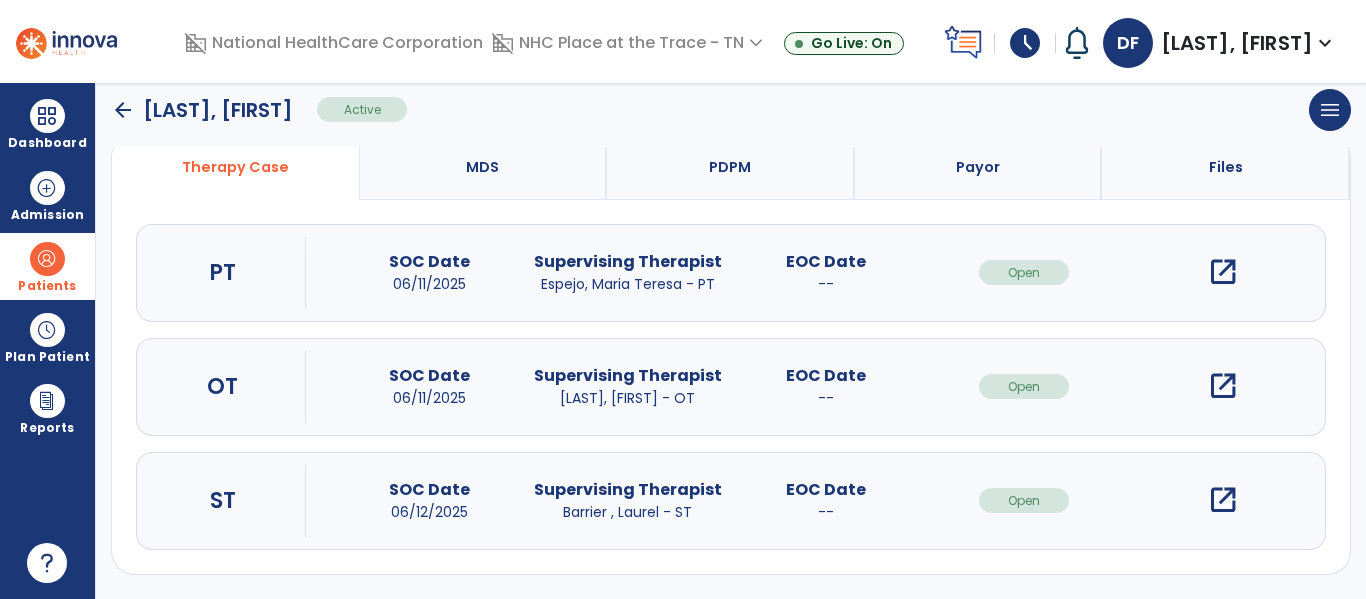 click on "open_in_new" at bounding box center (1223, 272) 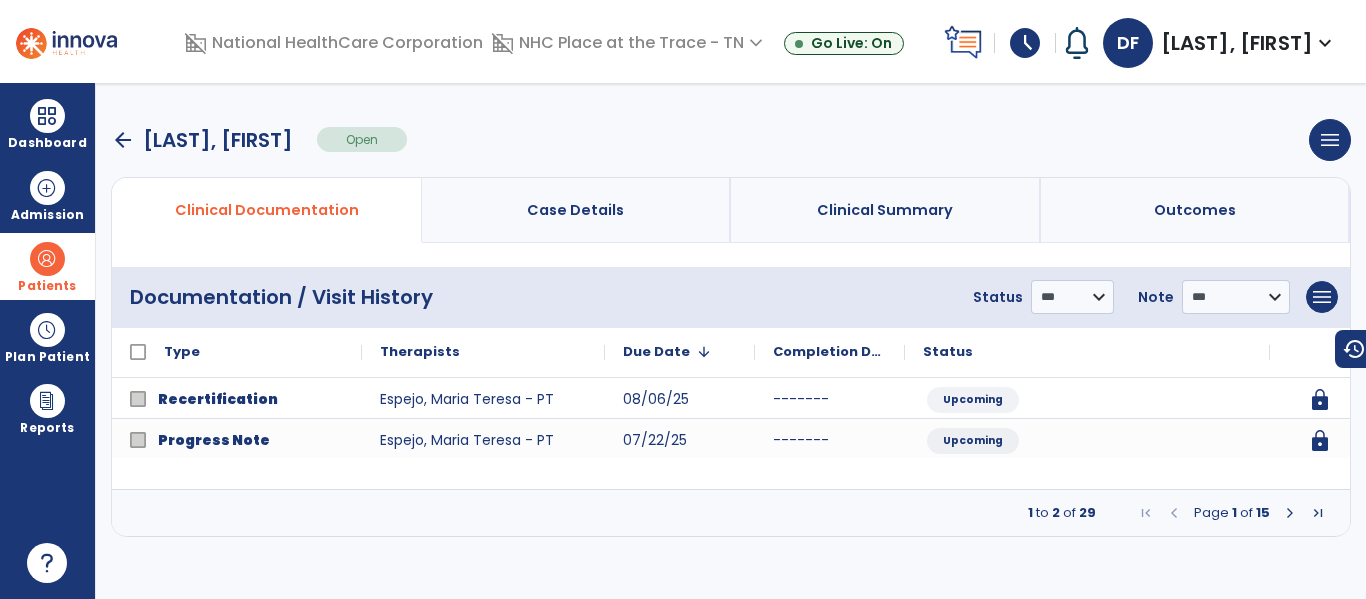 scroll, scrollTop: 0, scrollLeft: 0, axis: both 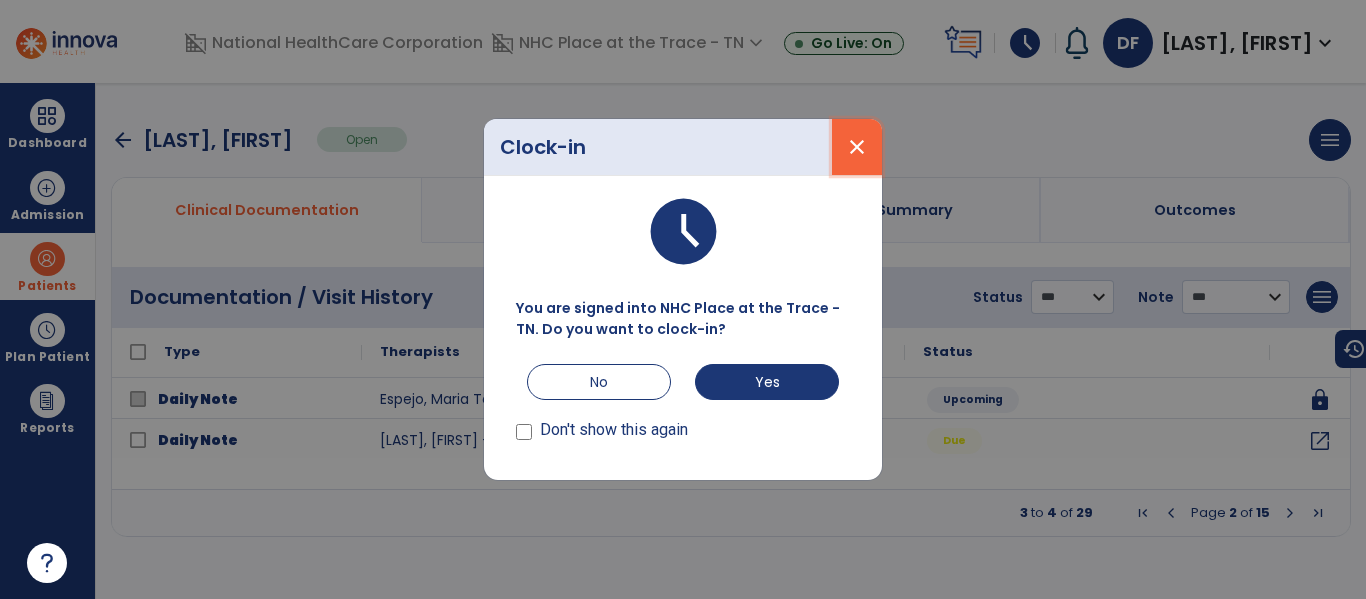 click on "close" at bounding box center (857, 147) 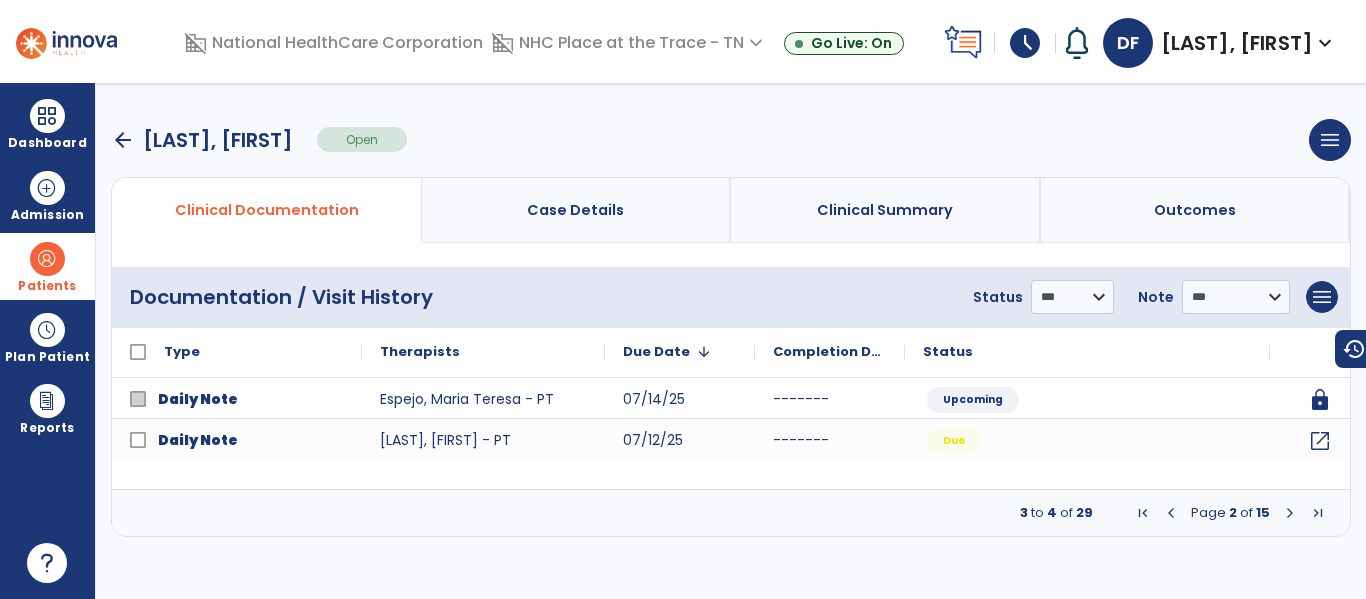 click on "arrow_back" at bounding box center (123, 140) 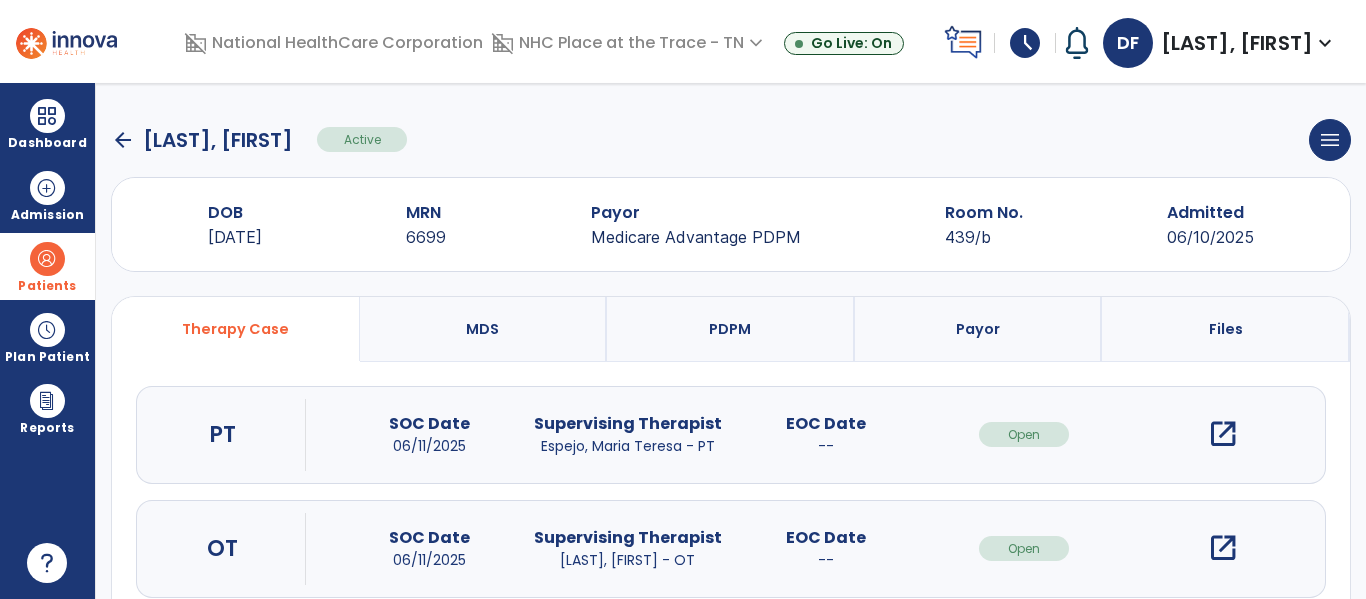click on "arrow_back" 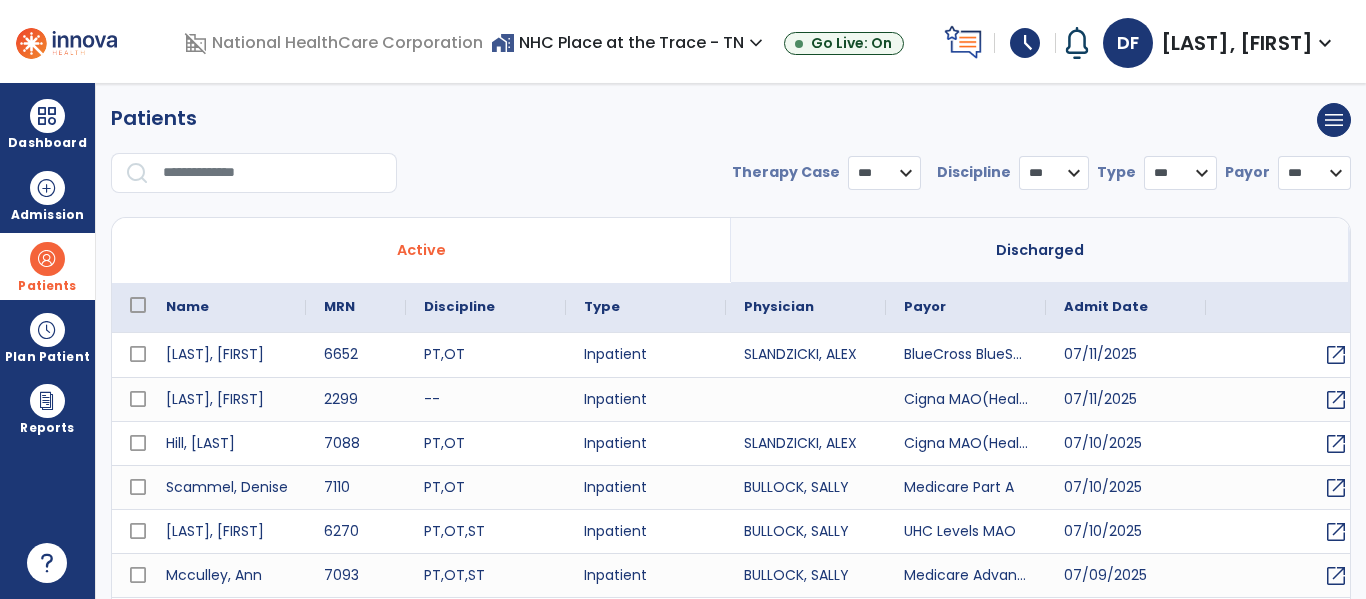 select on "***" 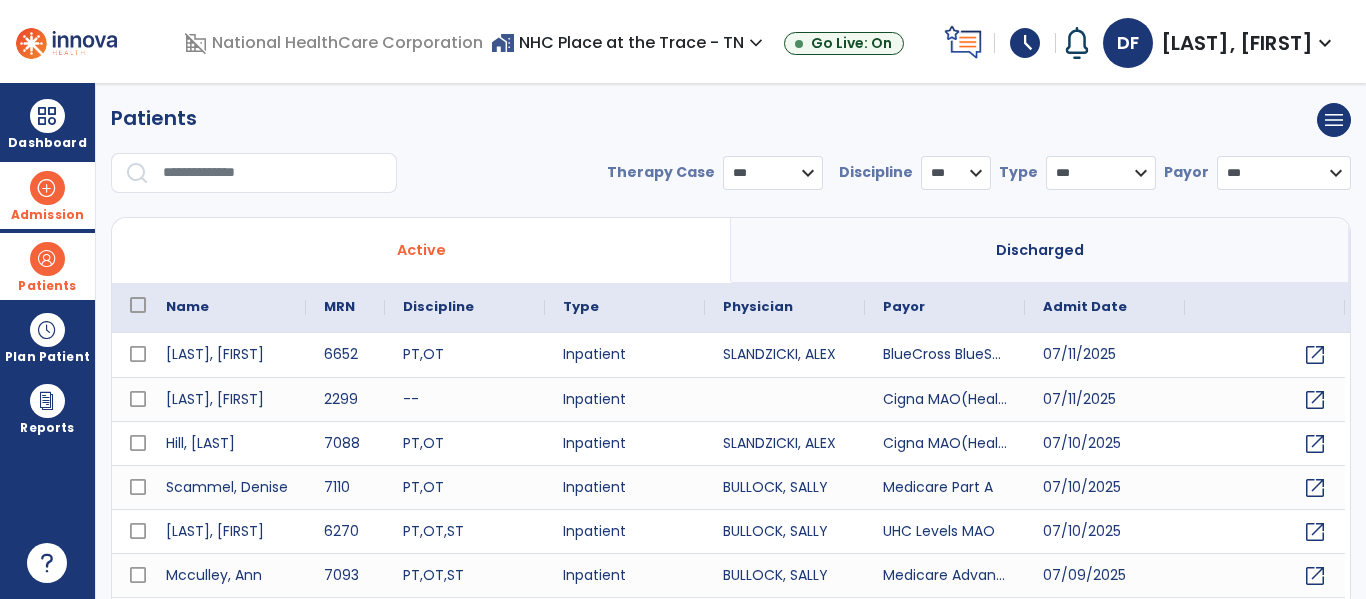 click on "Admission" at bounding box center (47, 195) 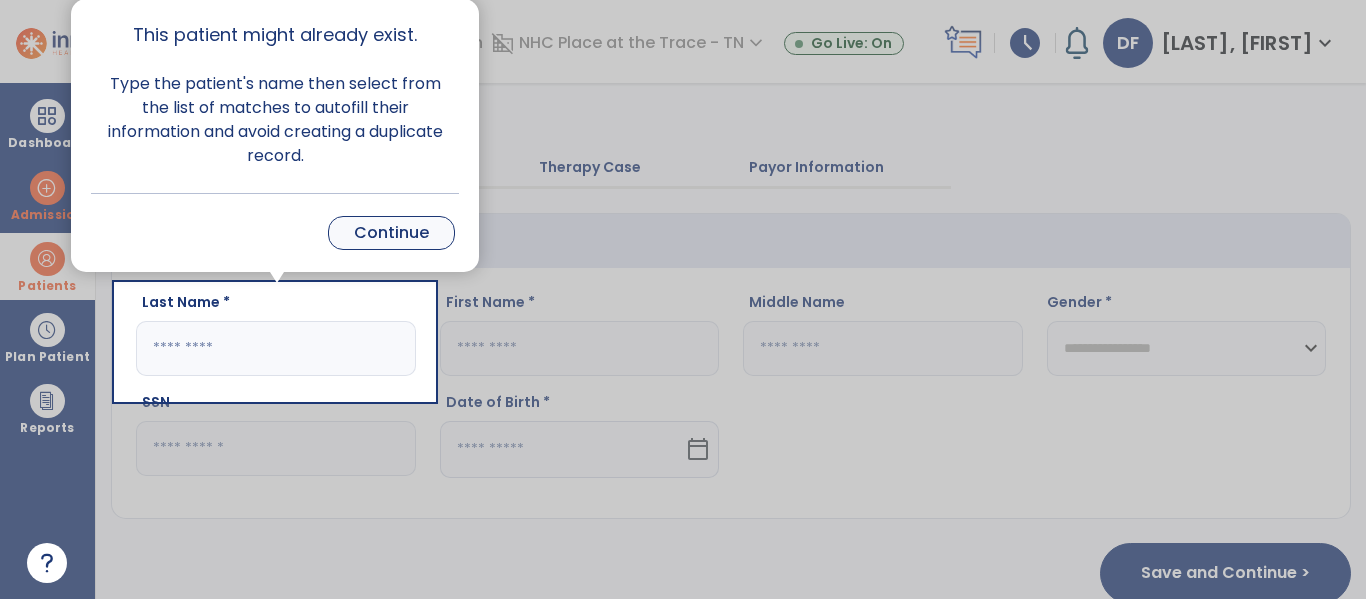 click on "Continue" at bounding box center [391, 233] 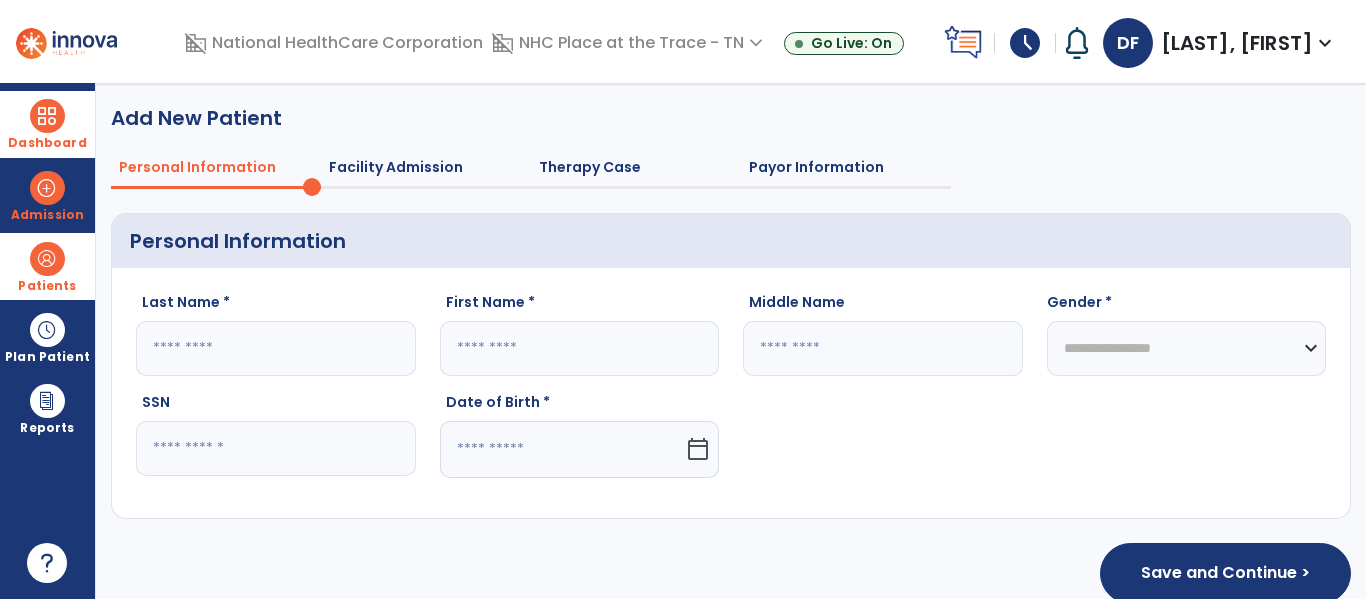 click at bounding box center [47, 116] 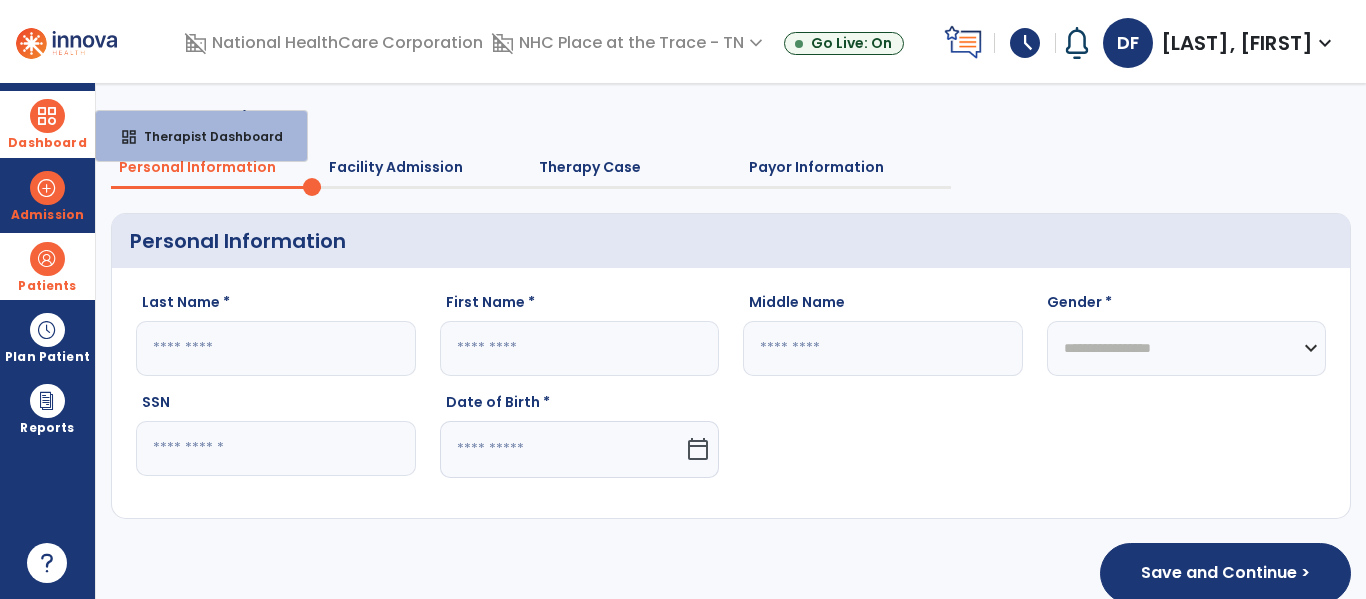 click at bounding box center [47, 116] 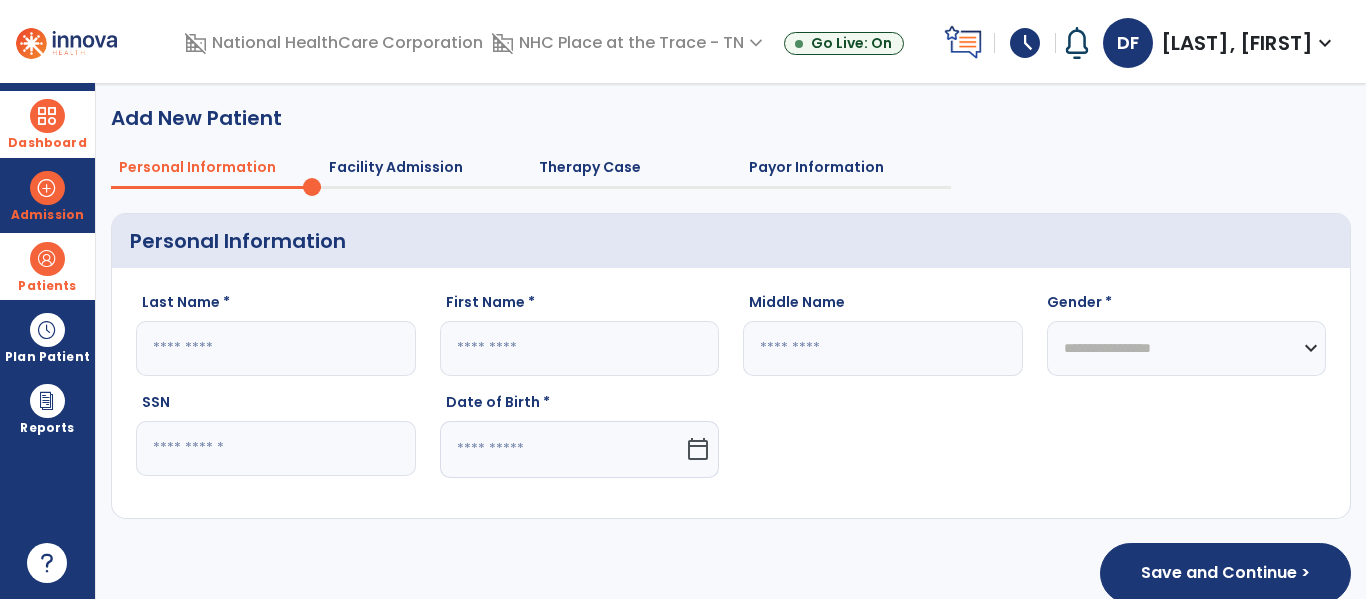 click at bounding box center (47, 116) 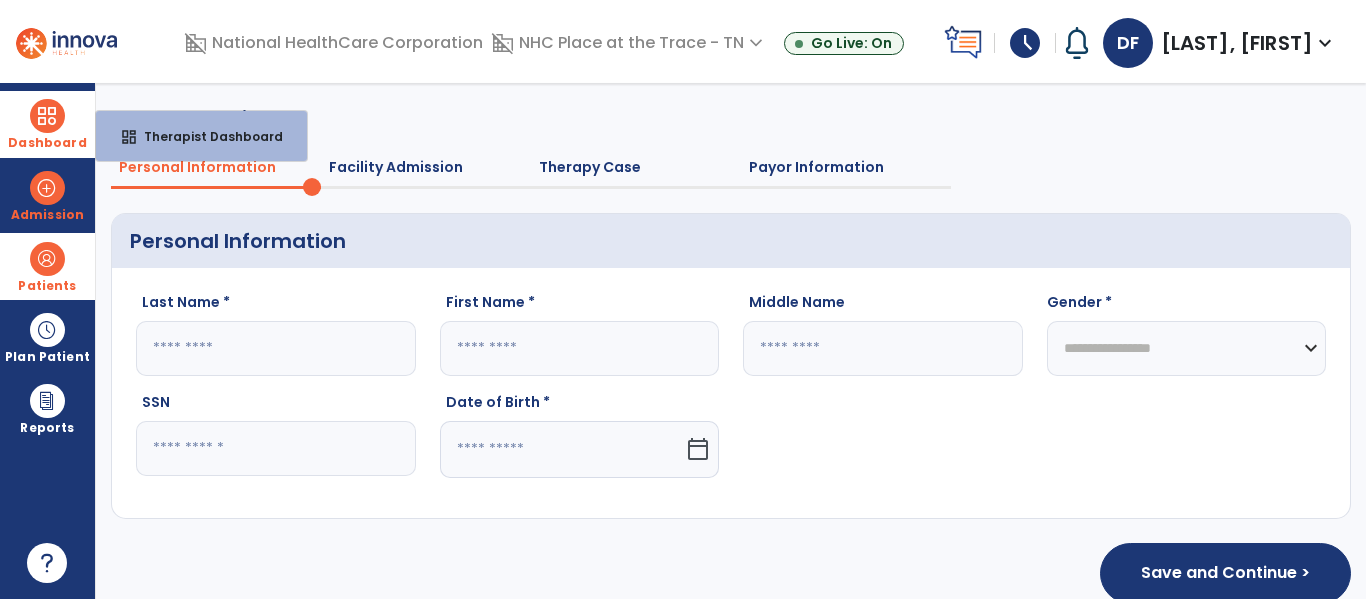 click at bounding box center [47, 116] 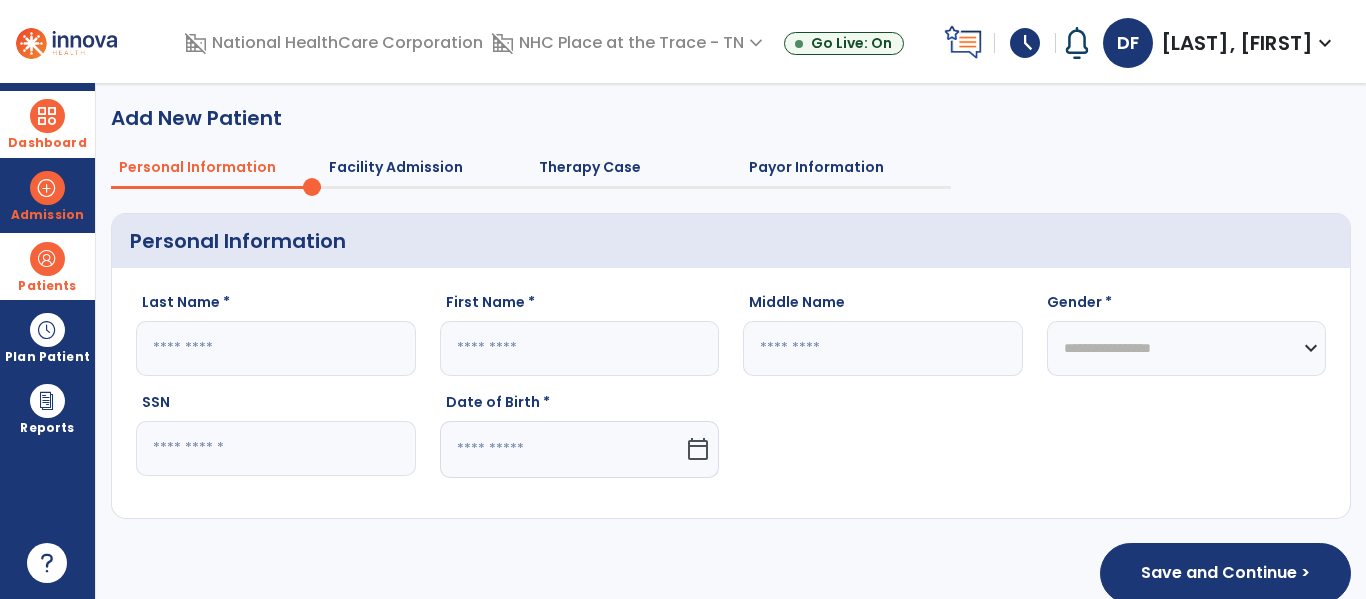 click at bounding box center (47, 116) 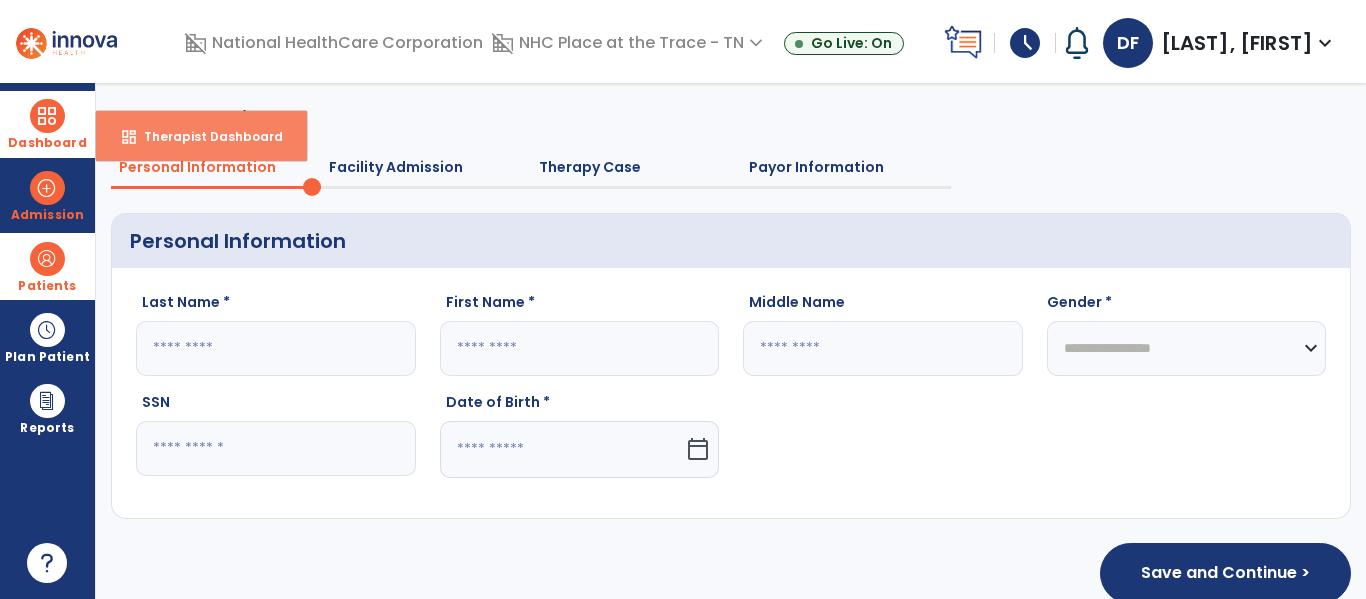 click on "Therapist Dashboard" at bounding box center [205, 136] 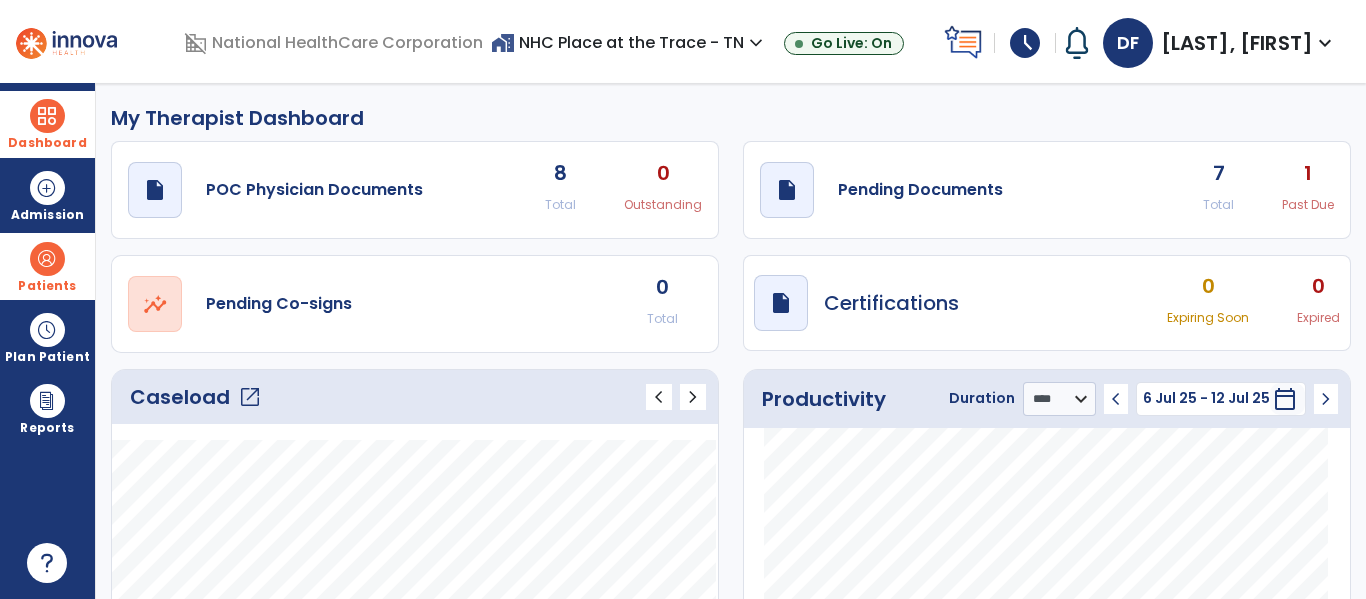 click on "open_in_new" 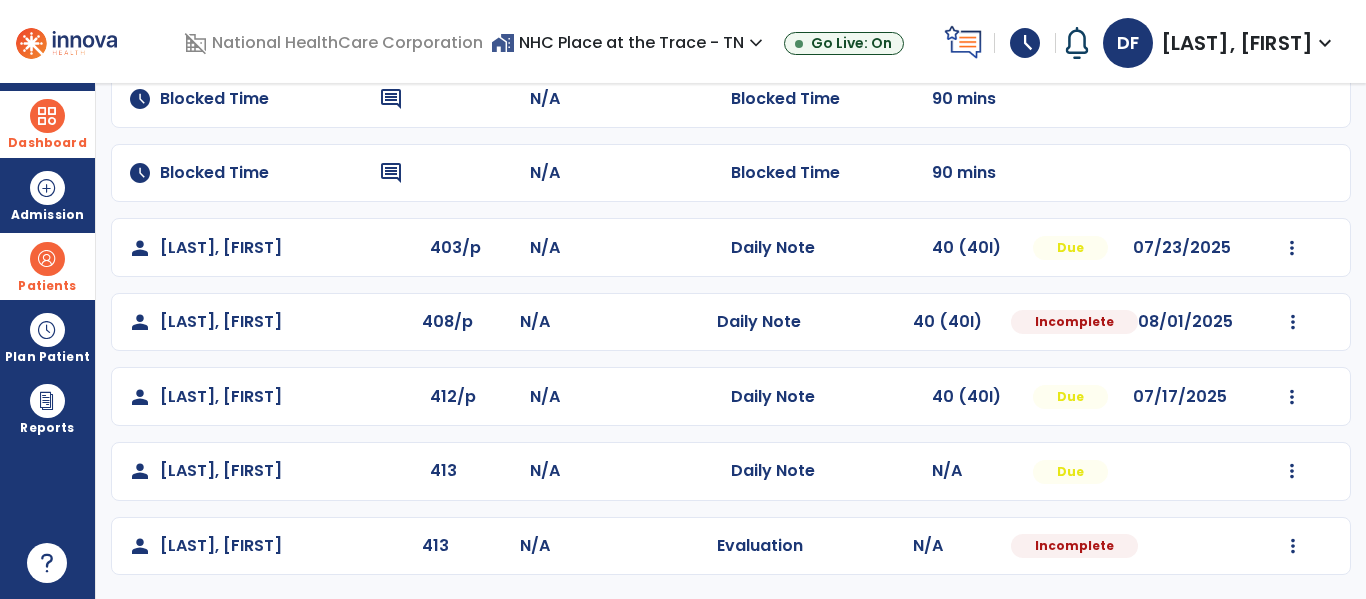 scroll, scrollTop: 263, scrollLeft: 0, axis: vertical 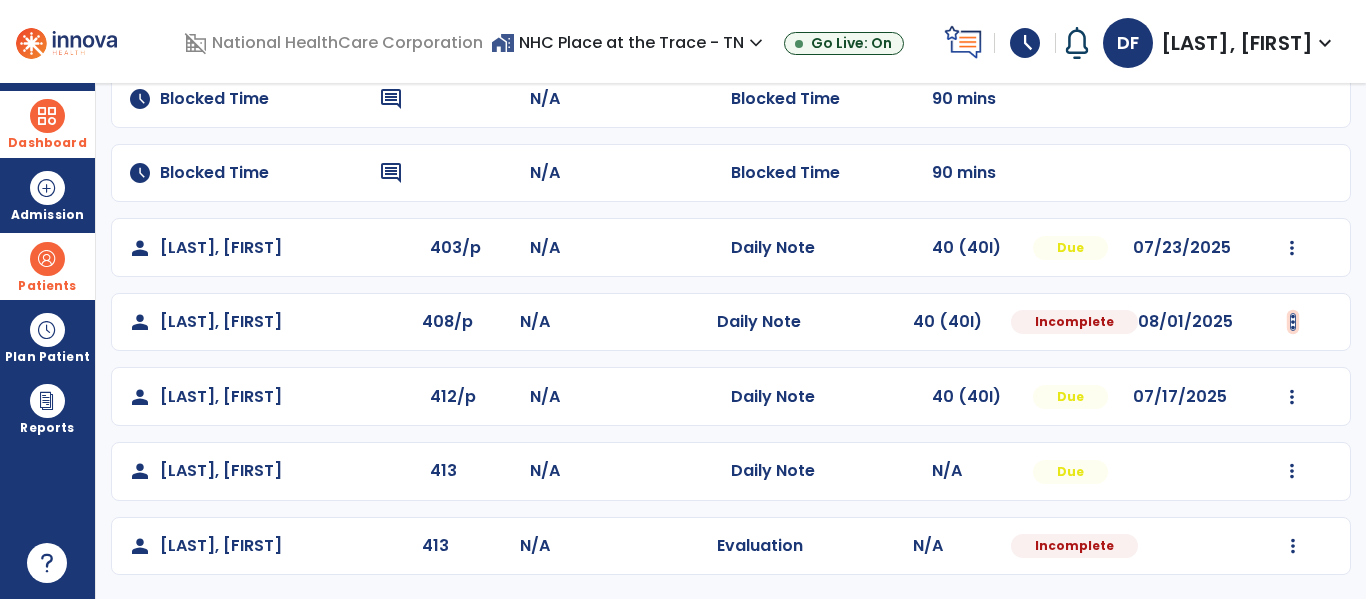 click at bounding box center [1293, 25] 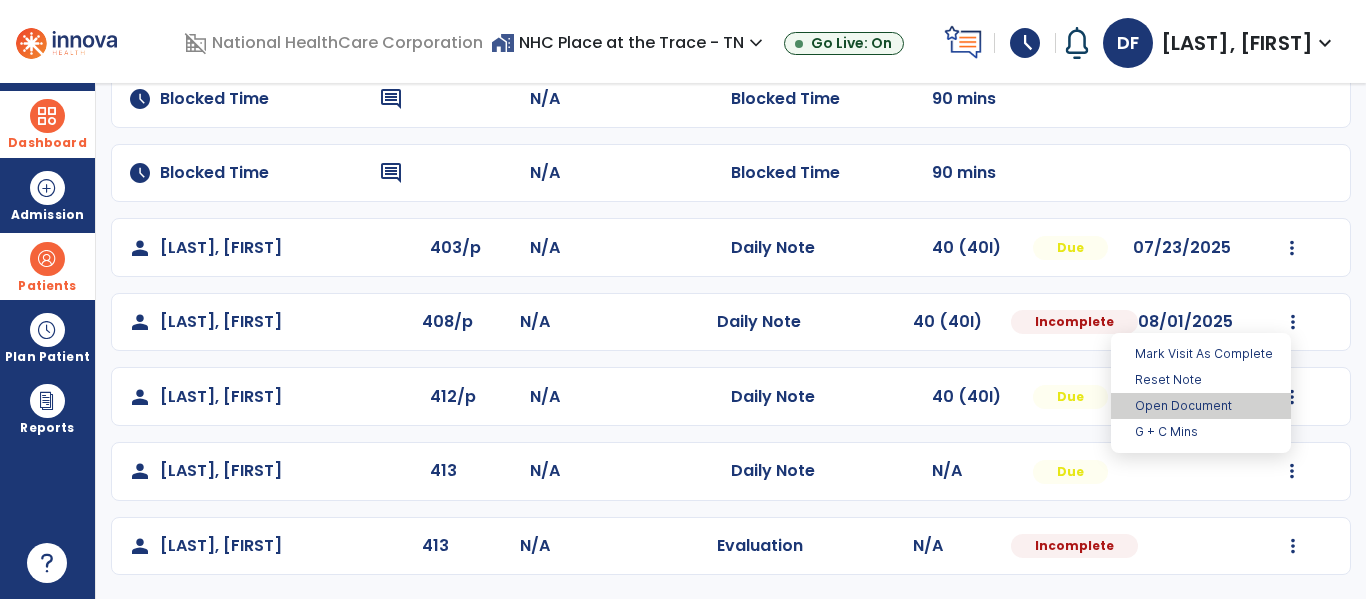 click on "Open Document" at bounding box center (1201, 406) 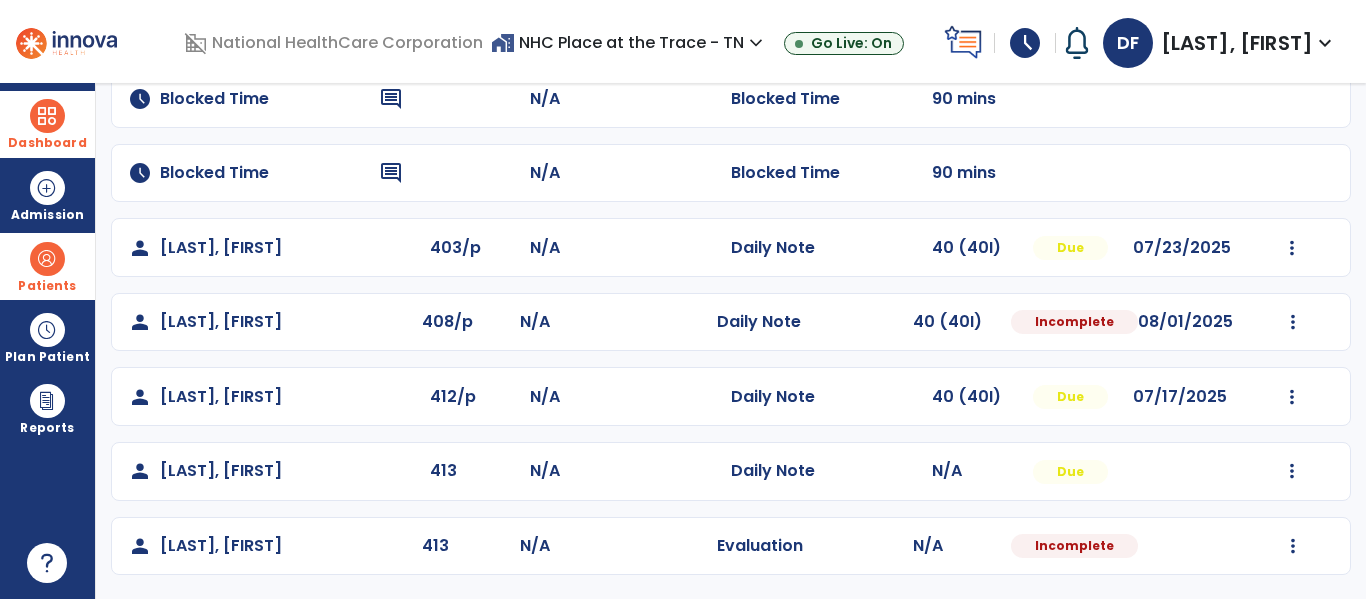 select on "*" 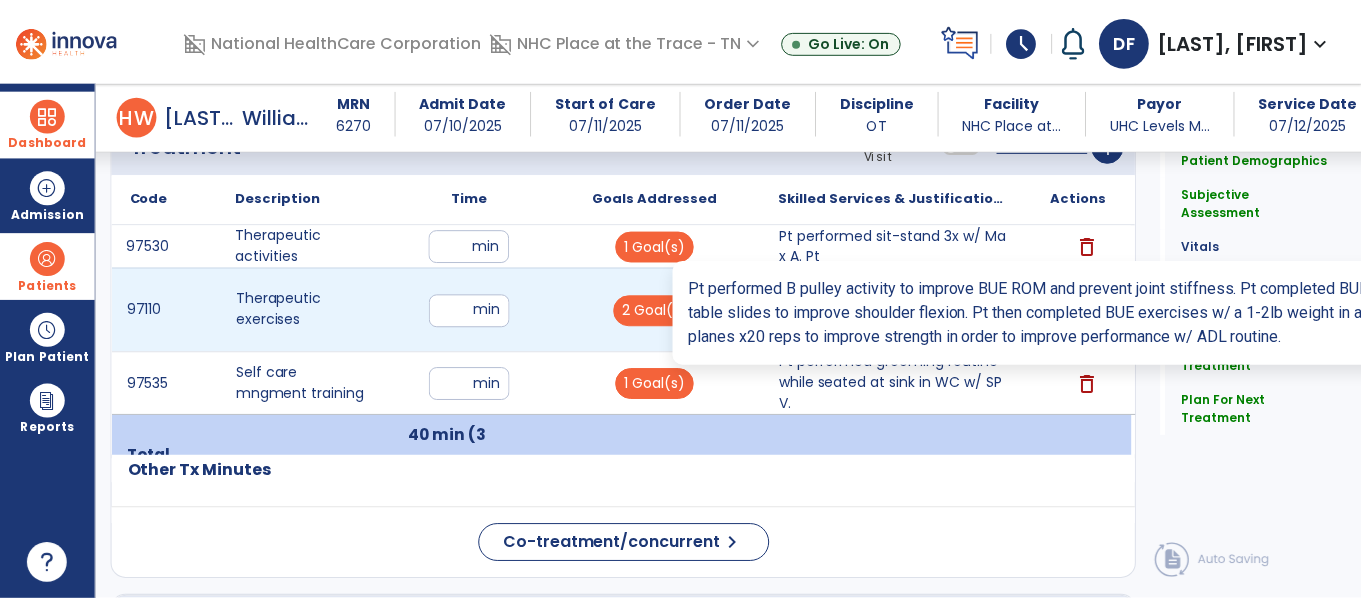 scroll, scrollTop: 1330, scrollLeft: 0, axis: vertical 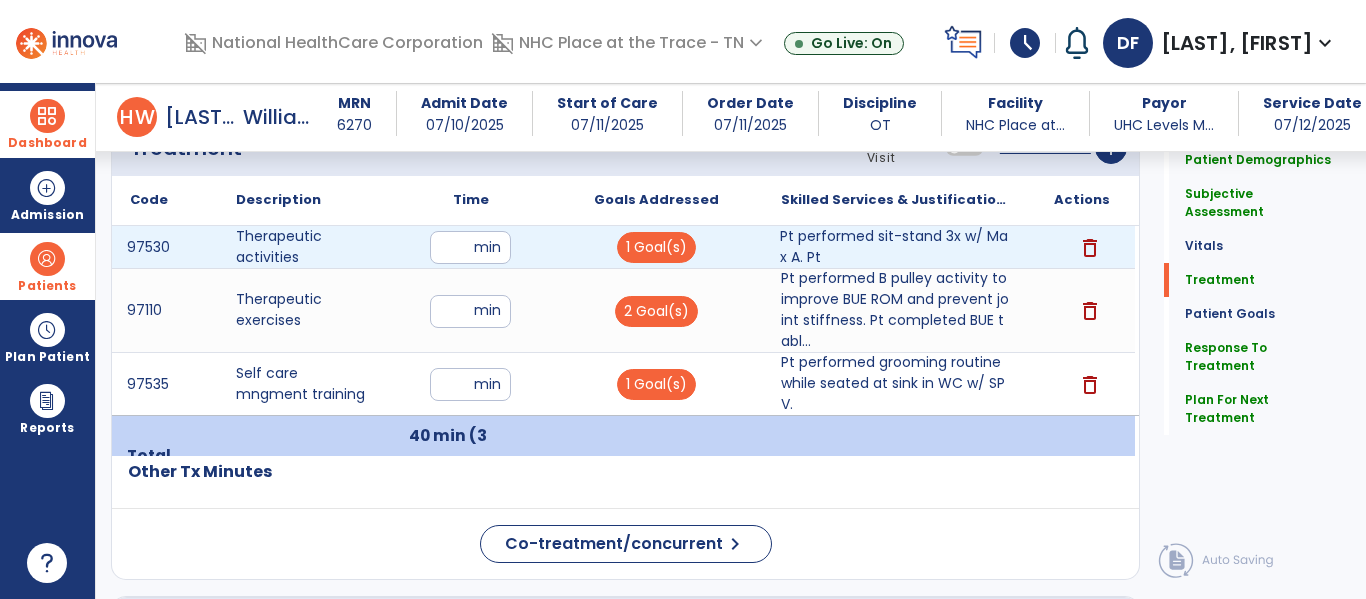 click on "Pt performed sit-stand 3x w/ Max A. Pt" at bounding box center [896, 247] 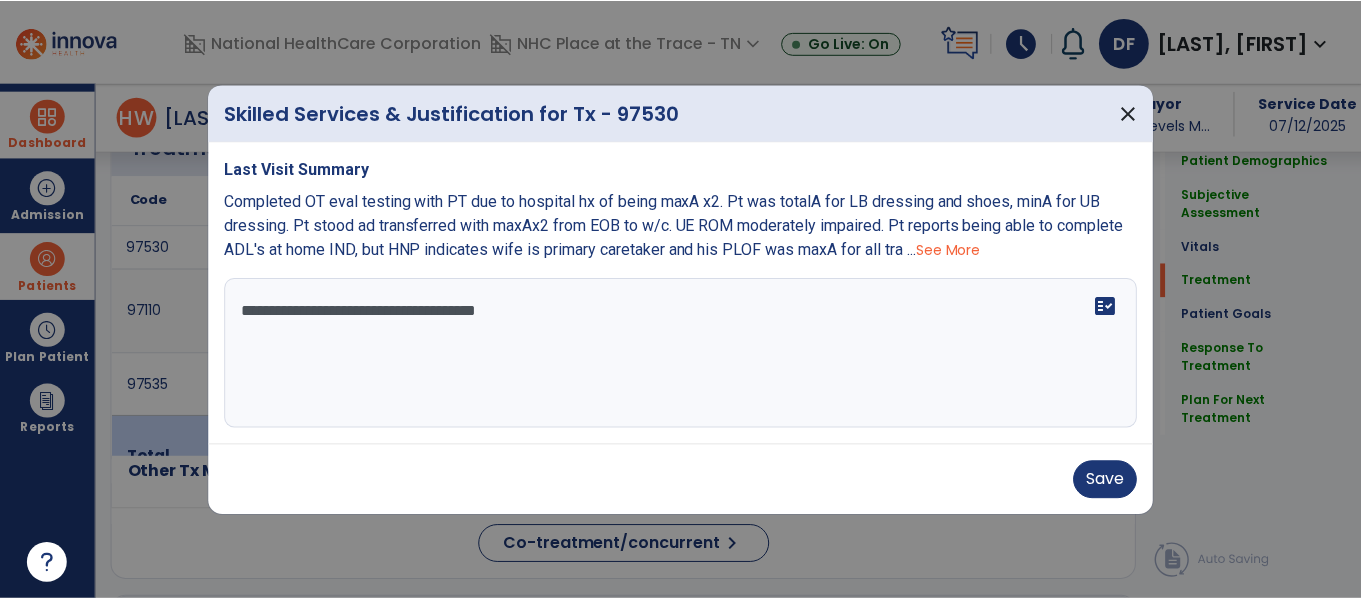 scroll, scrollTop: 1330, scrollLeft: 0, axis: vertical 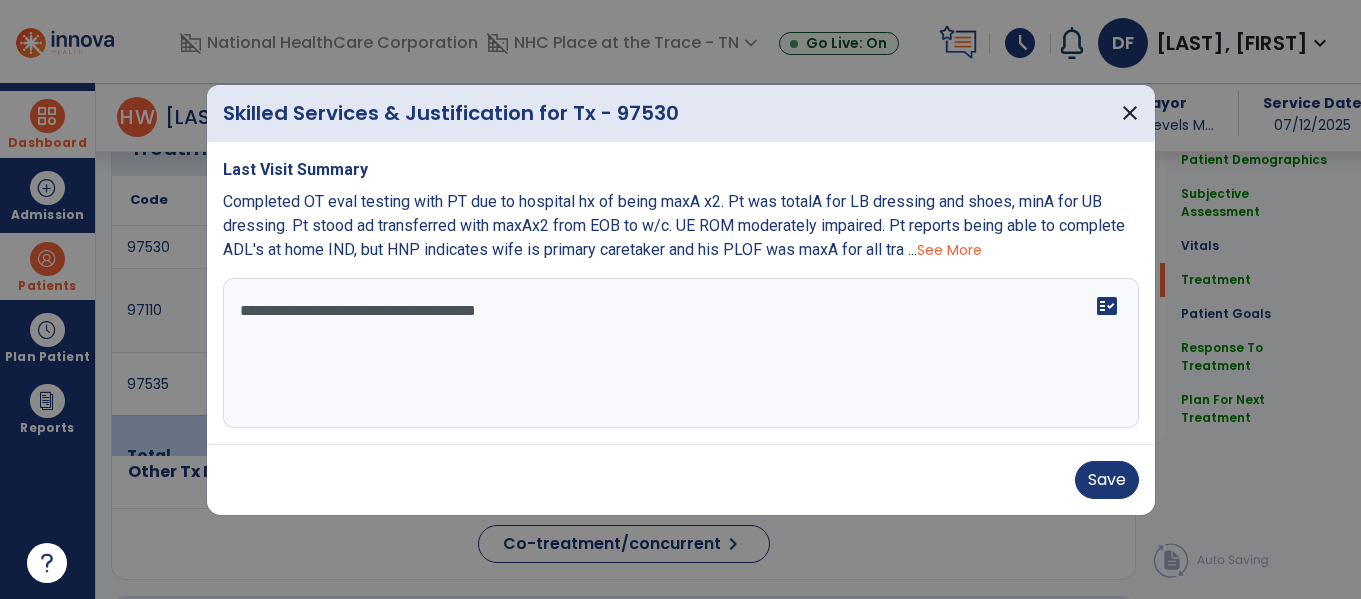 click on "**********" at bounding box center [681, 353] 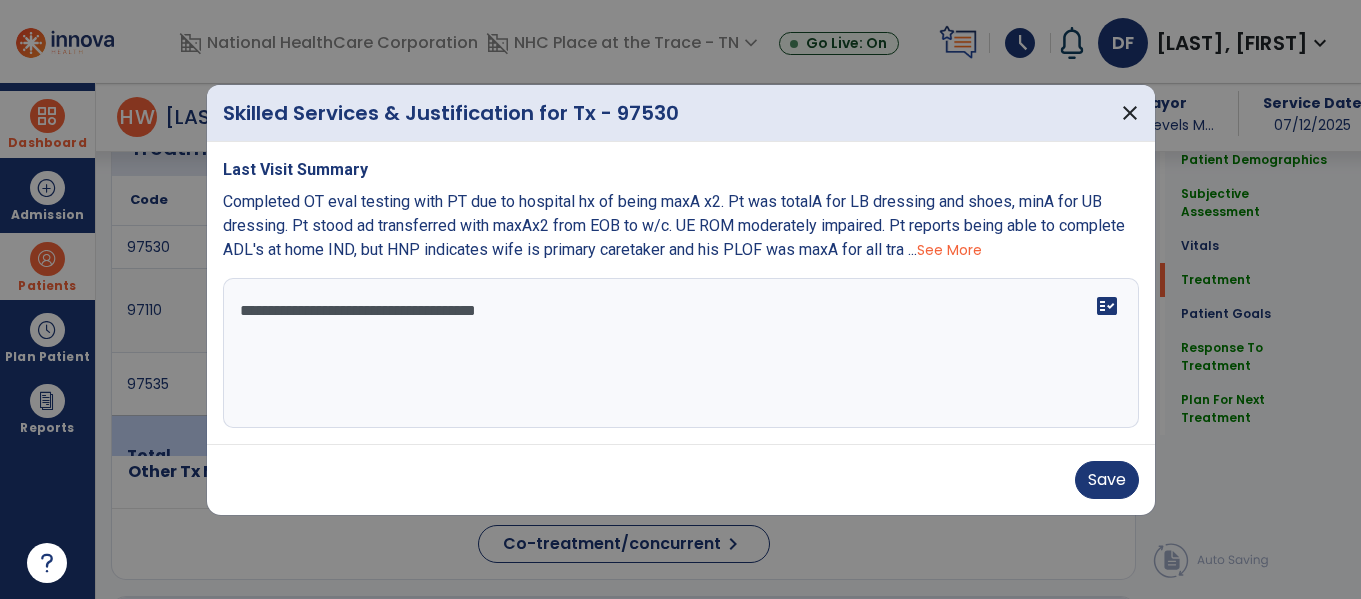 drag, startPoint x: 545, startPoint y: 310, endPoint x: 477, endPoint y: 303, distance: 68.359344 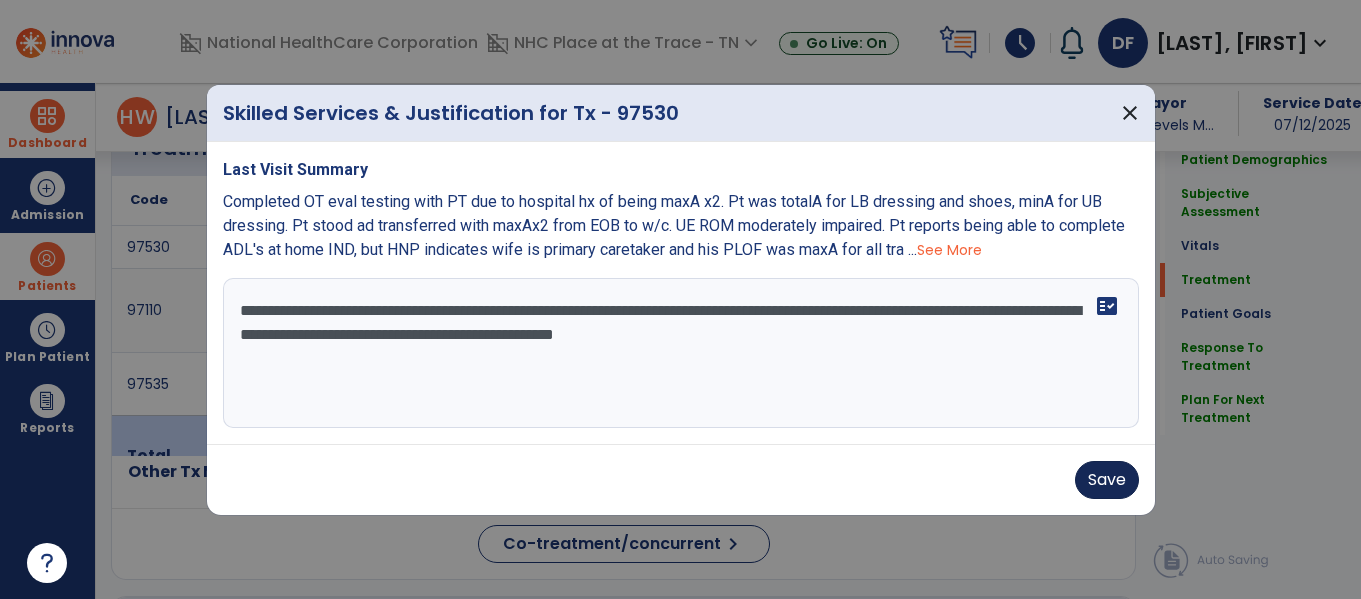 type on "**********" 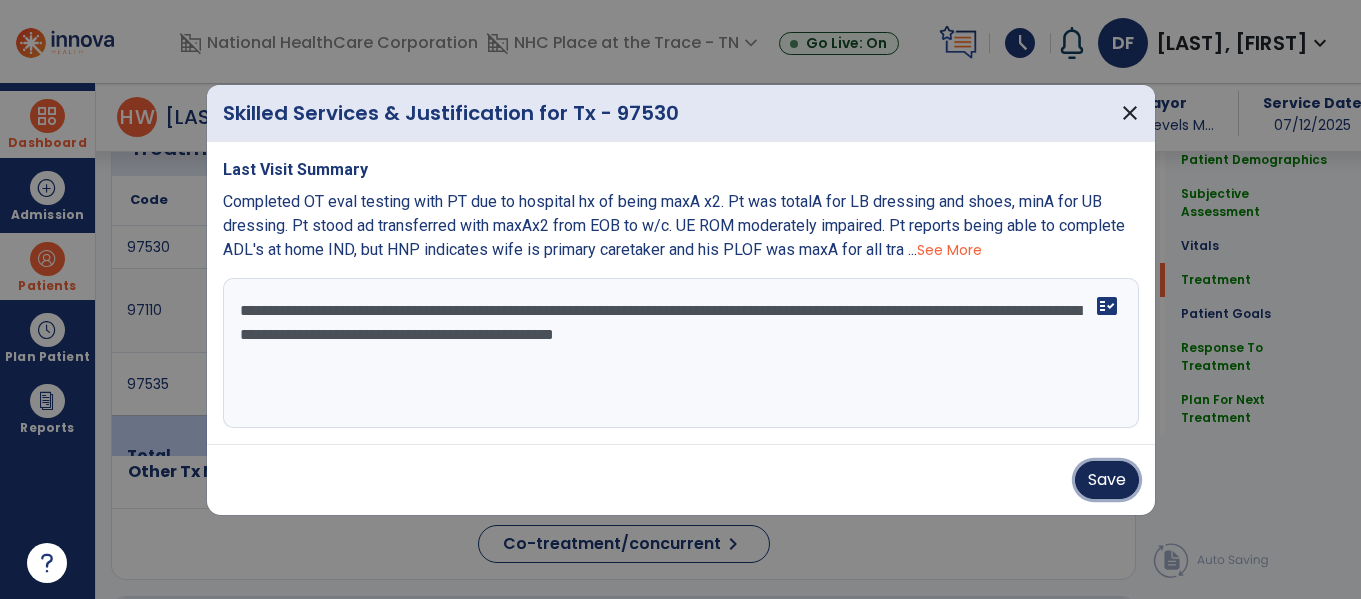 click on "Save" at bounding box center (1107, 480) 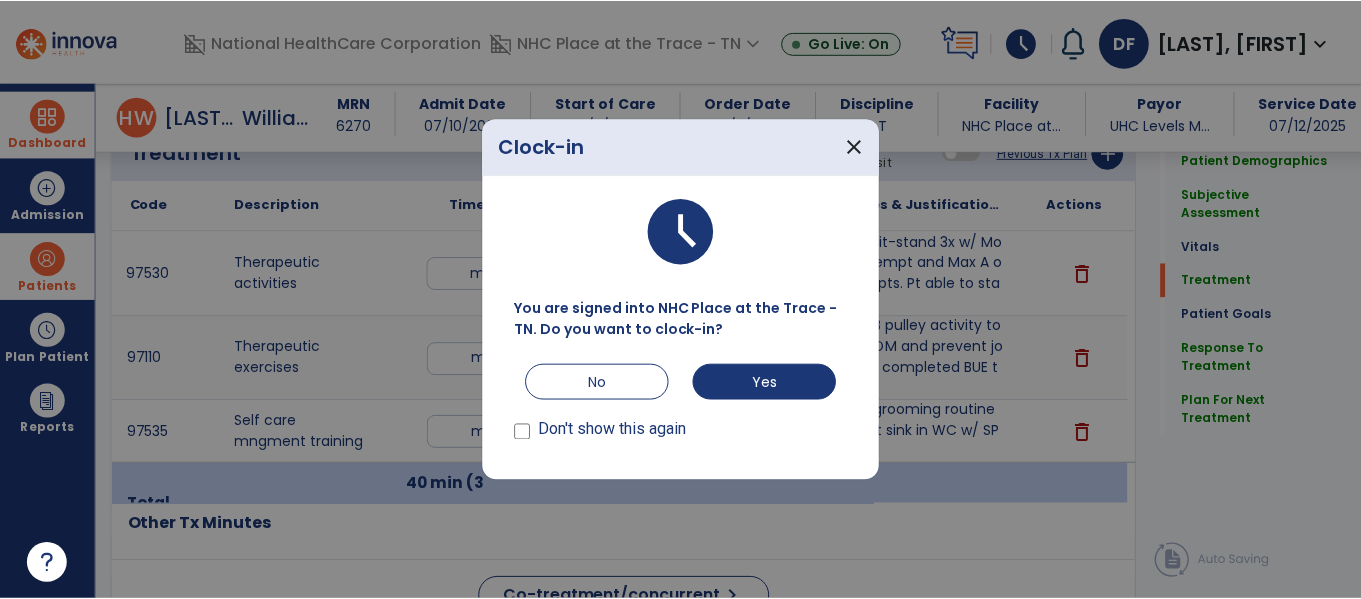 scroll, scrollTop: 1330, scrollLeft: 0, axis: vertical 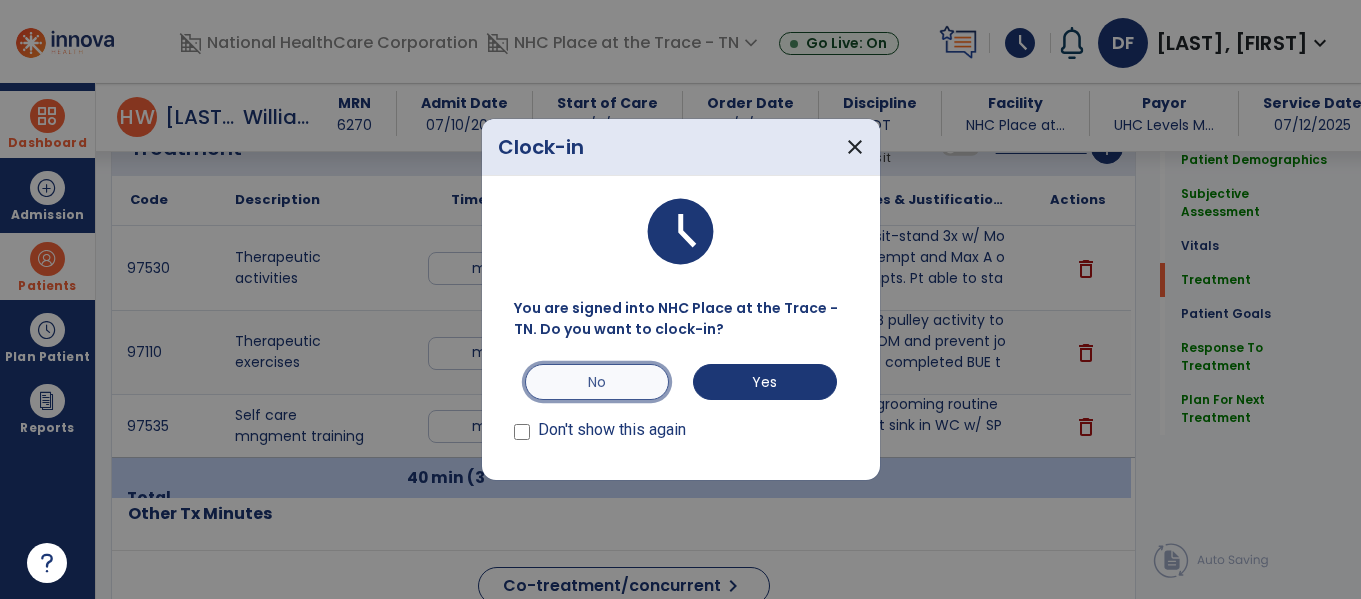click on "No" at bounding box center (597, 382) 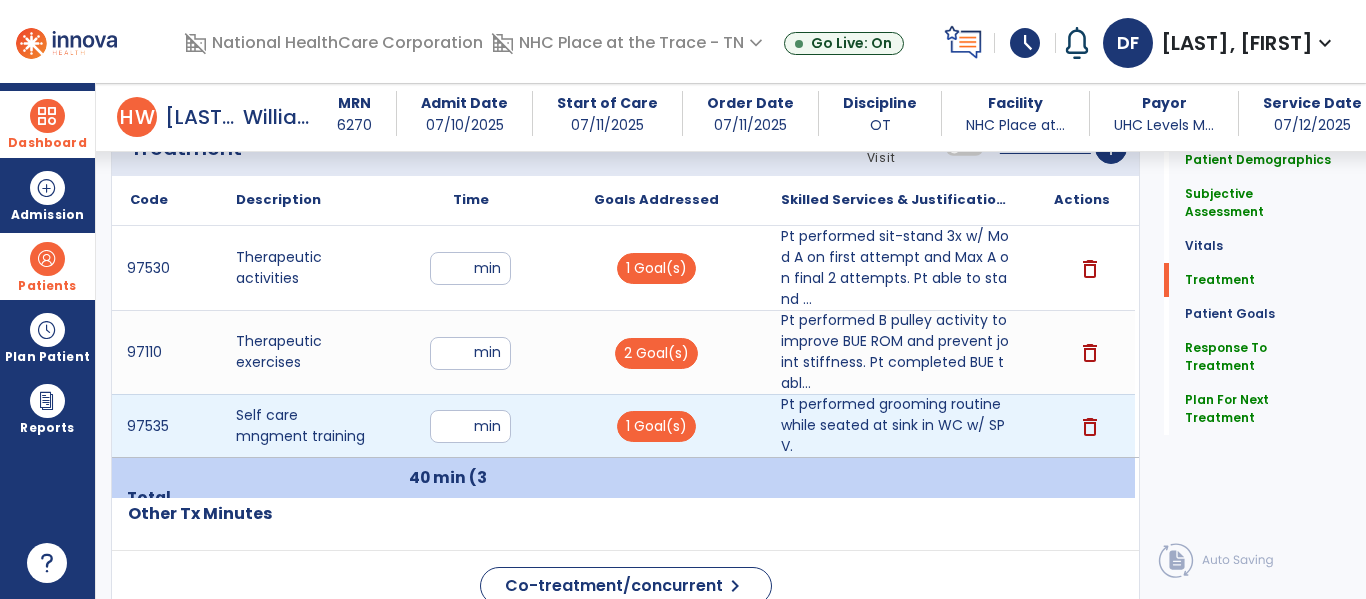 click on "delete" at bounding box center (1090, 427) 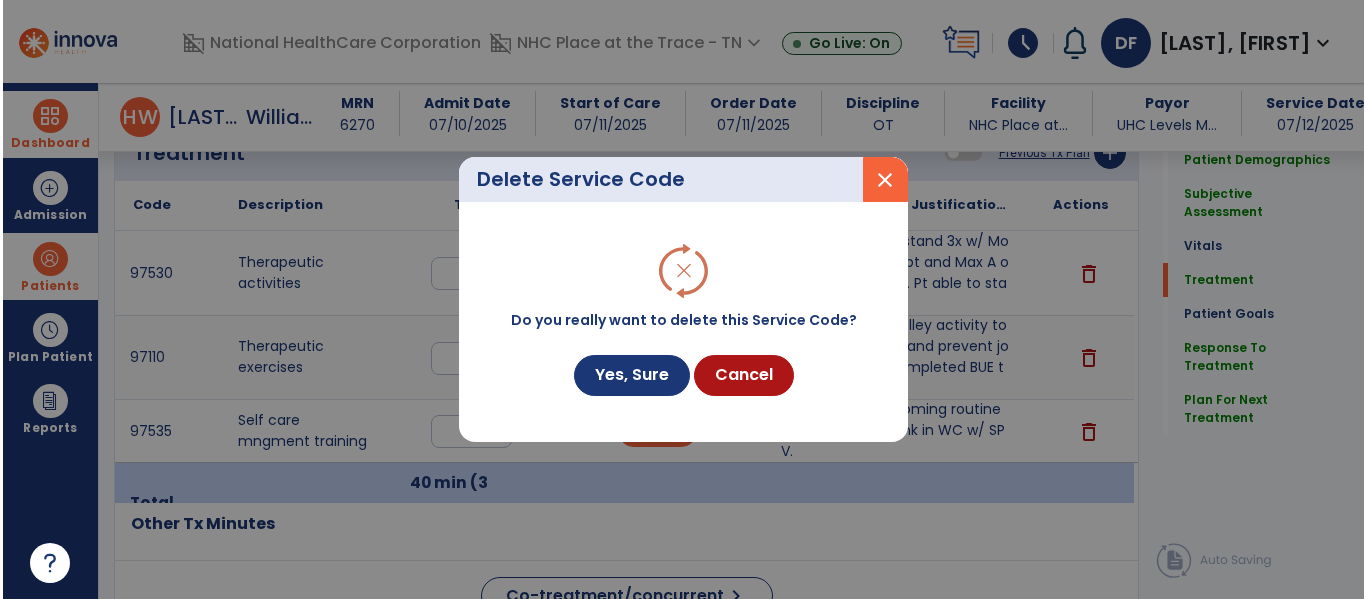 scroll, scrollTop: 1330, scrollLeft: 0, axis: vertical 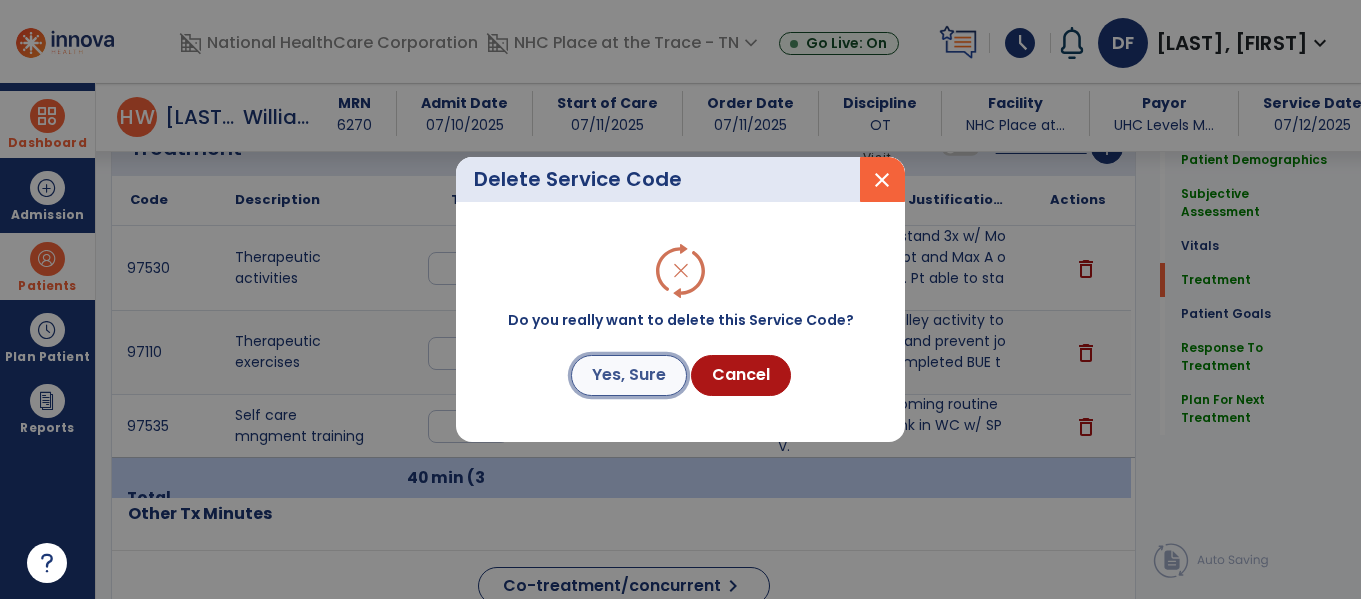 click on "Yes, Sure" at bounding box center [629, 375] 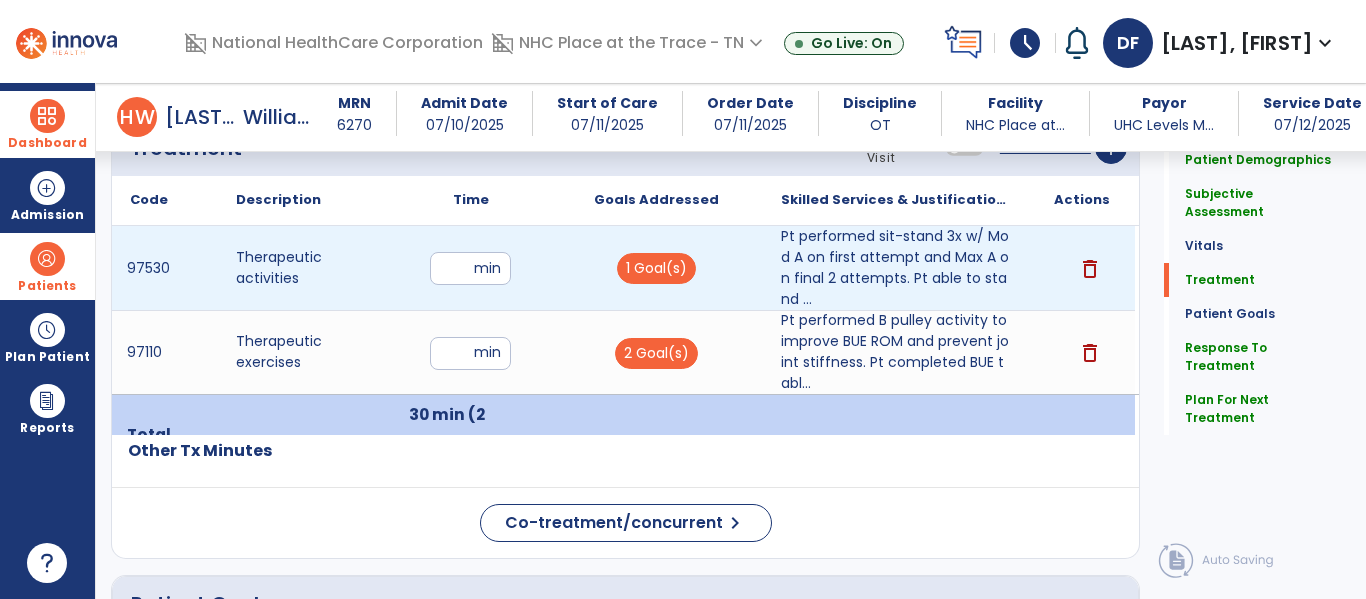 click on "**" at bounding box center [470, 268] 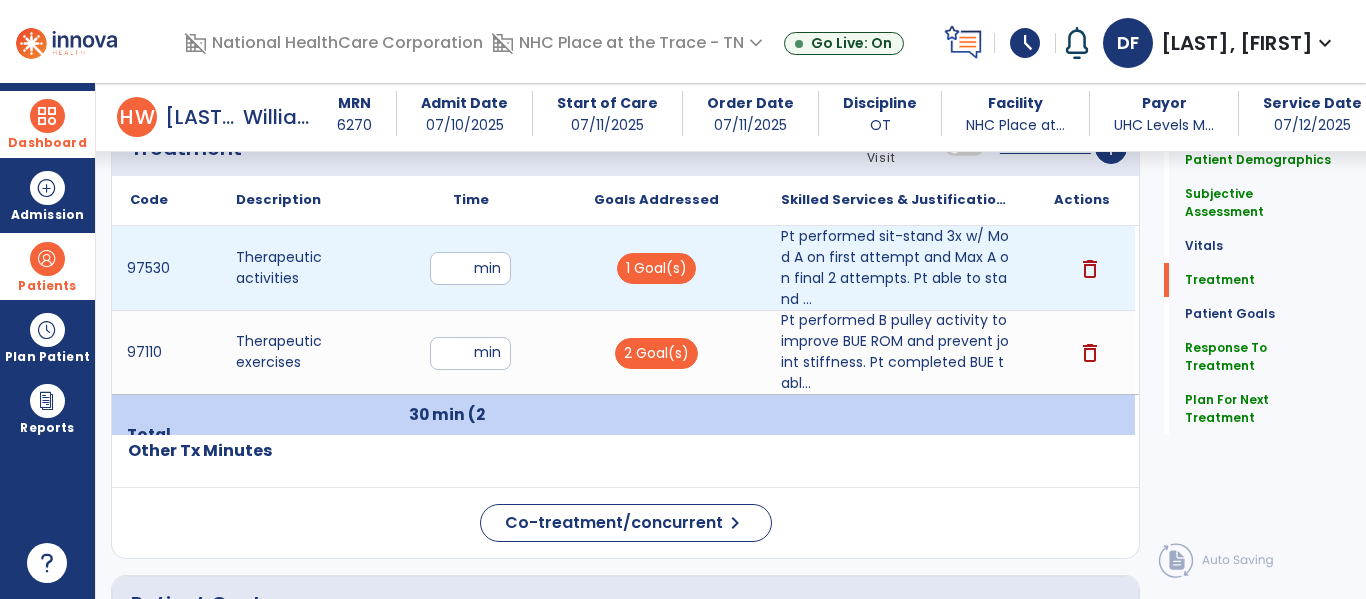 type on "*" 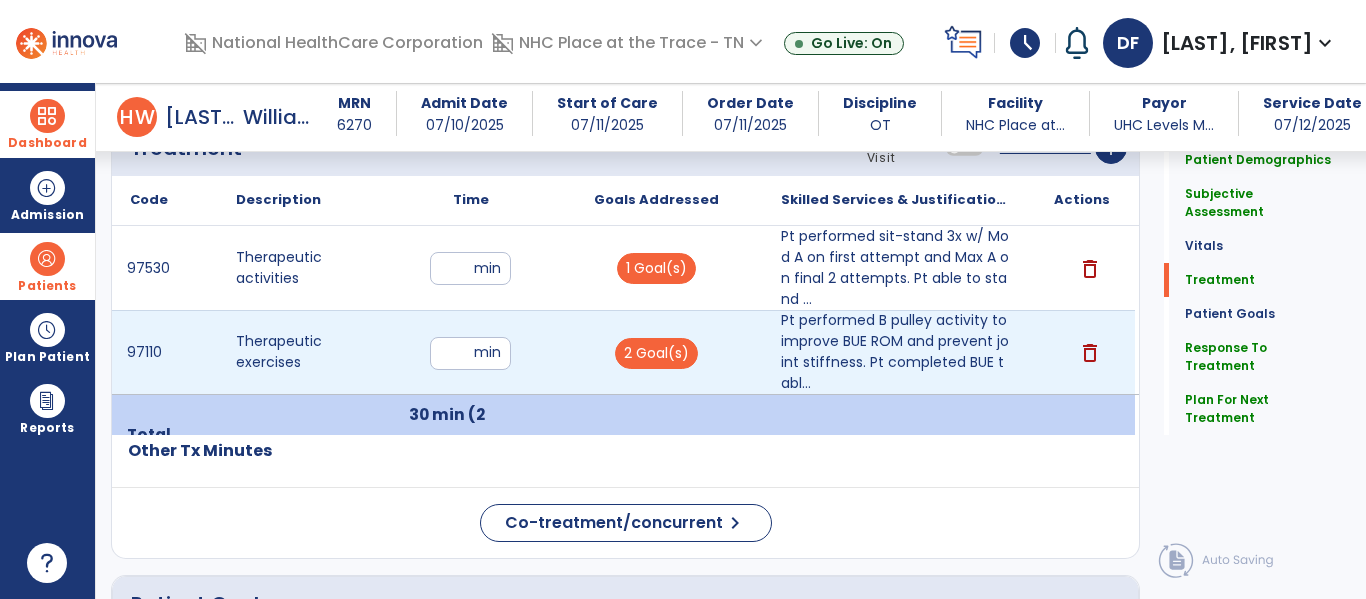 click on "**" at bounding box center [470, 353] 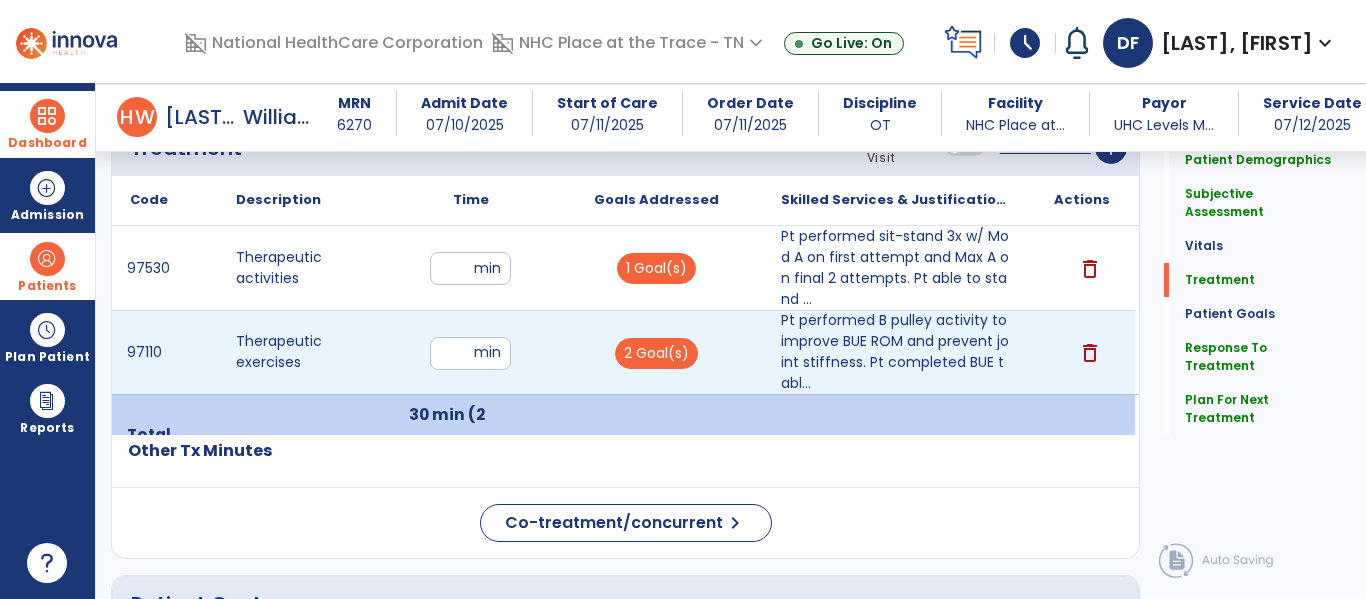 type on "*" 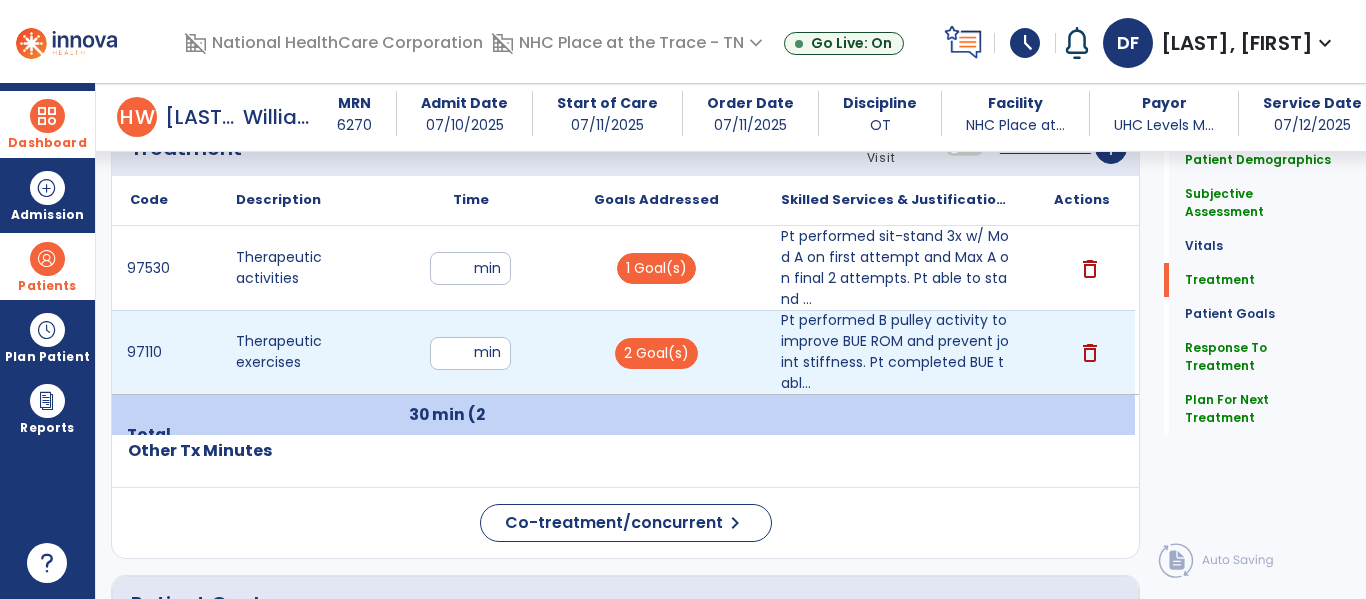 type on "*" 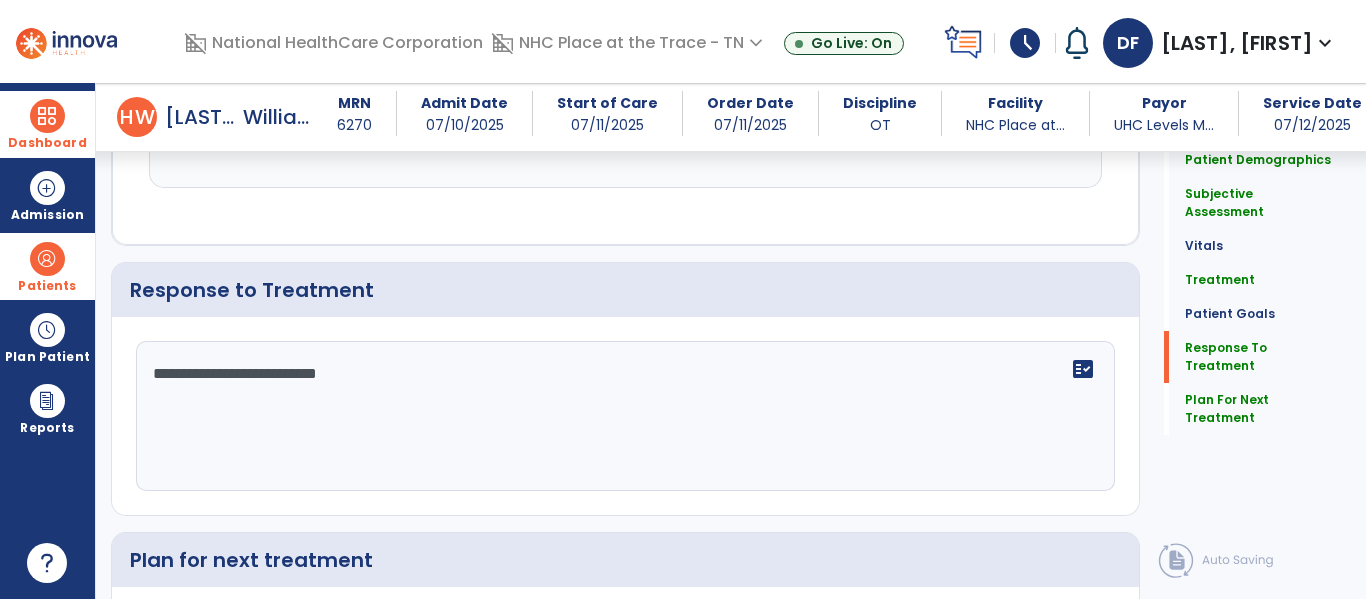 click on "**********" 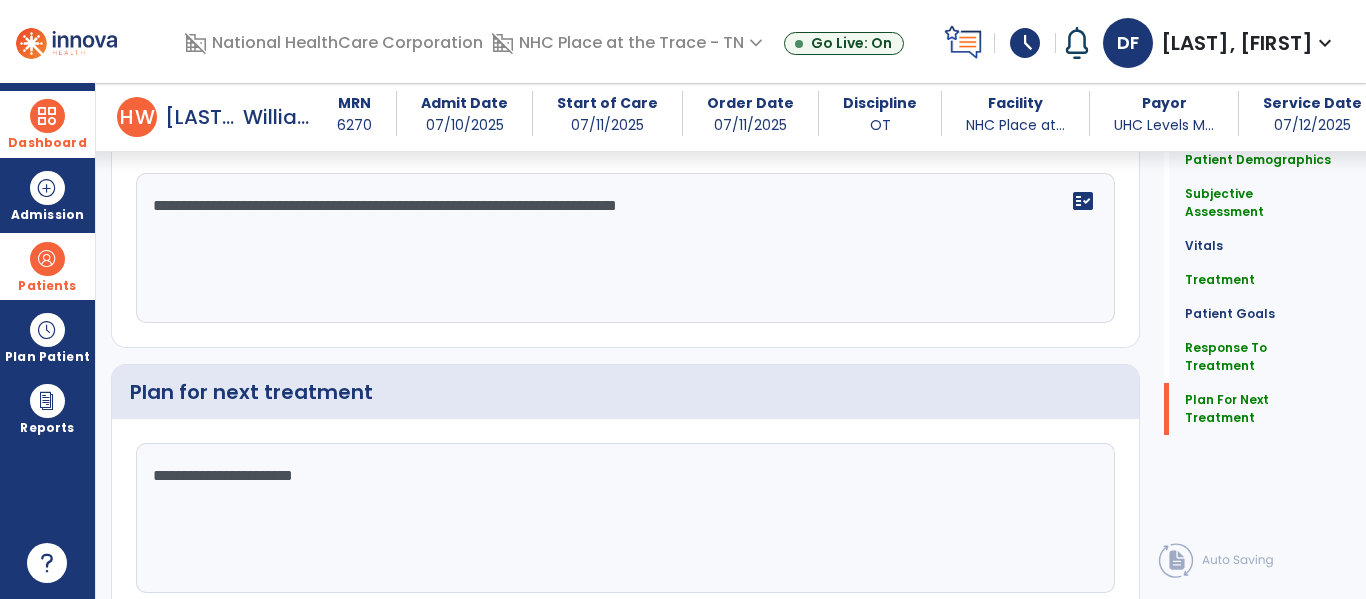 scroll, scrollTop: 3447, scrollLeft: 0, axis: vertical 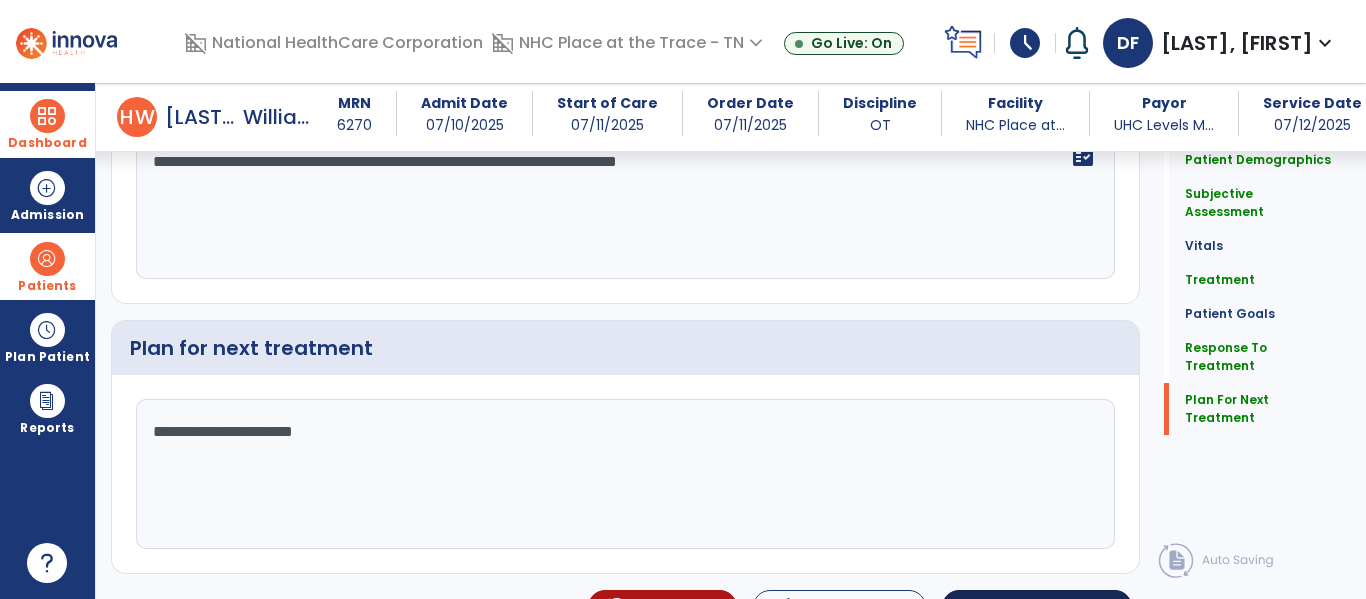 type on "**********" 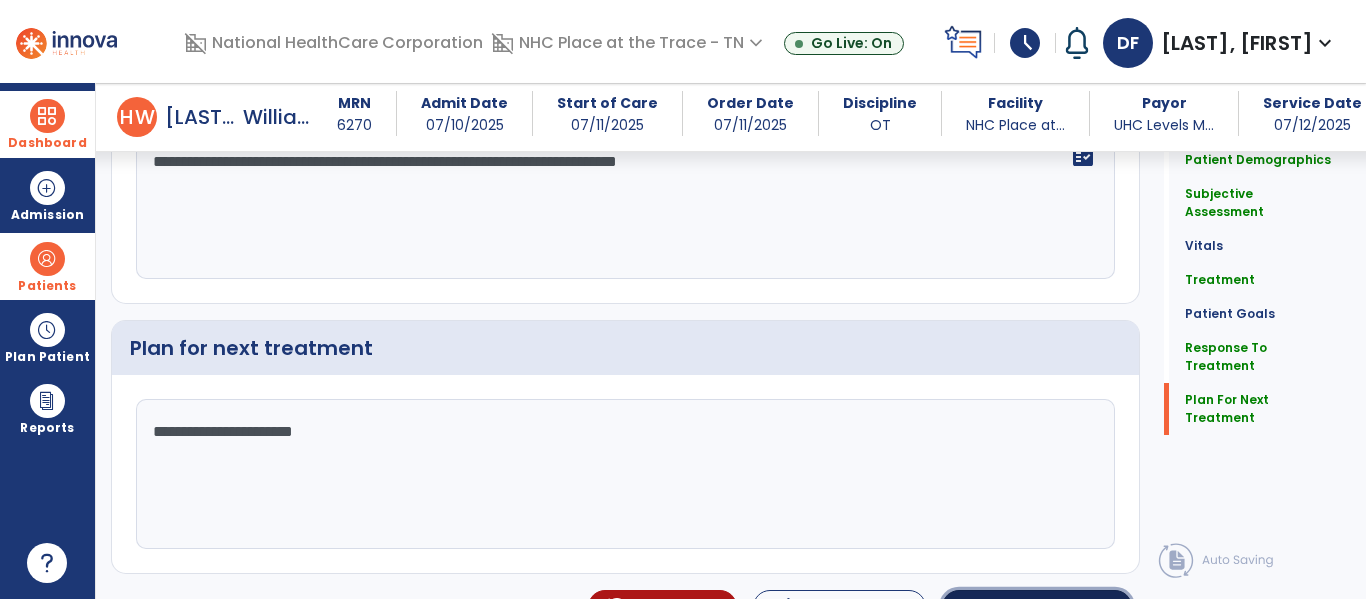 click on "Sign Doc  chevron_right" 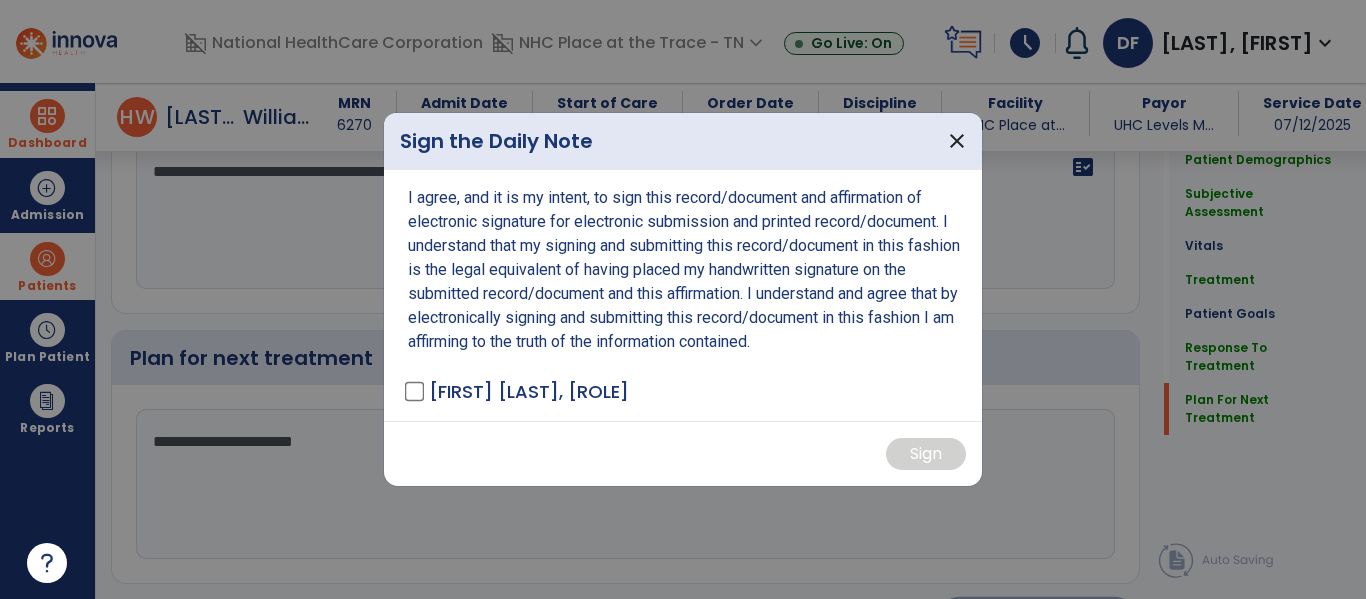 scroll, scrollTop: 3468, scrollLeft: 0, axis: vertical 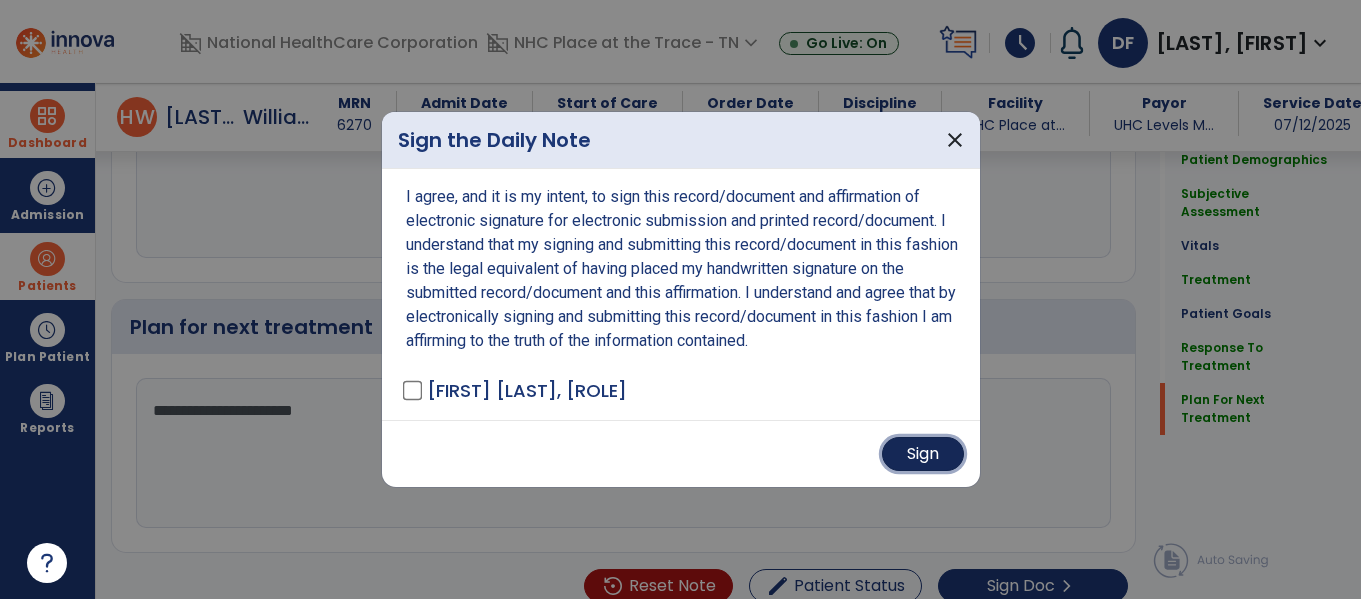 click on "Sign" at bounding box center (923, 454) 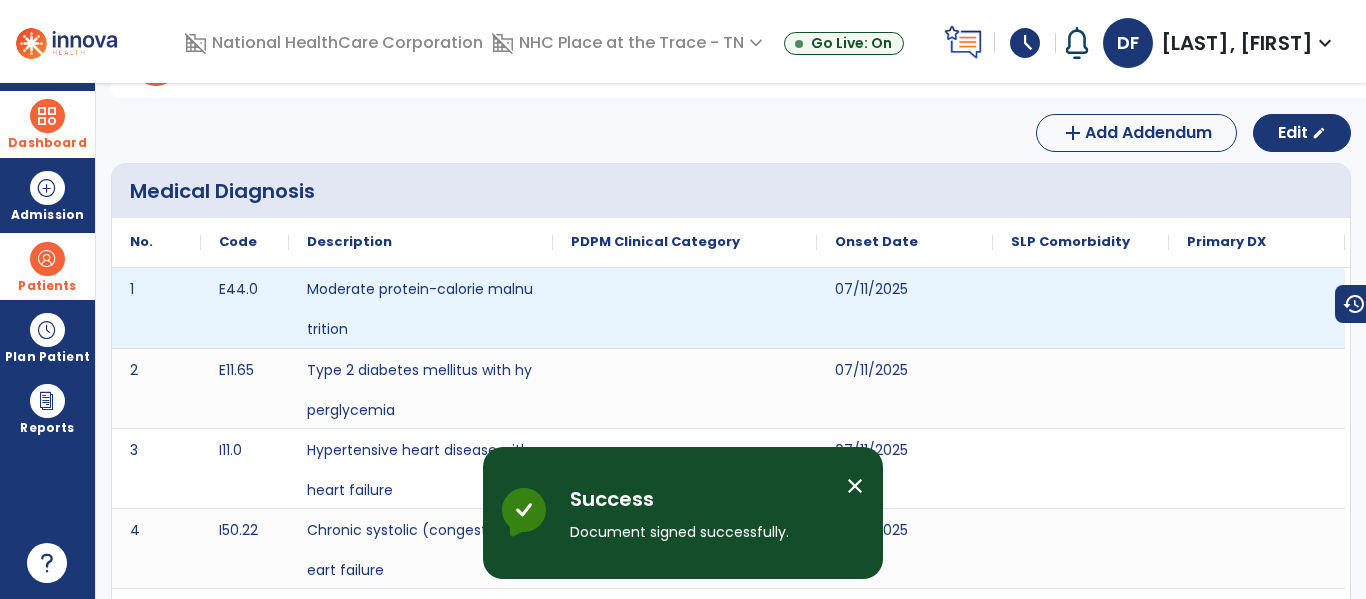 scroll, scrollTop: 0, scrollLeft: 0, axis: both 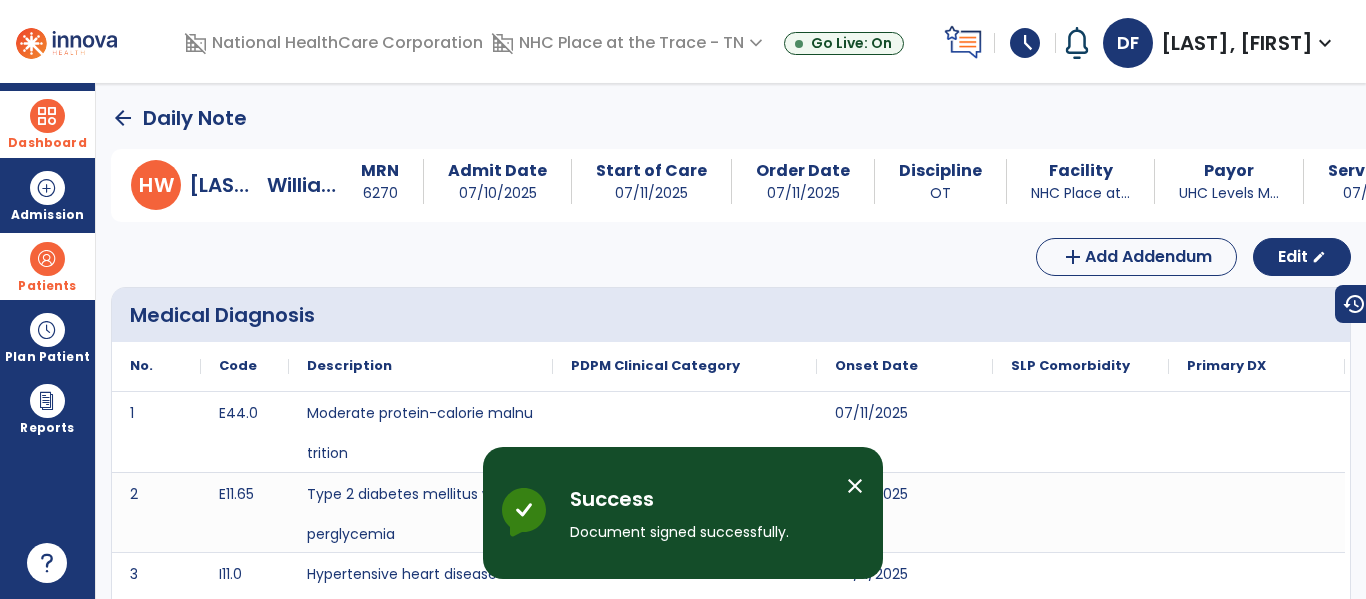 click on "arrow_back" 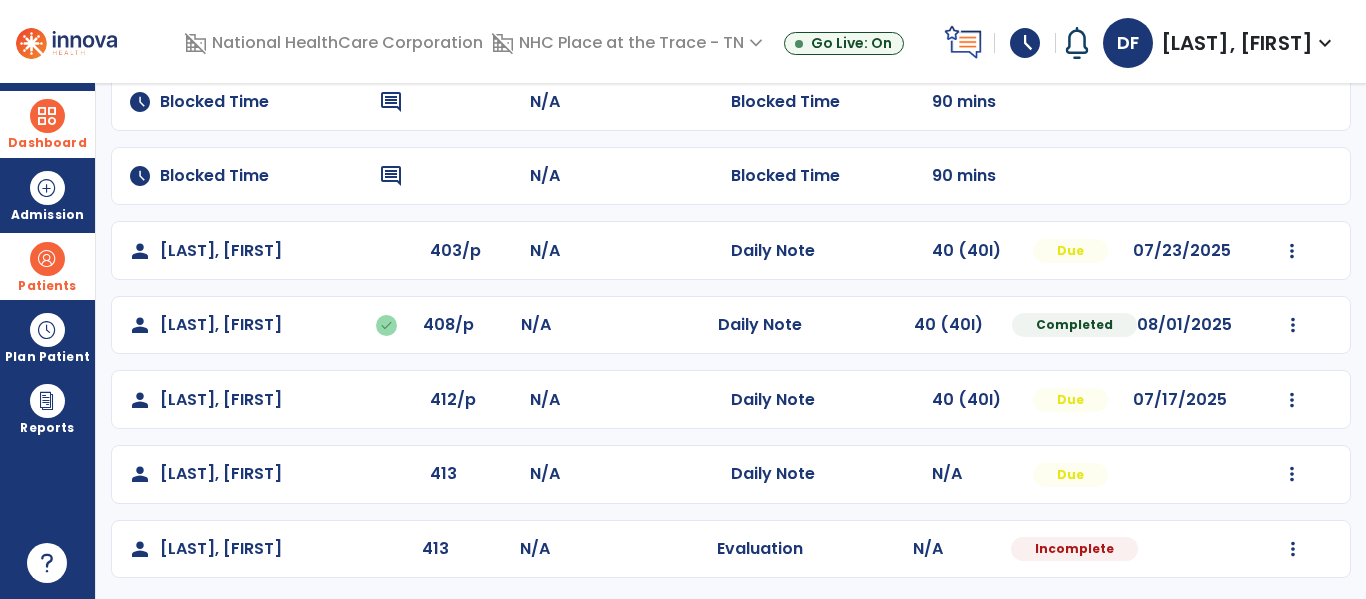 scroll, scrollTop: 263, scrollLeft: 0, axis: vertical 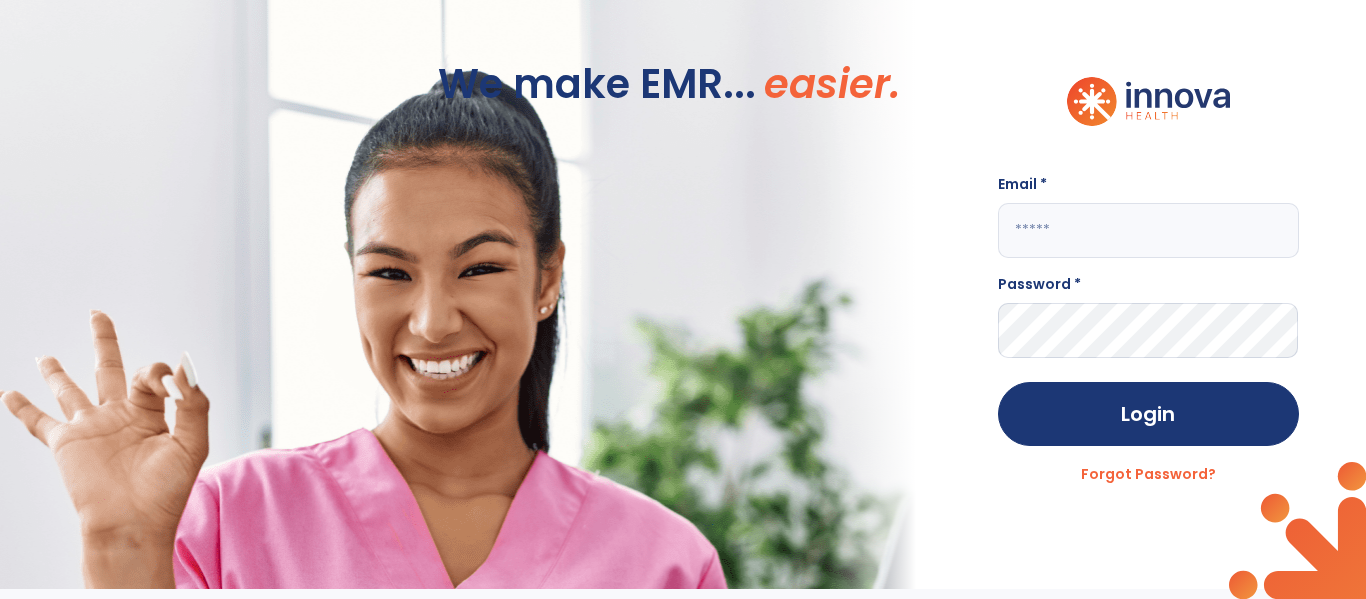 click 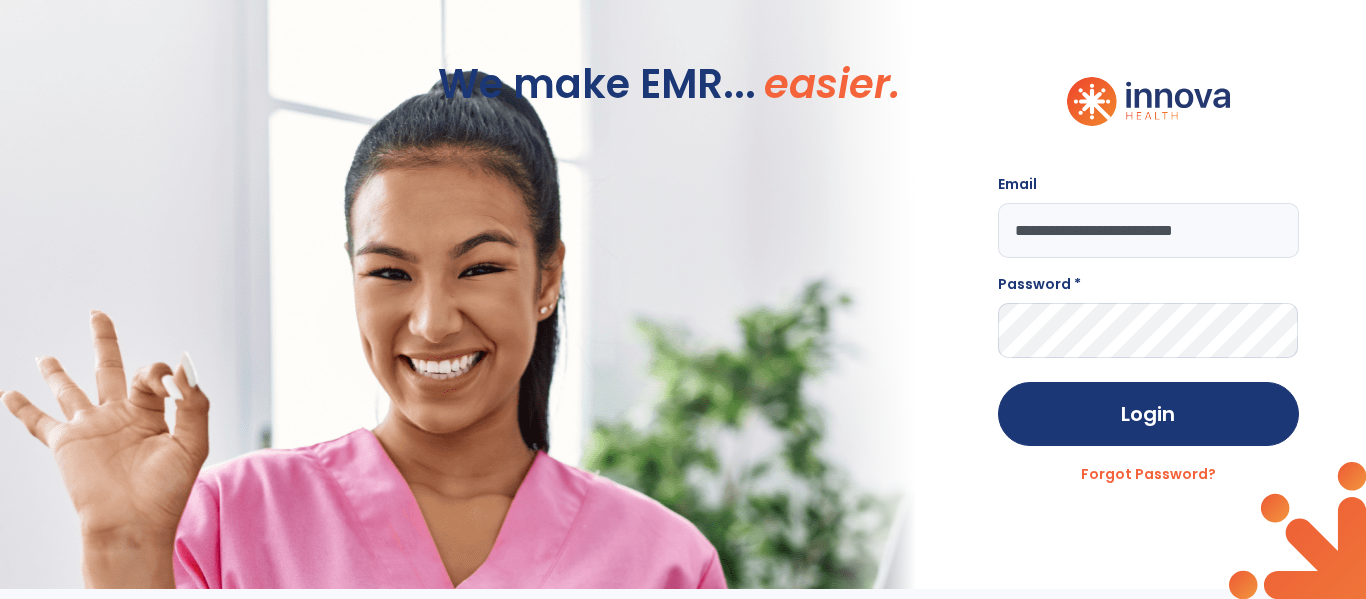 type on "**********" 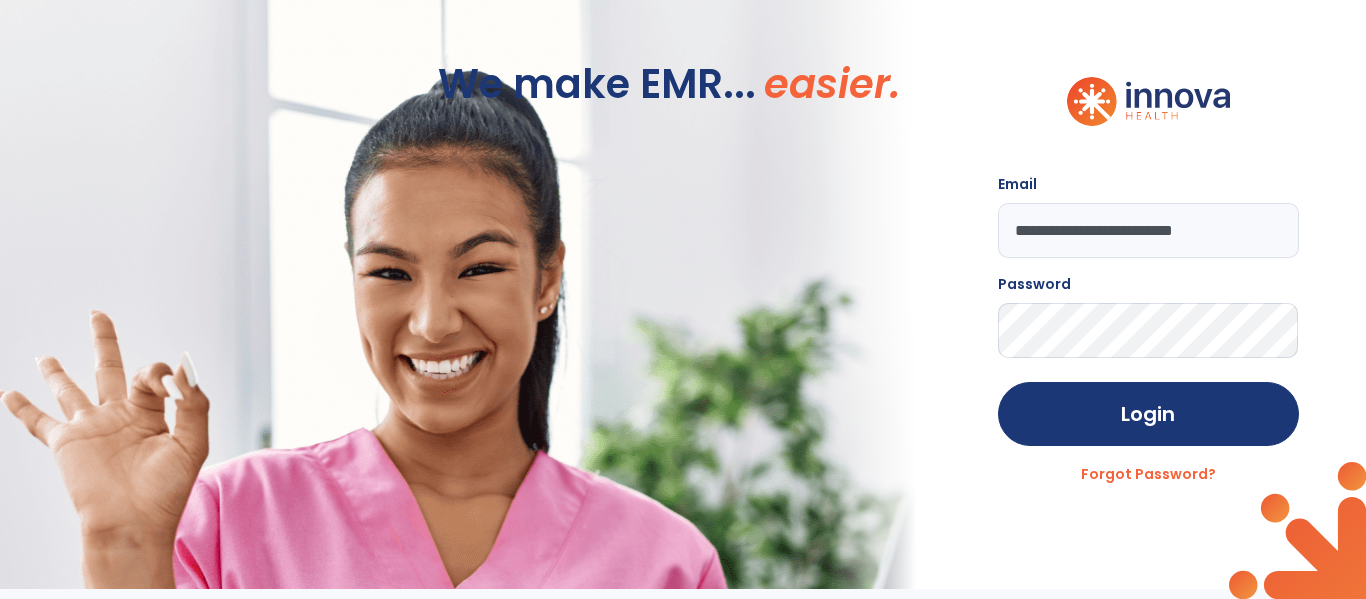 click on "Login" 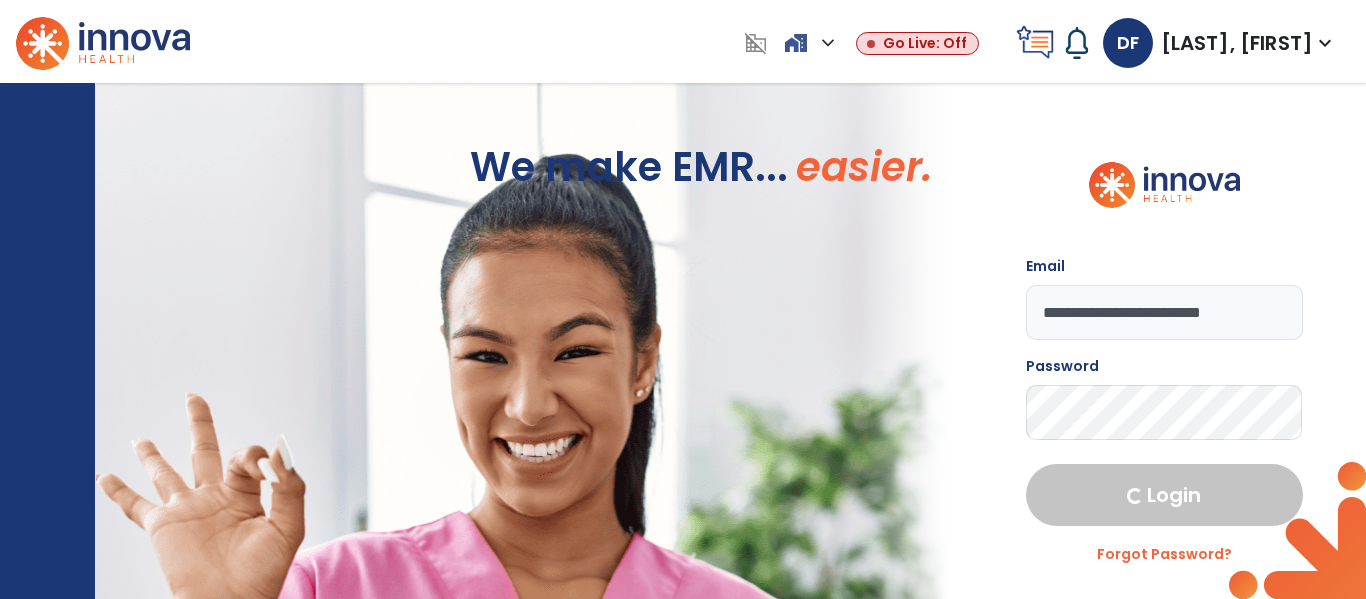 select on "****" 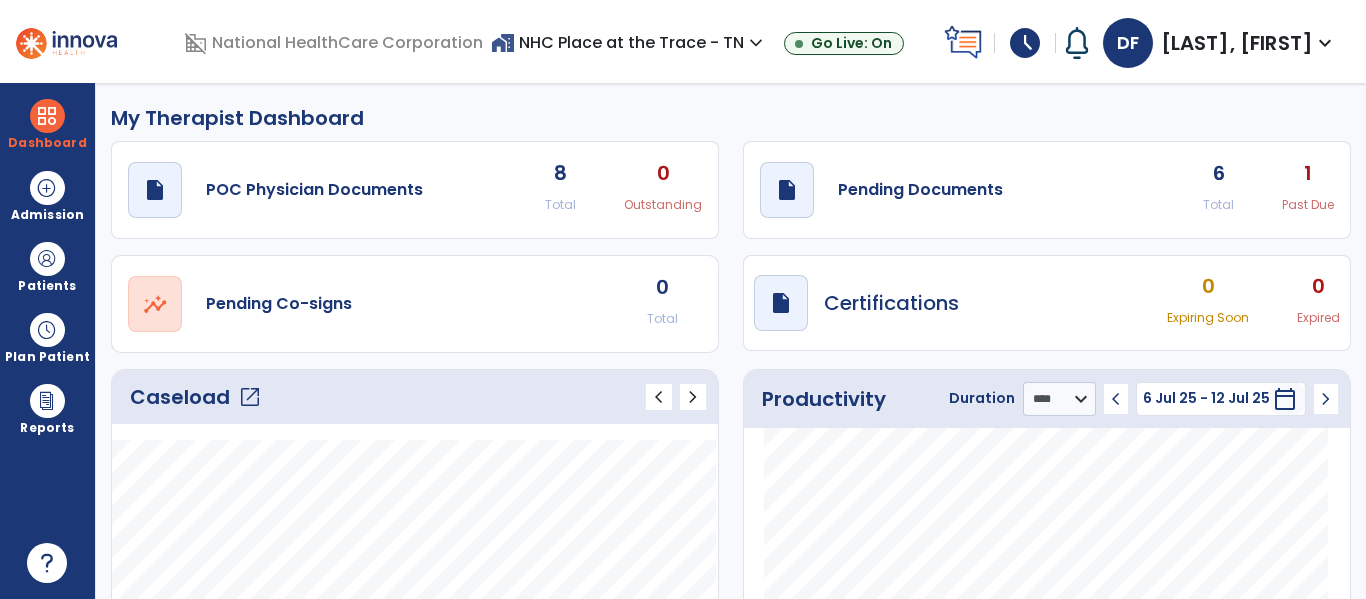 click on "open_in_new" 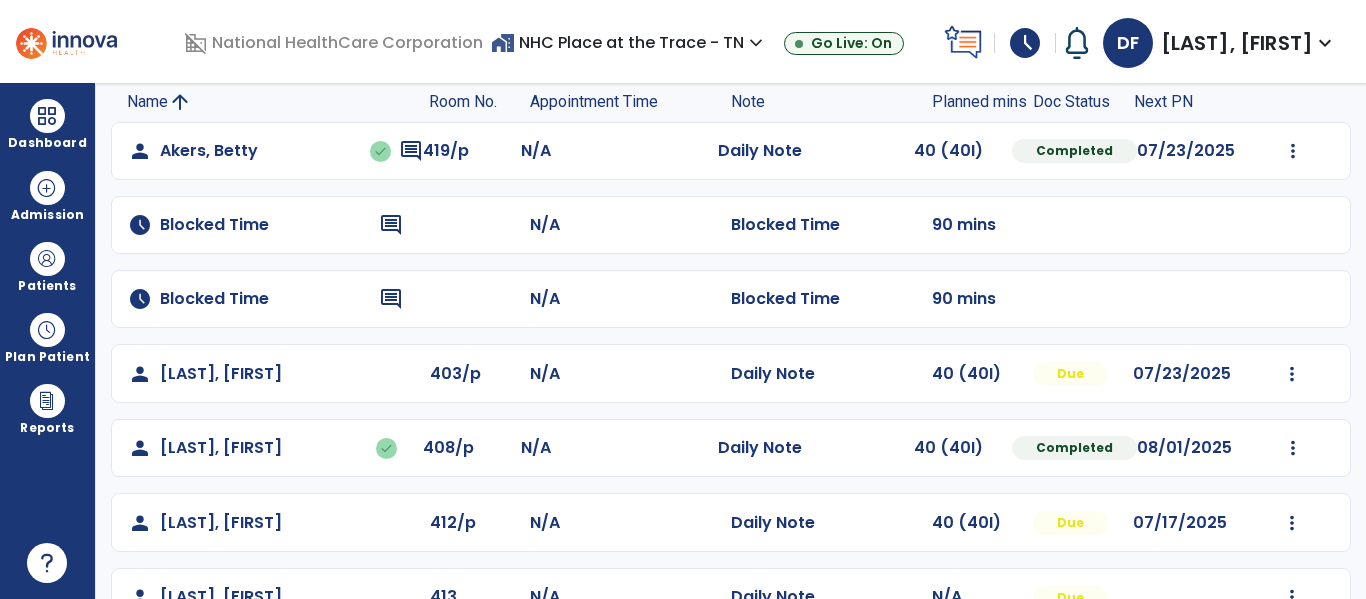scroll, scrollTop: 263, scrollLeft: 0, axis: vertical 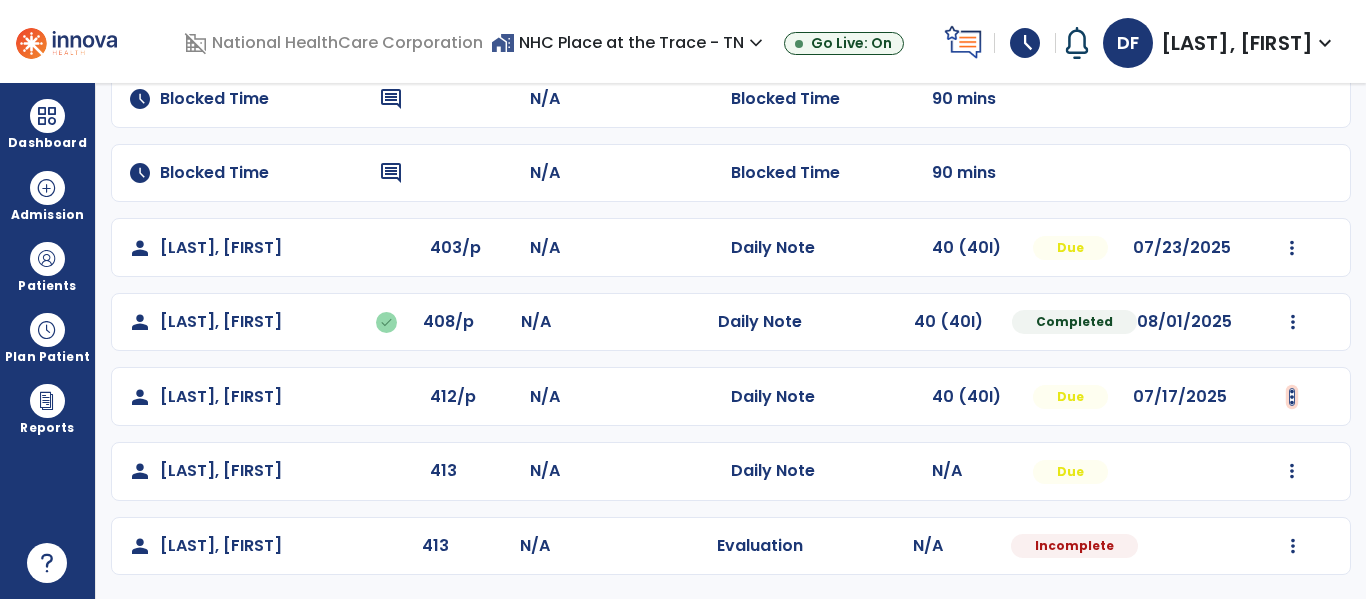click at bounding box center (1293, 25) 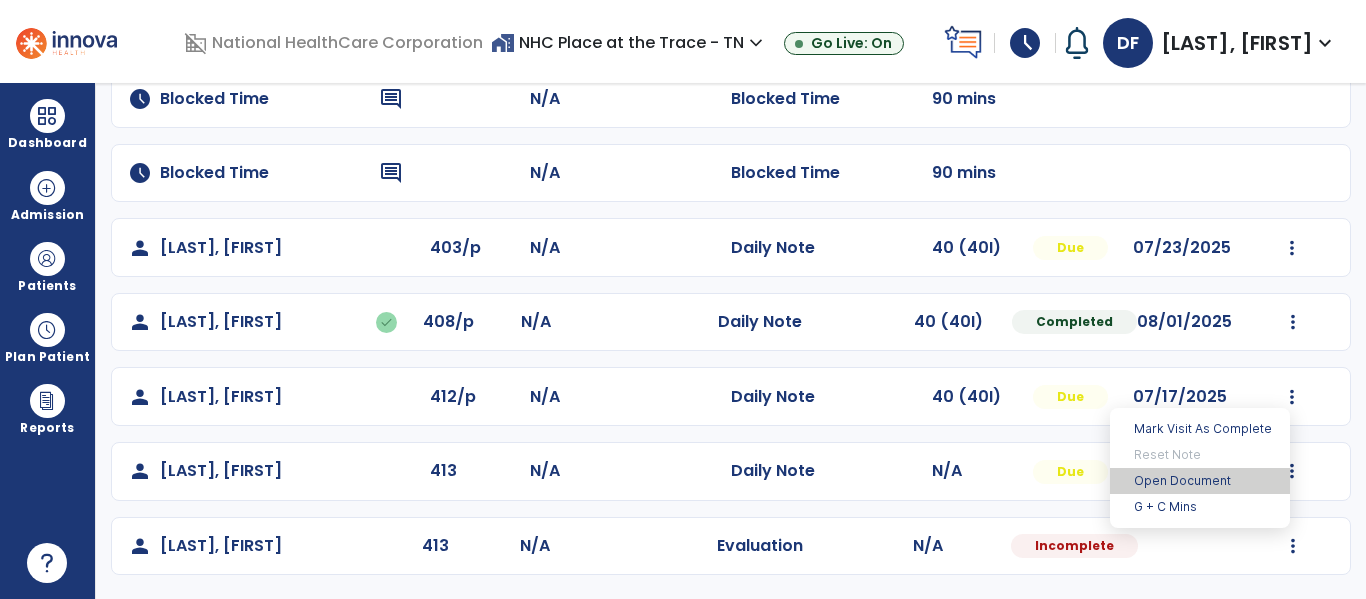 click on "Open Document" at bounding box center (1200, 481) 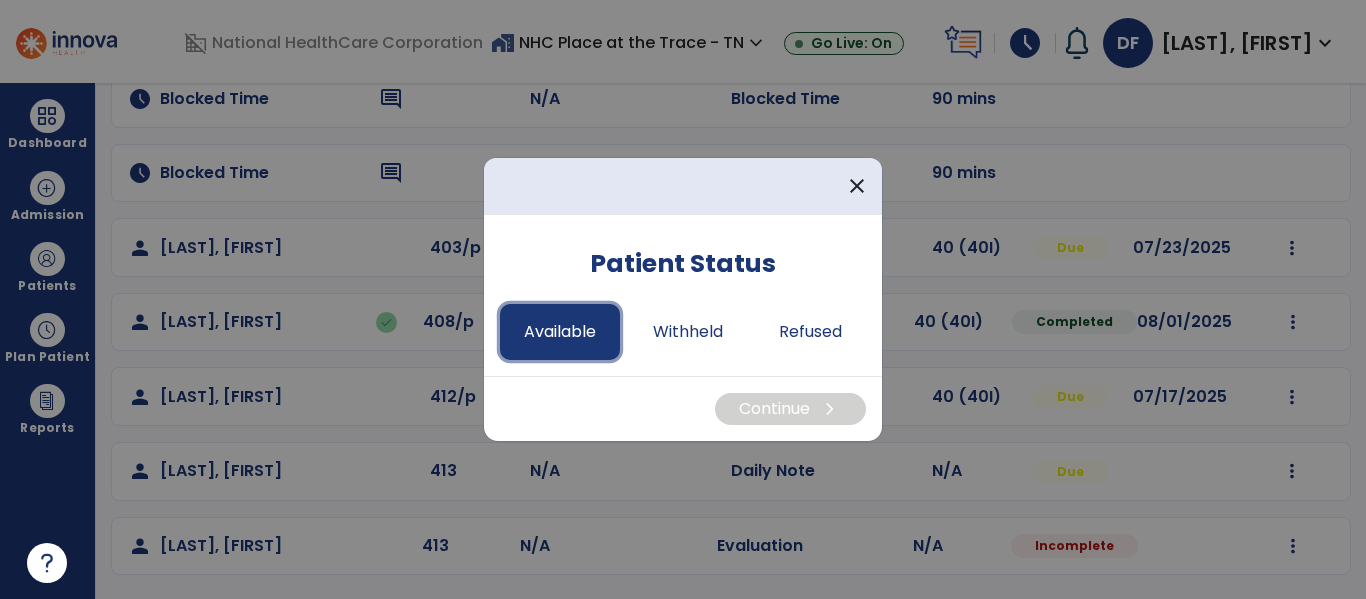 click on "Available" at bounding box center [560, 332] 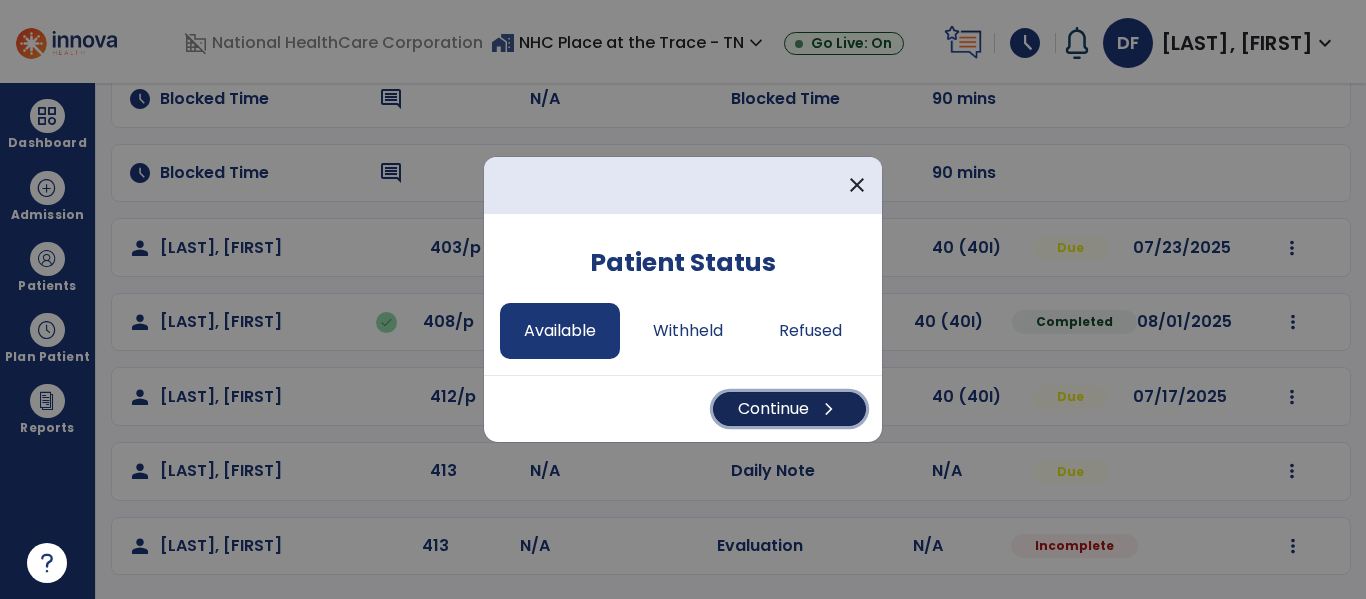 click on "Continue   chevron_right" at bounding box center (789, 409) 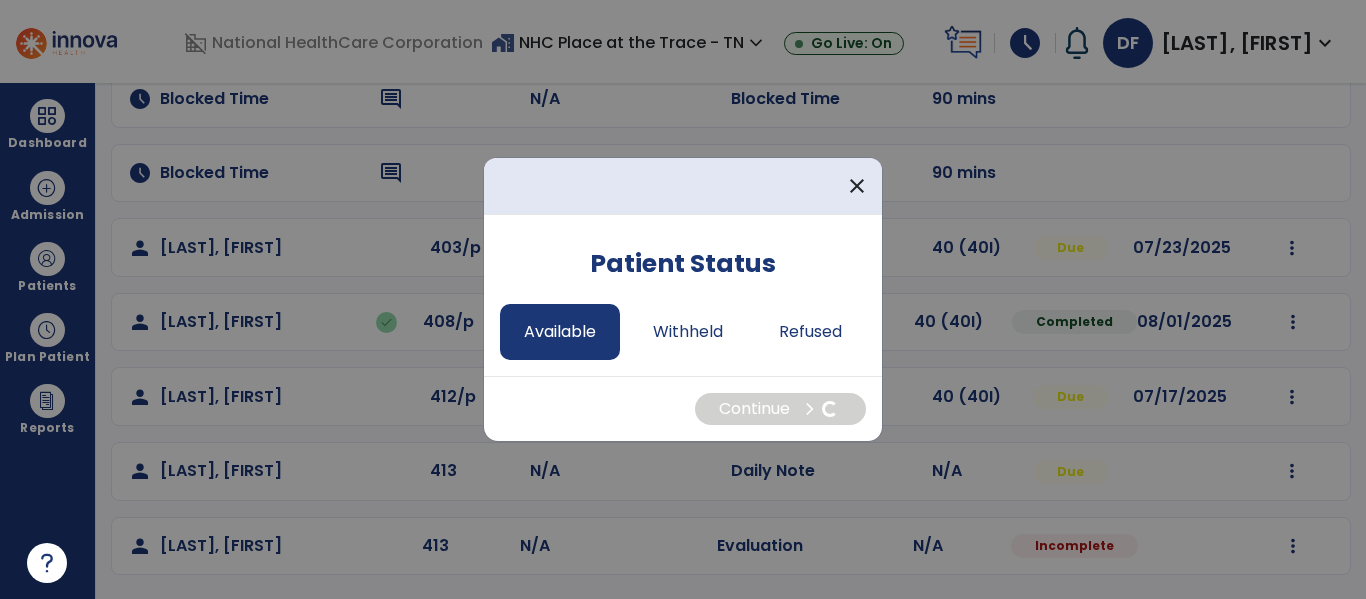 select on "*" 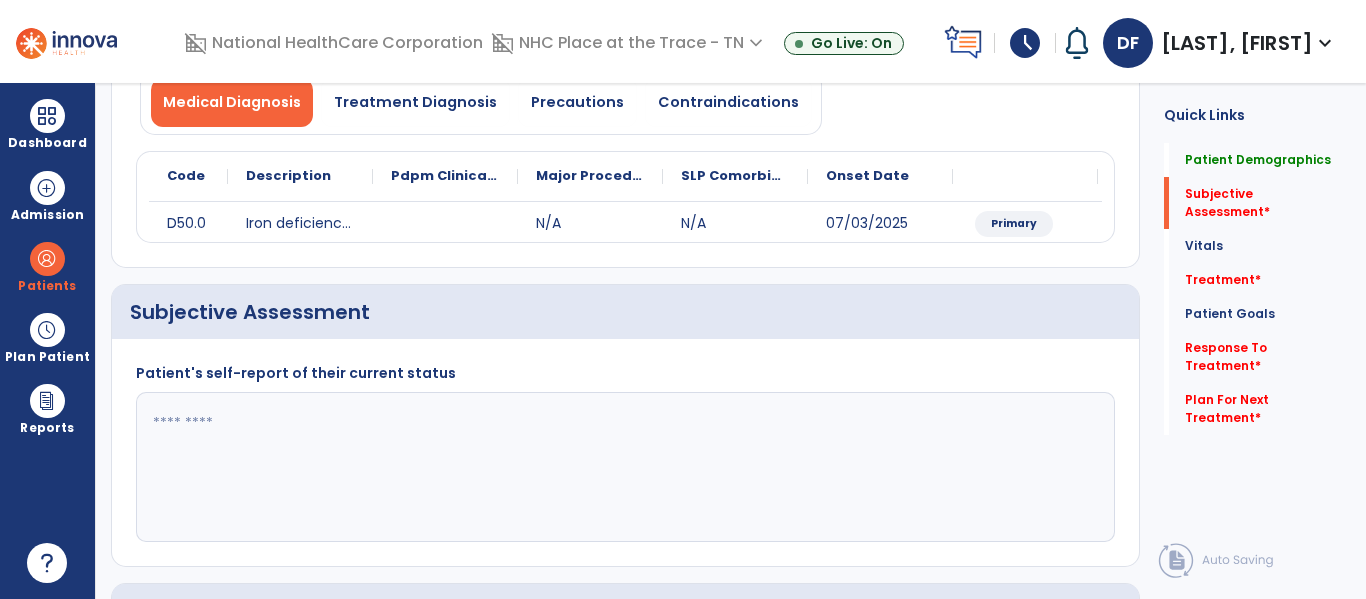 click 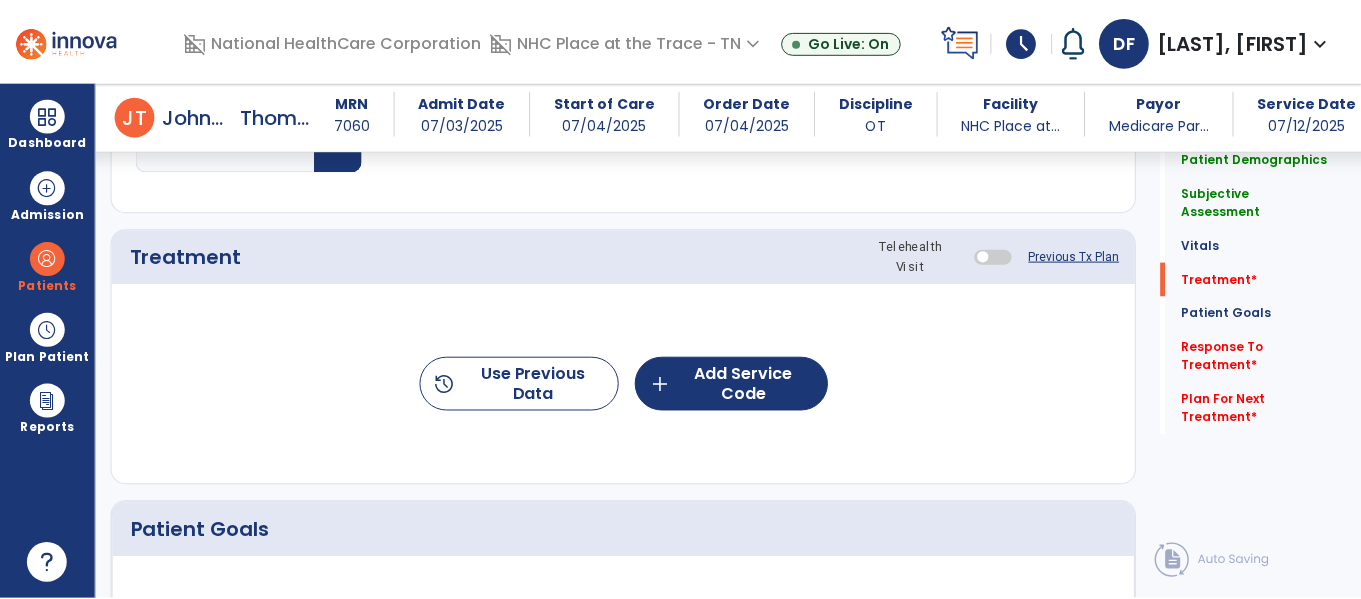 scroll, scrollTop: 1027, scrollLeft: 0, axis: vertical 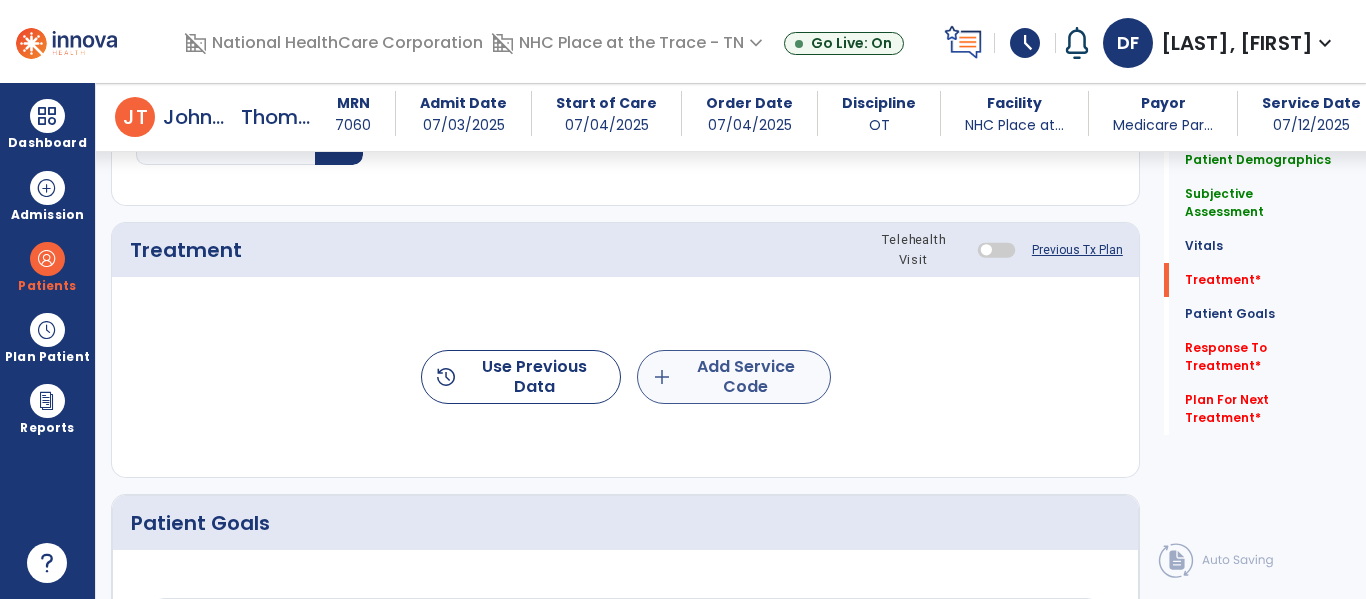 type on "**********" 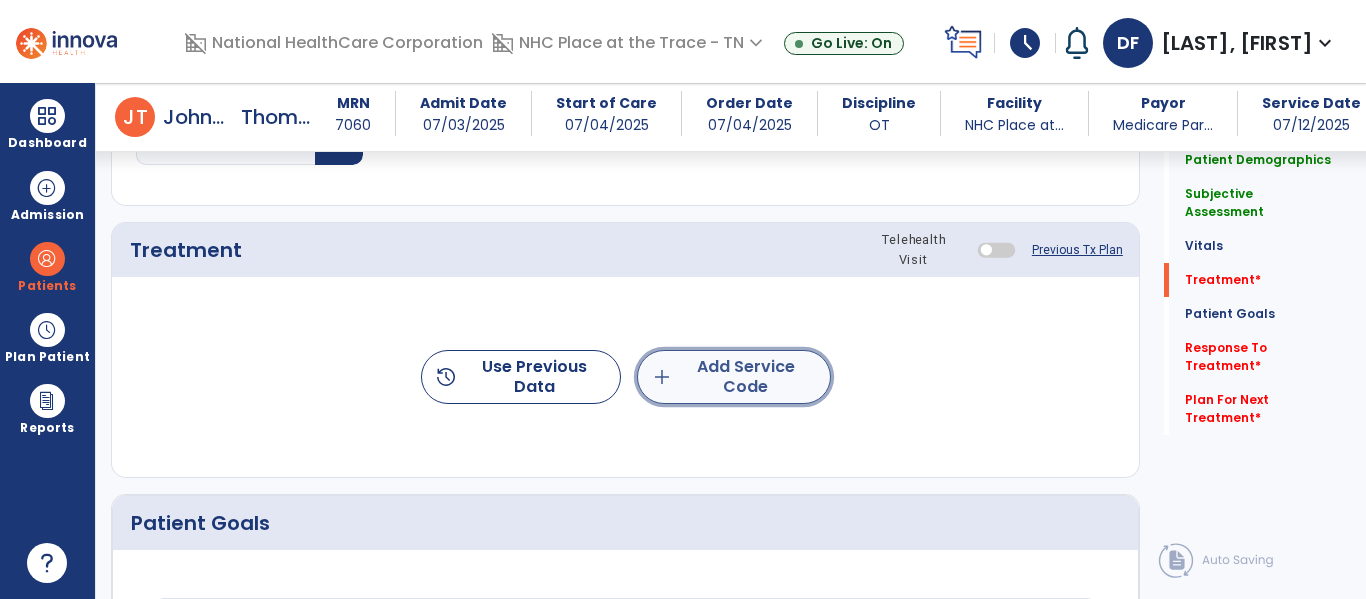 click on "add  Add Service Code" 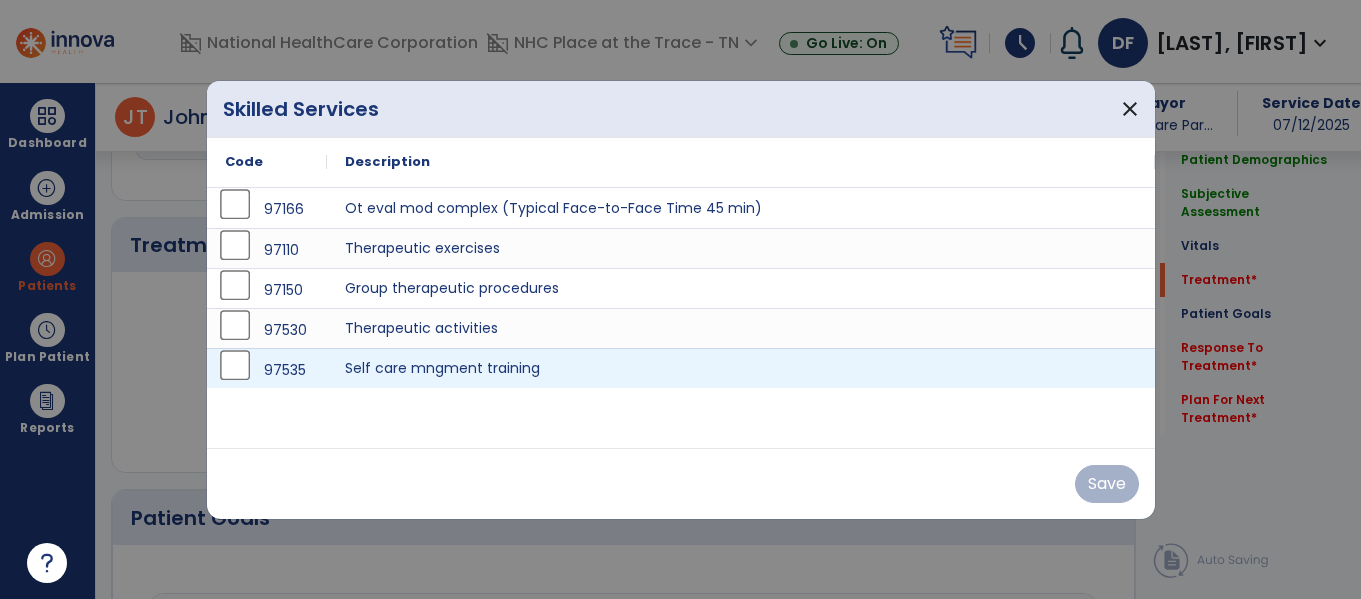 scroll, scrollTop: 1027, scrollLeft: 0, axis: vertical 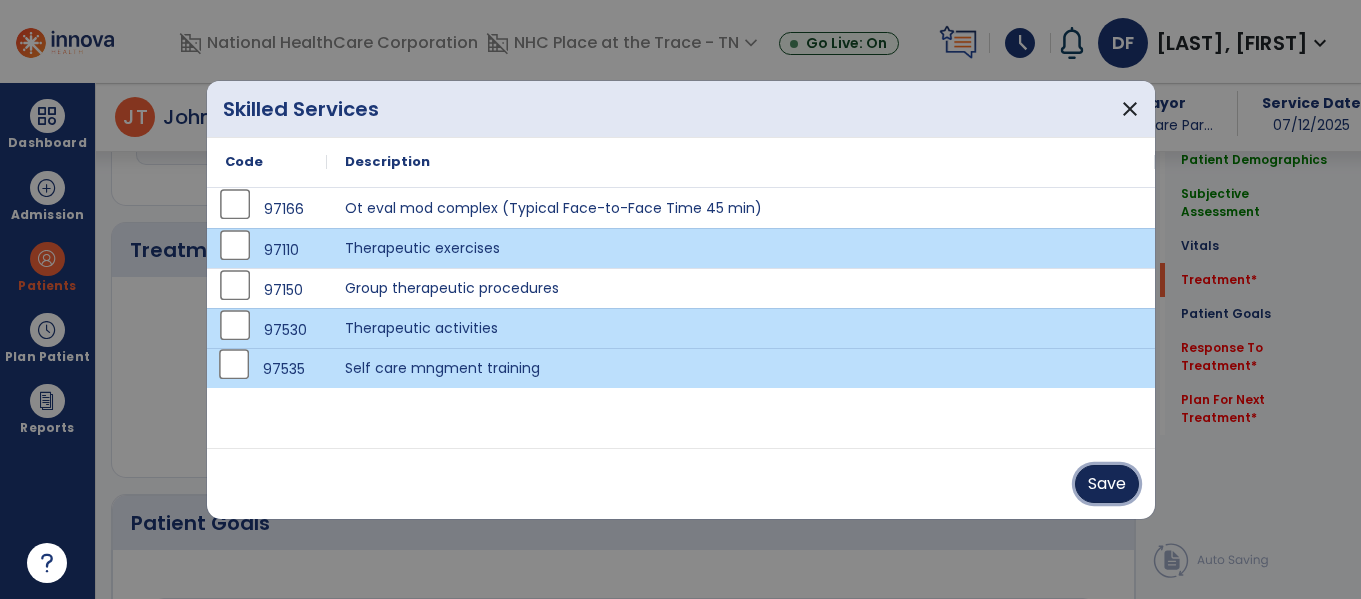 click on "Save" at bounding box center (1107, 484) 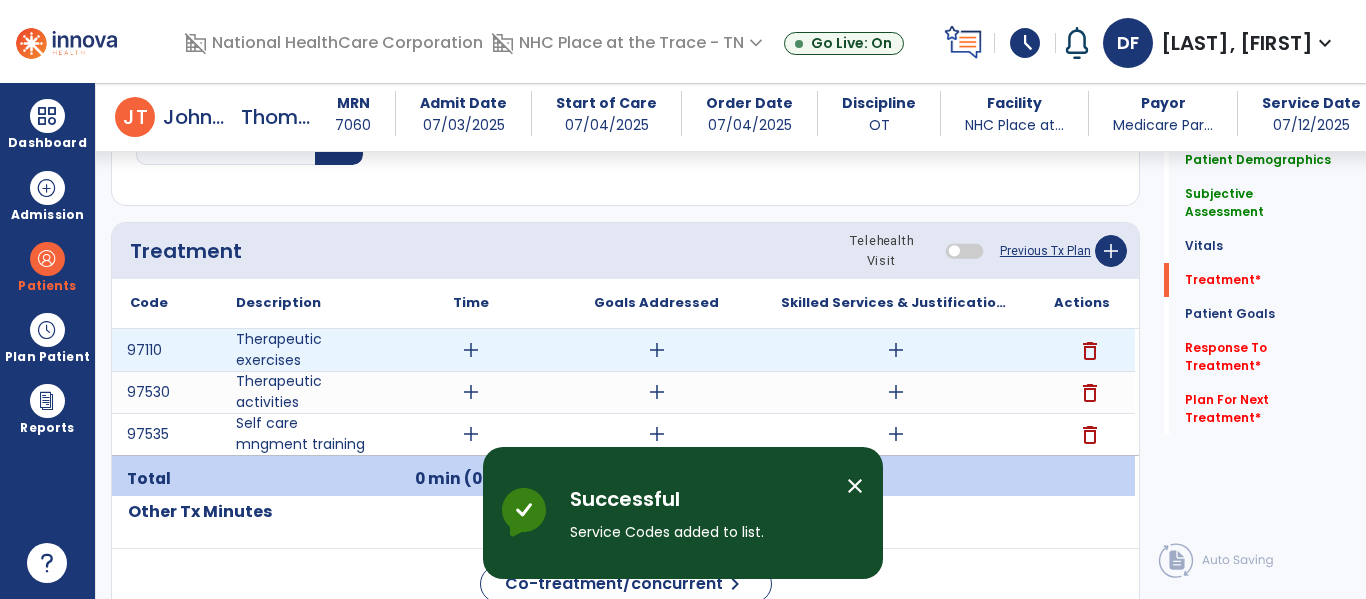click on "add" at bounding box center (471, 350) 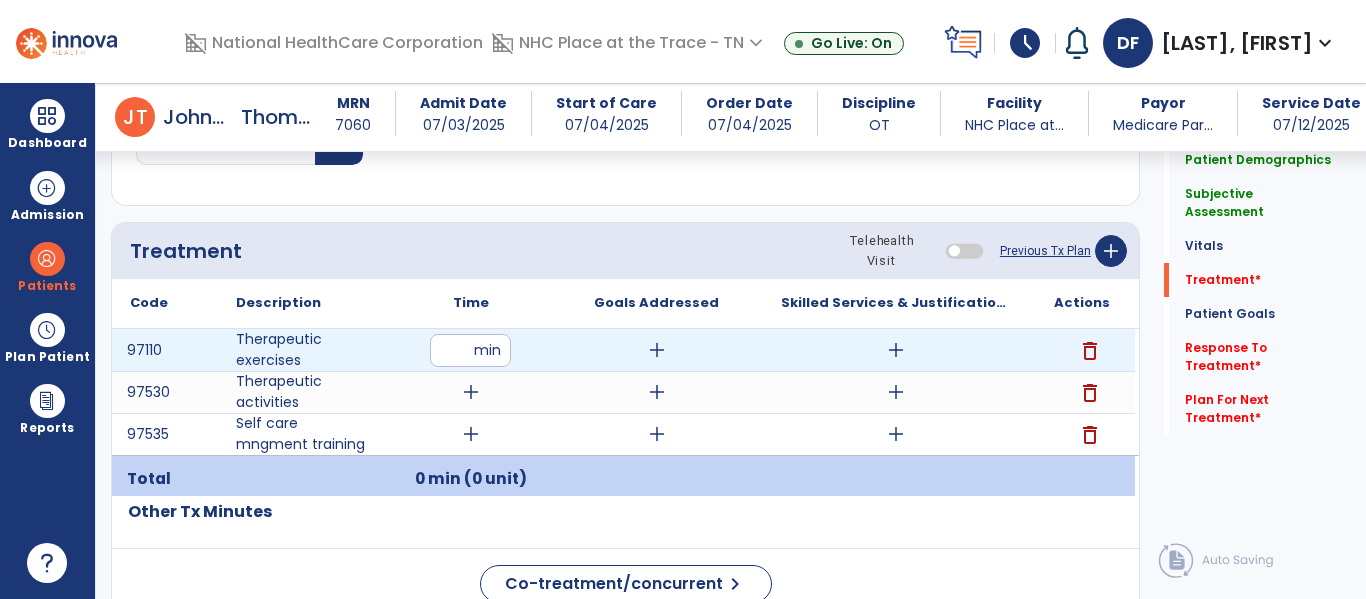 click at bounding box center (470, 350) 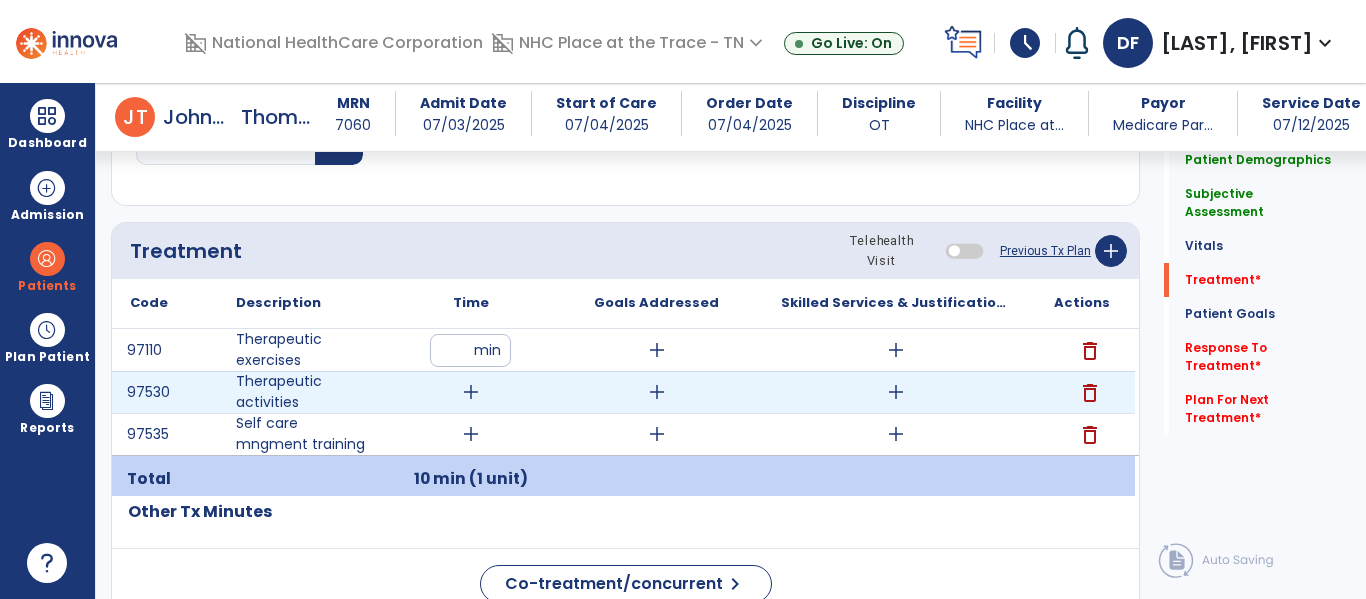 click on "add" at bounding box center (471, 392) 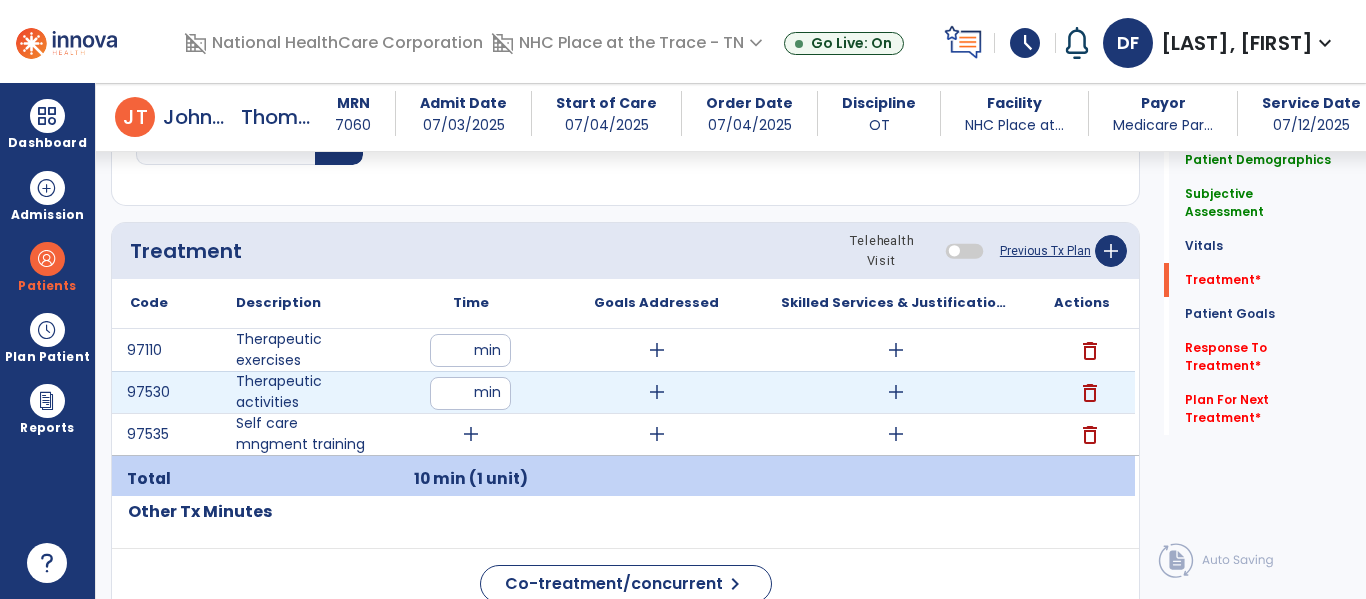 type on "**" 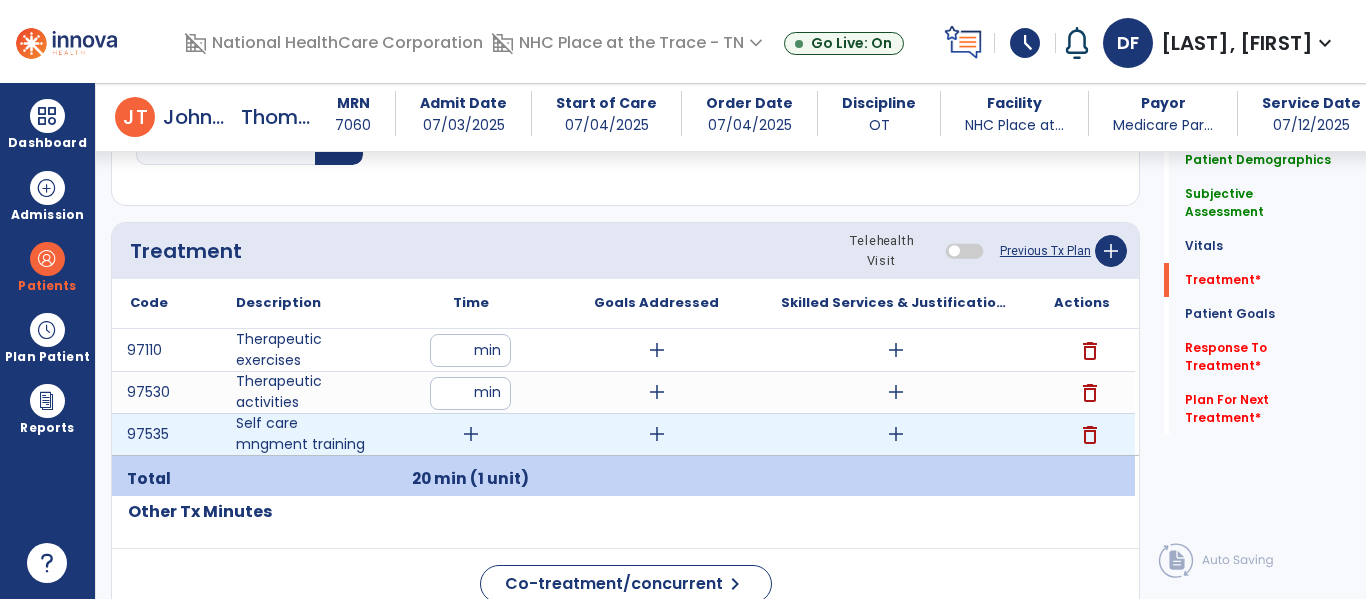click on "add" at bounding box center (471, 434) 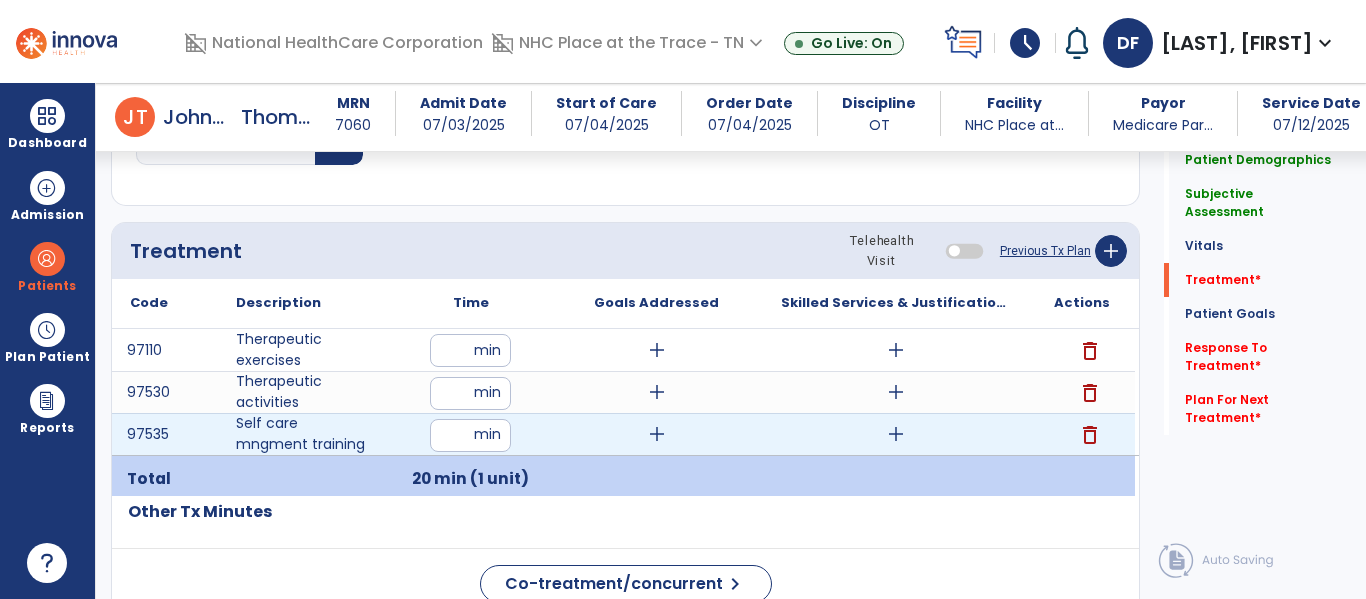 type on "**" 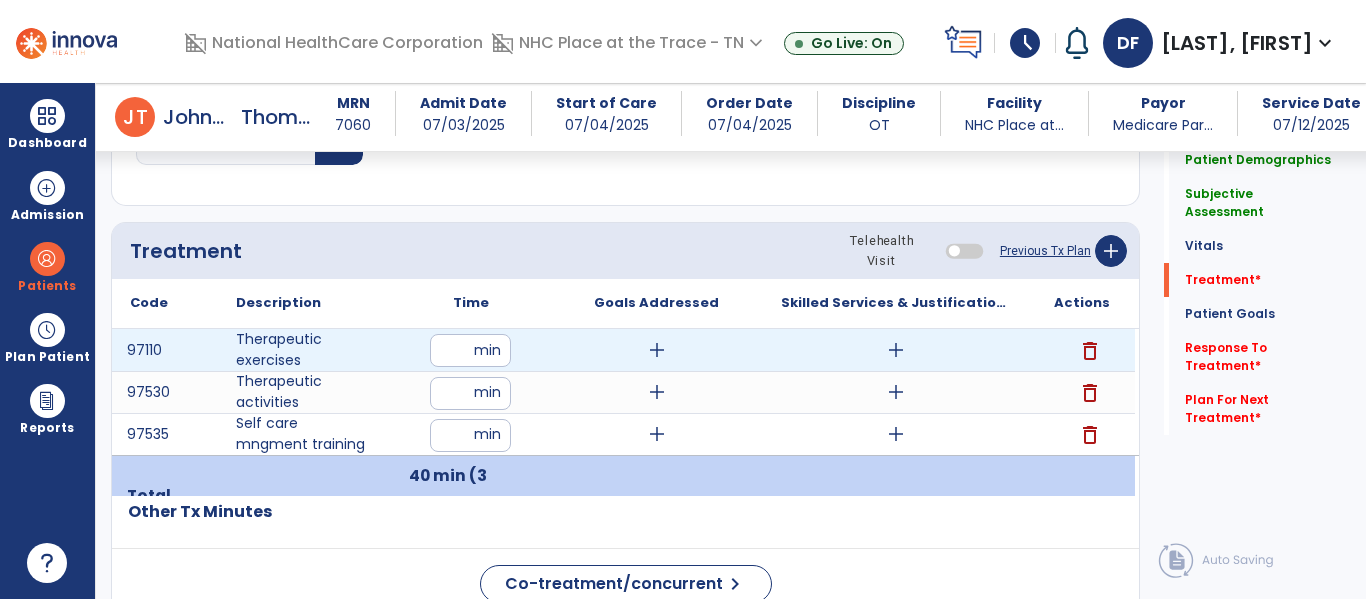 click on "add" at bounding box center [657, 350] 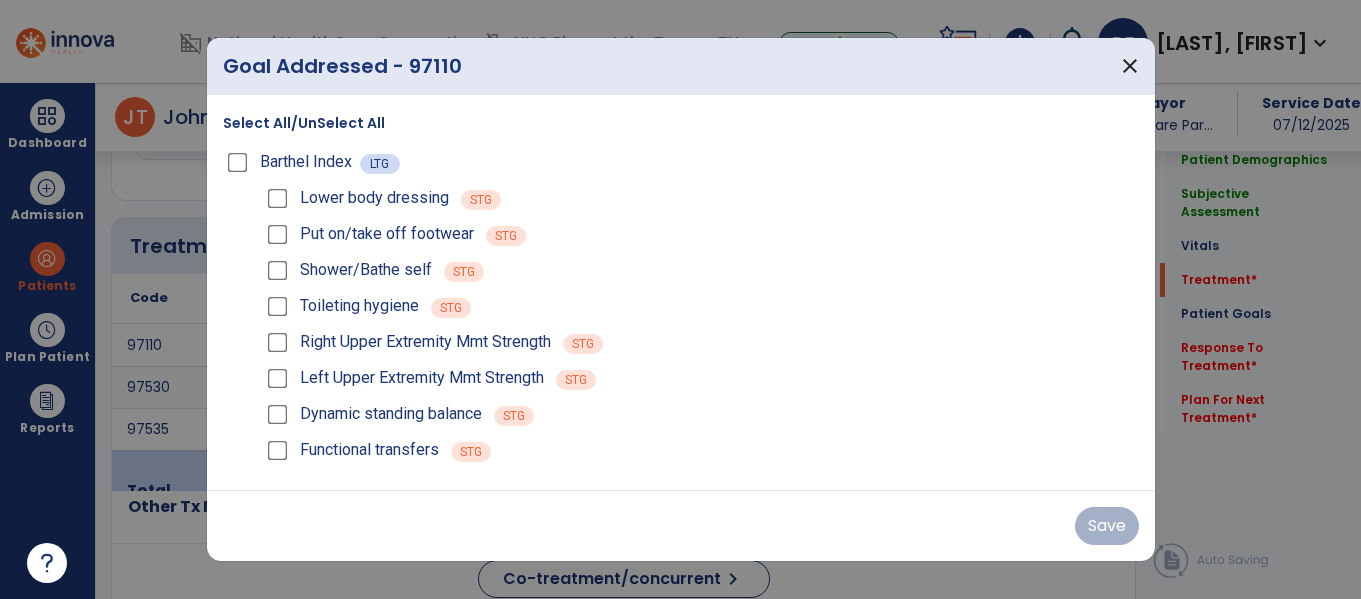 scroll, scrollTop: 1027, scrollLeft: 0, axis: vertical 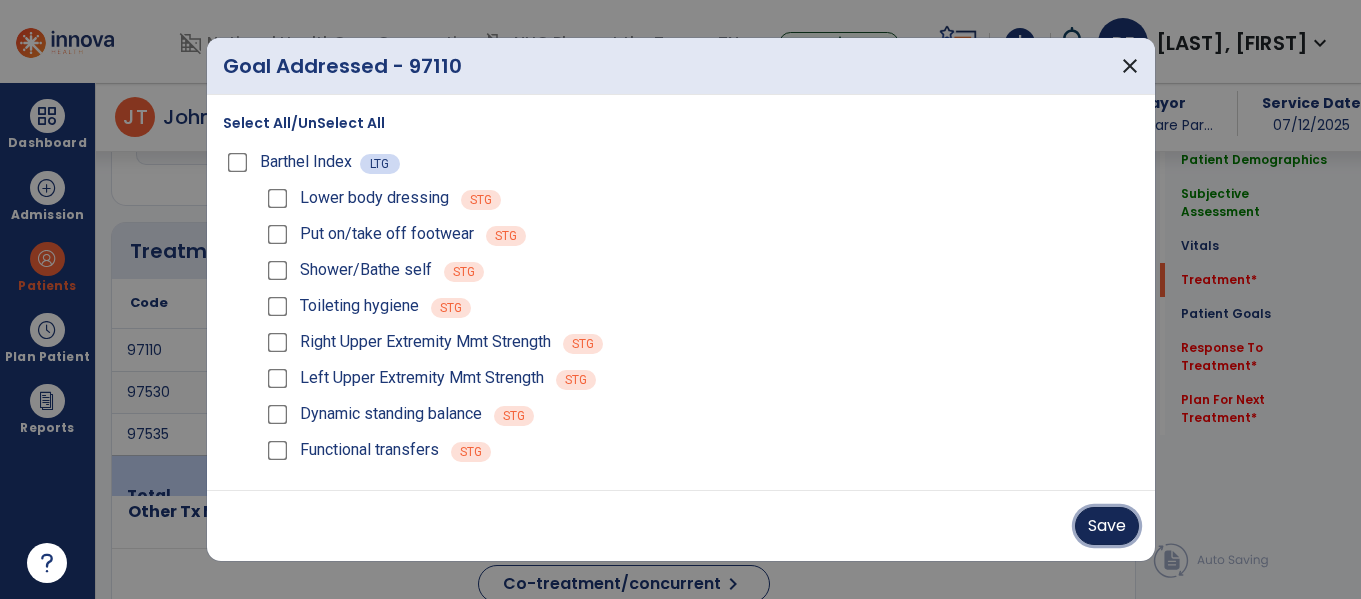 click on "Save" at bounding box center (1107, 526) 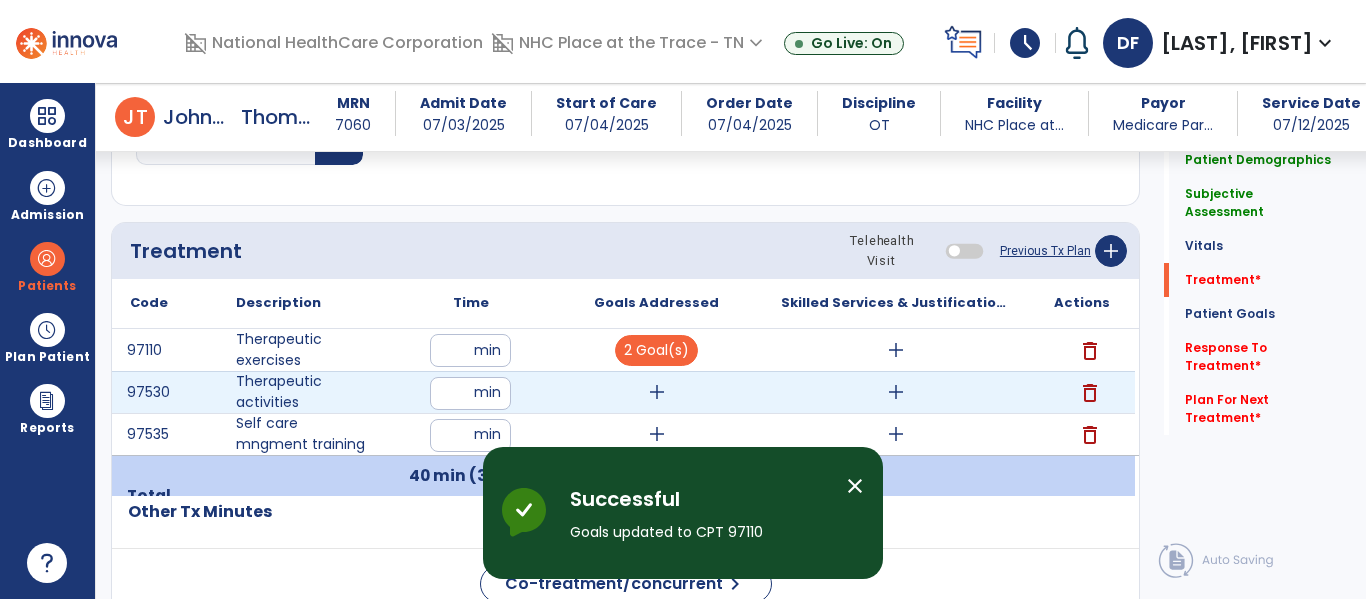 click on "add" at bounding box center (657, 392) 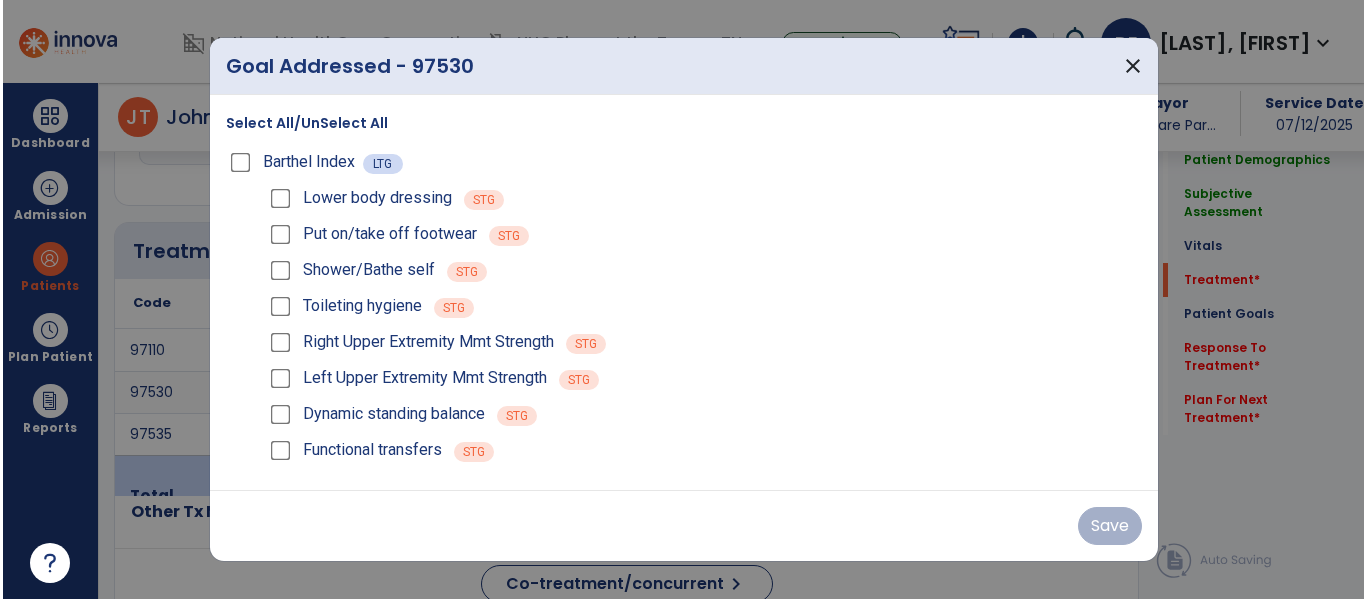 scroll, scrollTop: 1027, scrollLeft: 0, axis: vertical 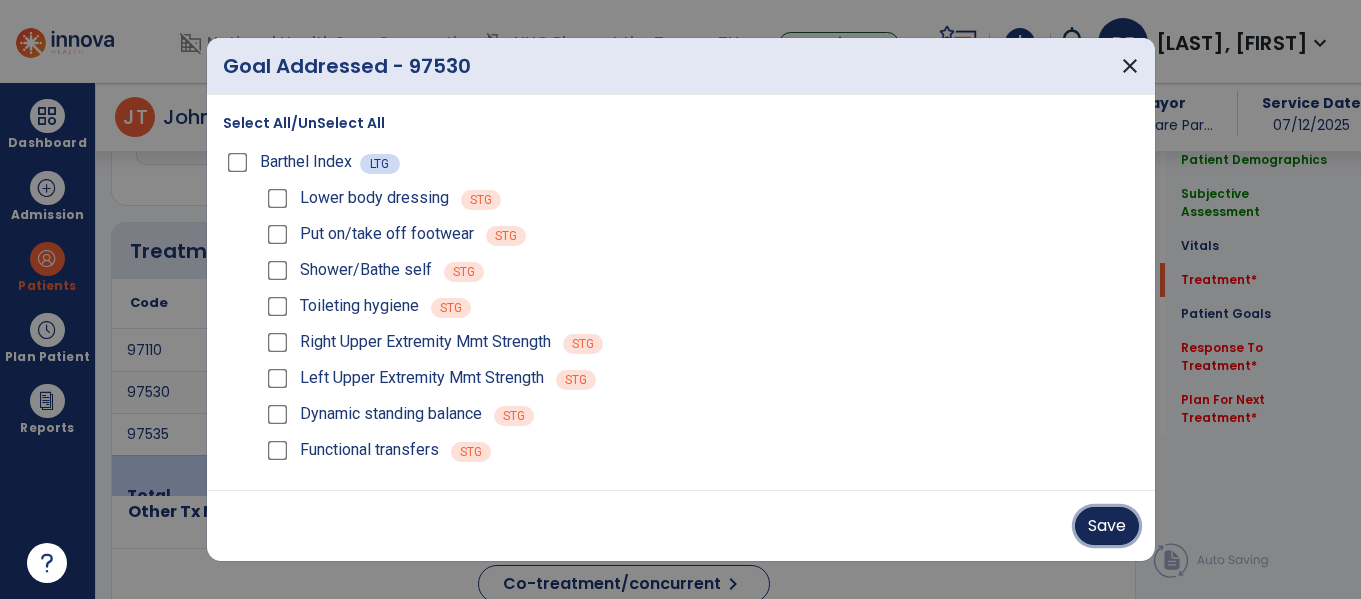 click on "Save" at bounding box center (1107, 526) 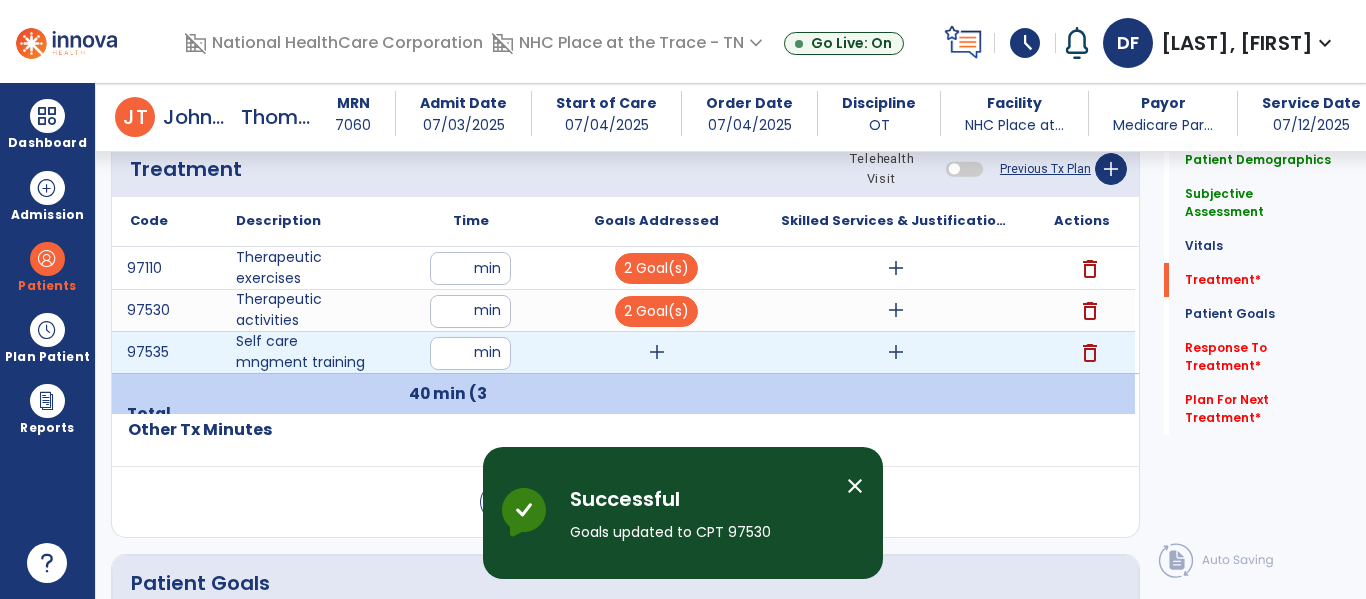click on "add" at bounding box center (657, 352) 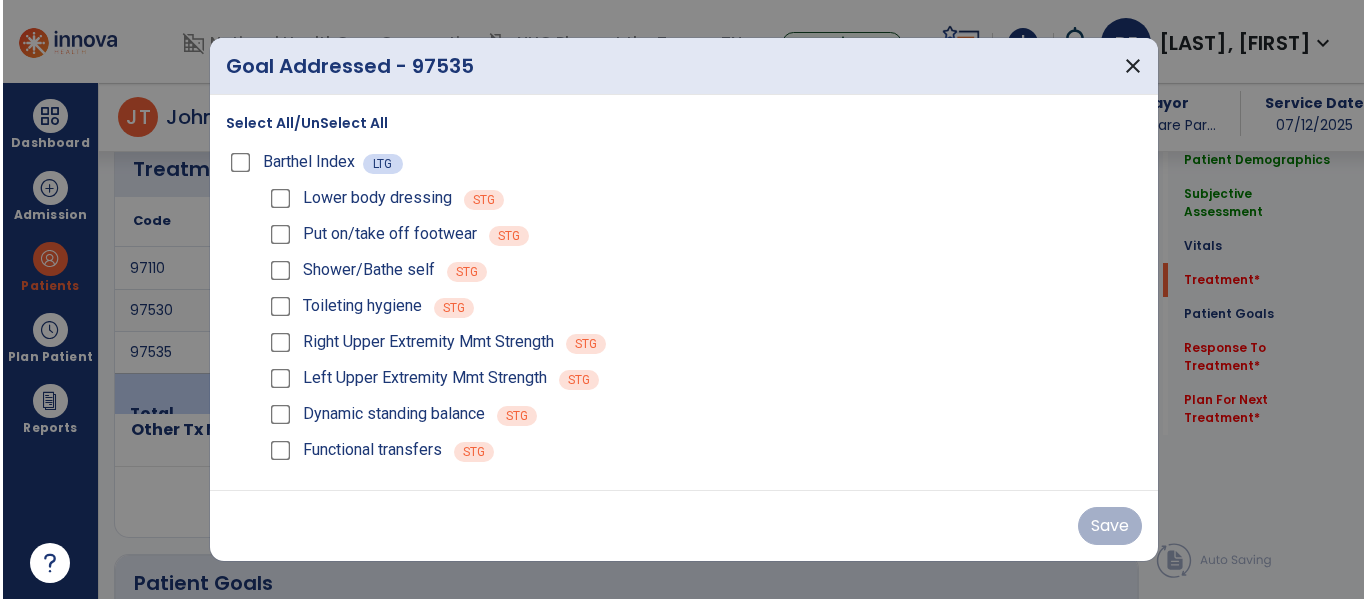 scroll, scrollTop: 1109, scrollLeft: 0, axis: vertical 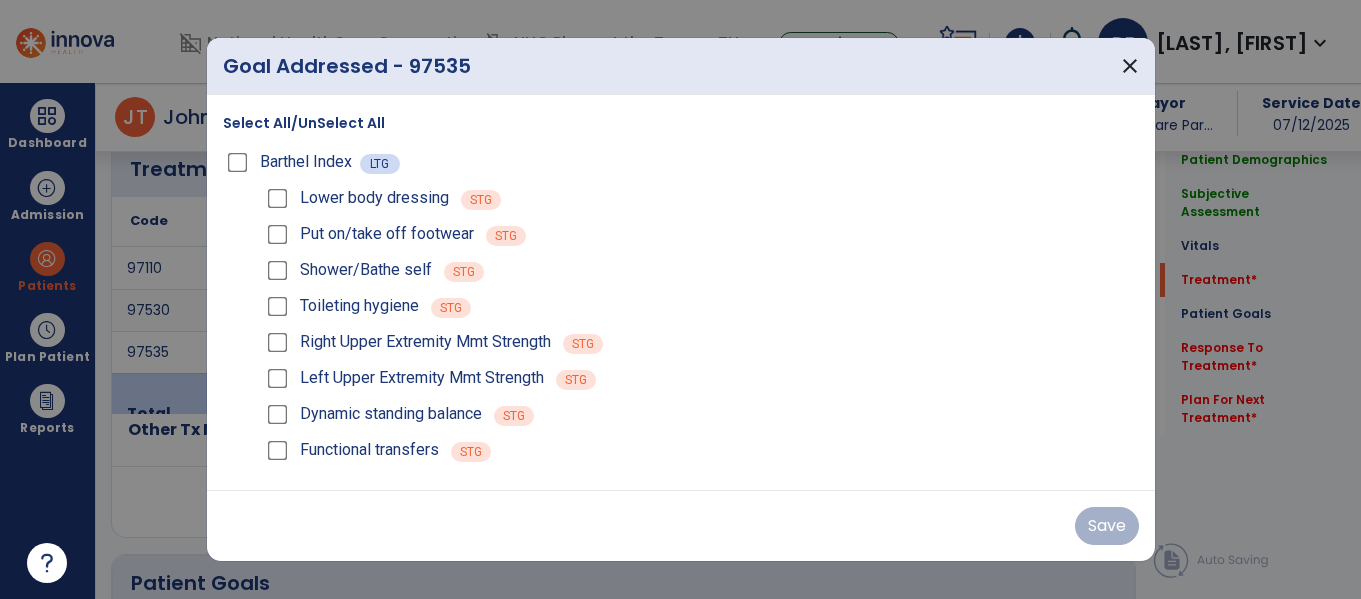 click on "Barthel Index" at bounding box center [291, 162] 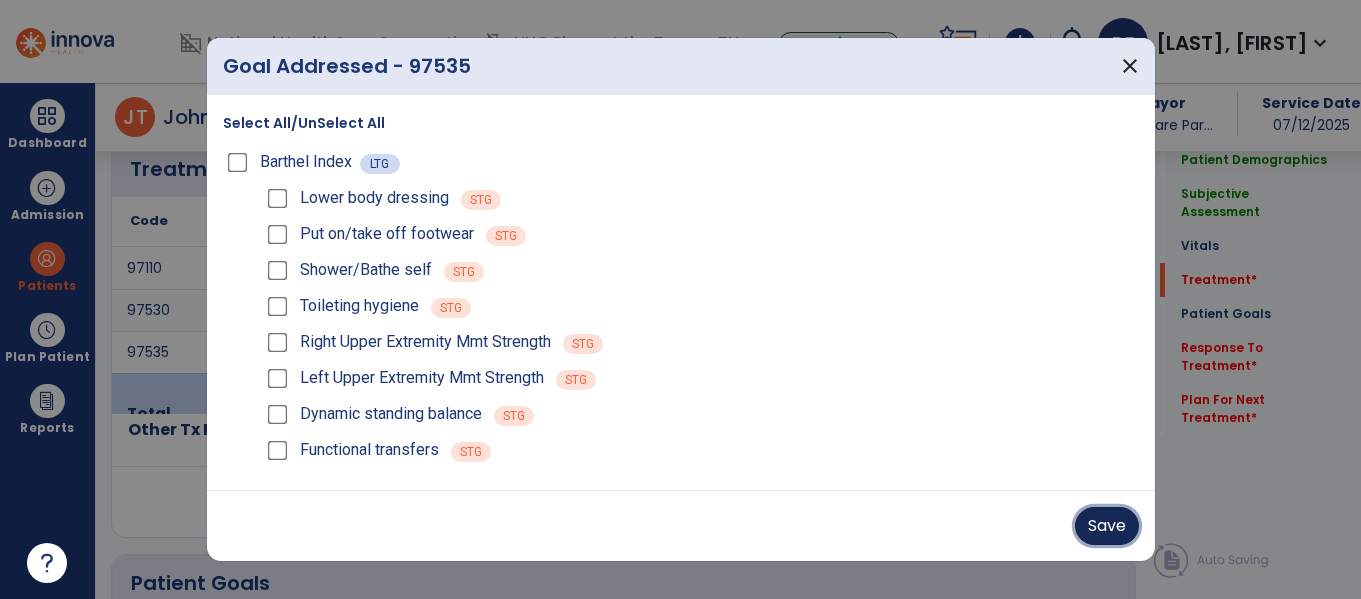 click on "Save" at bounding box center [1107, 526] 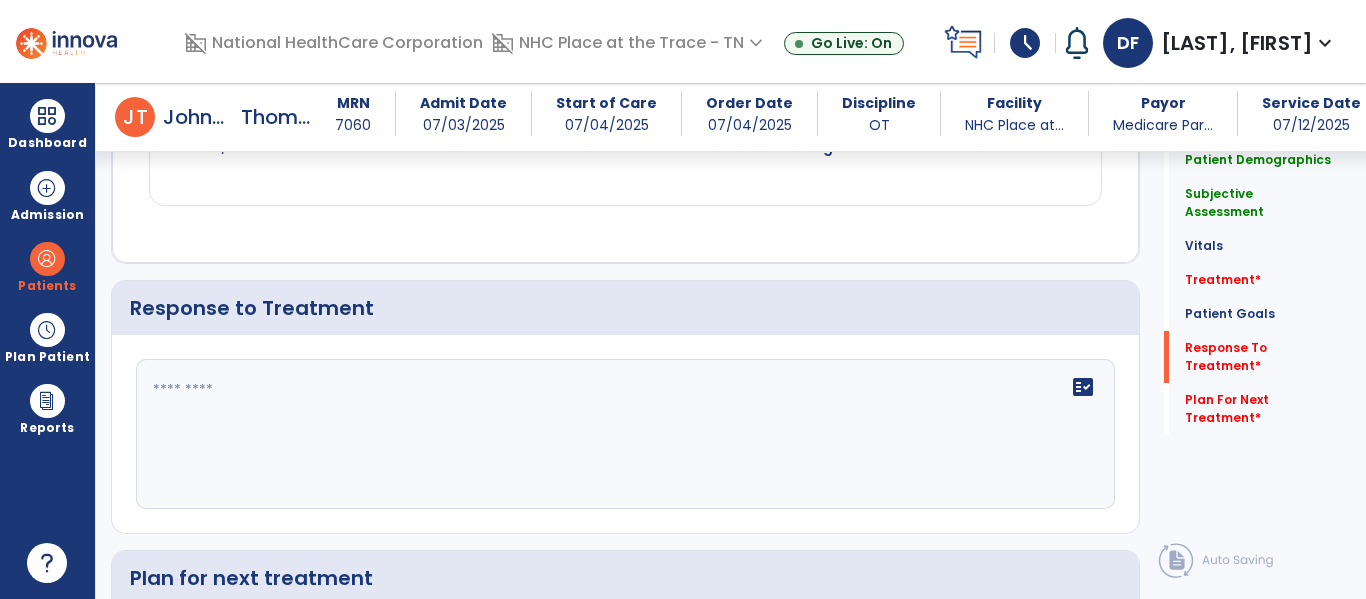 scroll, scrollTop: 2696, scrollLeft: 0, axis: vertical 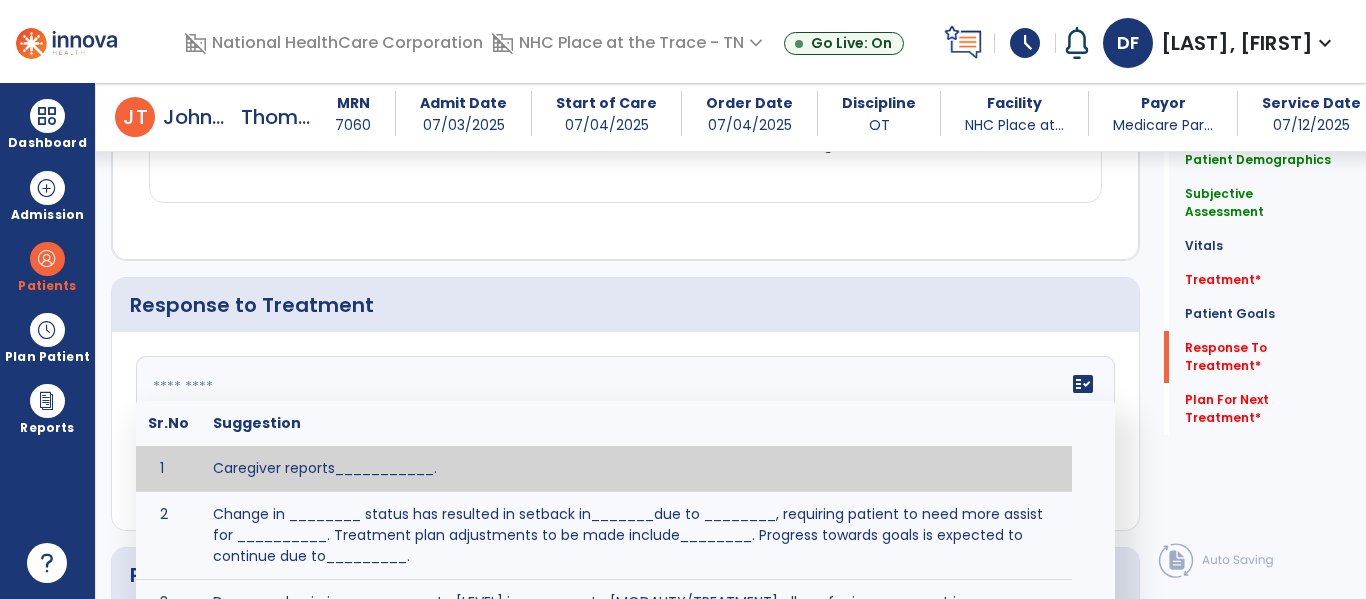 click on "fact_check  Sr.No Suggestion 1 Caregiver reports___________. 2 Change in ________ status has resulted in setback in_______due to ________, requiring patient to need more assist for __________.   Treatment plan adjustments to be made include________.  Progress towards goals is expected to continue due to_________. 3 Decreased pain in __________ to [LEVEL] in response to [MODALITY/TREATMENT] allows for improvement in _________. 4 Functional gains in _______ have impacted the patient's ability to perform_________ with a reduction in assist levels to_________. 5 Functional progress this week has been significant due to__________. 6 Gains in ________ have improved the patient's ability to perform ______with decreased levels of assist to___________. 7 Improvement in ________allows patient to tolerate higher levels of challenges in_________. 8 Pain in [AREA] has decreased to [LEVEL] in response to [TREATMENT/MODALITY], allowing fore ease in completing__________. 9 10 11 12 13 14 15 16 17 18 19 20 21" 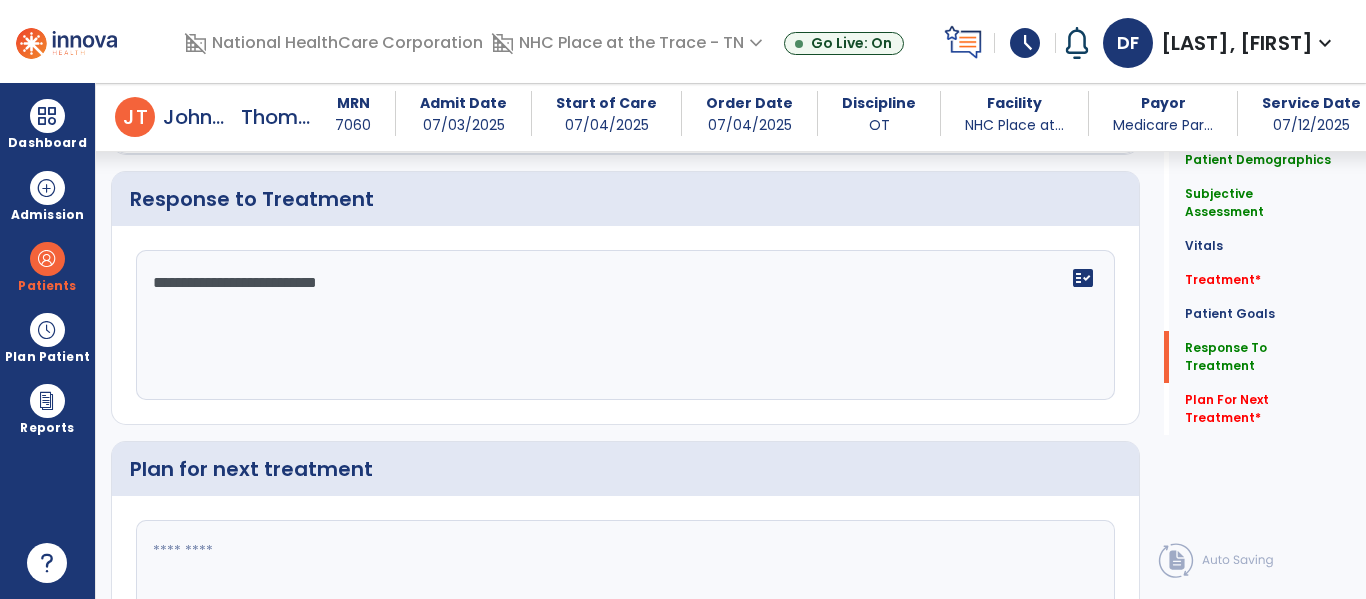 type on "**********" 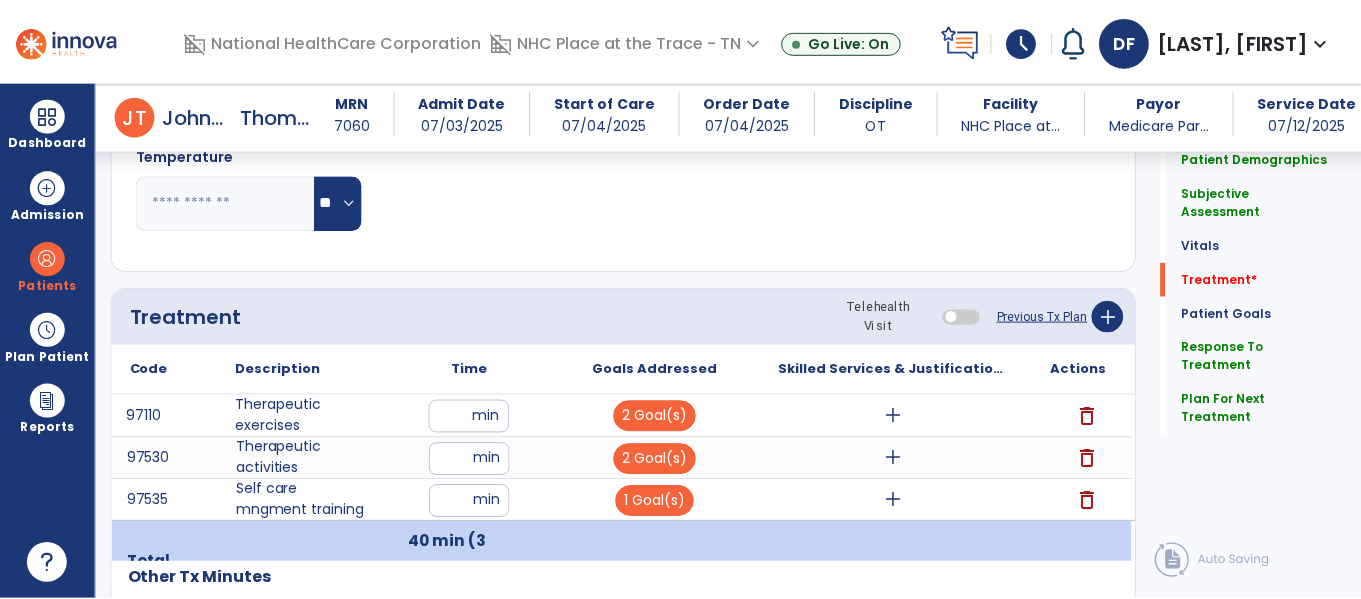 scroll, scrollTop: 960, scrollLeft: 0, axis: vertical 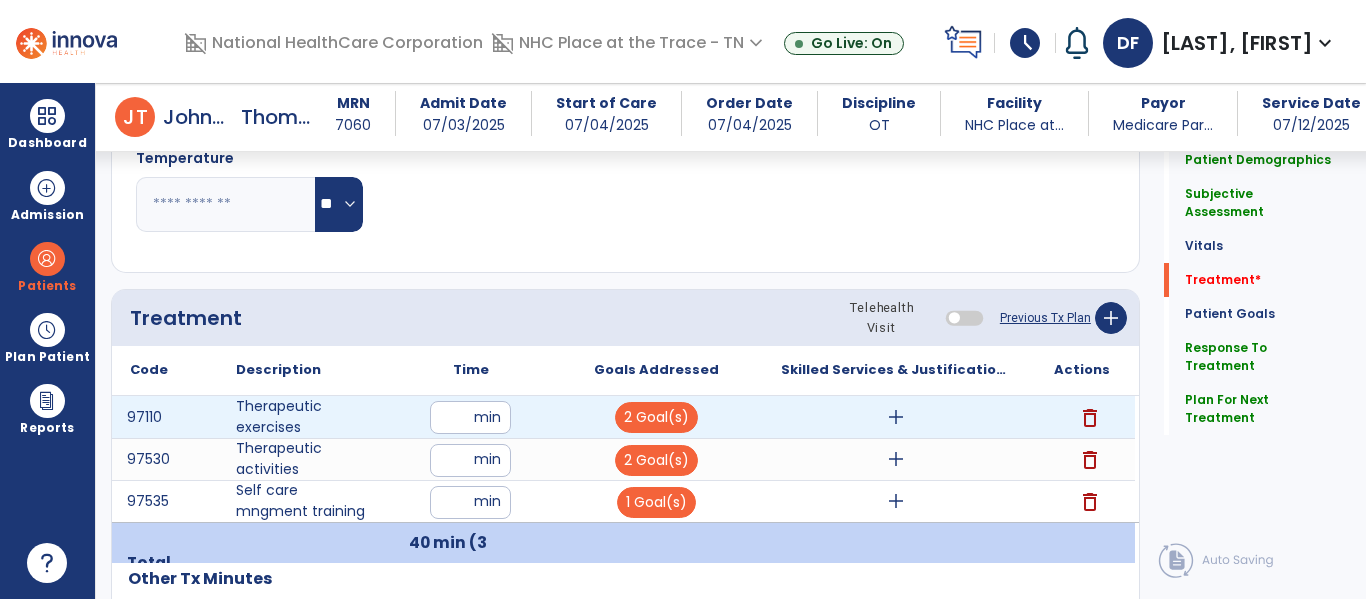 type on "**********" 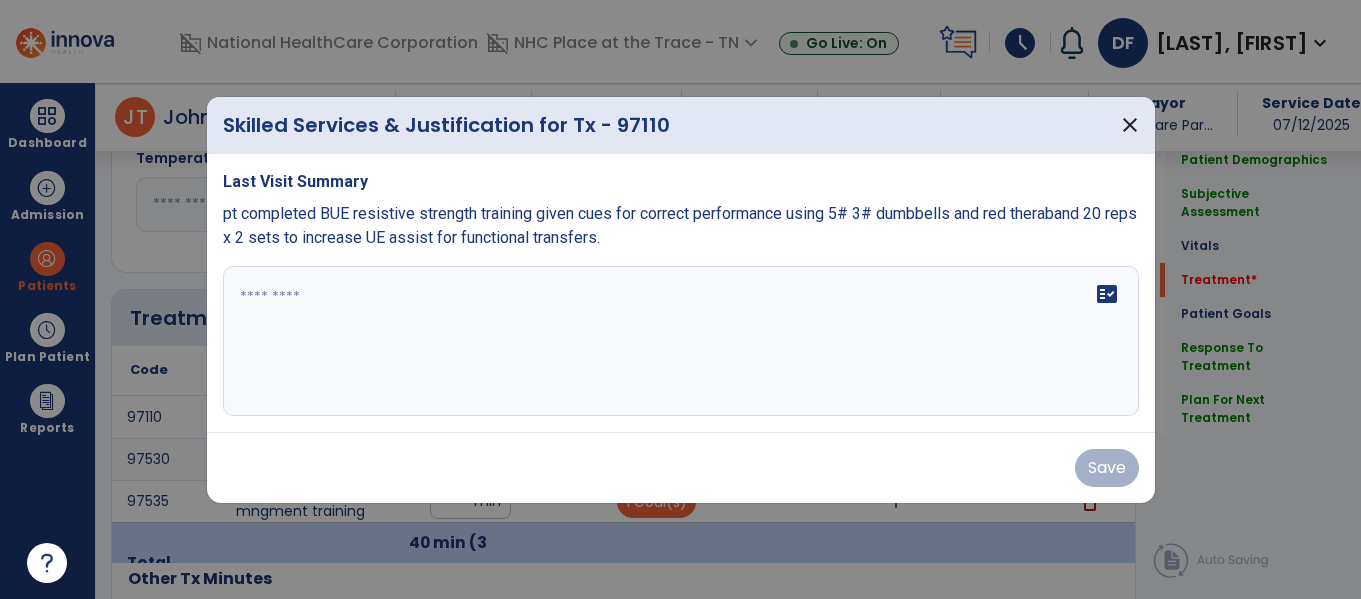scroll, scrollTop: 960, scrollLeft: 0, axis: vertical 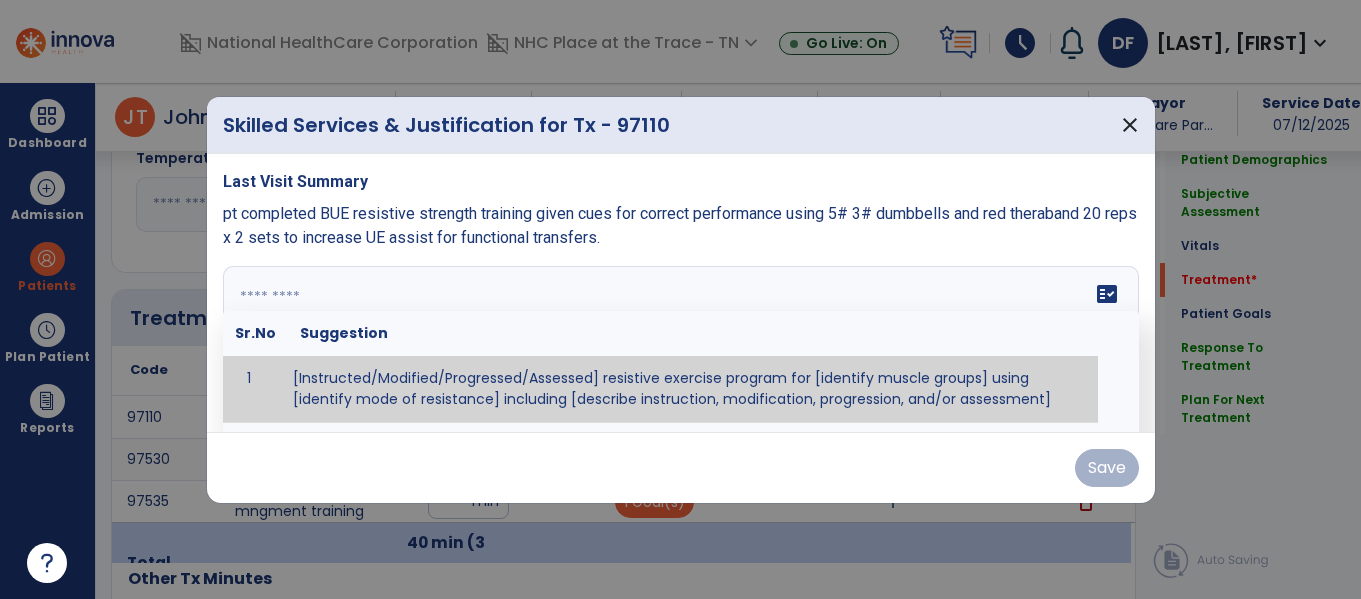 click on "fact_check  Sr.No Suggestion 1 [Instructed/Modified/Progressed/Assessed] resistive exercise program for [identify muscle groups] using [identify mode of resistance] including [describe instruction, modification, progression, and/or assessment] 2 [Instructed/Modified/Progressed/Assessed] aerobic exercise program using [identify equipment/mode] including [describe instruction, modification,progression, and/or assessment] 3 [Instructed/Modified/Progressed/Assessed] [PROM/A/AROM/AROM] program for [identify joint movements] using [contract-relax, over-pressure, inhibitory techniques, other] 4 [Assessed/Tested] aerobic capacity with administration of [aerobic capacity test]" at bounding box center [681, 341] 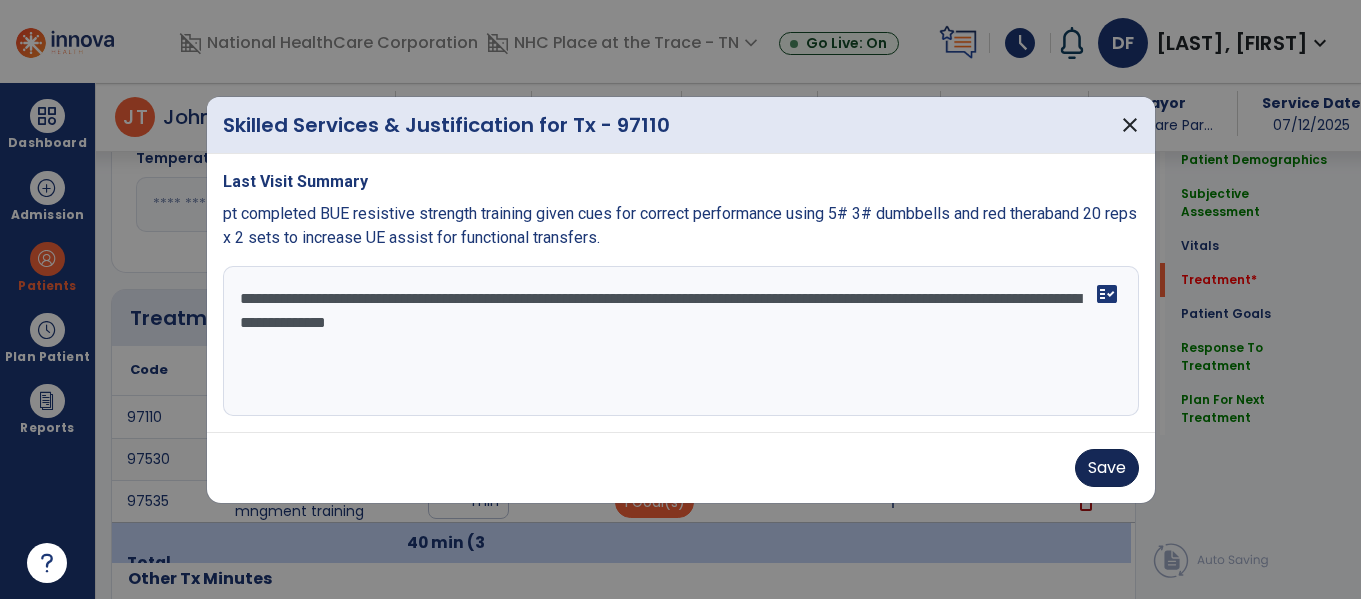 type on "**********" 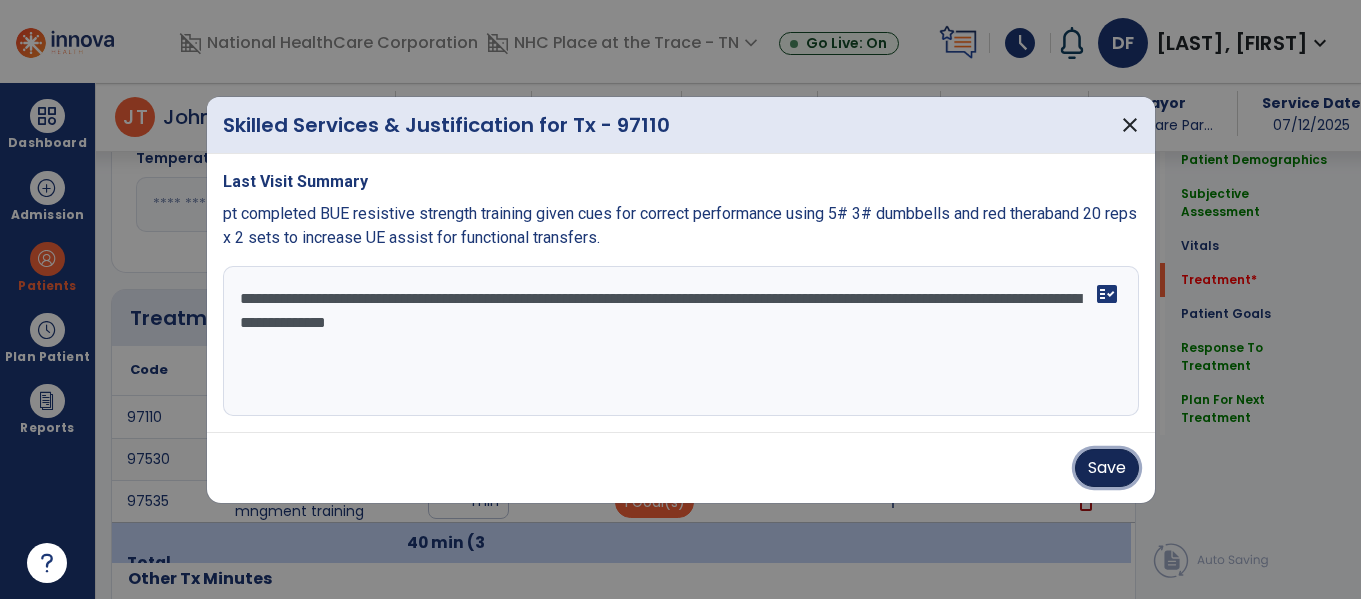 click on "Save" at bounding box center (1107, 468) 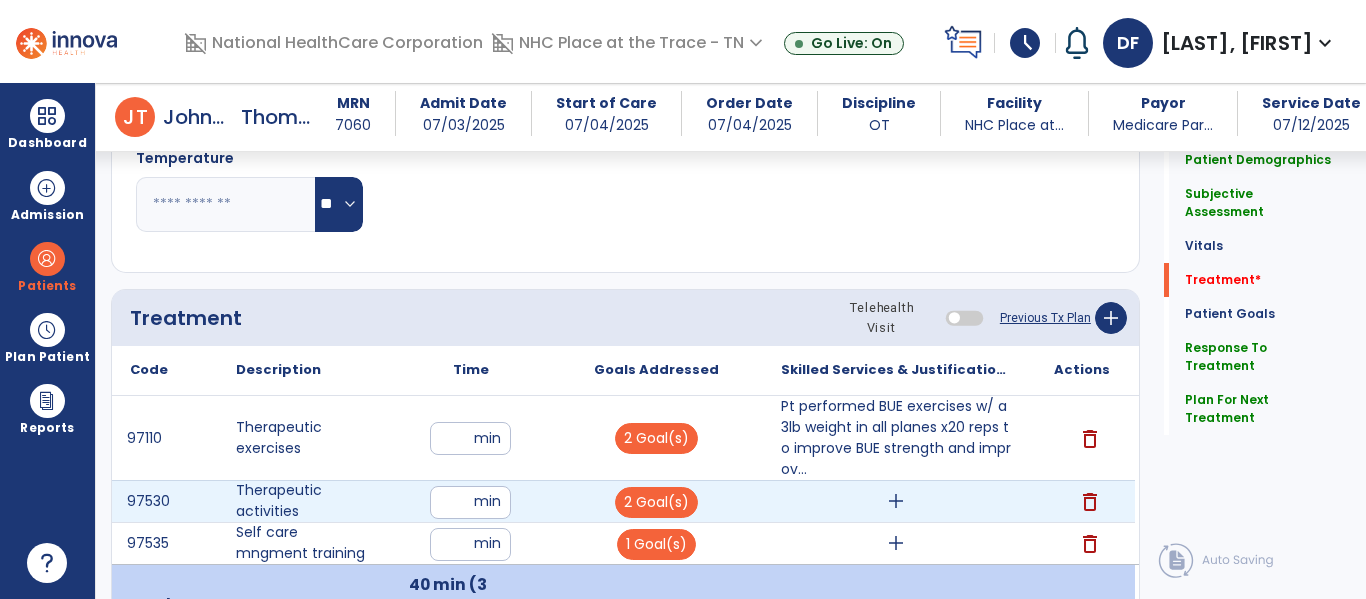 click on "add" at bounding box center (896, 501) 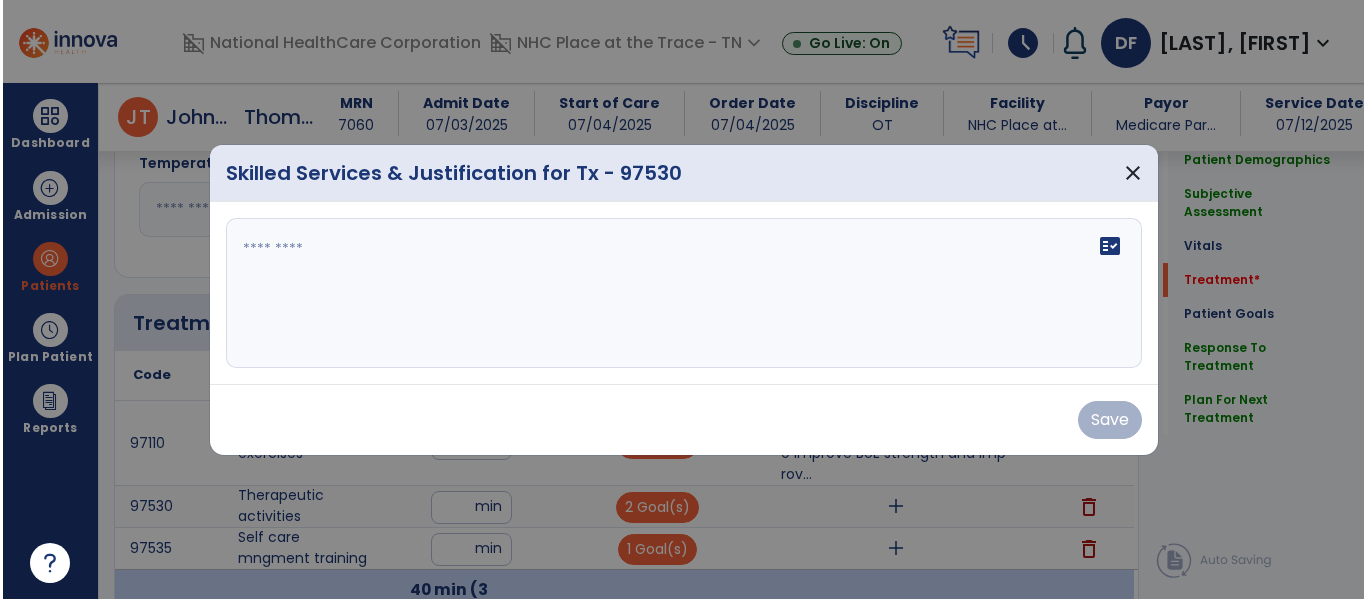 scroll, scrollTop: 960, scrollLeft: 0, axis: vertical 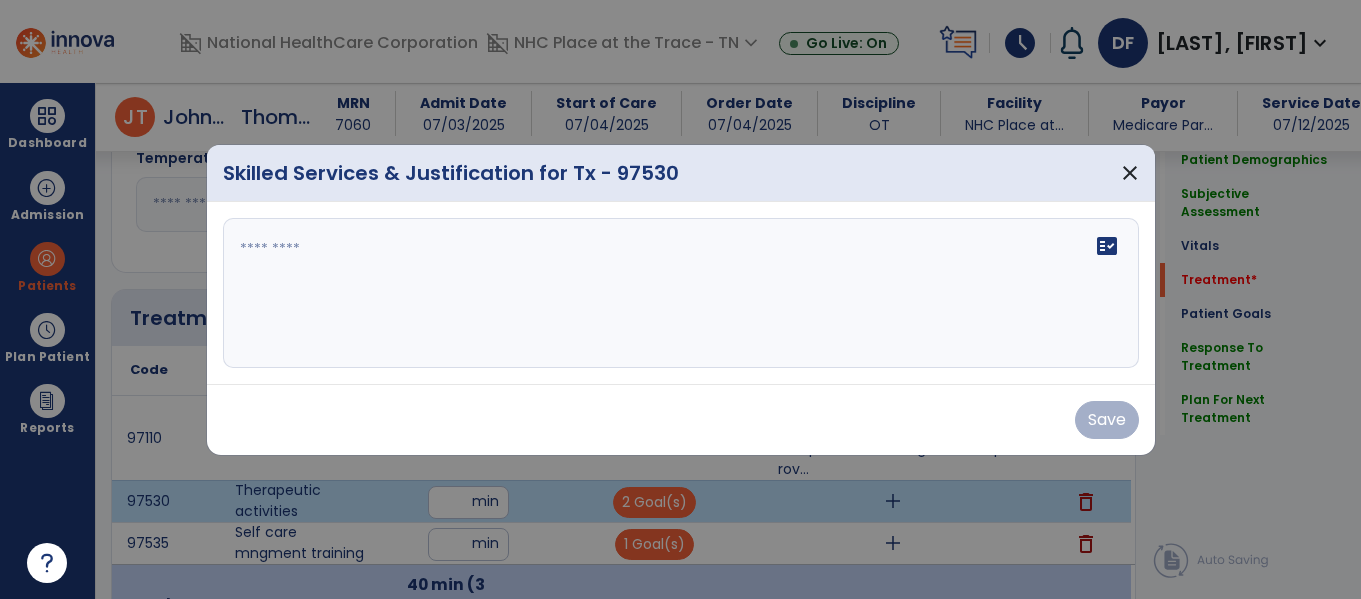 click on "fact_check" at bounding box center [681, 293] 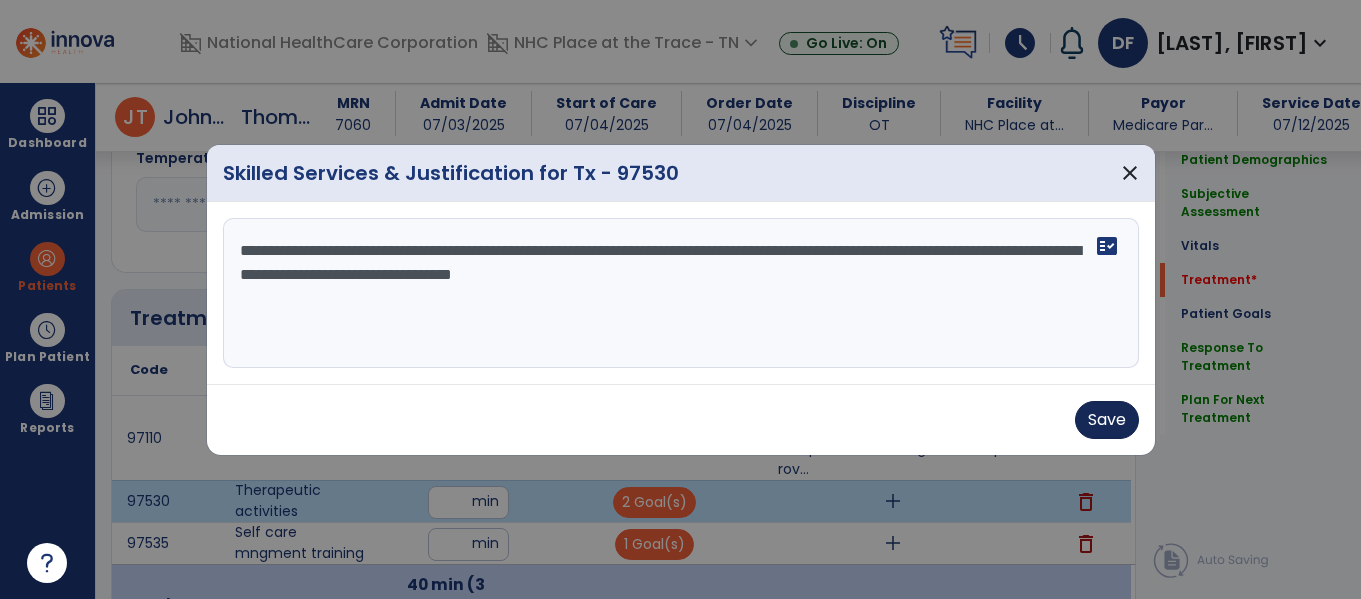 type on "**********" 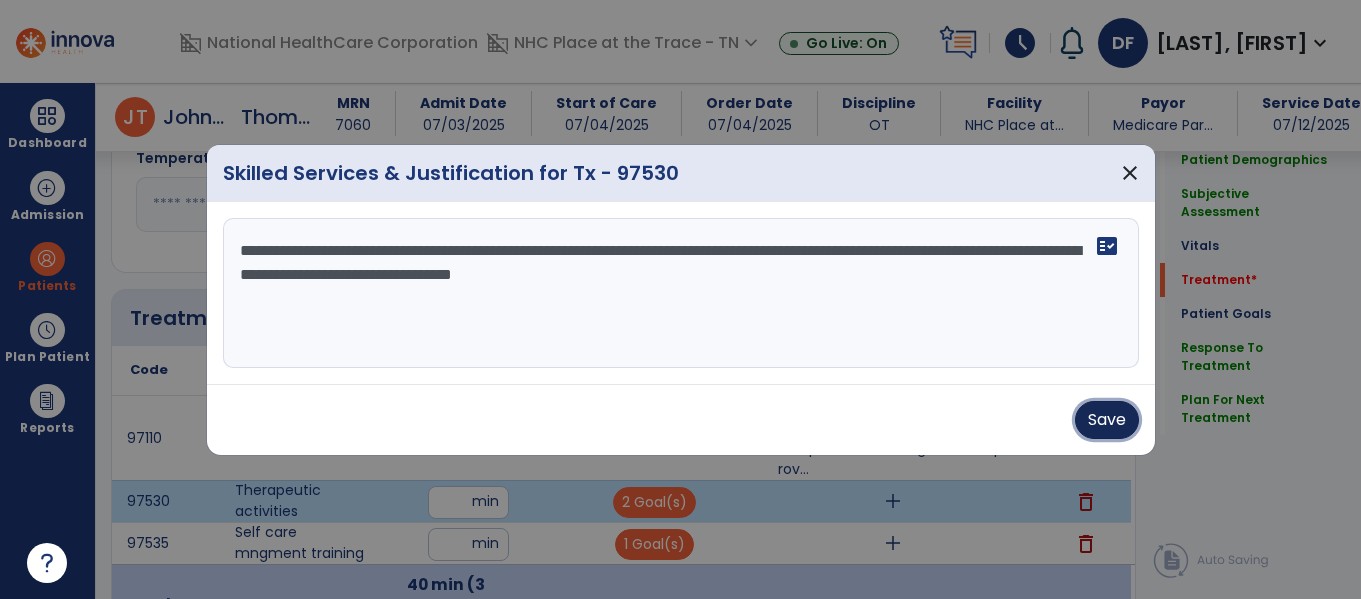 click on "Save" at bounding box center (1107, 420) 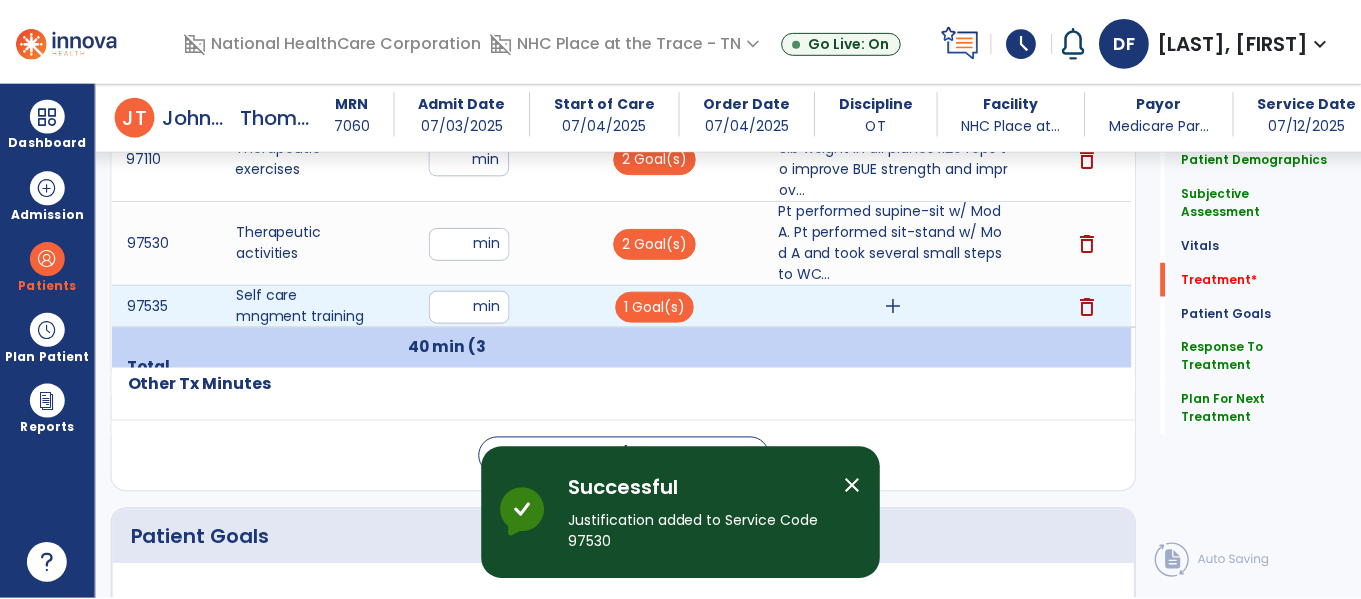 scroll, scrollTop: 1240, scrollLeft: 0, axis: vertical 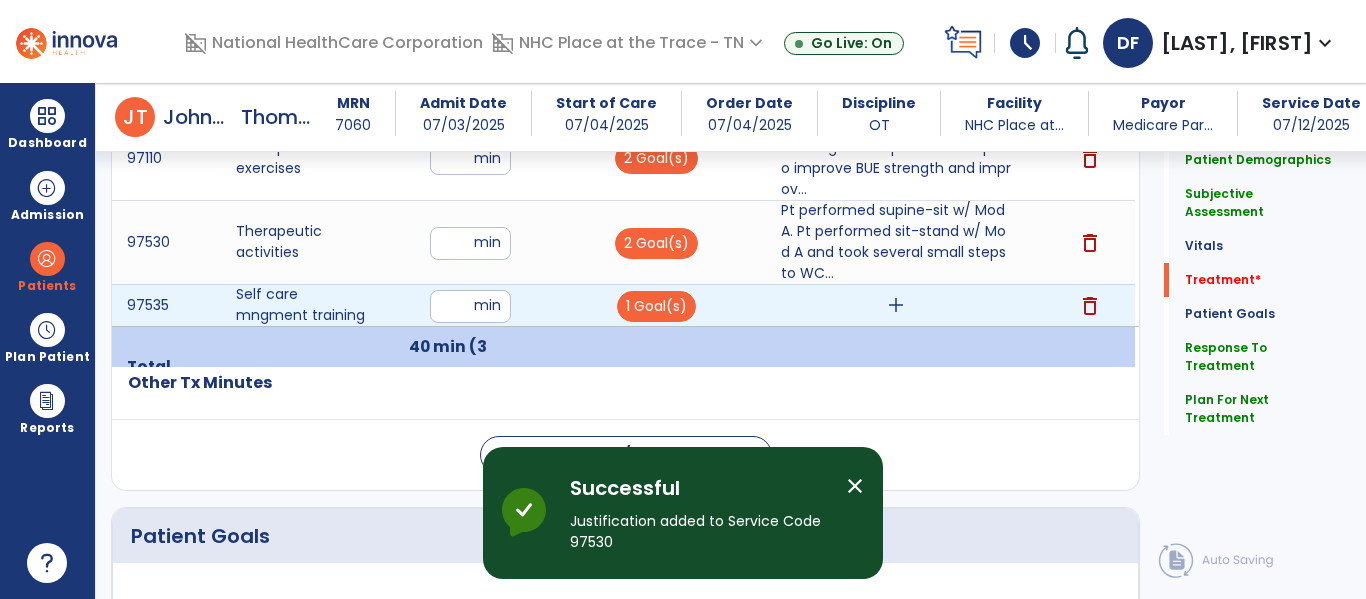 click on "add" at bounding box center [896, 305] 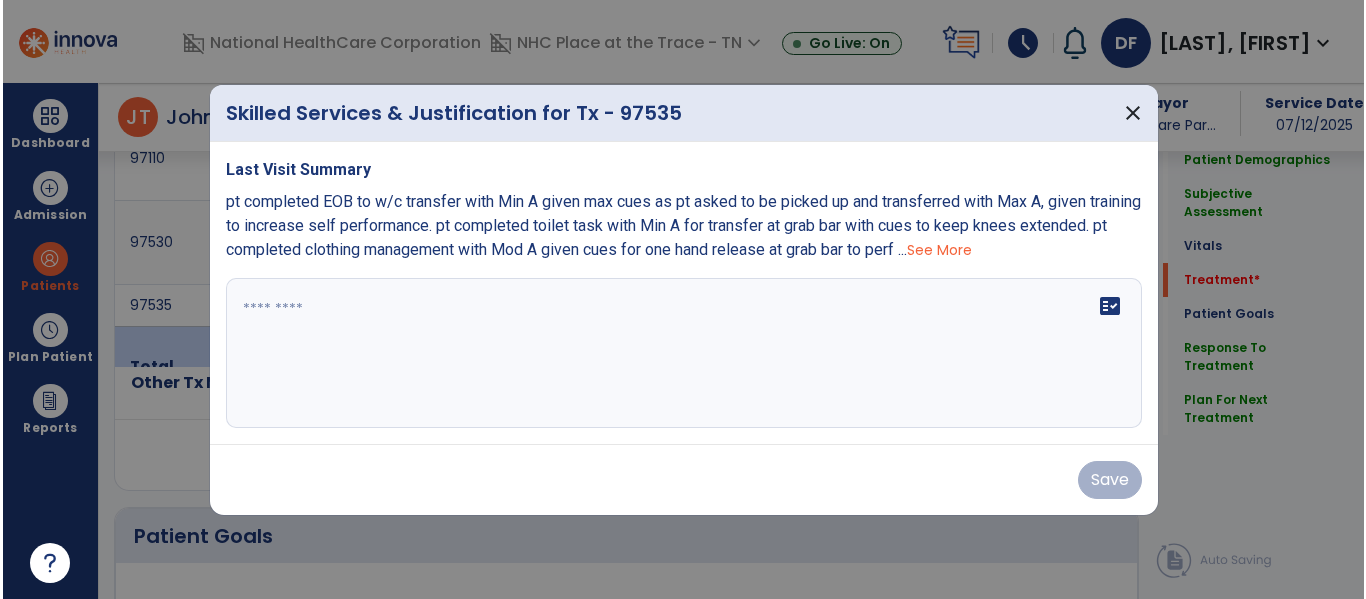 scroll, scrollTop: 1240, scrollLeft: 0, axis: vertical 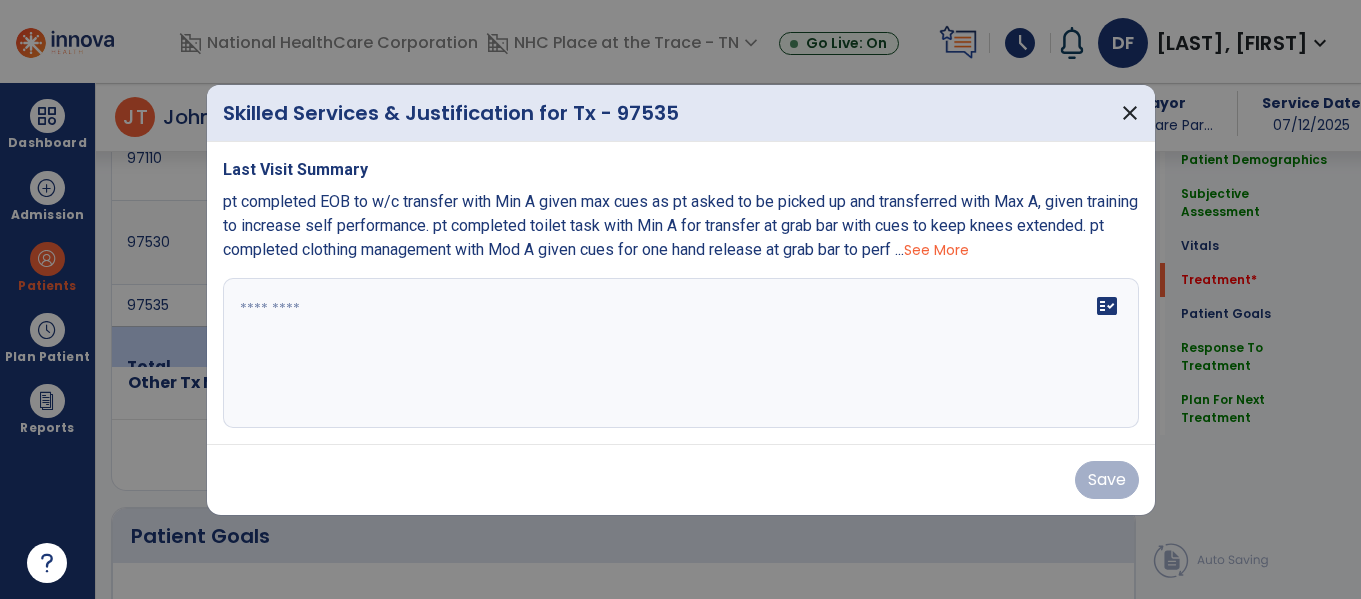 click at bounding box center (681, 353) 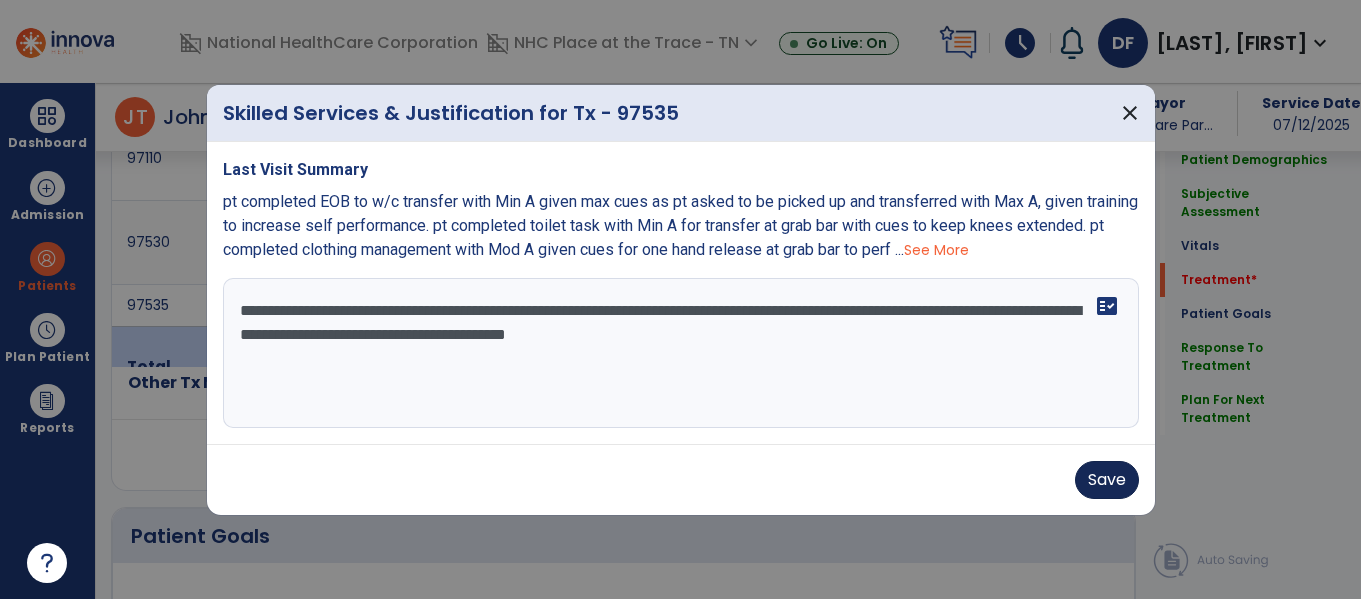 type on "**********" 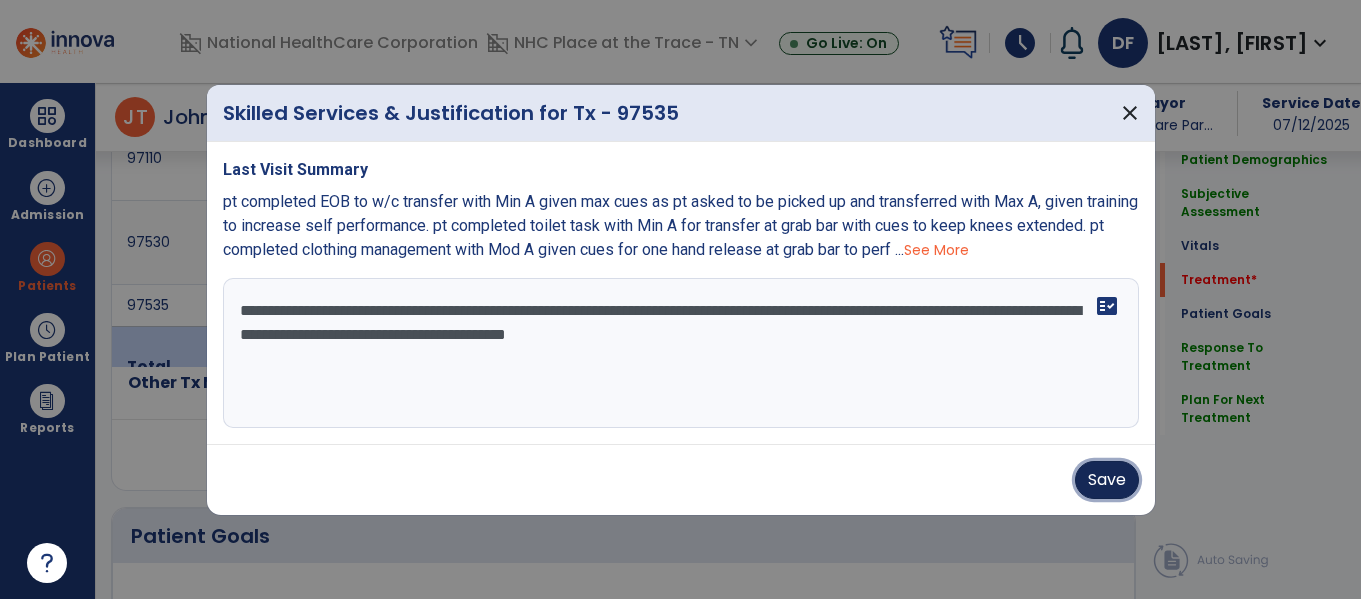 click on "Save" at bounding box center [1107, 480] 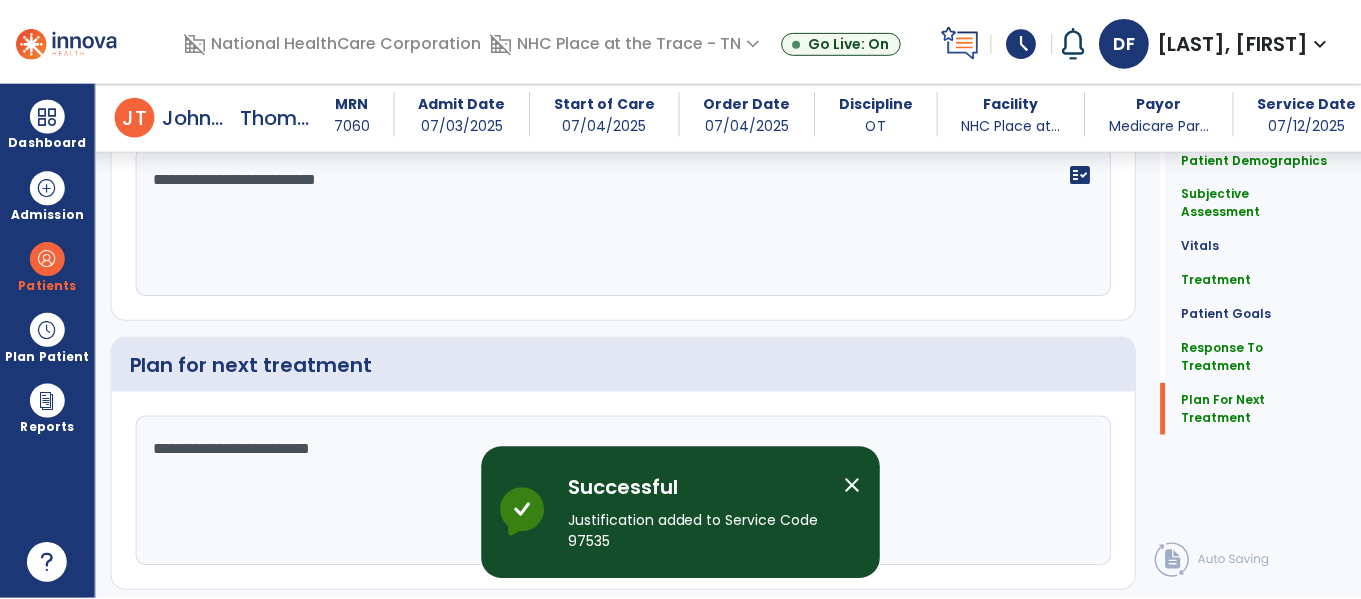 scroll, scrollTop: 3091, scrollLeft: 0, axis: vertical 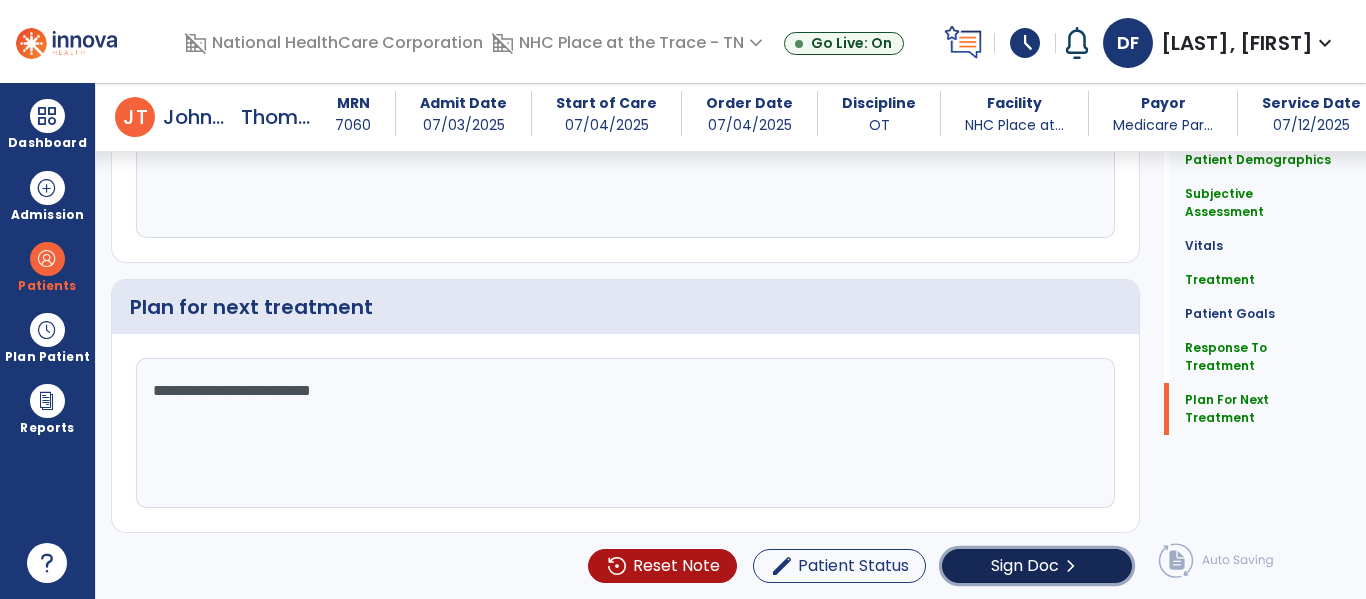 click on "Sign Doc" 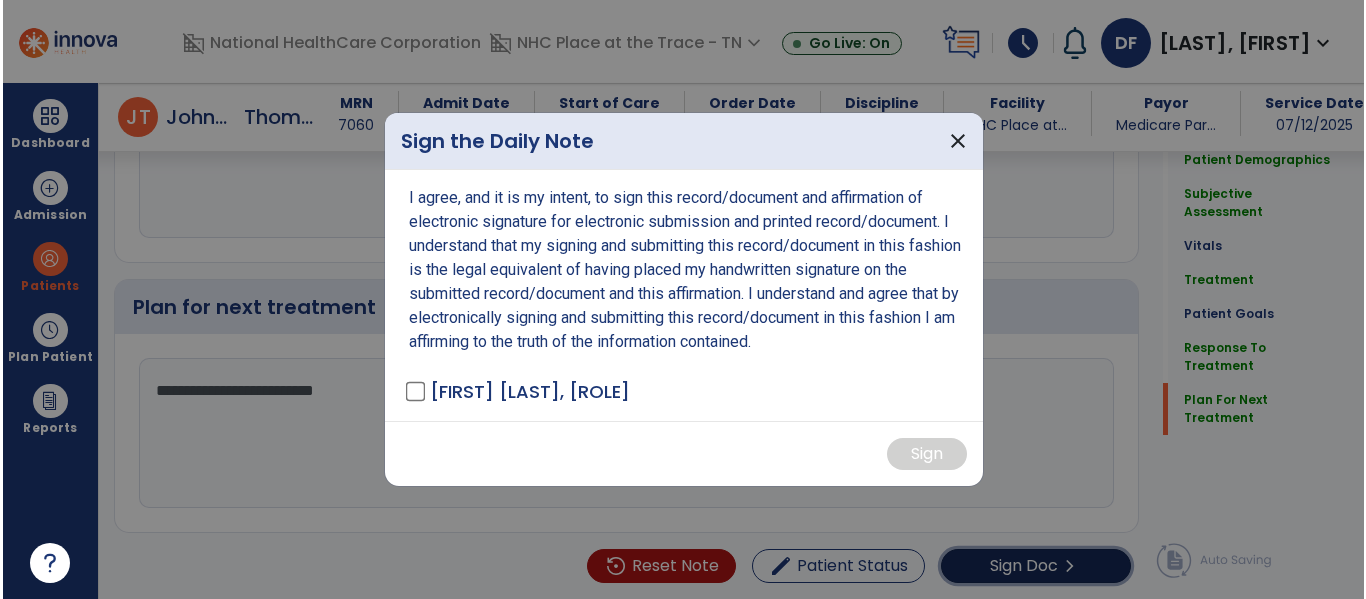 scroll, scrollTop: 3091, scrollLeft: 0, axis: vertical 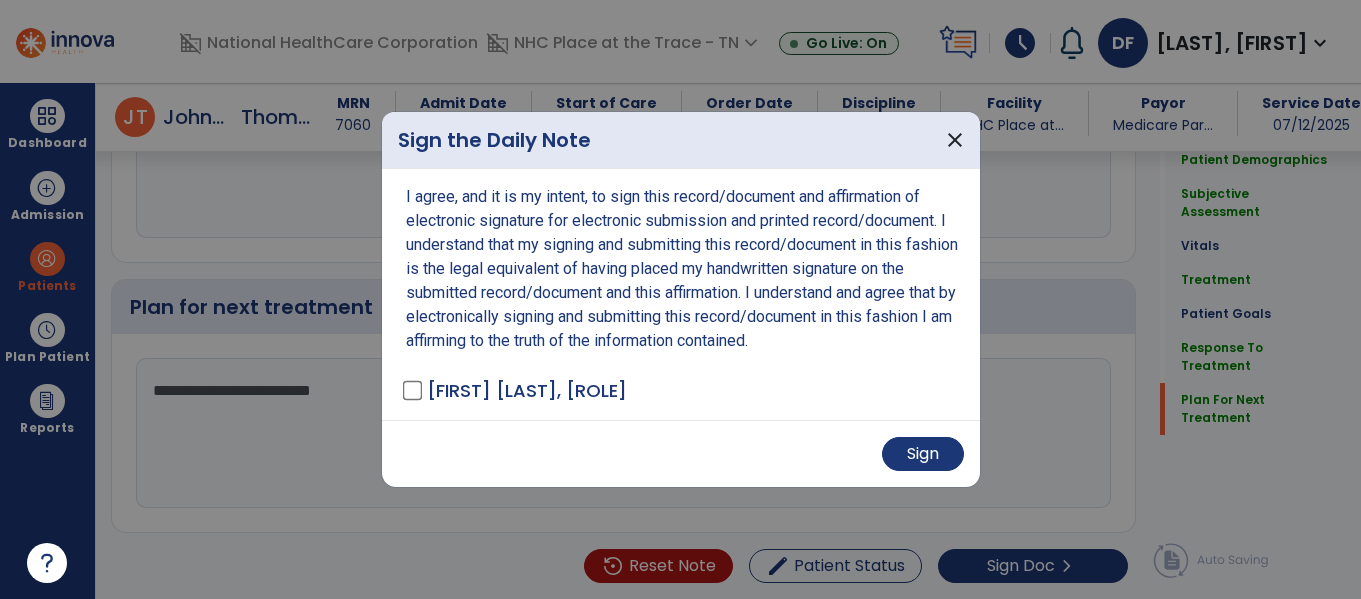 click on "Sign" at bounding box center [681, 453] 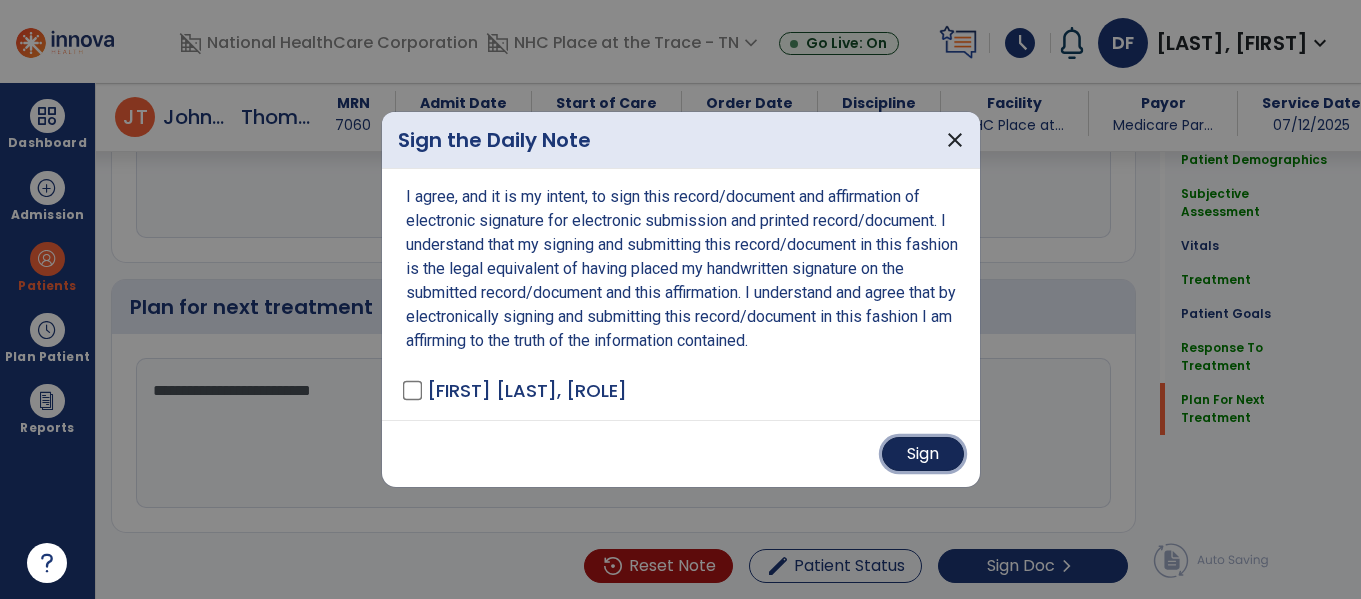 click on "Sign" at bounding box center (923, 454) 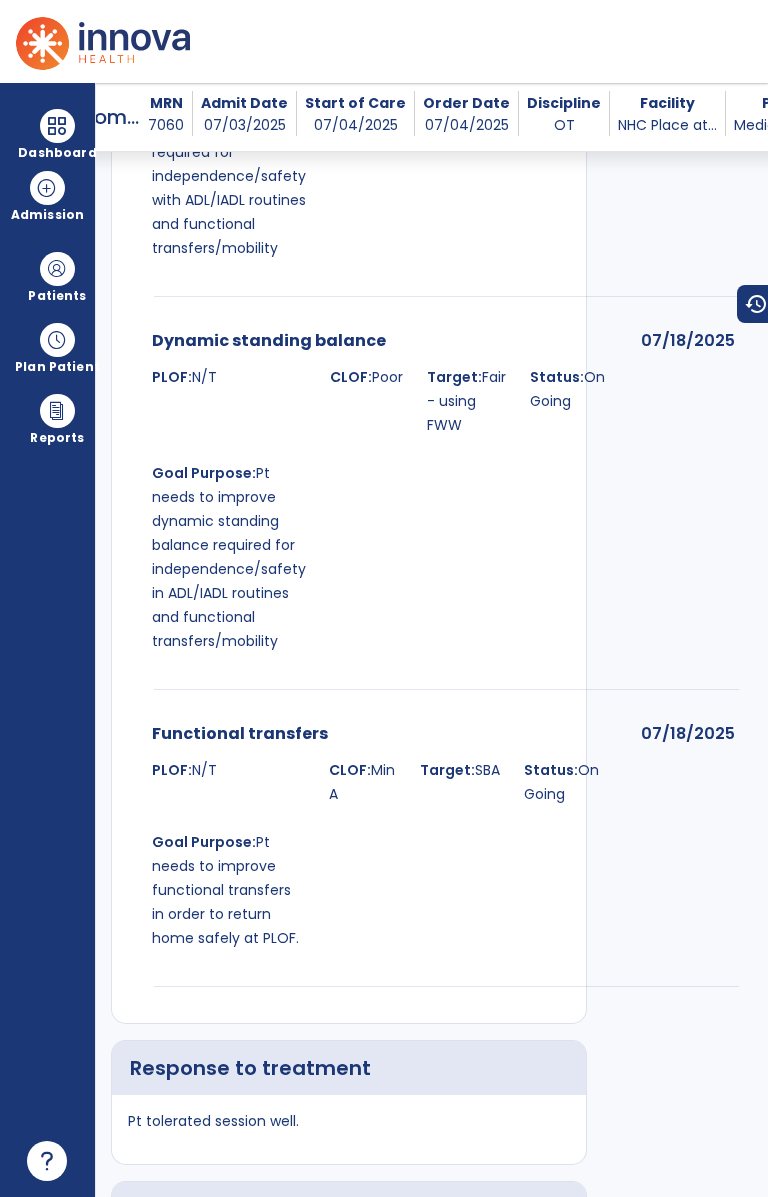 scroll, scrollTop: 5979, scrollLeft: 0, axis: vertical 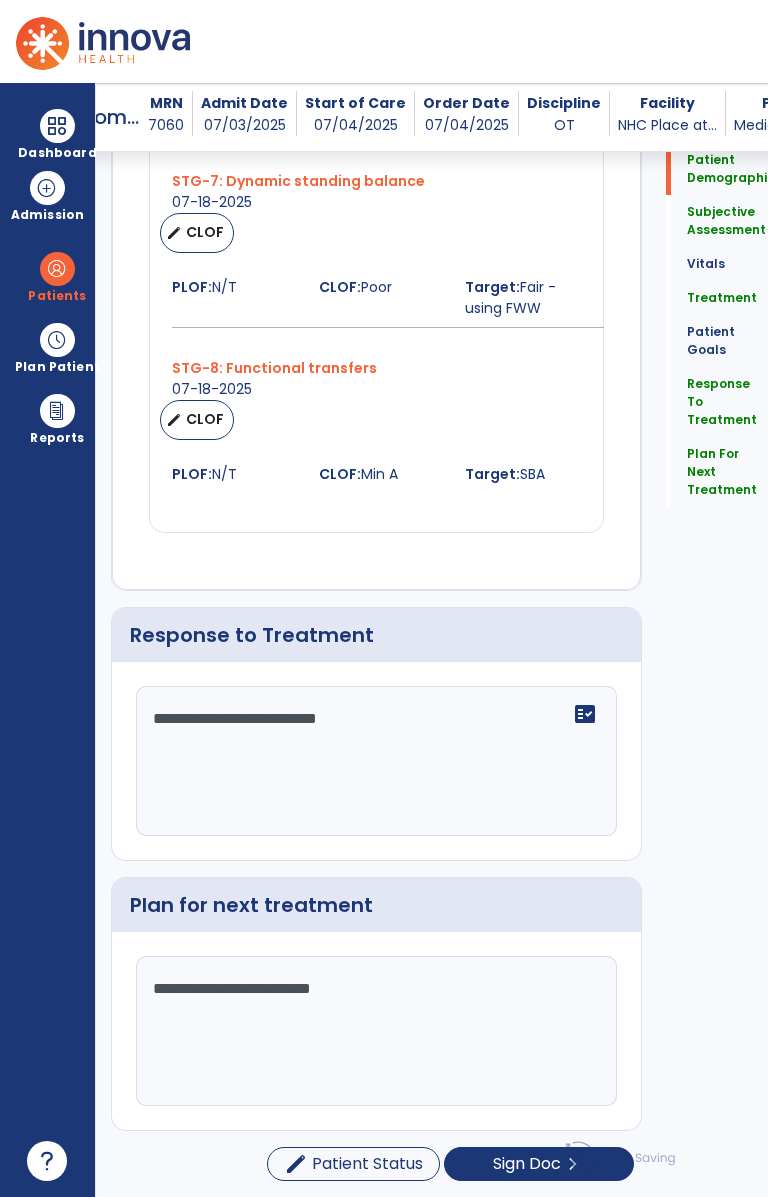 click 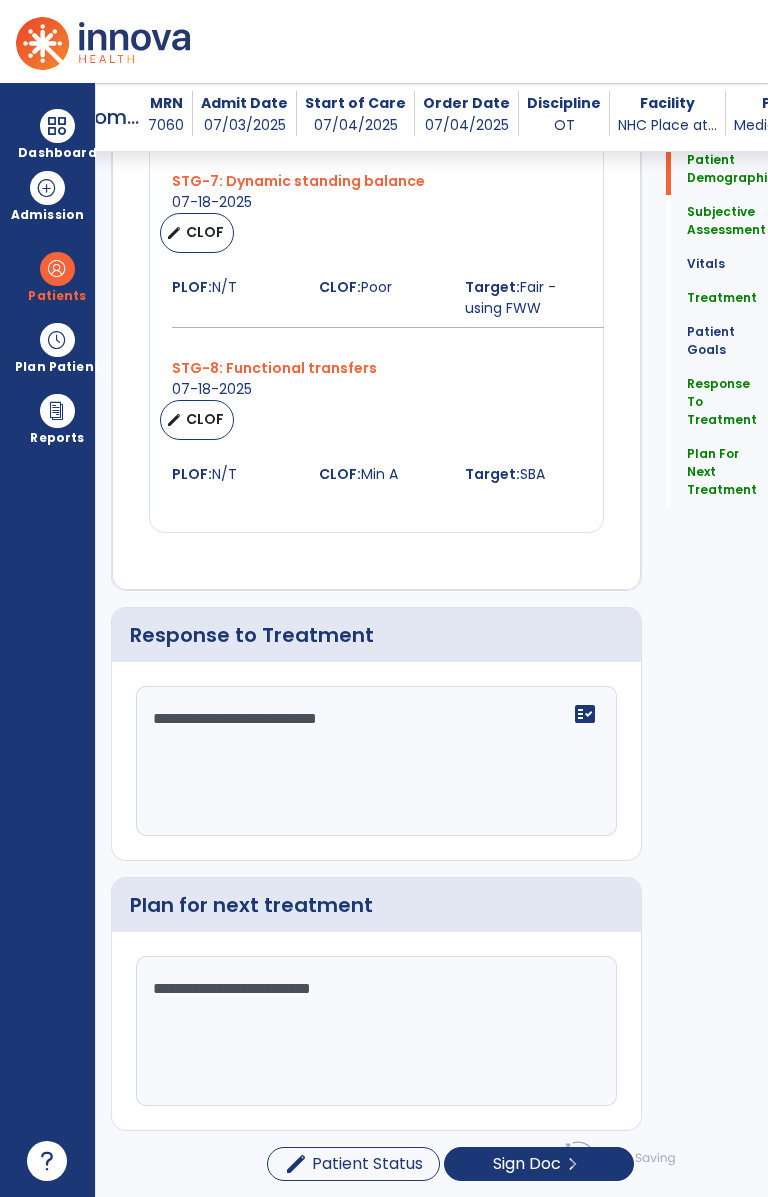 click 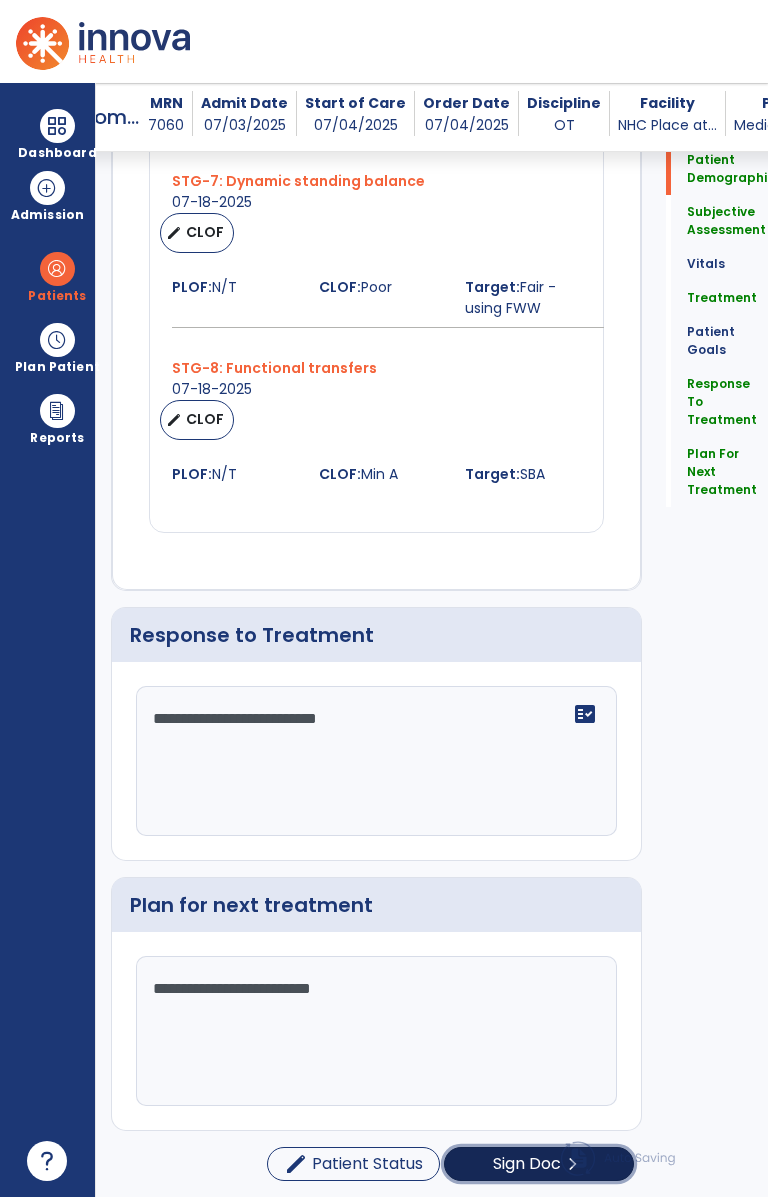 click on "Sign Doc" 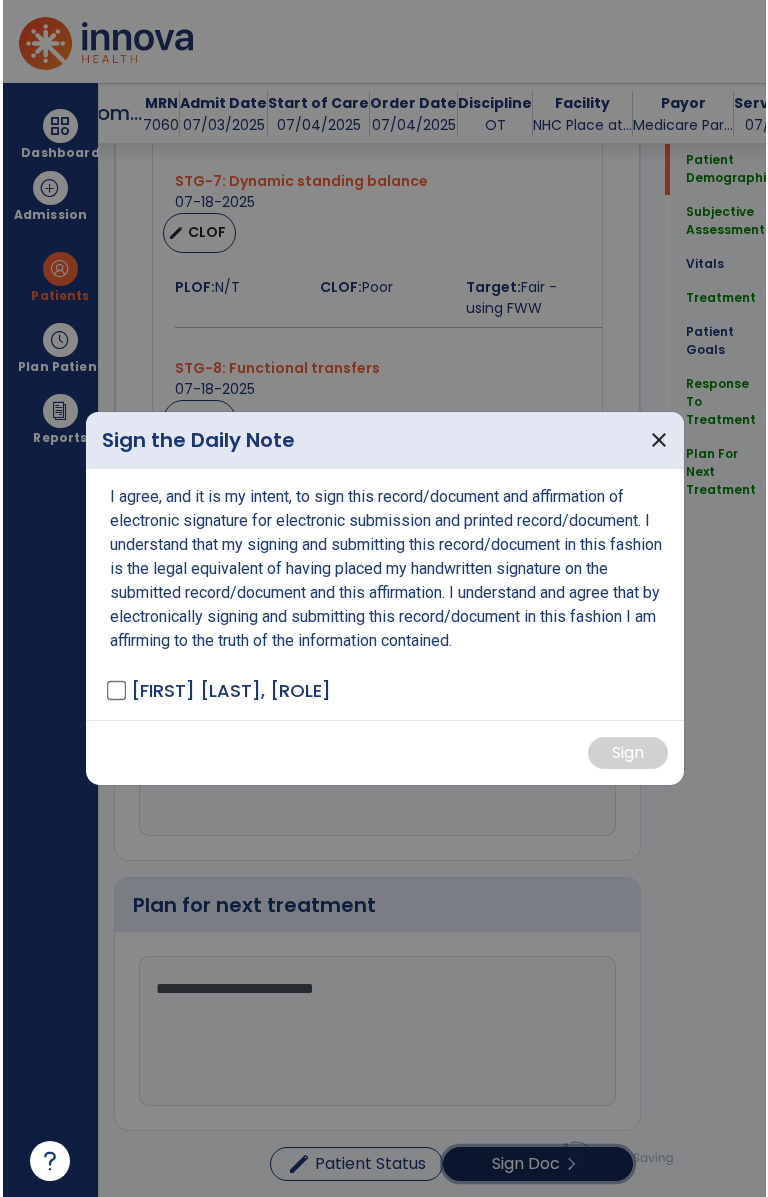 scroll, scrollTop: 3575, scrollLeft: 0, axis: vertical 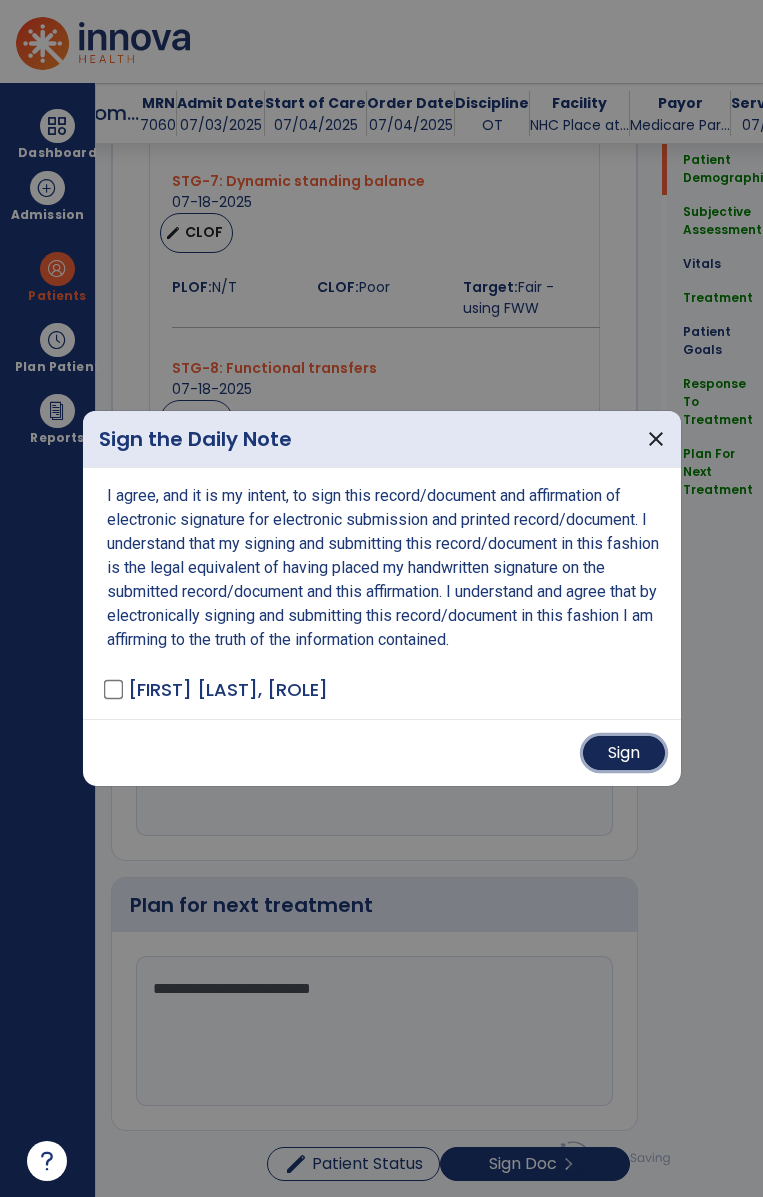 click on "Sign" at bounding box center (624, 753) 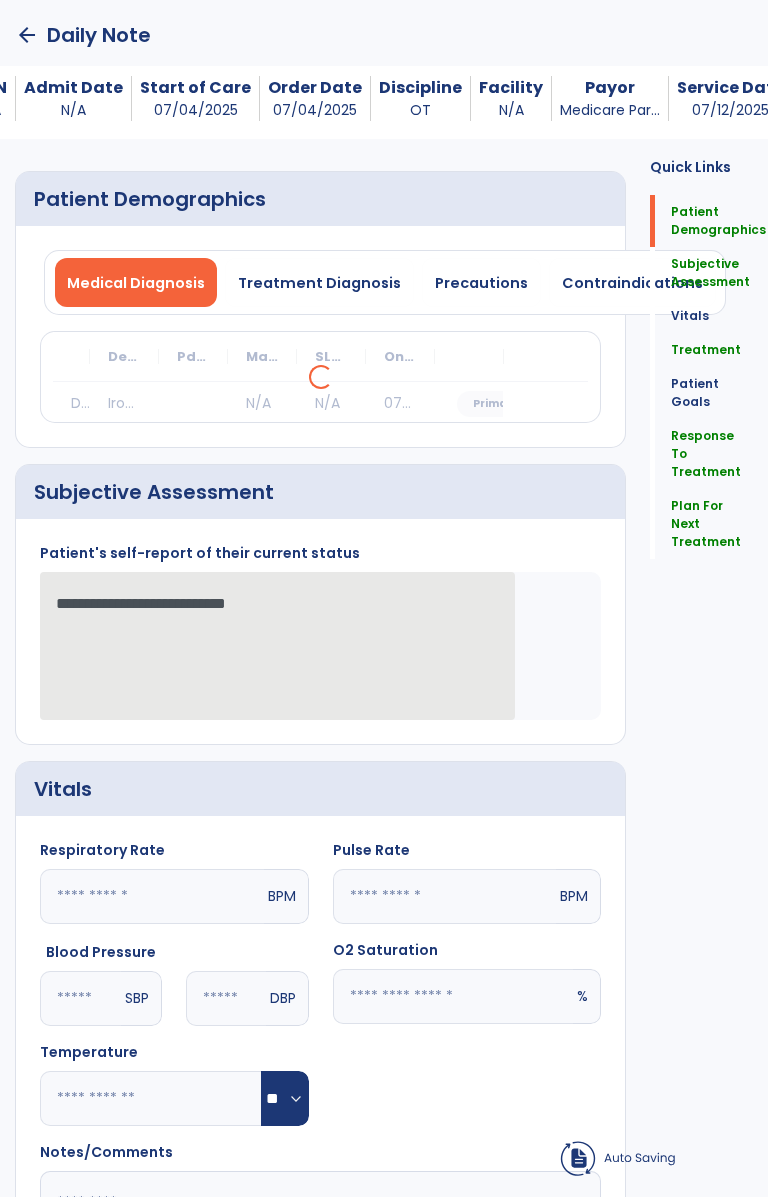 scroll, scrollTop: 0, scrollLeft: 0, axis: both 